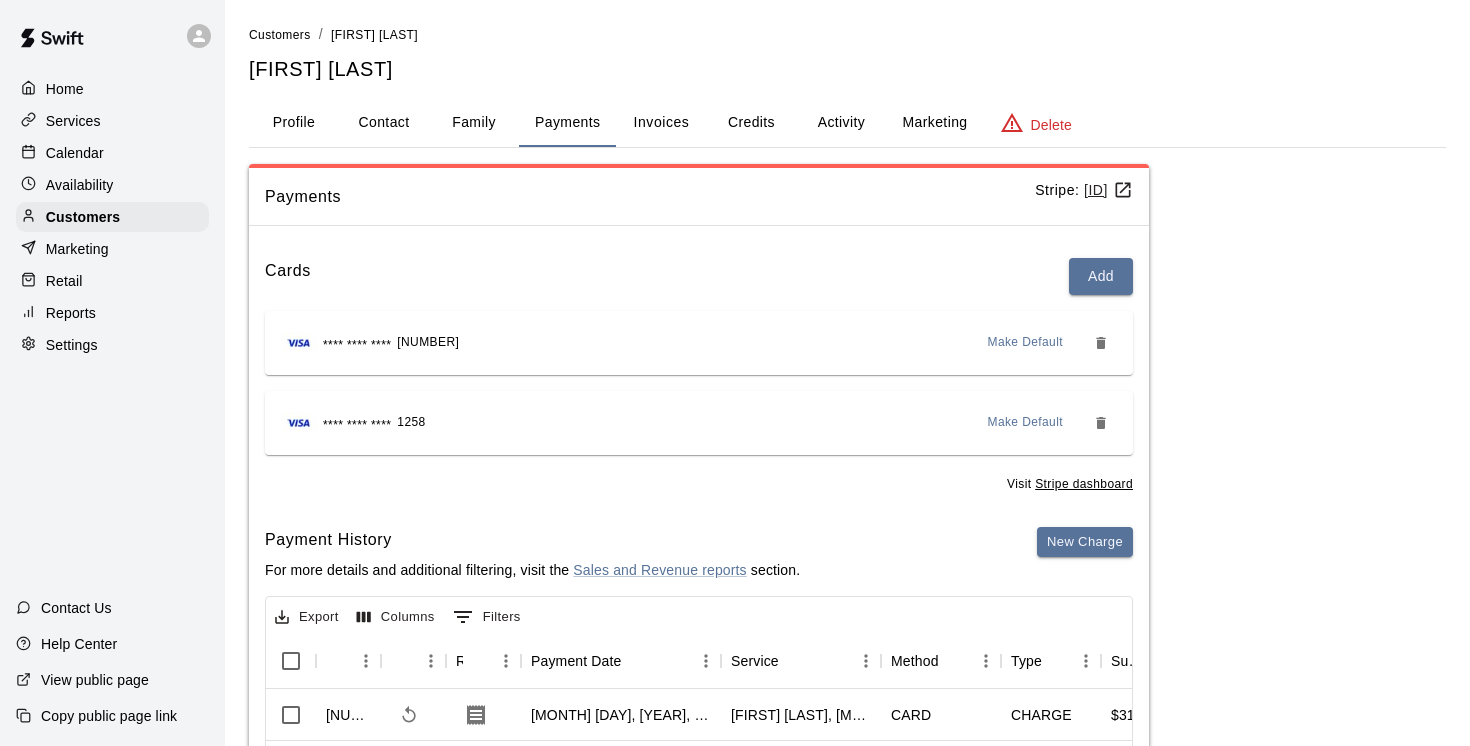 scroll, scrollTop: 100, scrollLeft: 0, axis: vertical 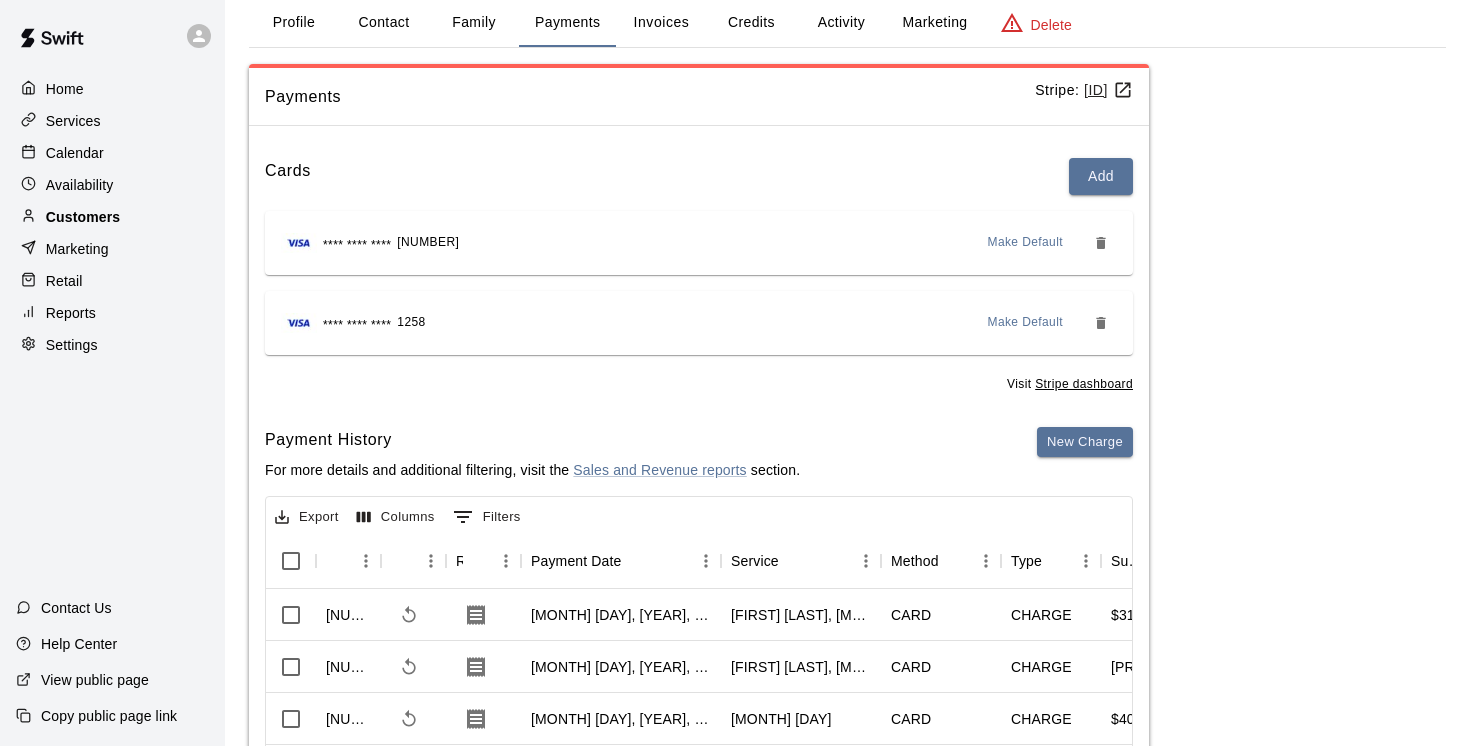 click on "Customers" at bounding box center [83, 217] 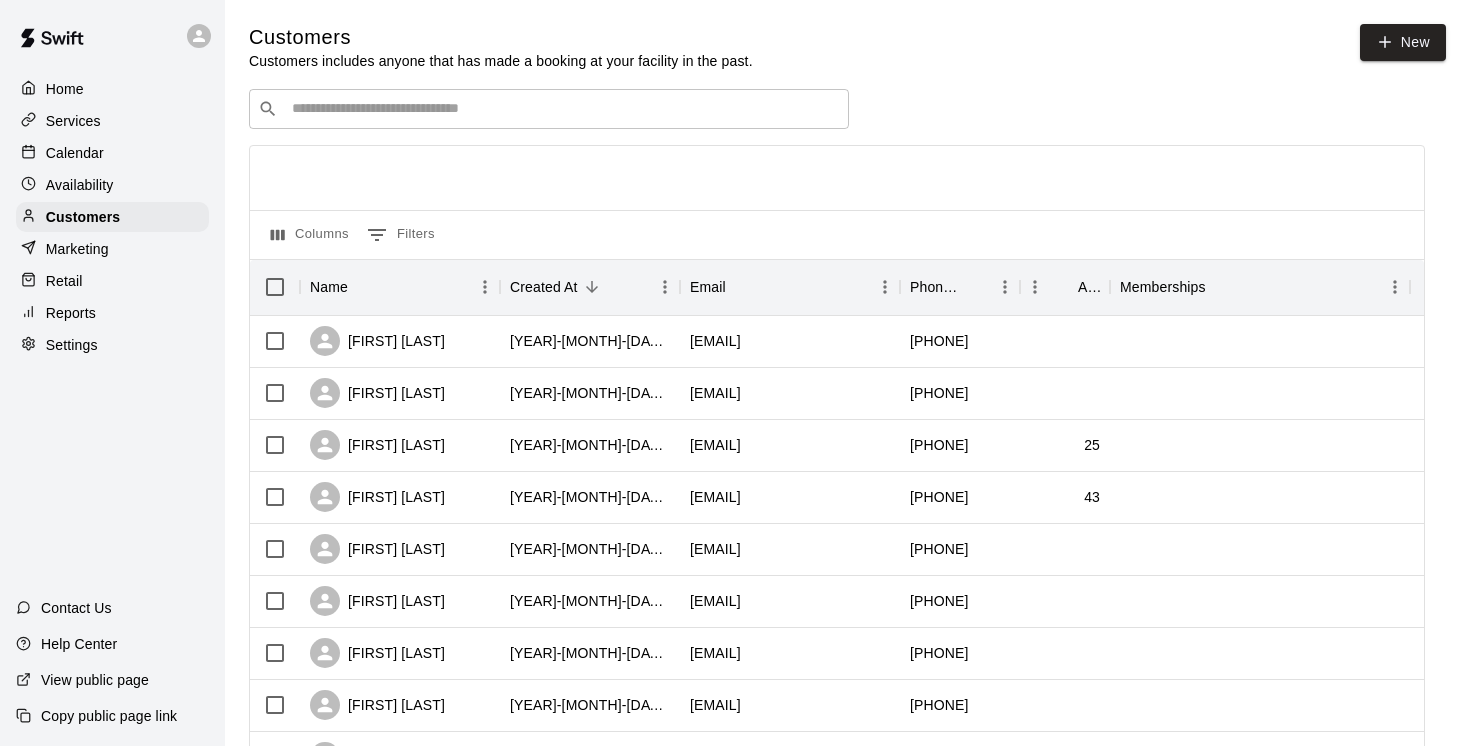 click on "​ ​" at bounding box center [549, 109] 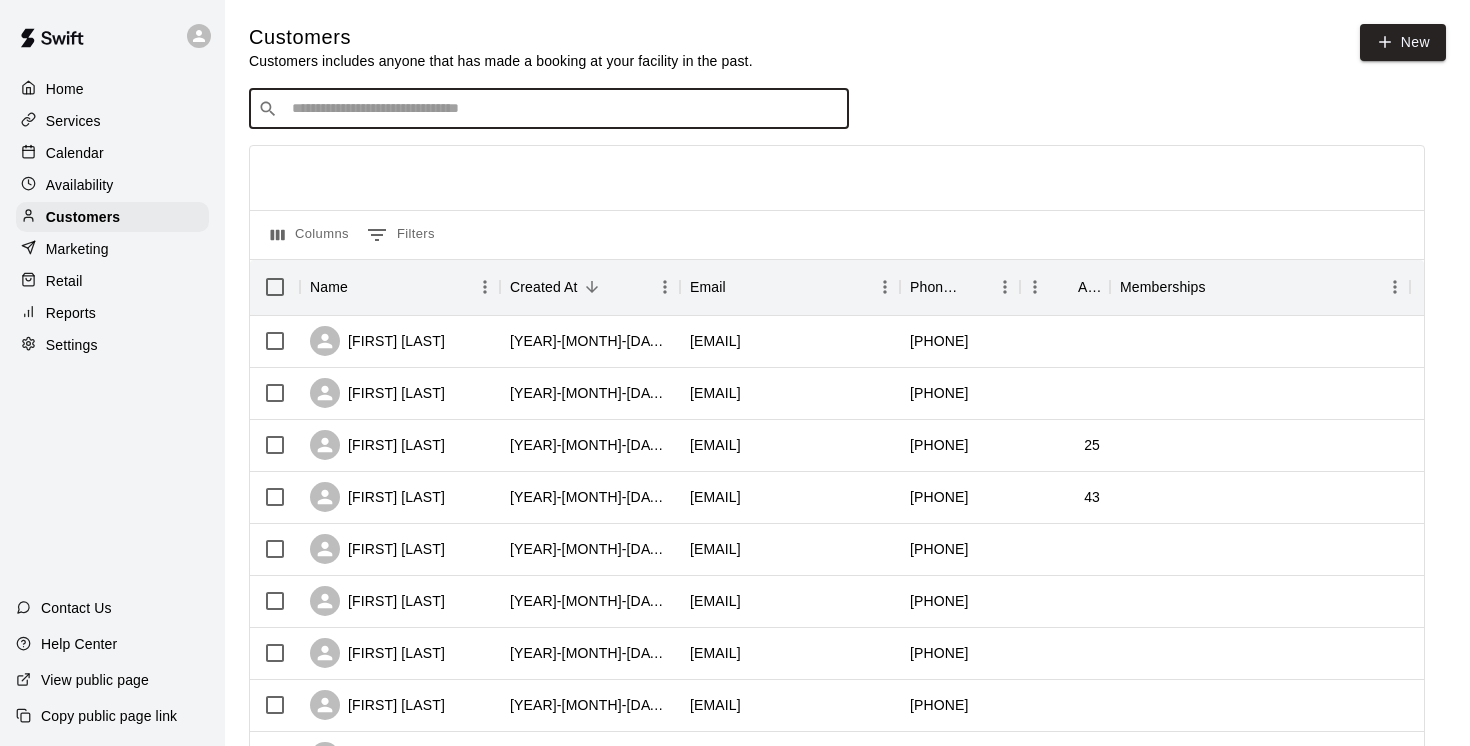 paste on "**********" 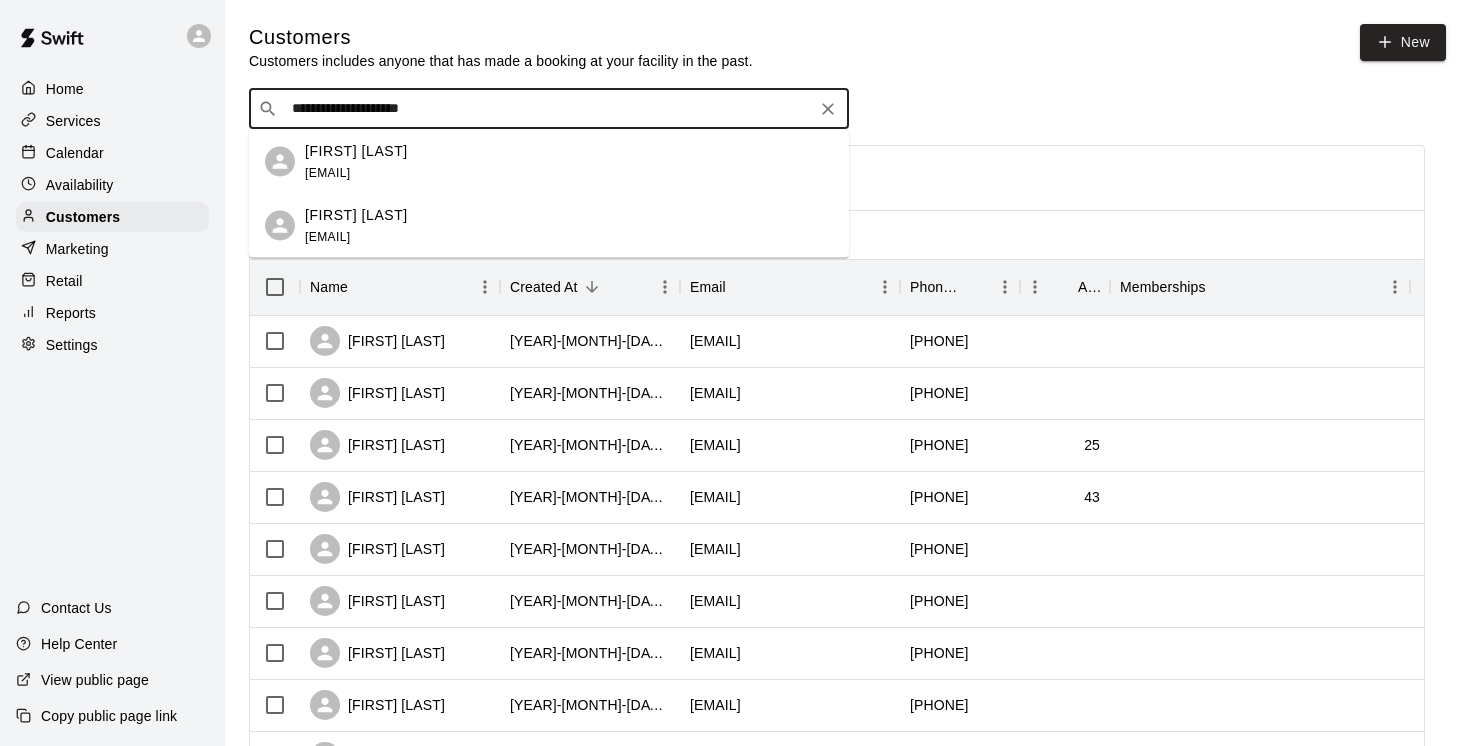 click on "Lisa Finden" at bounding box center [356, 150] 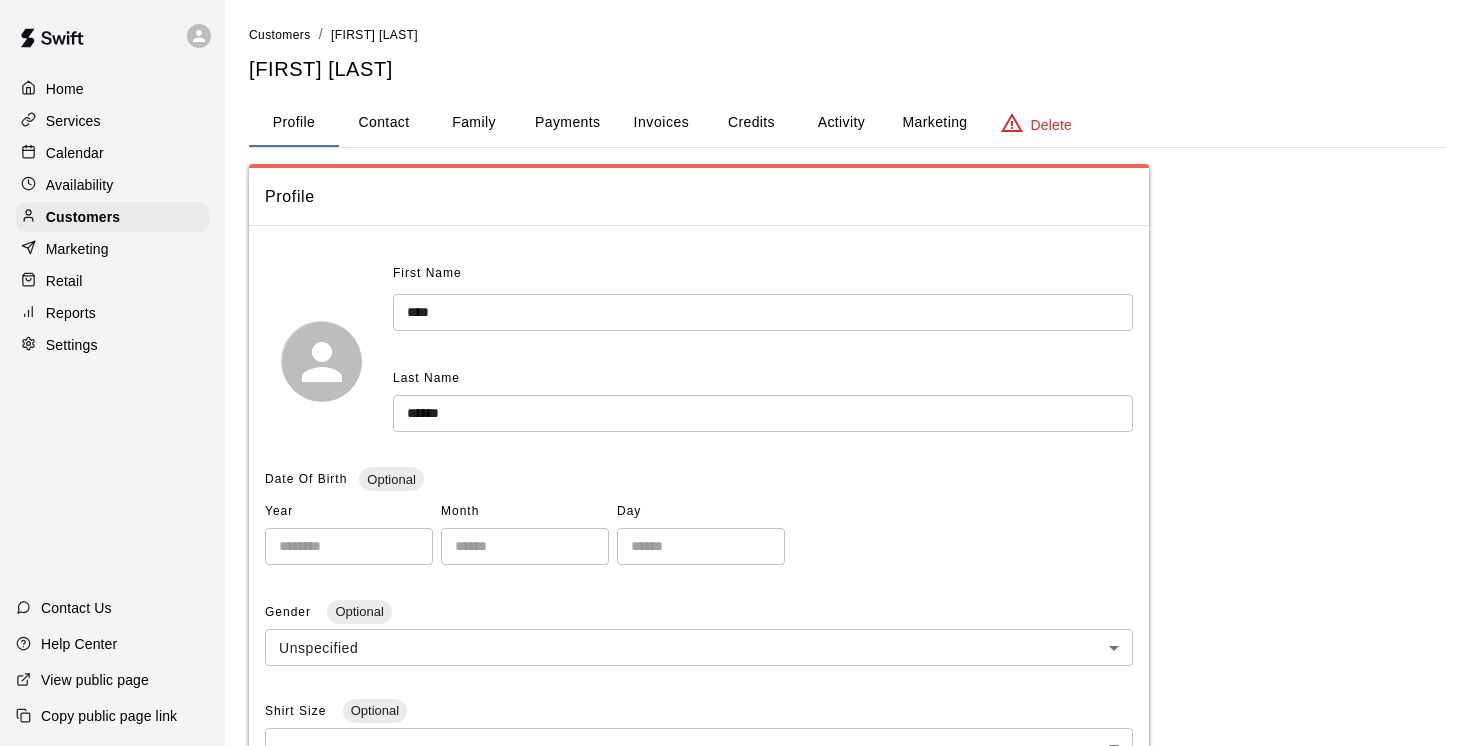 click on "Family" at bounding box center [474, 123] 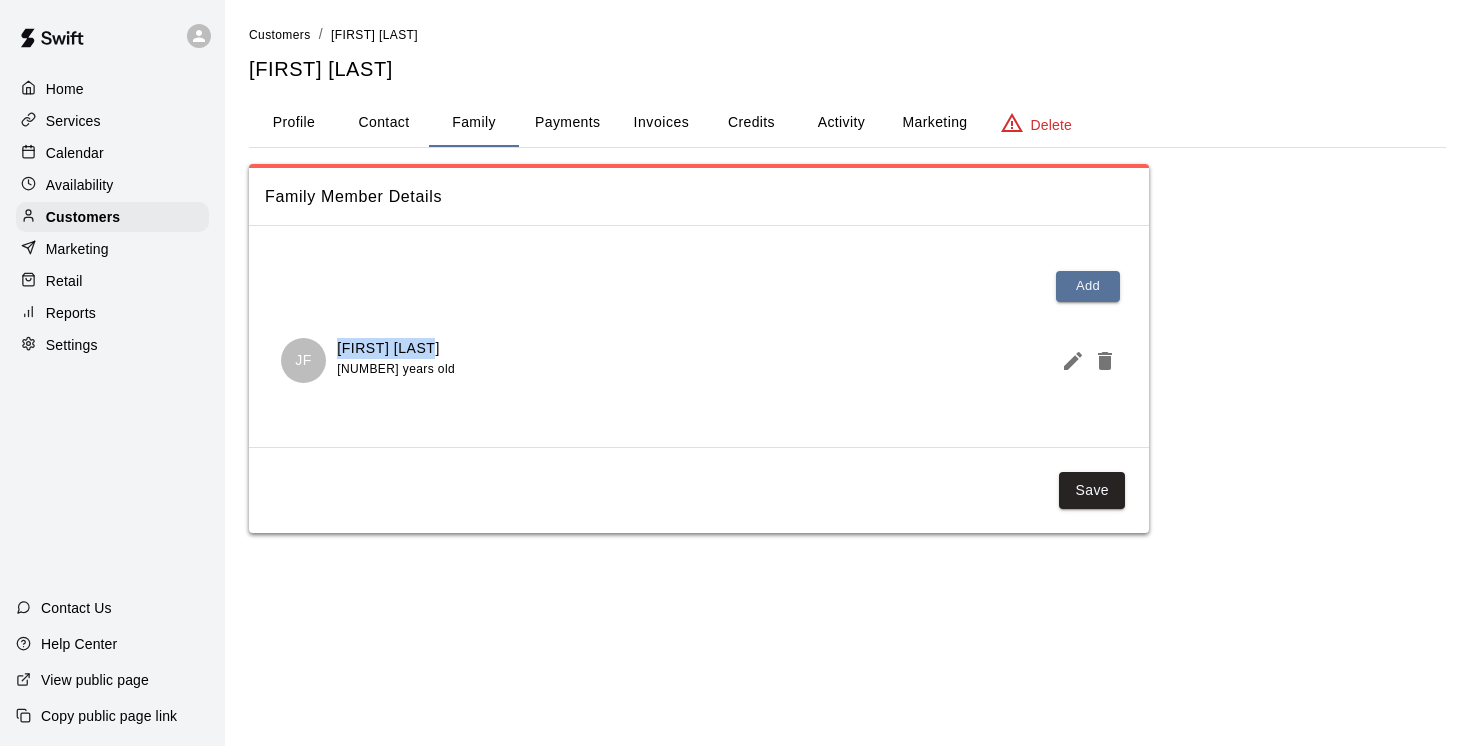drag, startPoint x: 431, startPoint y: 351, endPoint x: 338, endPoint y: 342, distance: 93.43447 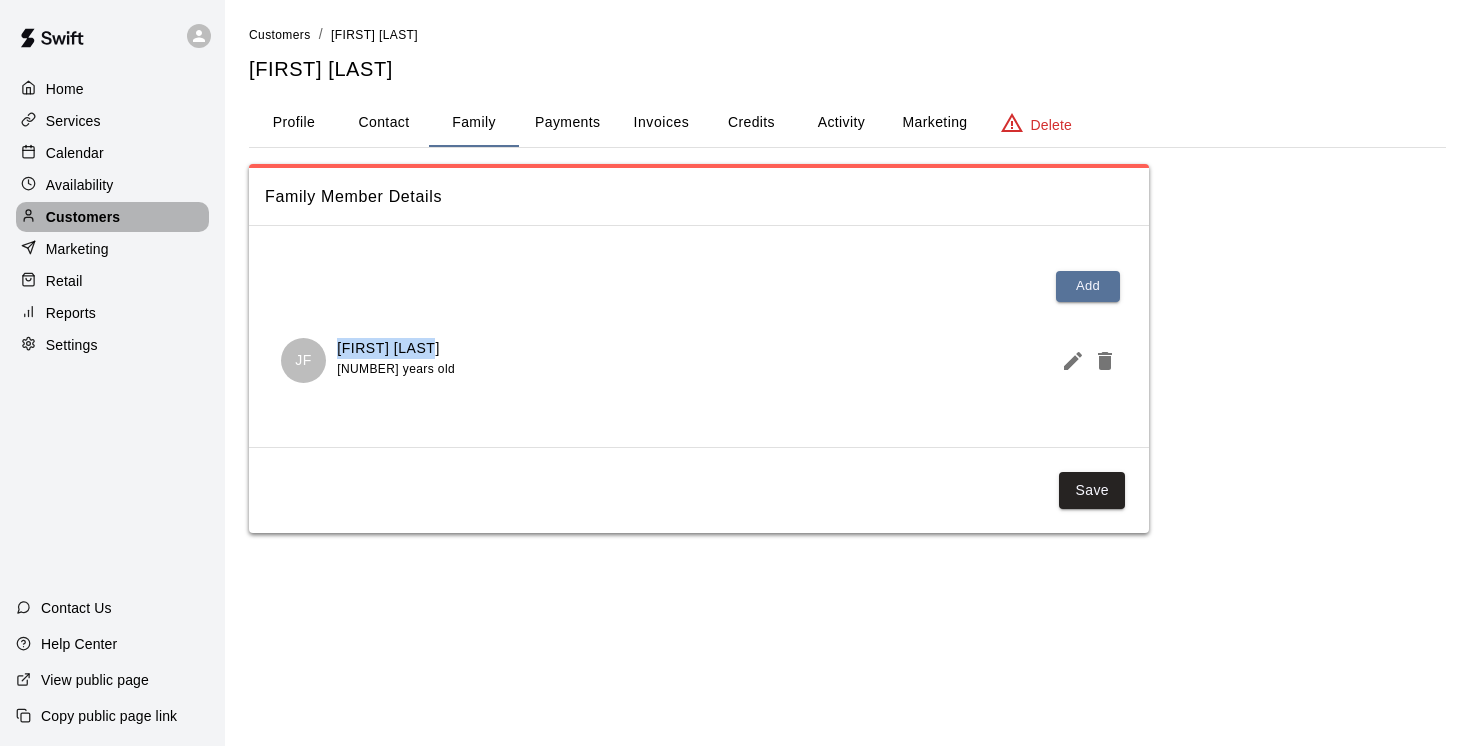 click on "Customers" at bounding box center [83, 217] 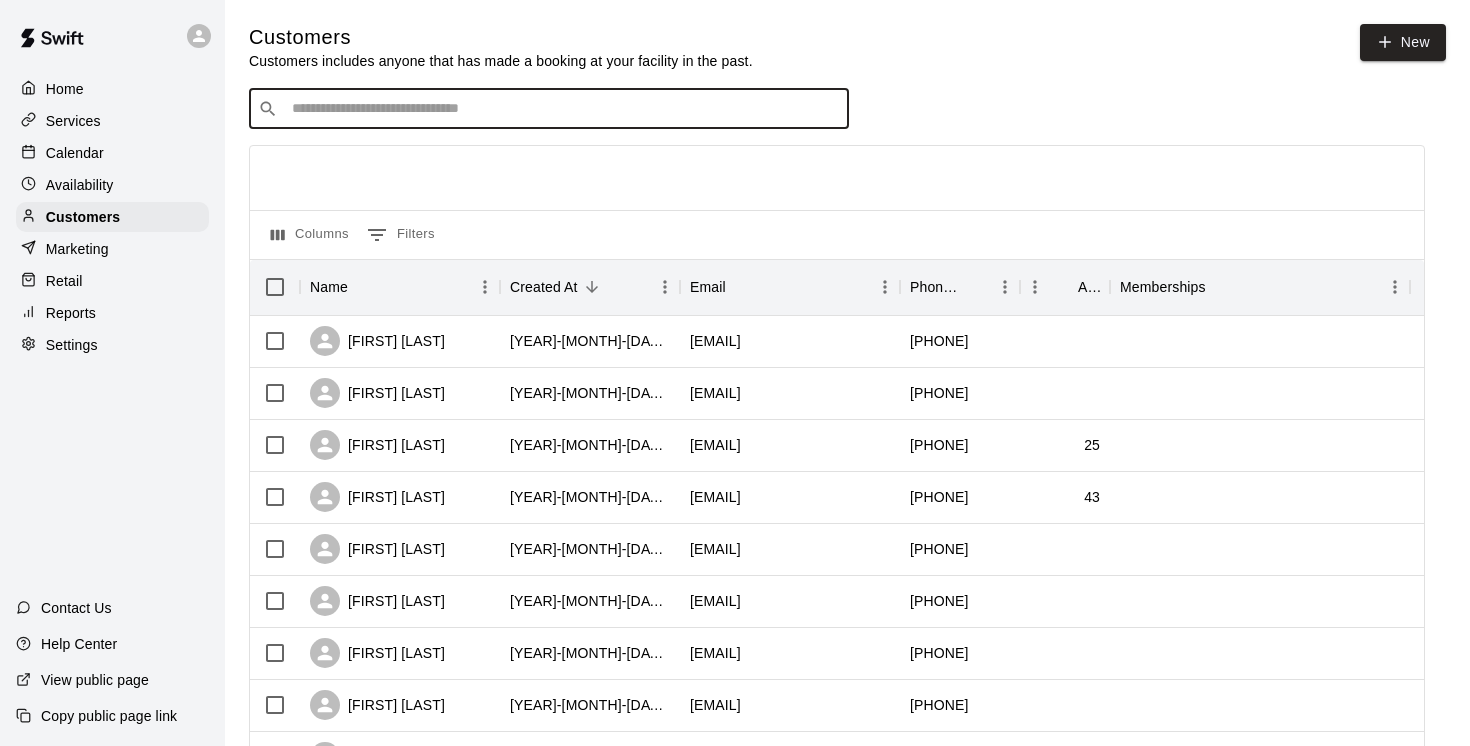 click at bounding box center (563, 109) 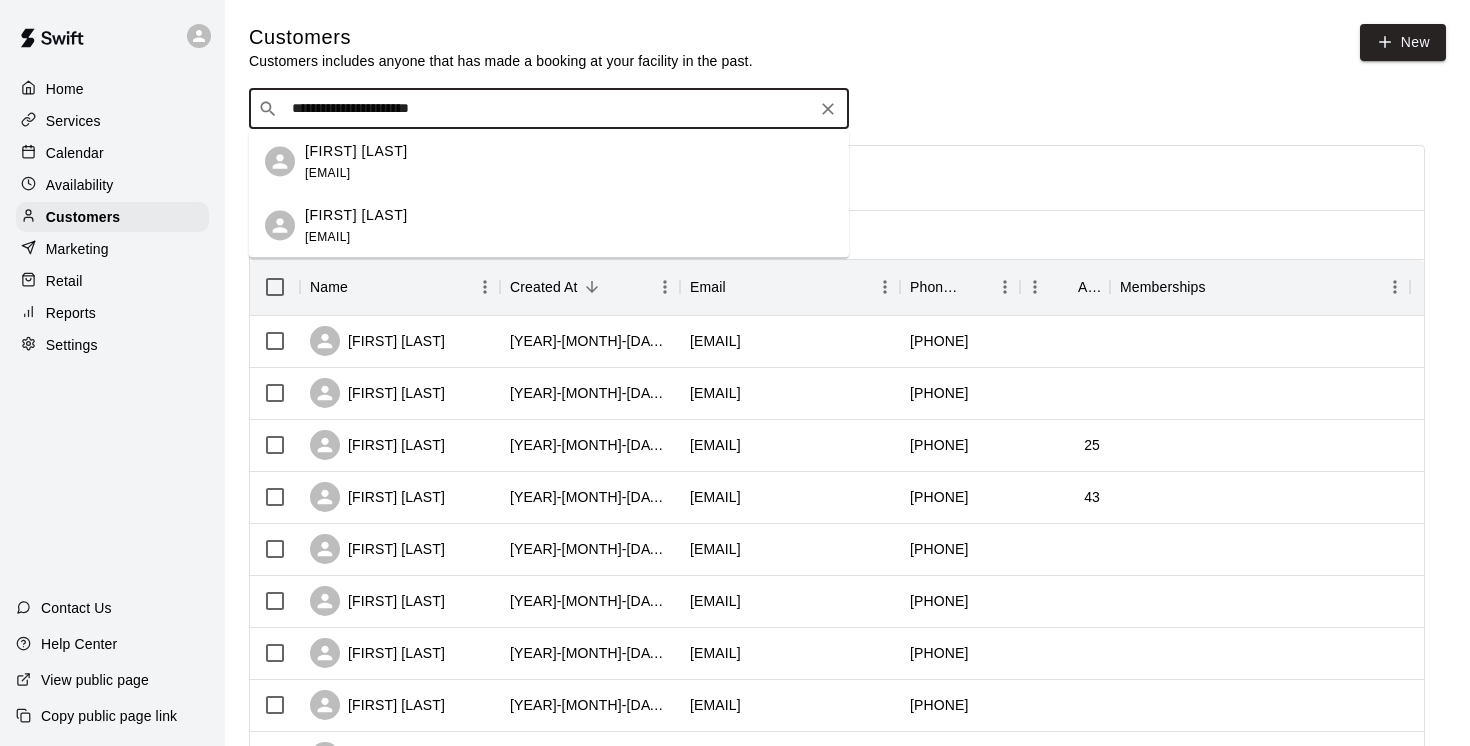 click on "Karla Castro" at bounding box center (356, 150) 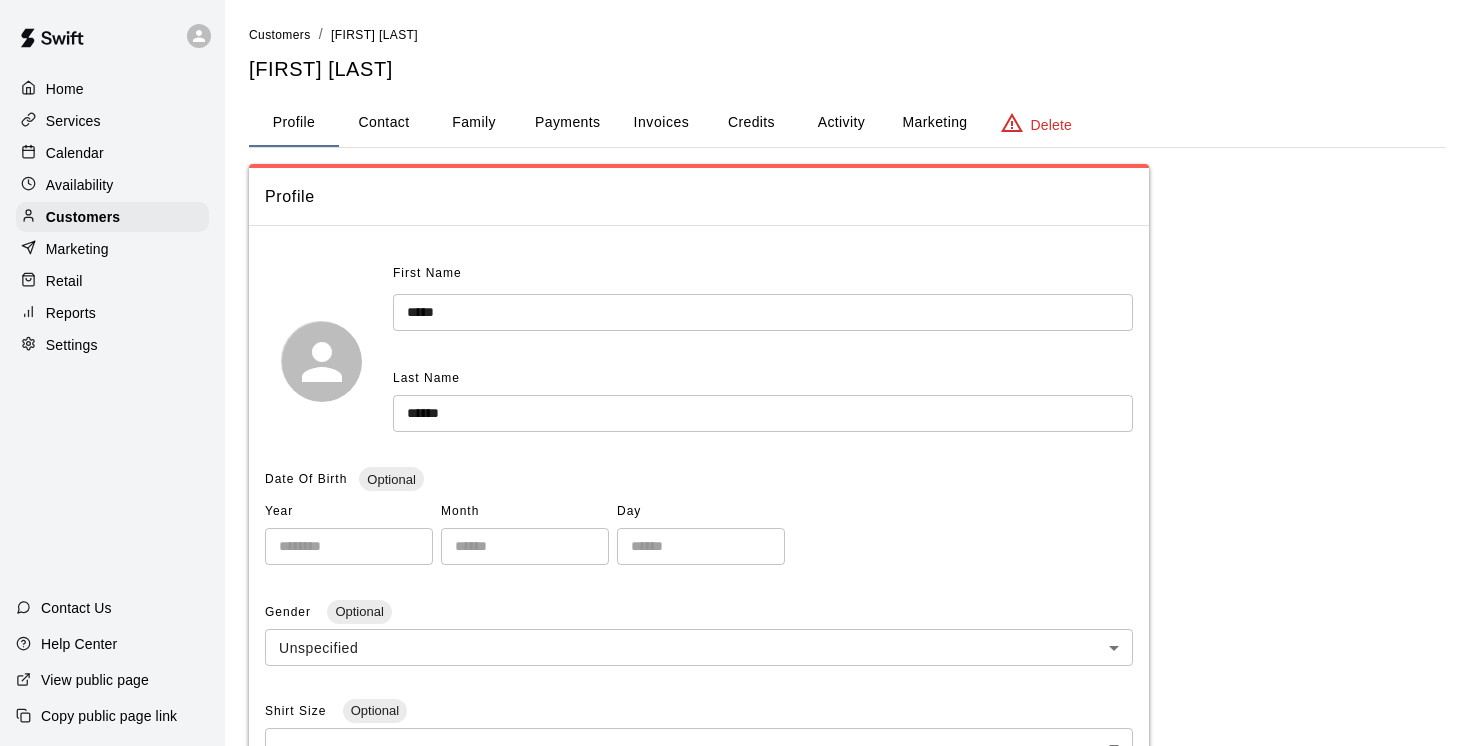click on "Family" at bounding box center [474, 123] 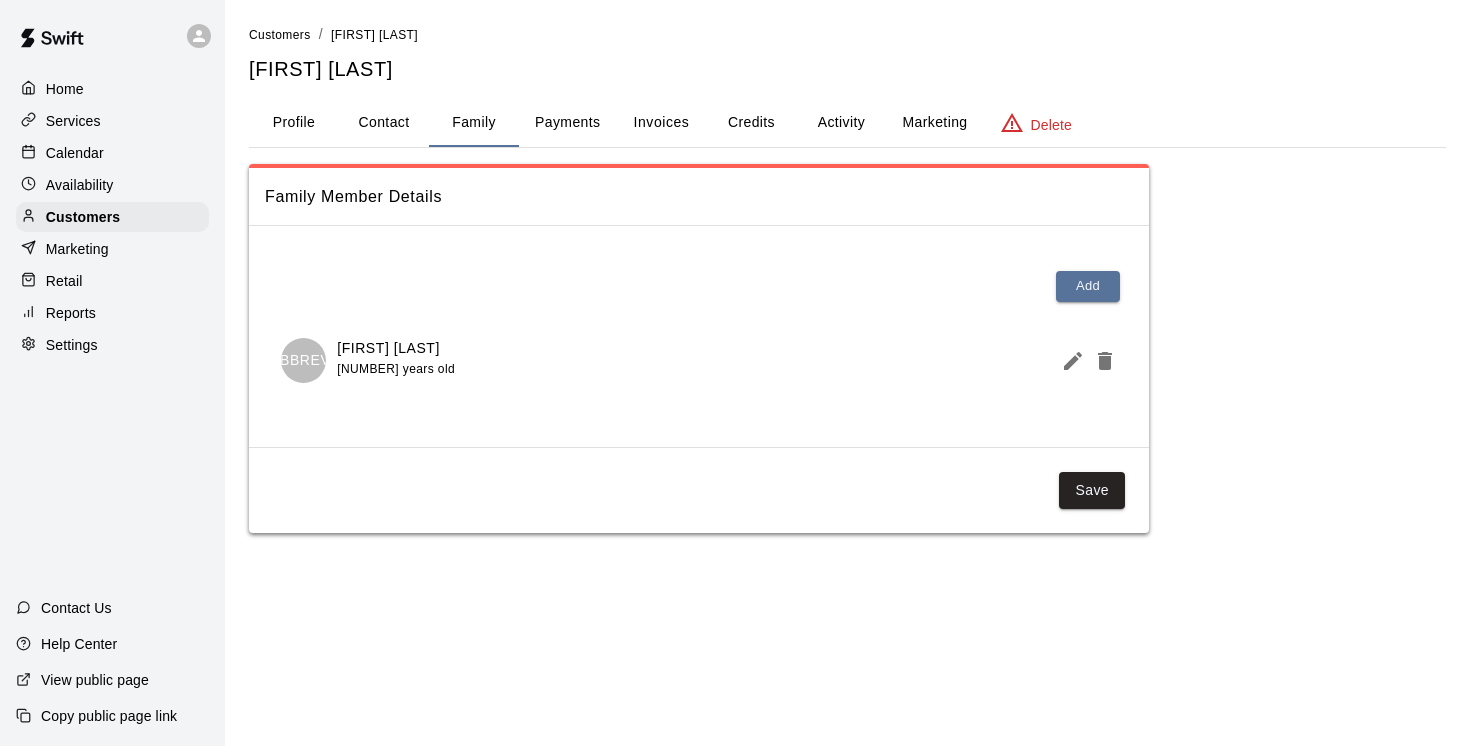 click on "KC Kai Castro 13 years old" at bounding box center [699, 360] 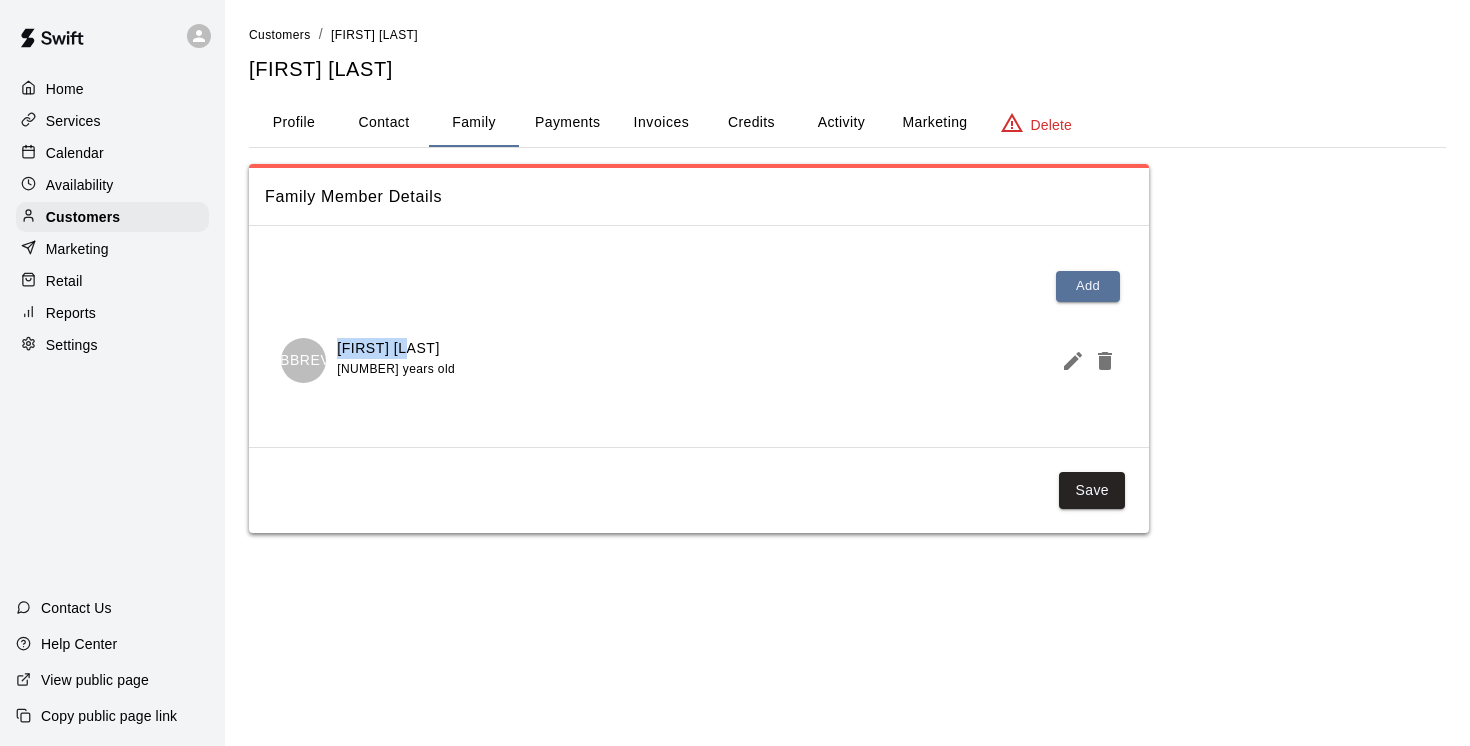 drag, startPoint x: 412, startPoint y: 353, endPoint x: 334, endPoint y: 336, distance: 79.83107 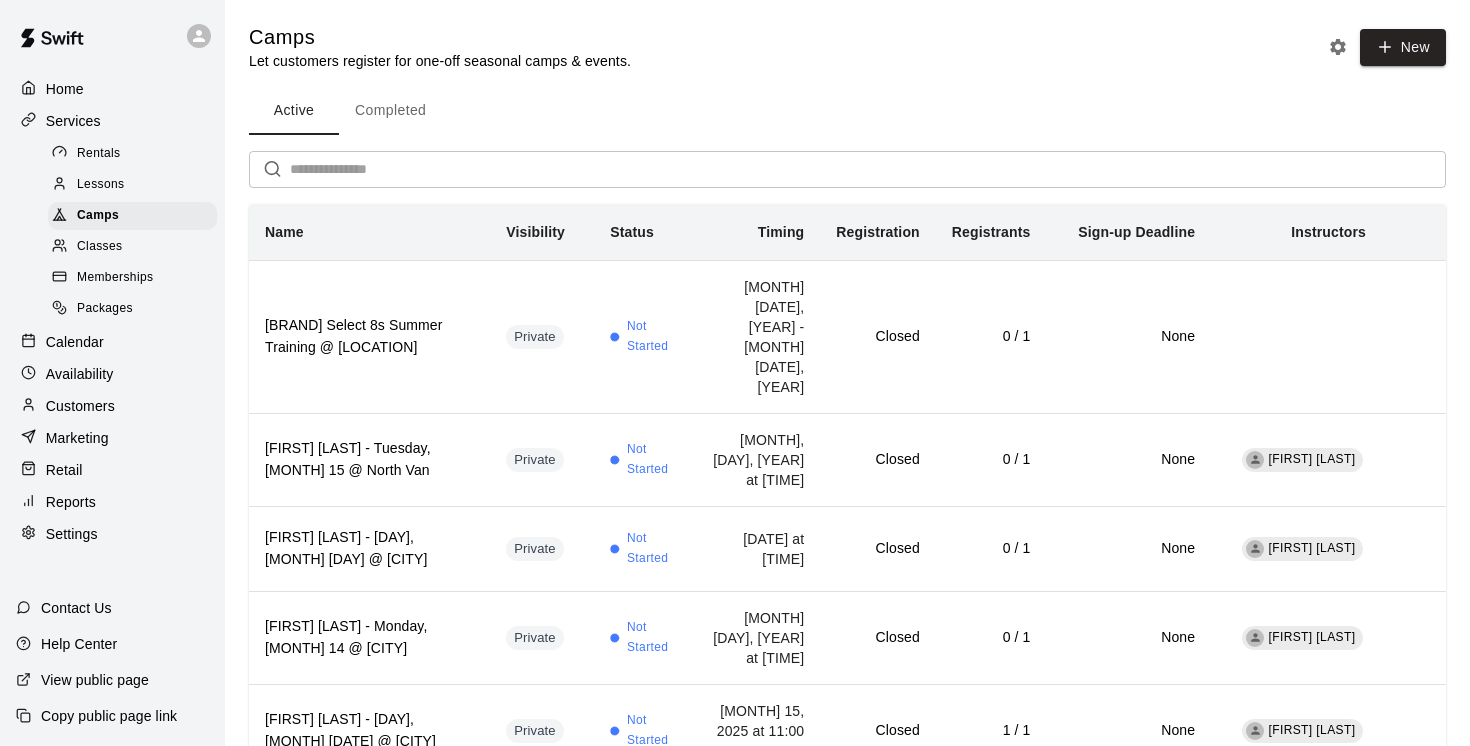 scroll, scrollTop: 0, scrollLeft: 0, axis: both 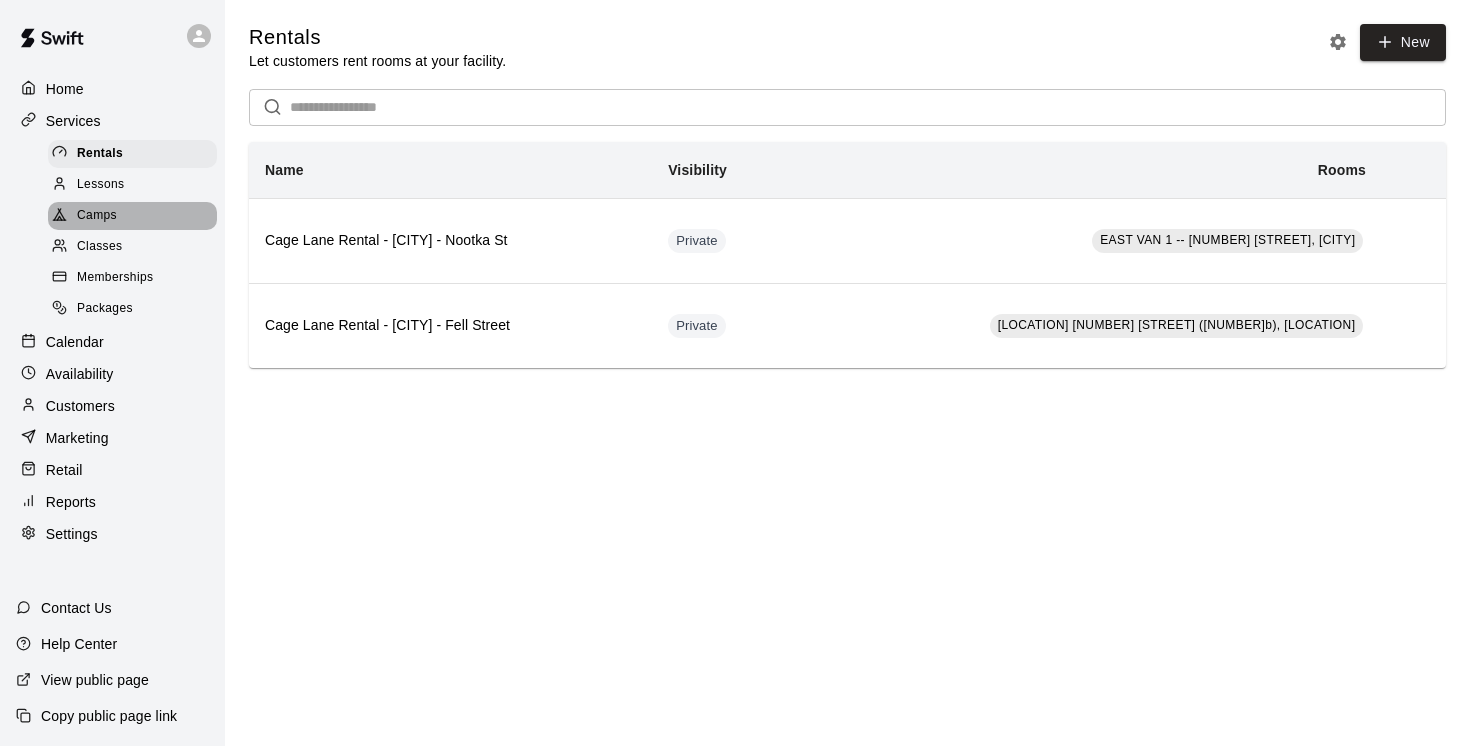 click on "Camps" at bounding box center (132, 216) 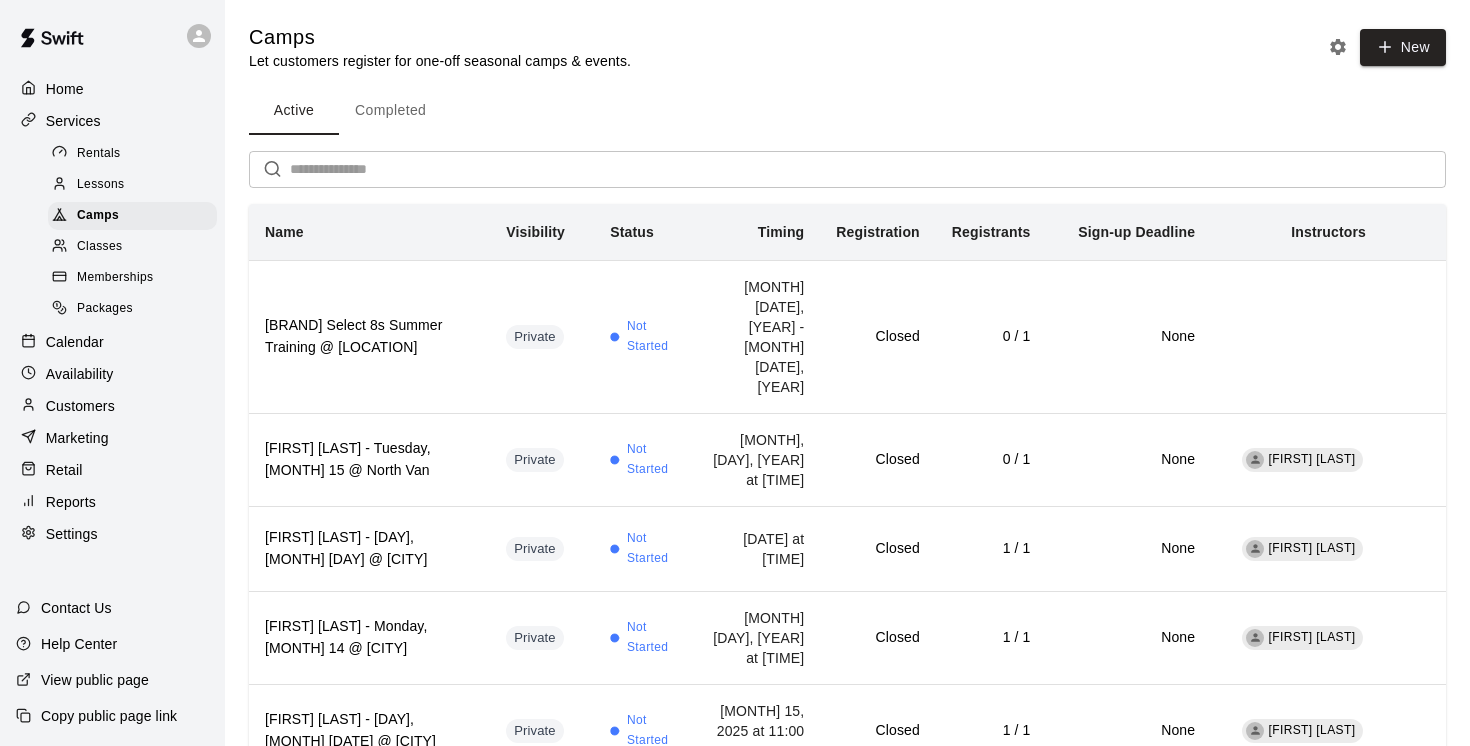 click on "Completed" at bounding box center (390, 111) 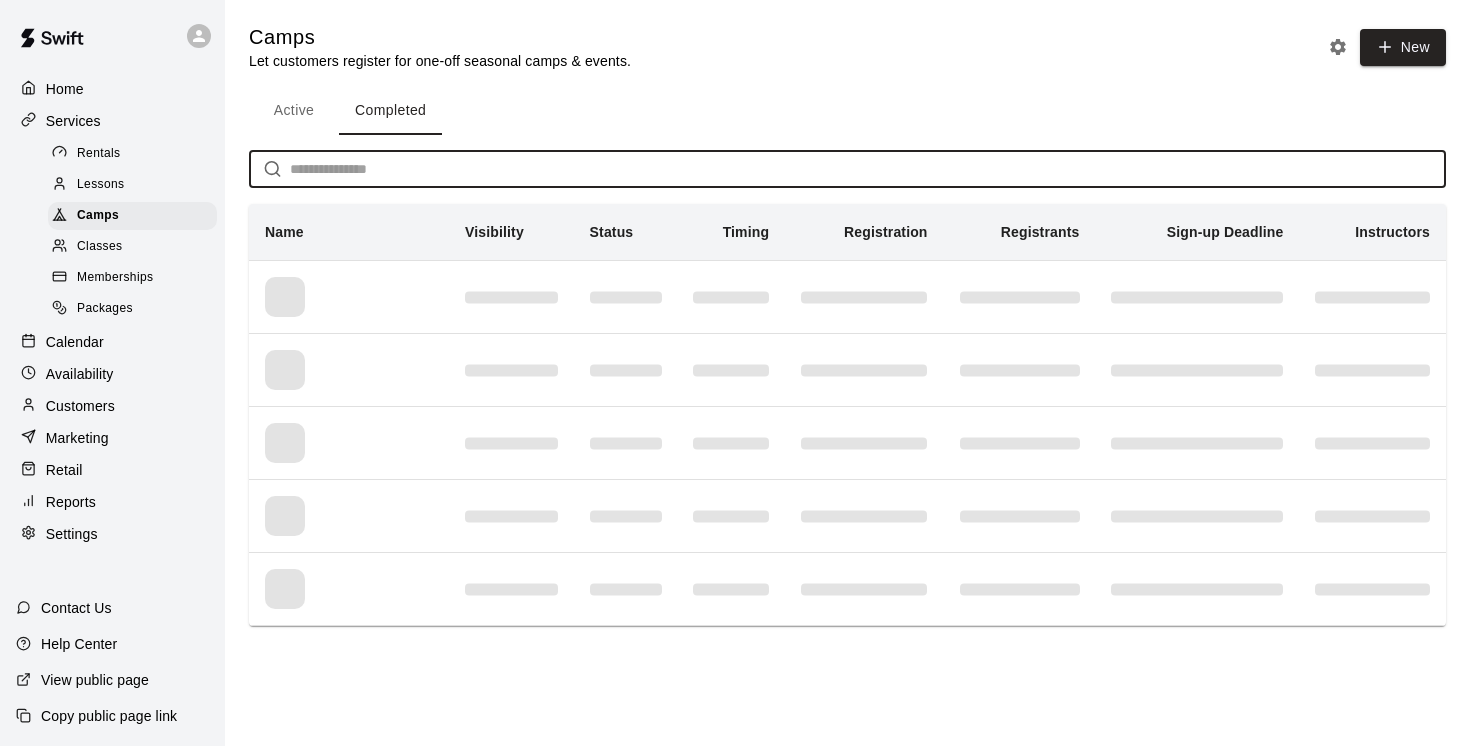 click at bounding box center (868, 169) 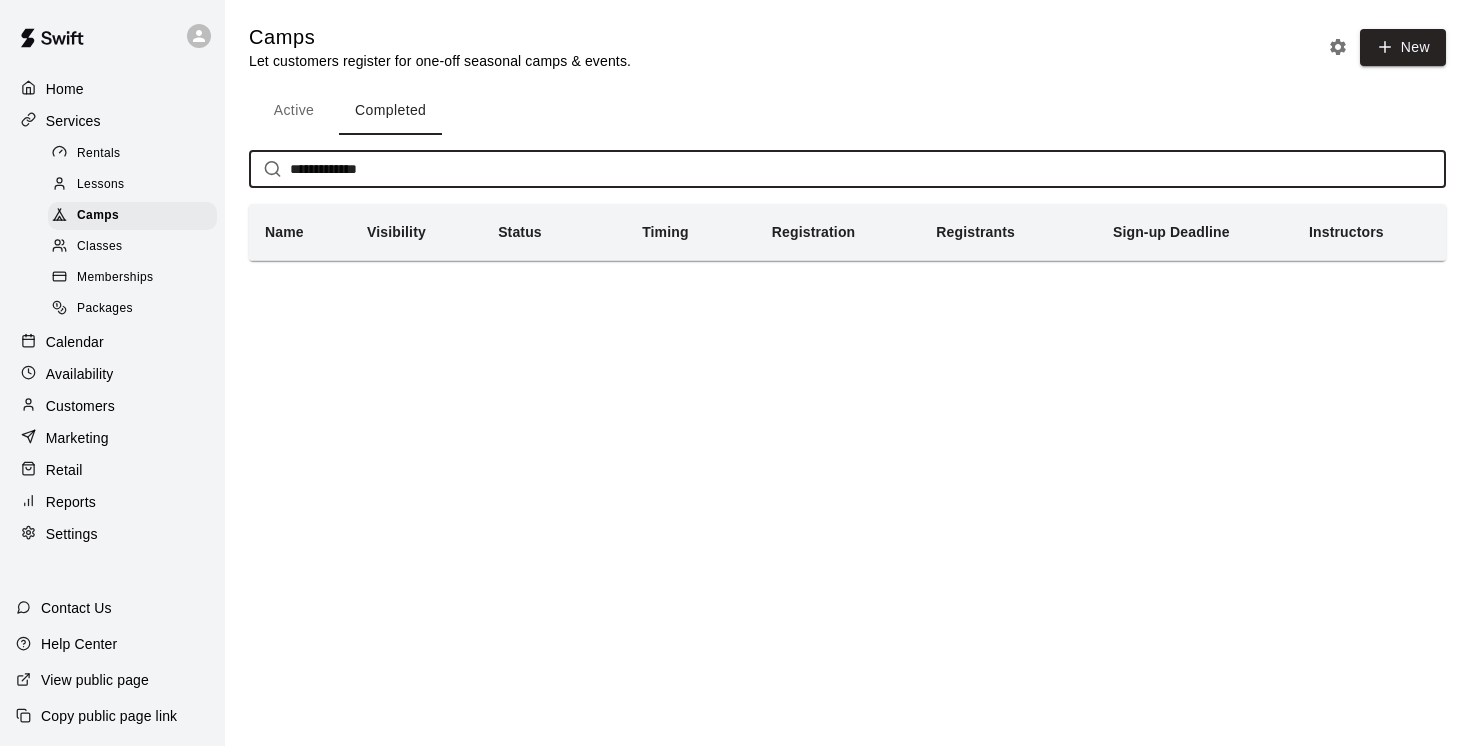 drag, startPoint x: 393, startPoint y: 174, endPoint x: 336, endPoint y: 156, distance: 59.77458 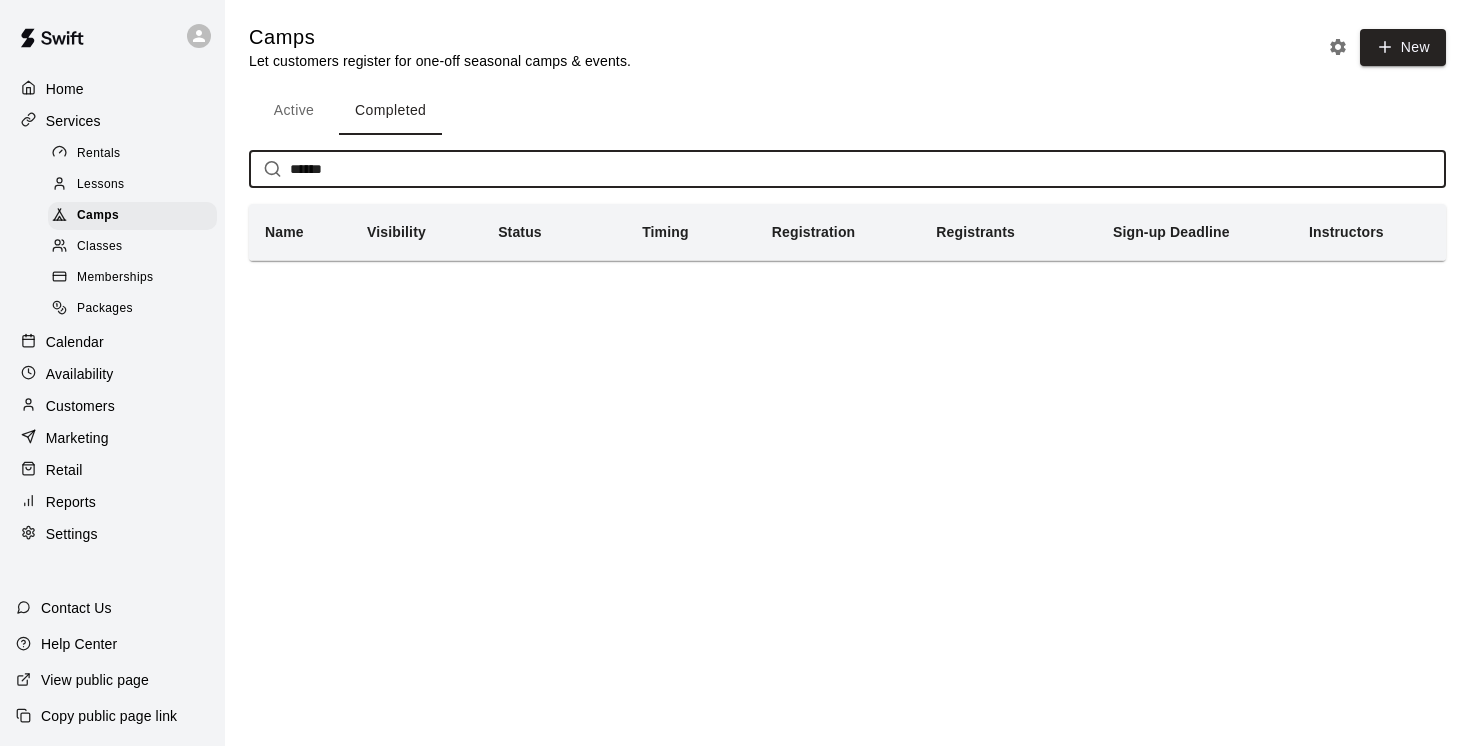 type on "******" 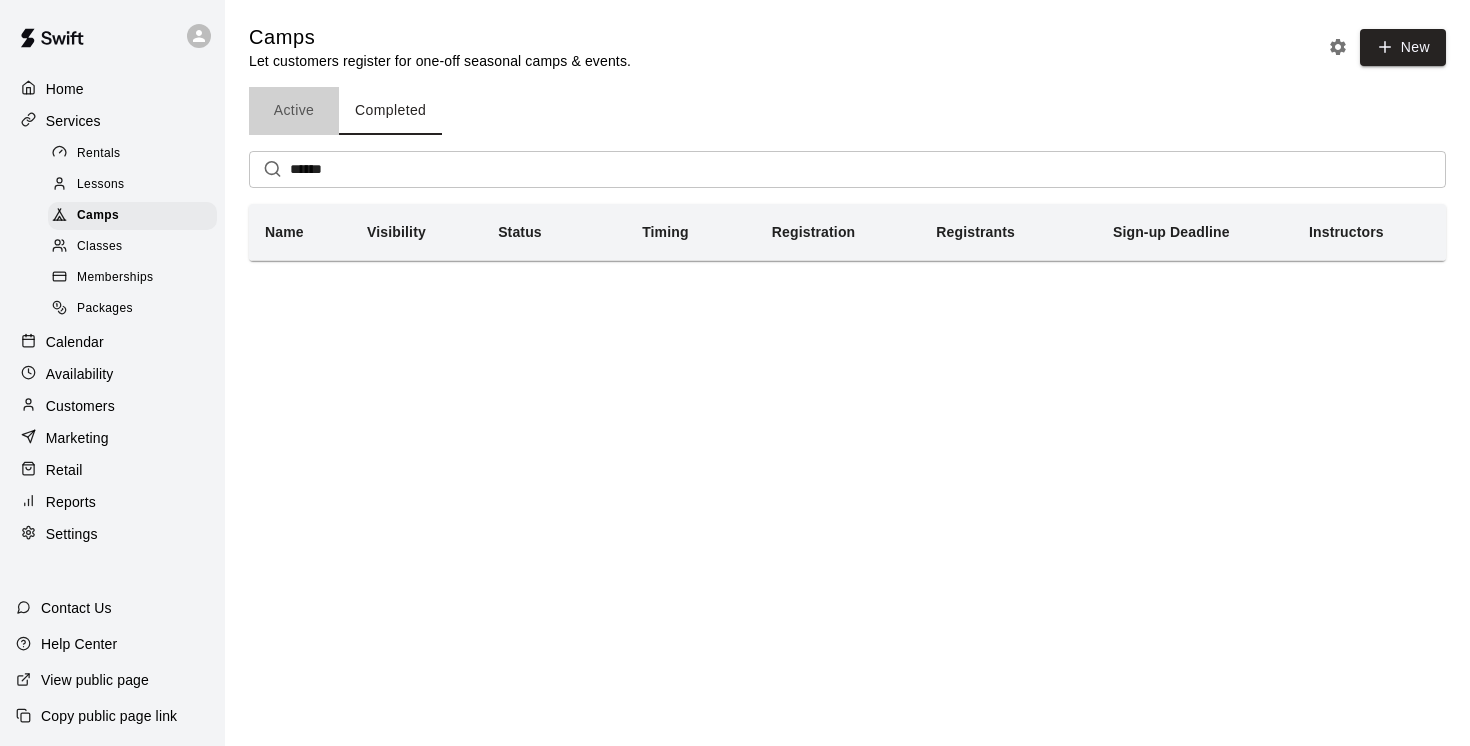 click on "Active" at bounding box center [294, 111] 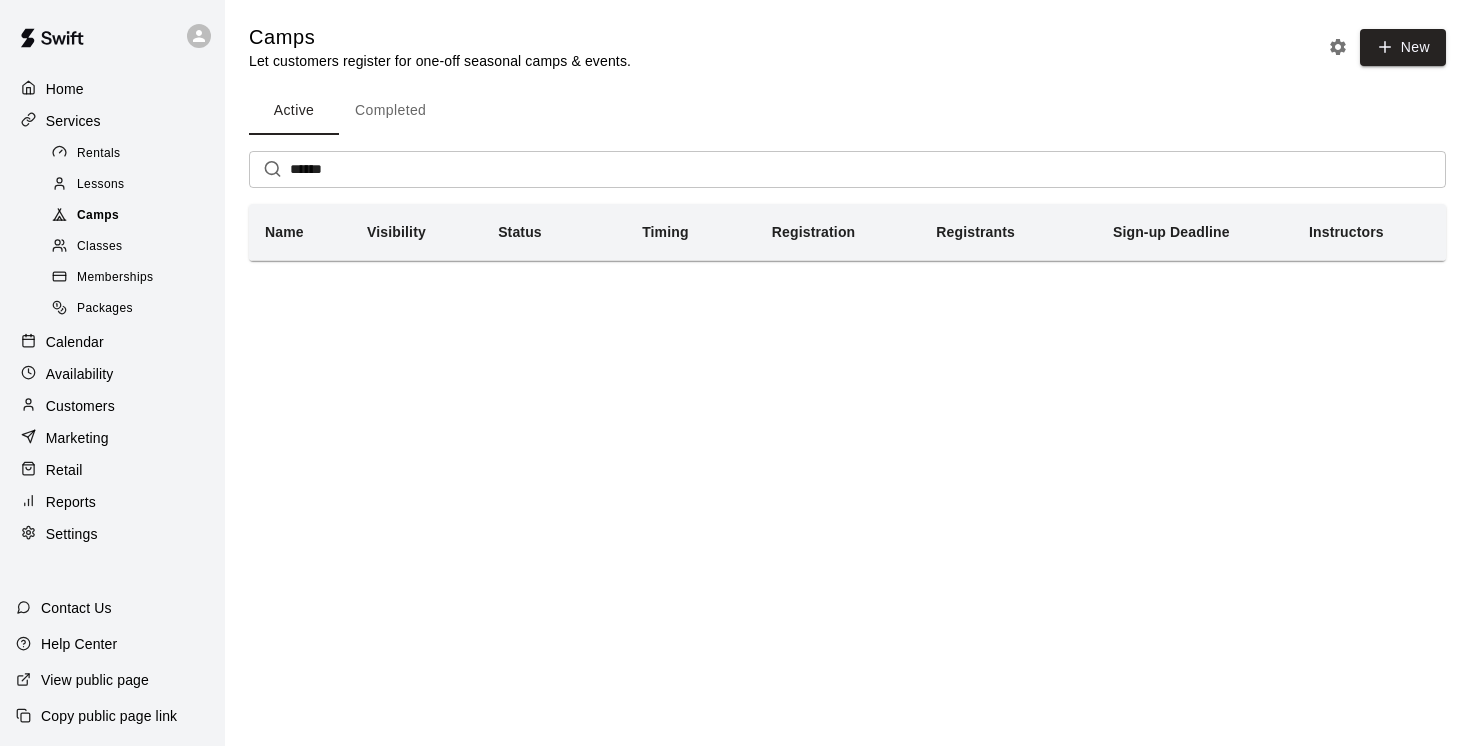 click on "Camps" at bounding box center [98, 216] 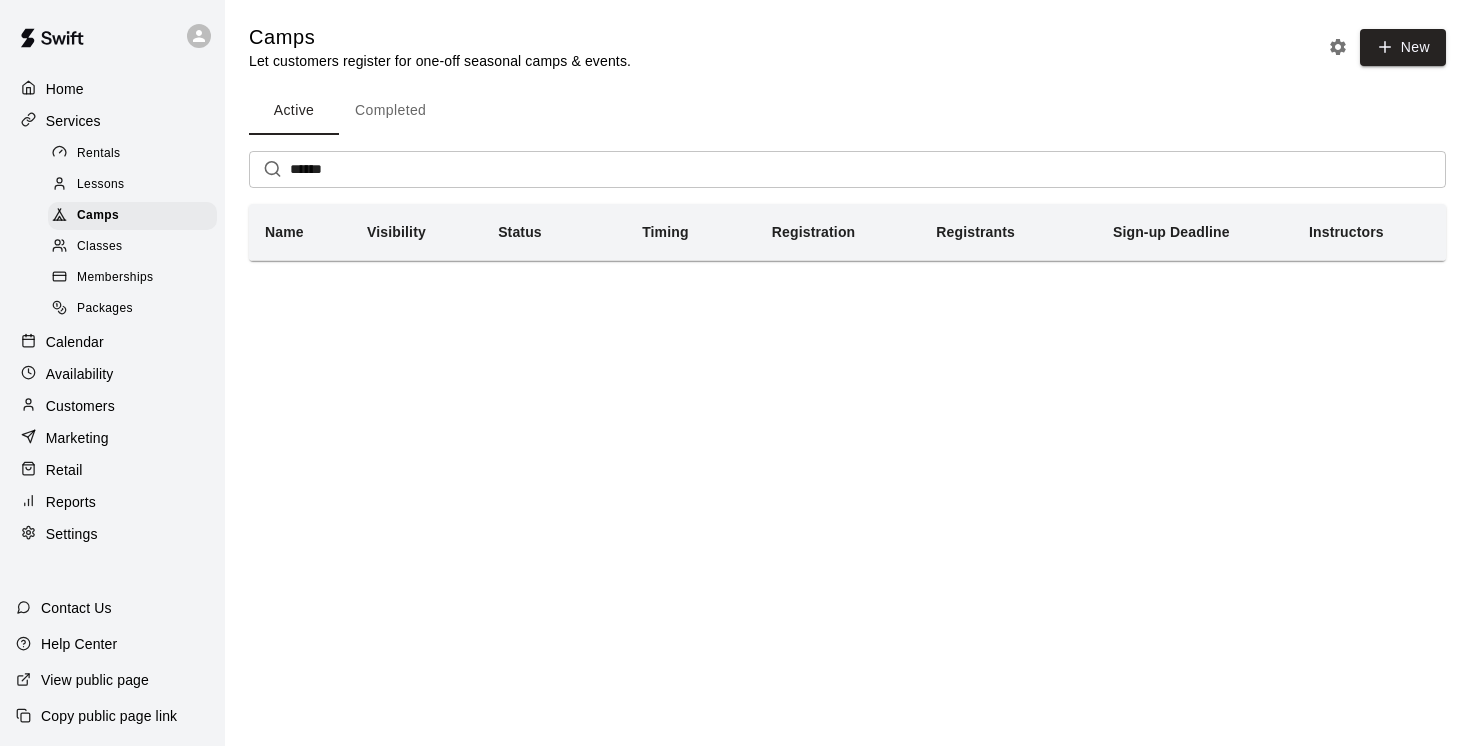click on "Services" at bounding box center [73, 121] 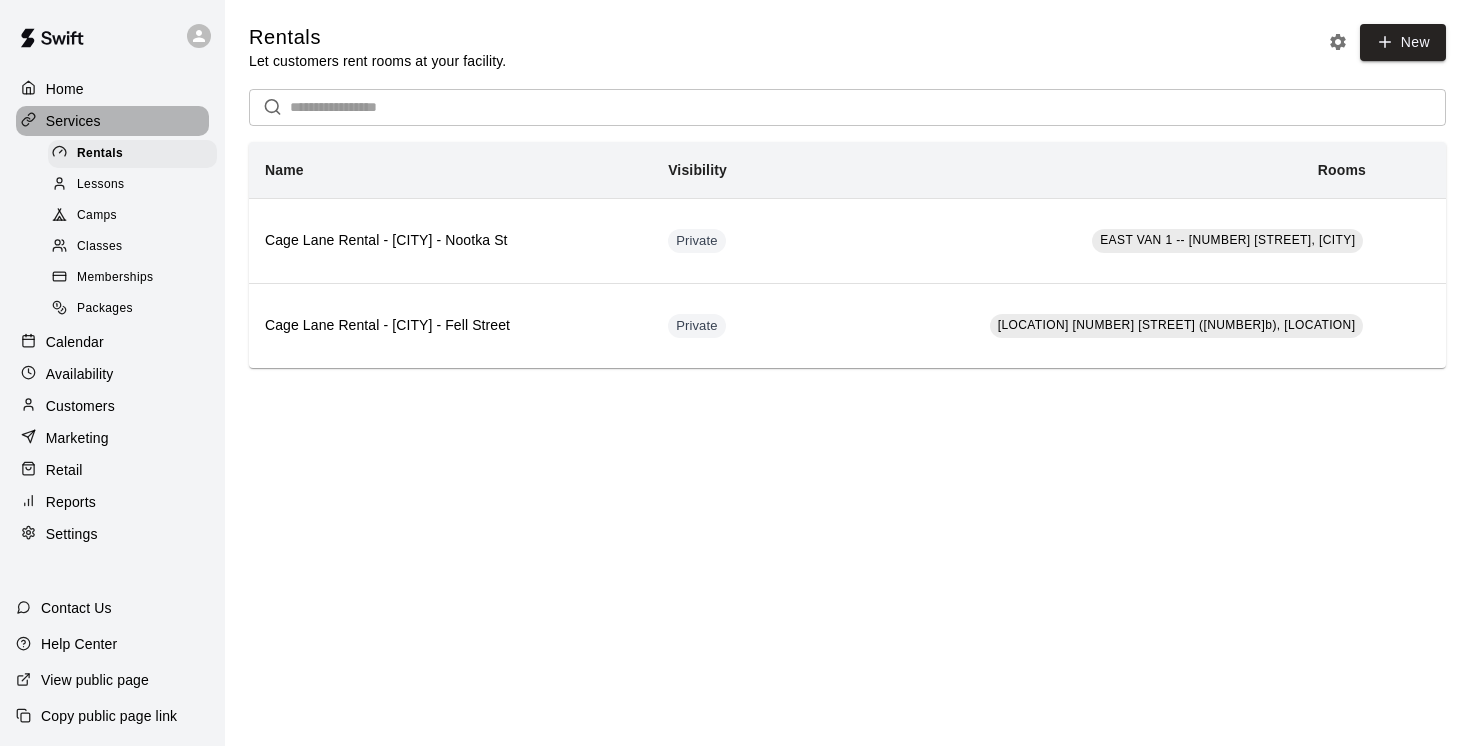 click on "Services" at bounding box center (73, 121) 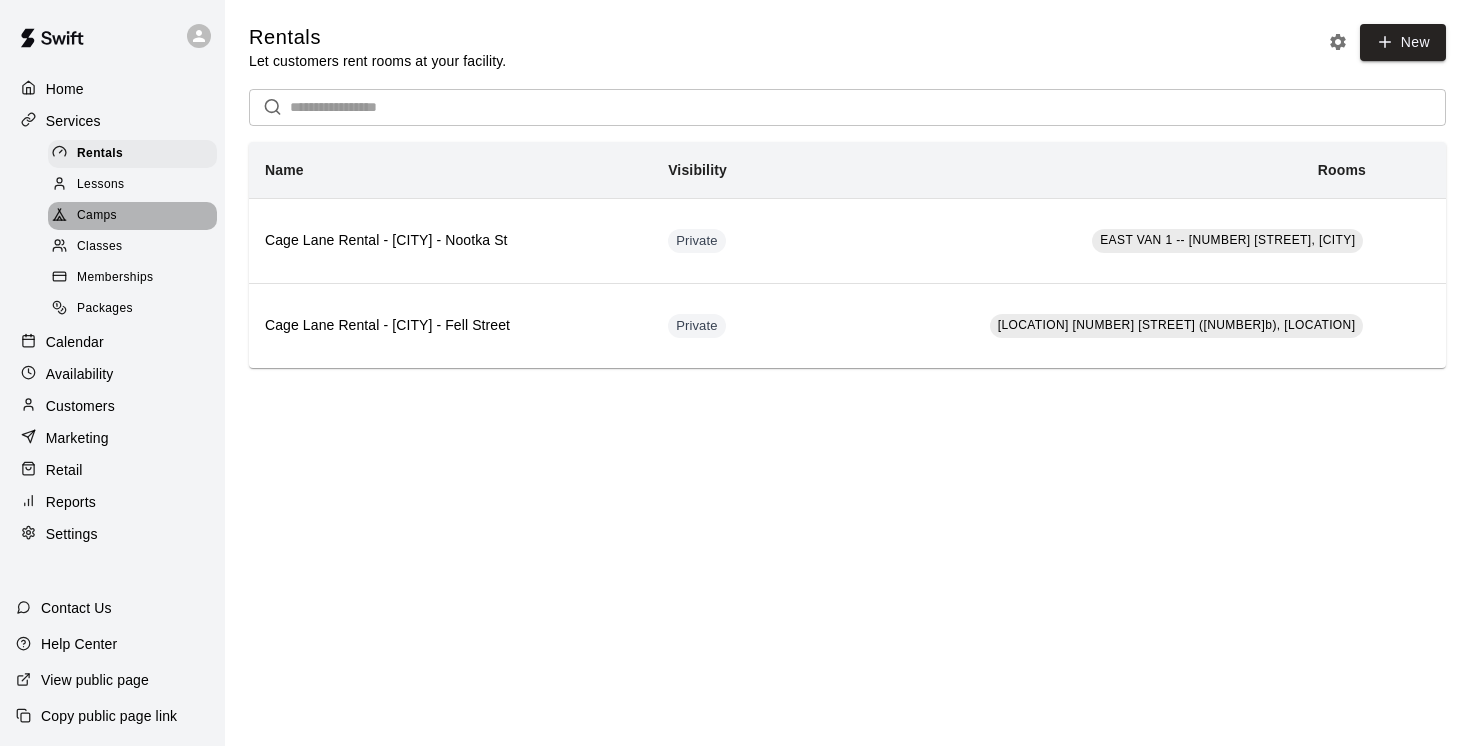 click on "Camps" at bounding box center [97, 216] 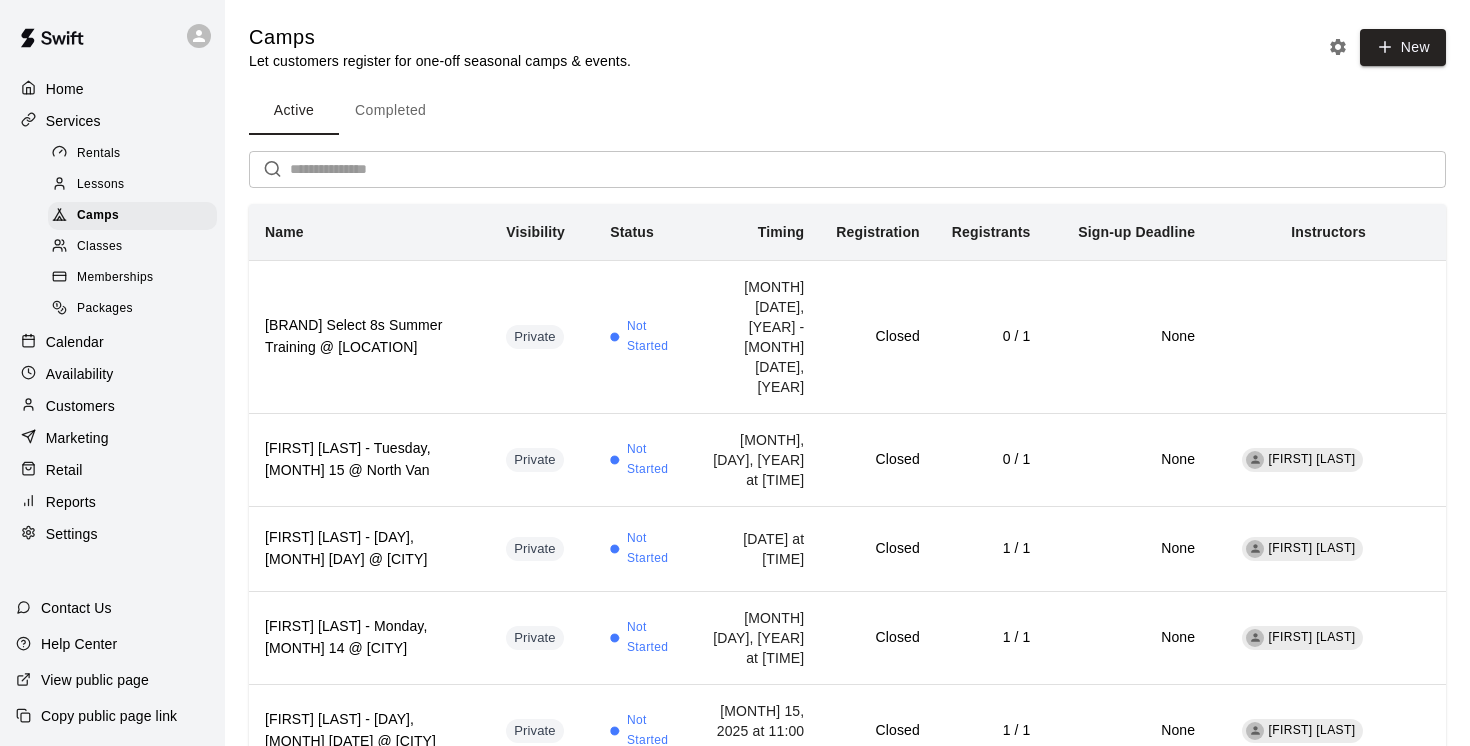 click on "Completed" at bounding box center [390, 111] 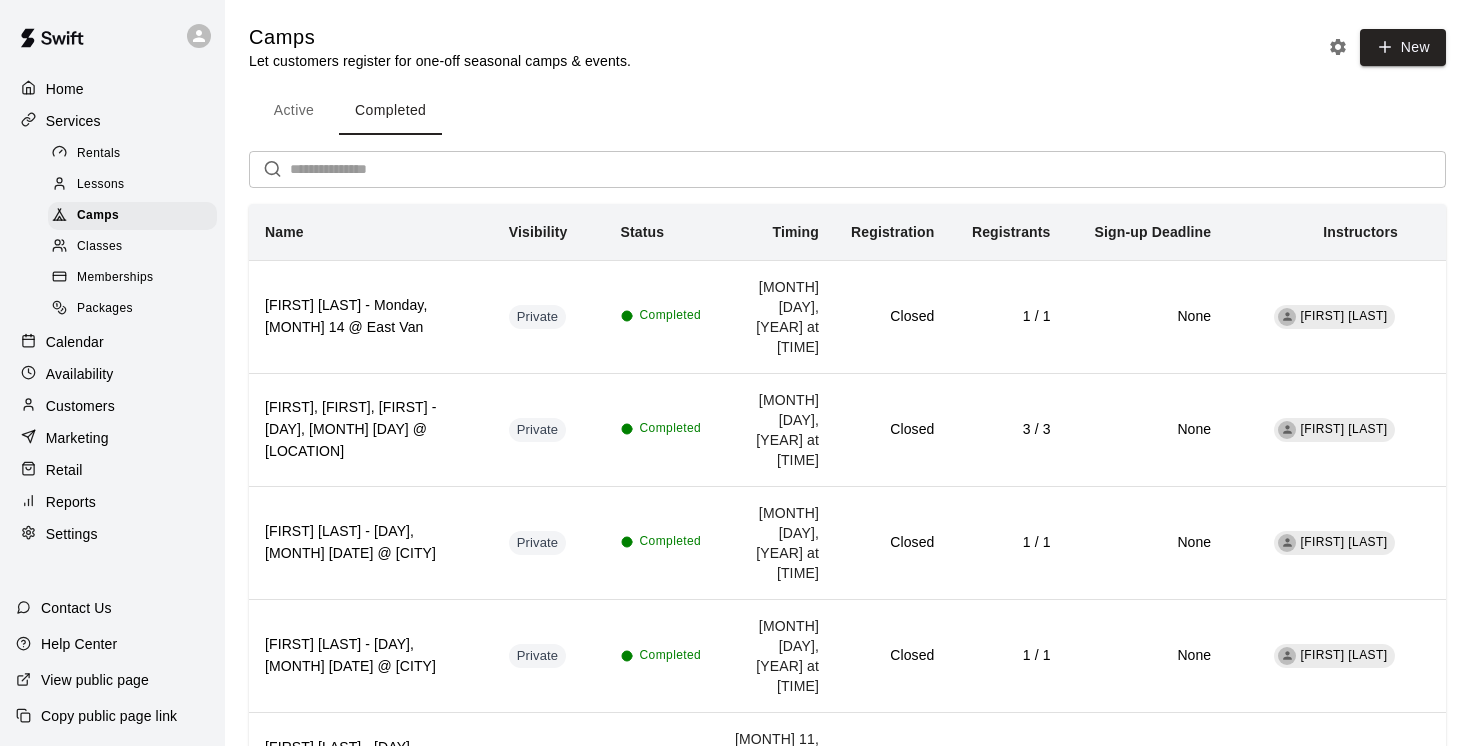 click at bounding box center (868, 169) 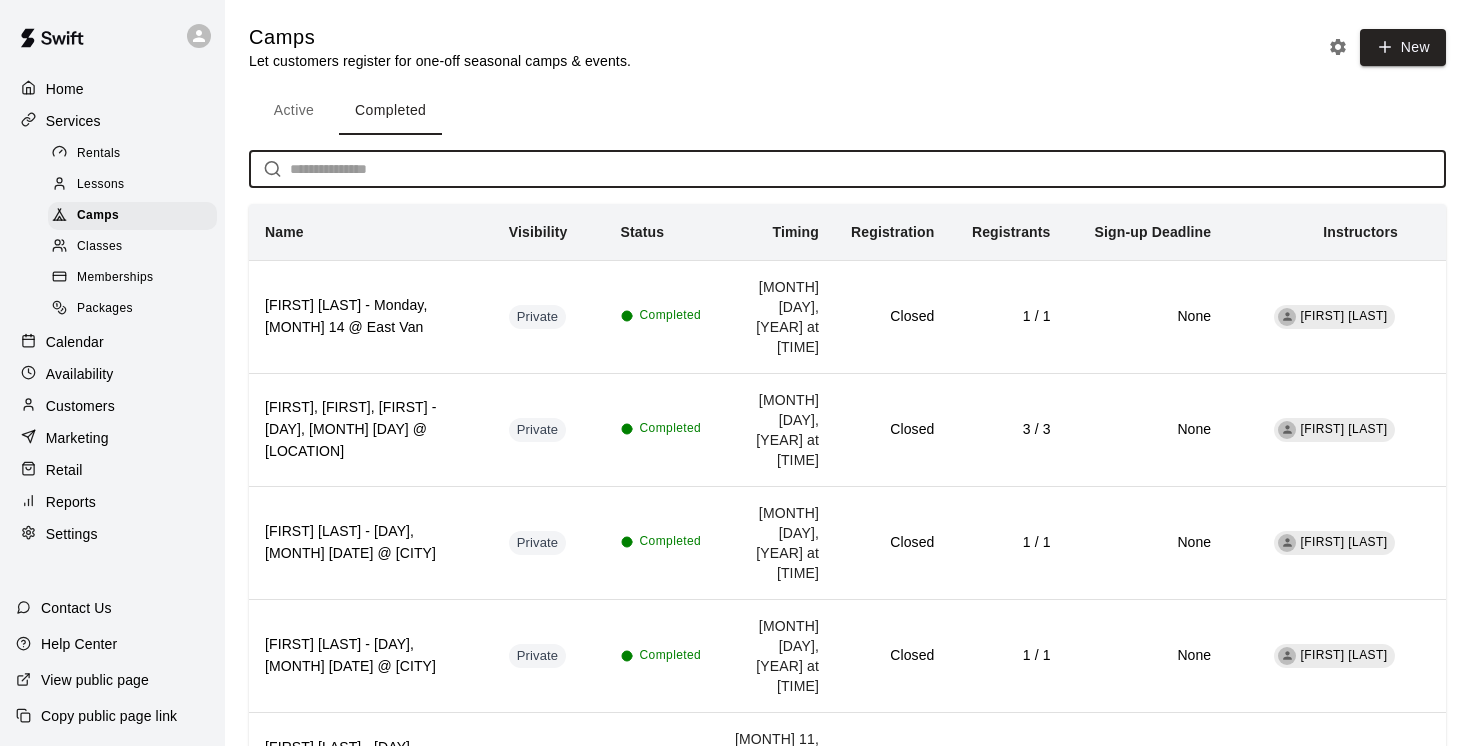 paste on "**********" 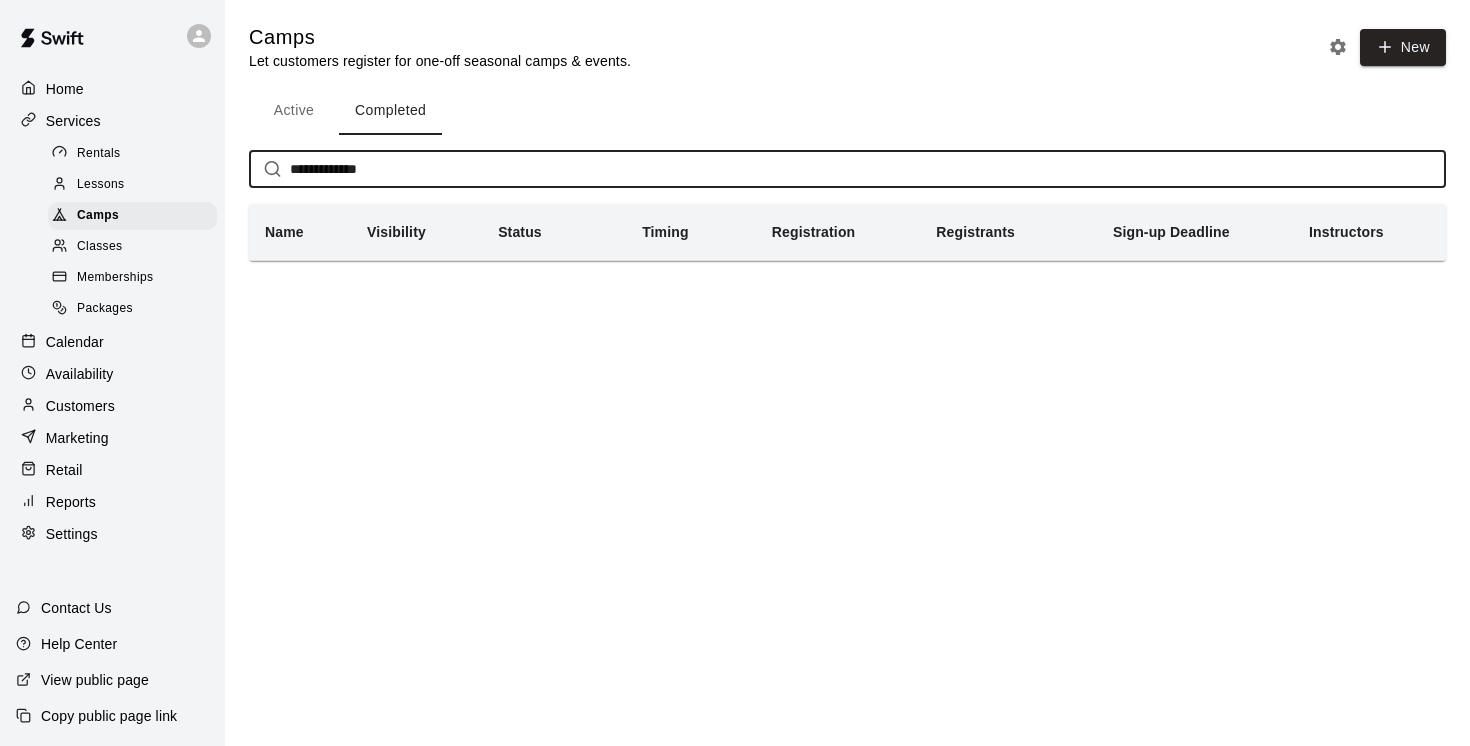 drag, startPoint x: 396, startPoint y: 177, endPoint x: 244, endPoint y: 157, distance: 153.31015 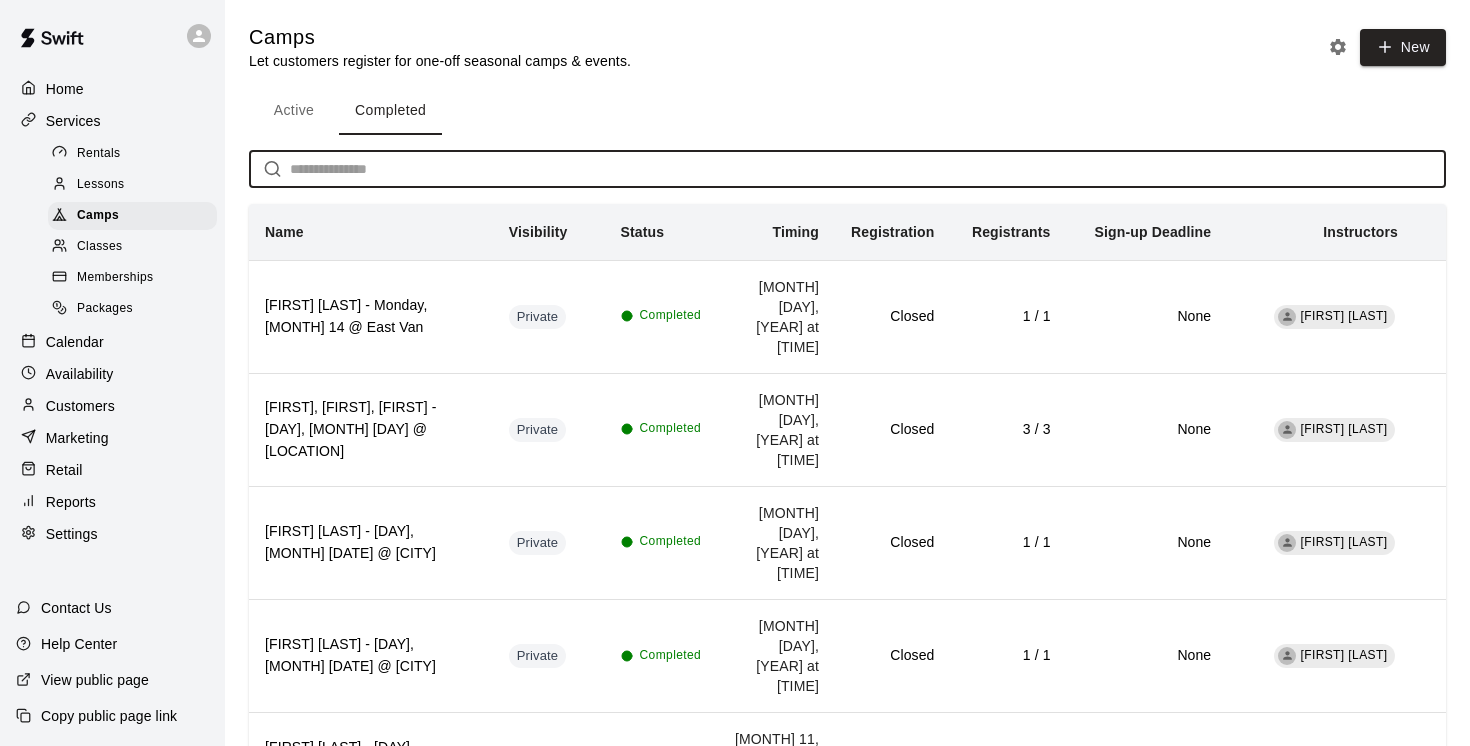 click at bounding box center (868, 169) 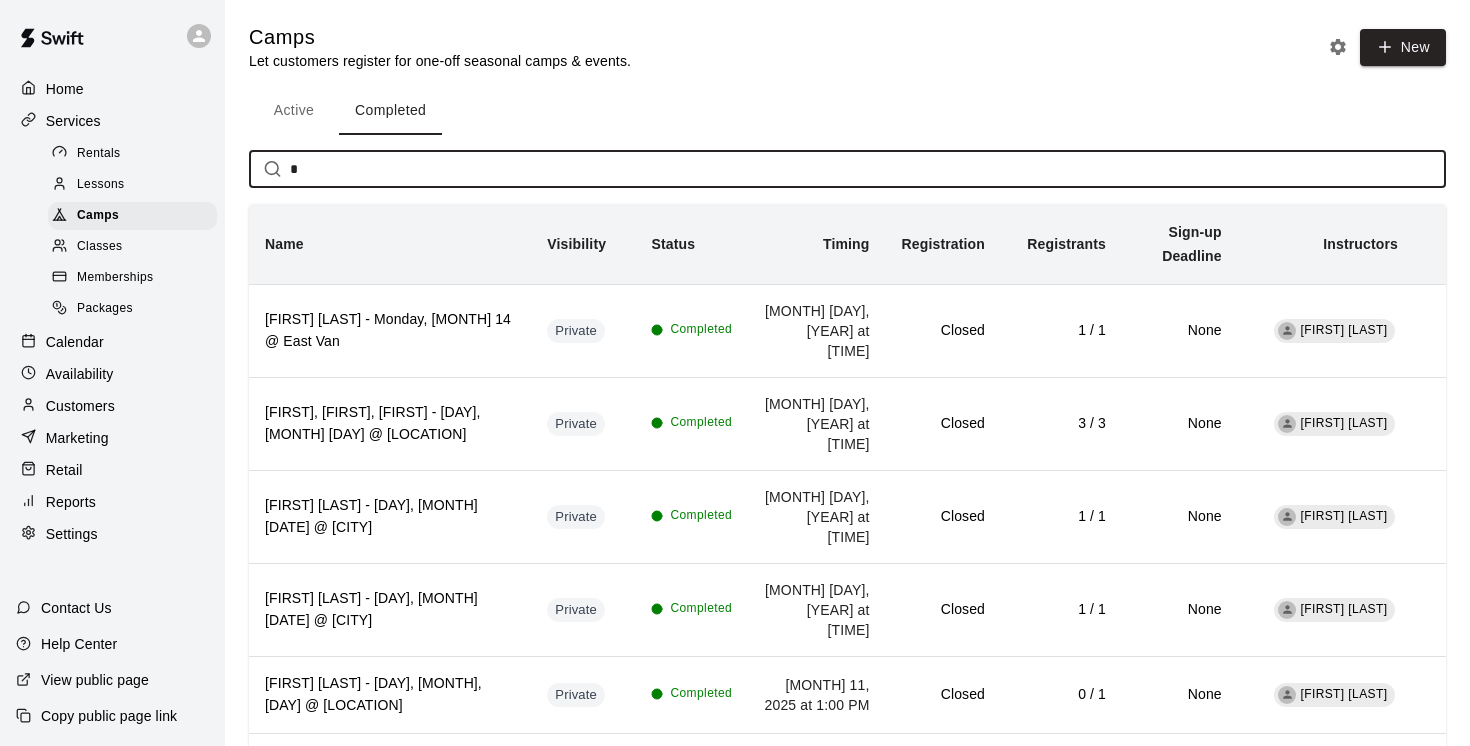 type 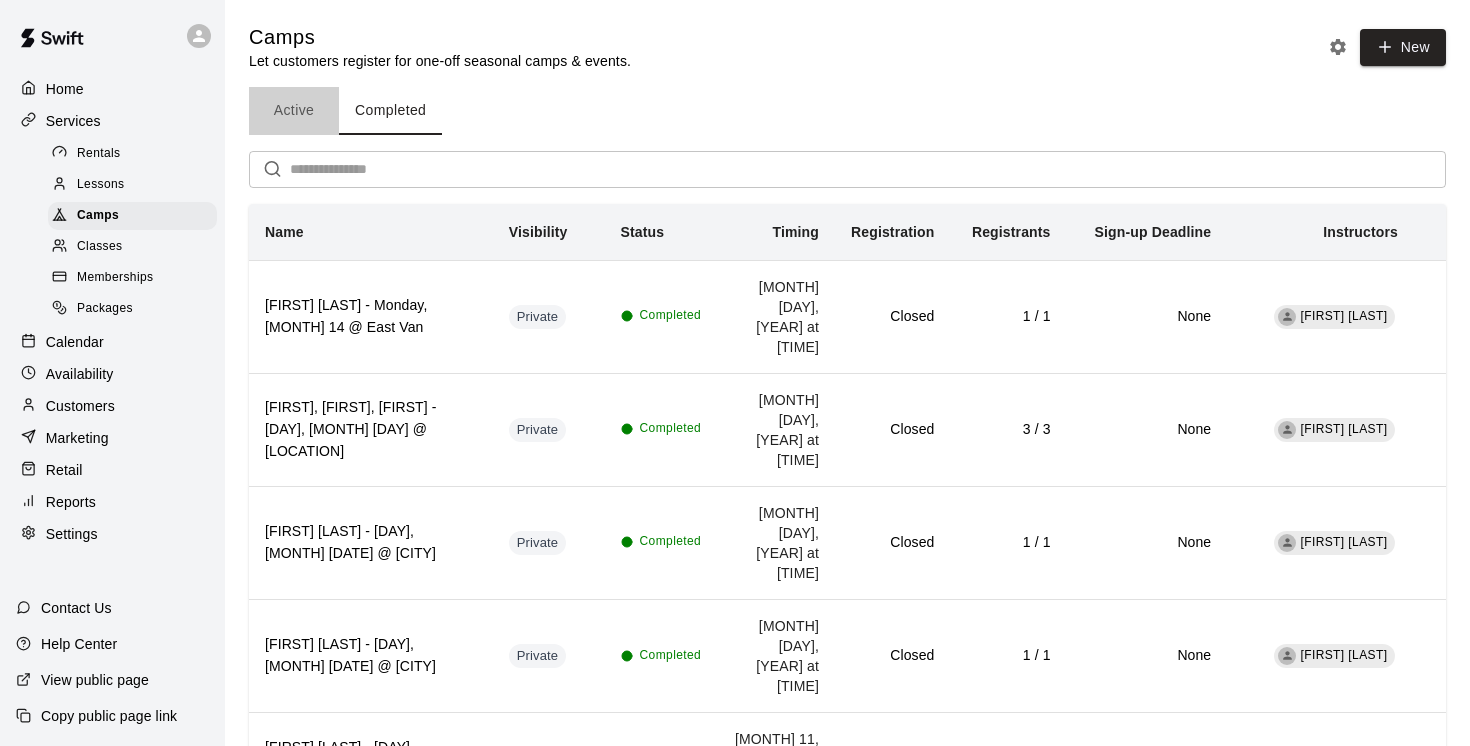 click on "Active" at bounding box center (294, 111) 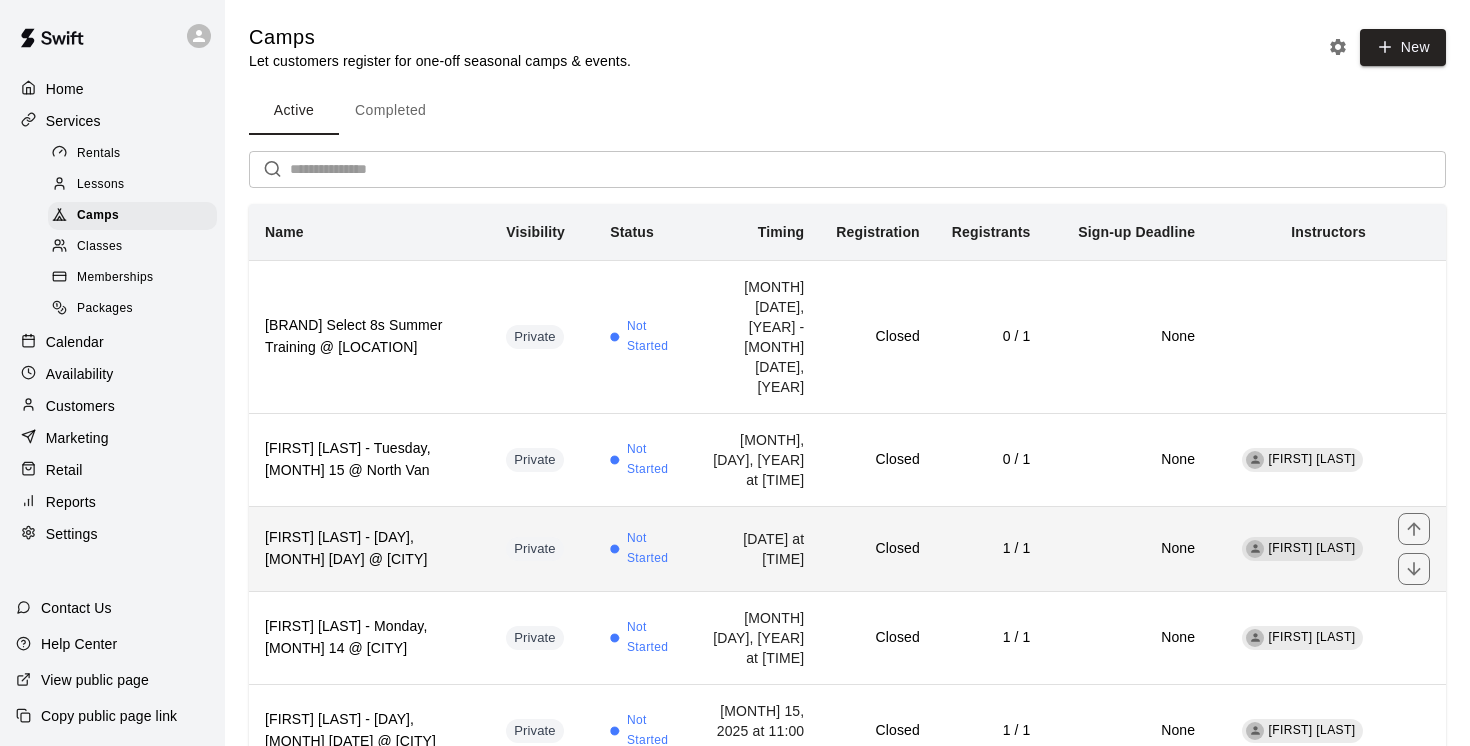click on "[FIRST] [LAST] - [DAY], [MONTH] [DAY] @ [CITY]" at bounding box center (369, 549) 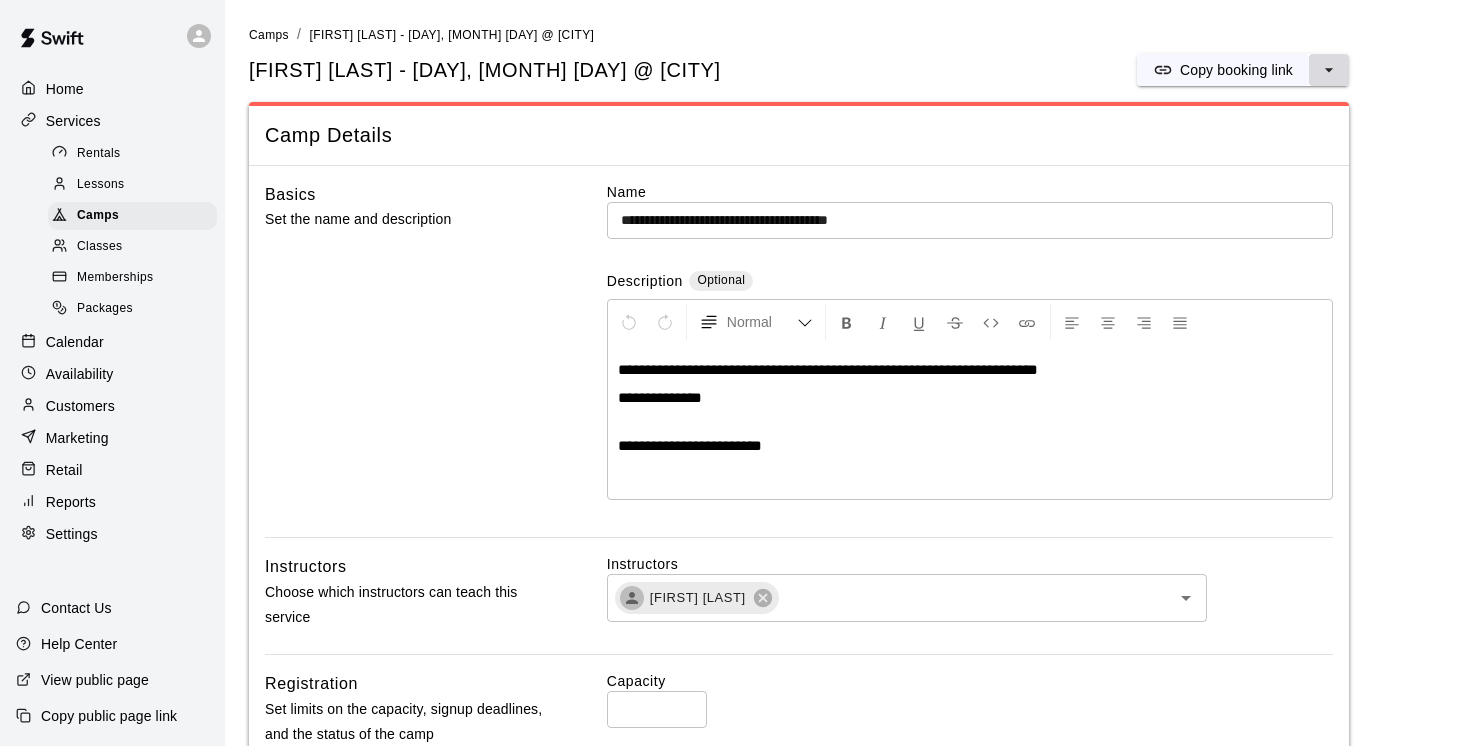 click 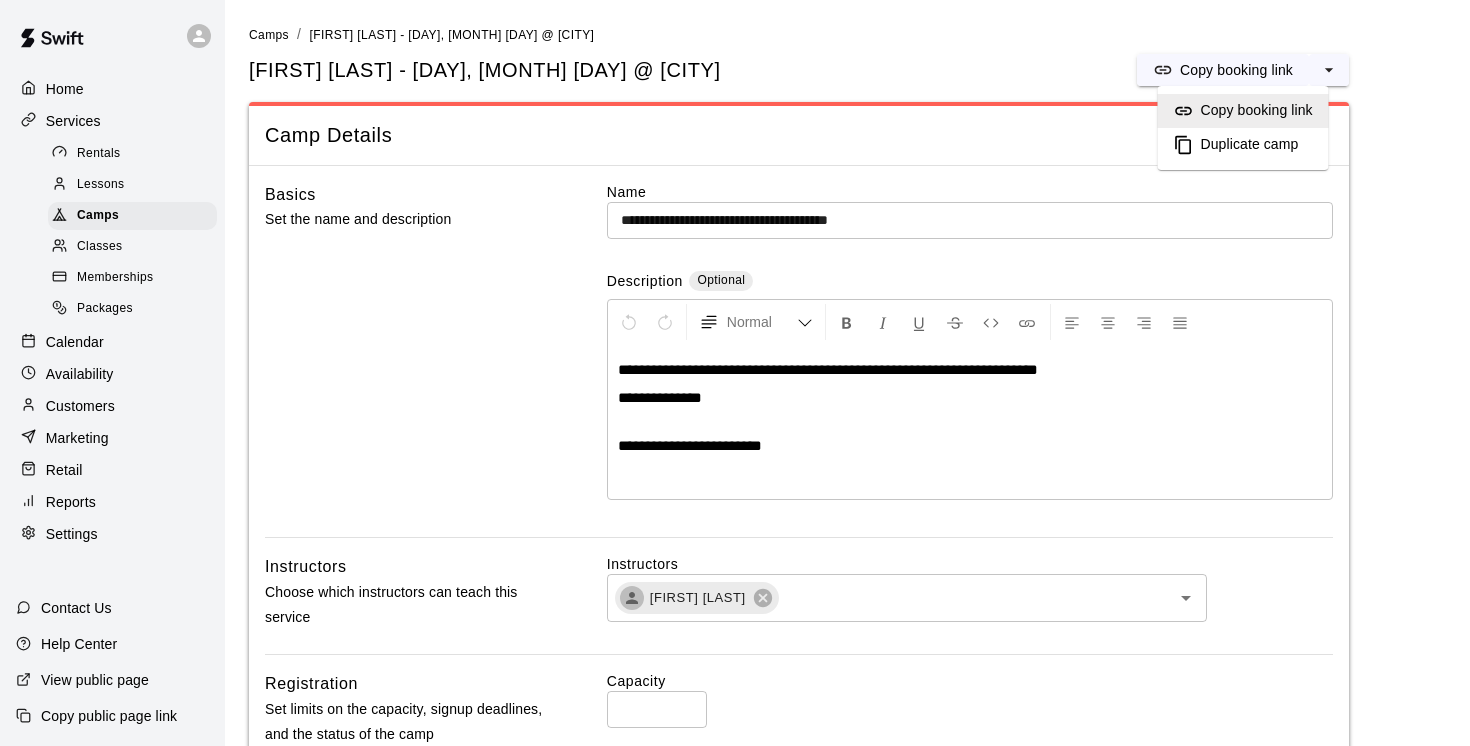 click on "Duplicate camp" at bounding box center [1250, 145] 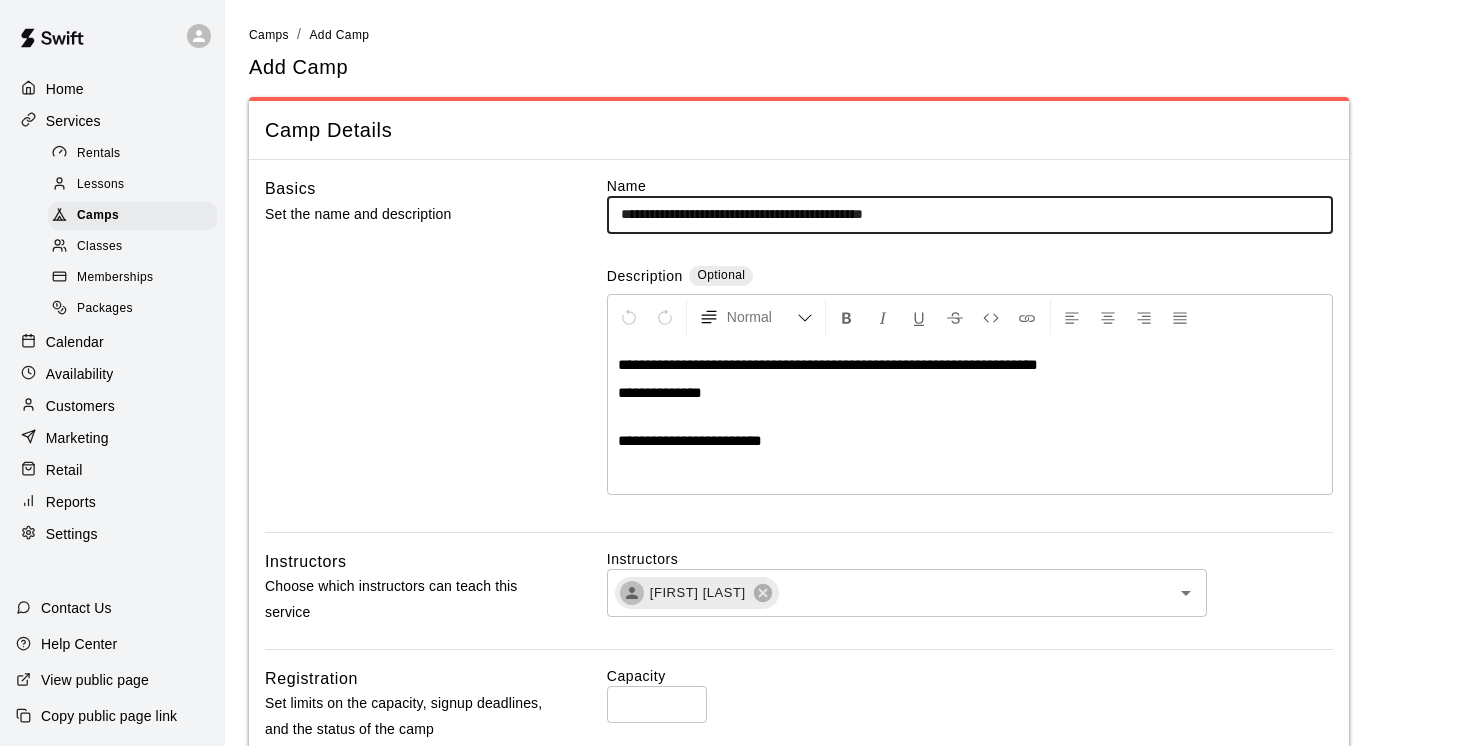 drag, startPoint x: 700, startPoint y: 218, endPoint x: 537, endPoint y: 210, distance: 163.1962 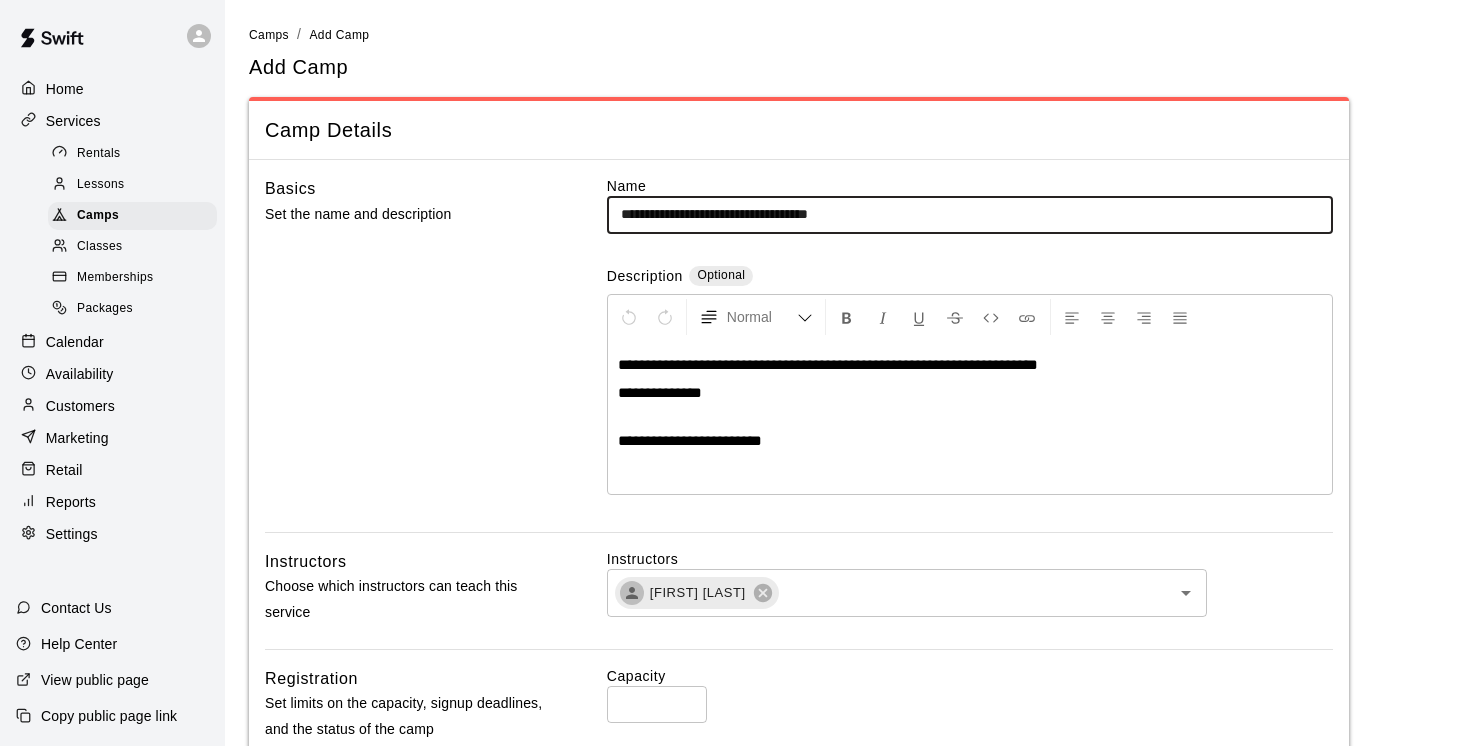 paste on "**********" 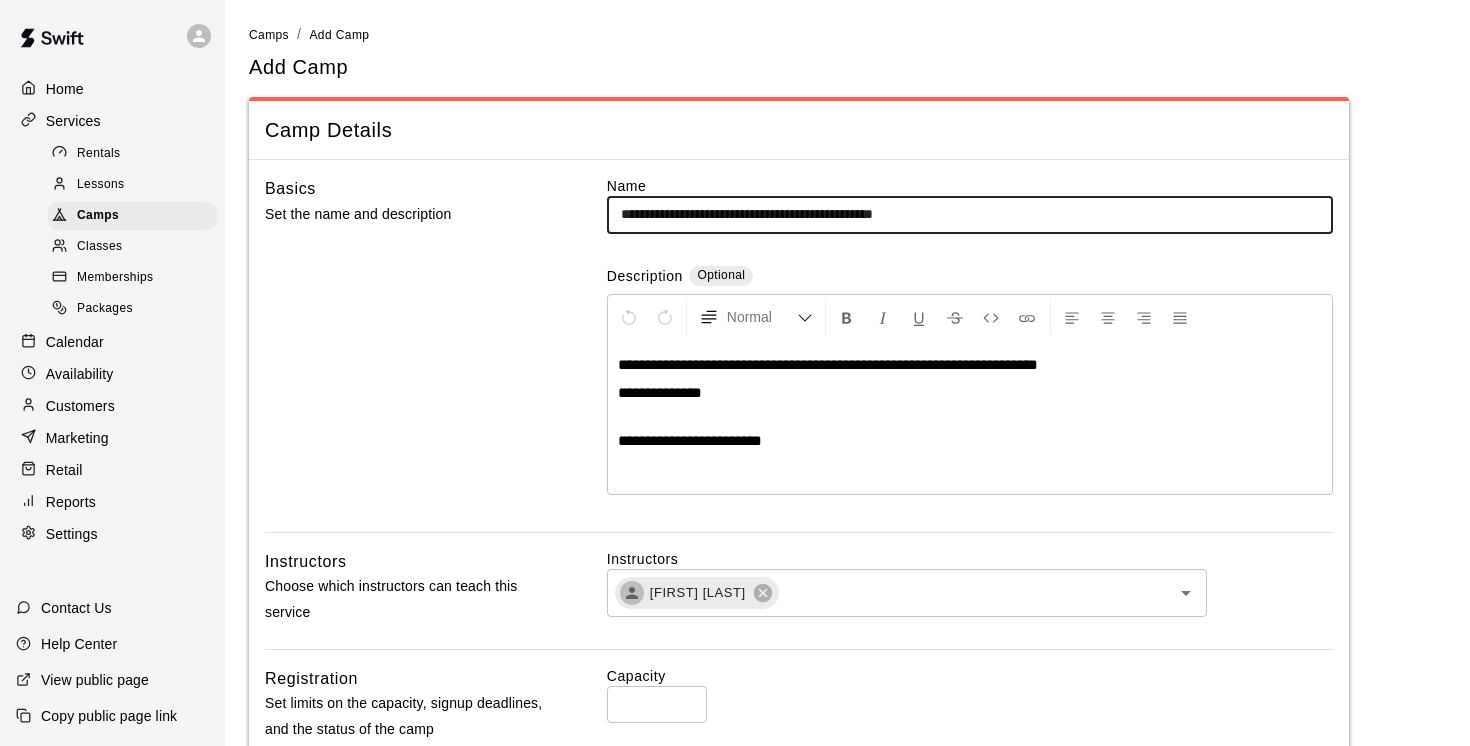 type on "**********" 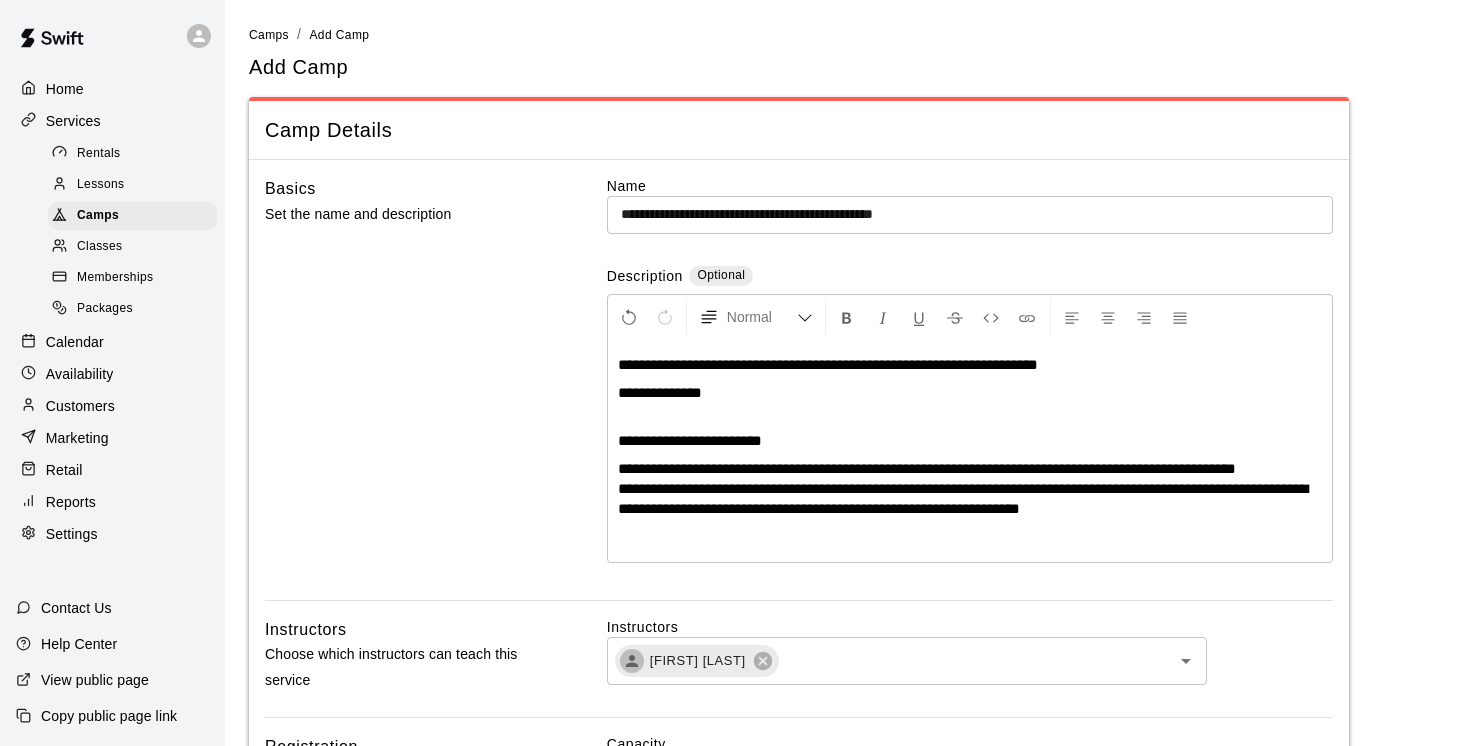 click on "**********" at bounding box center (970, 431) 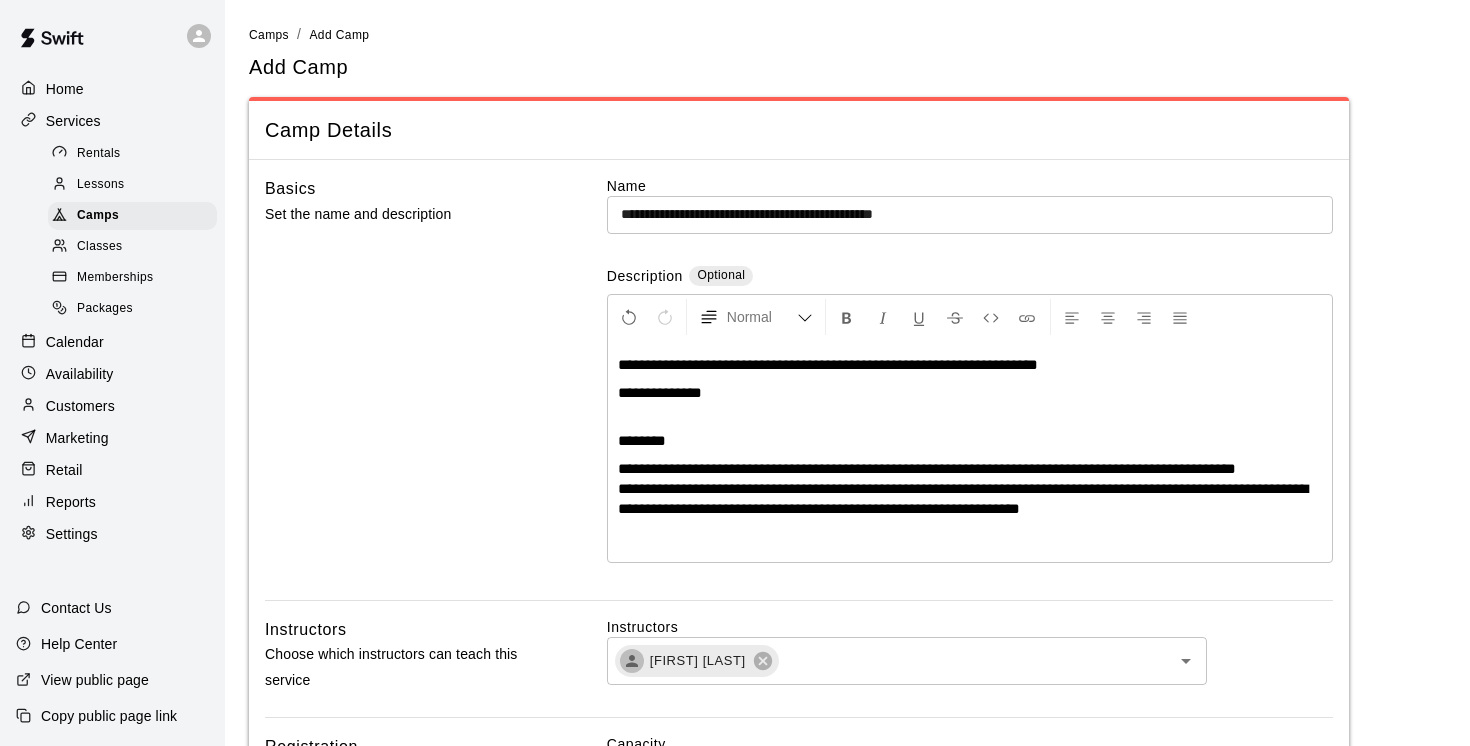 type 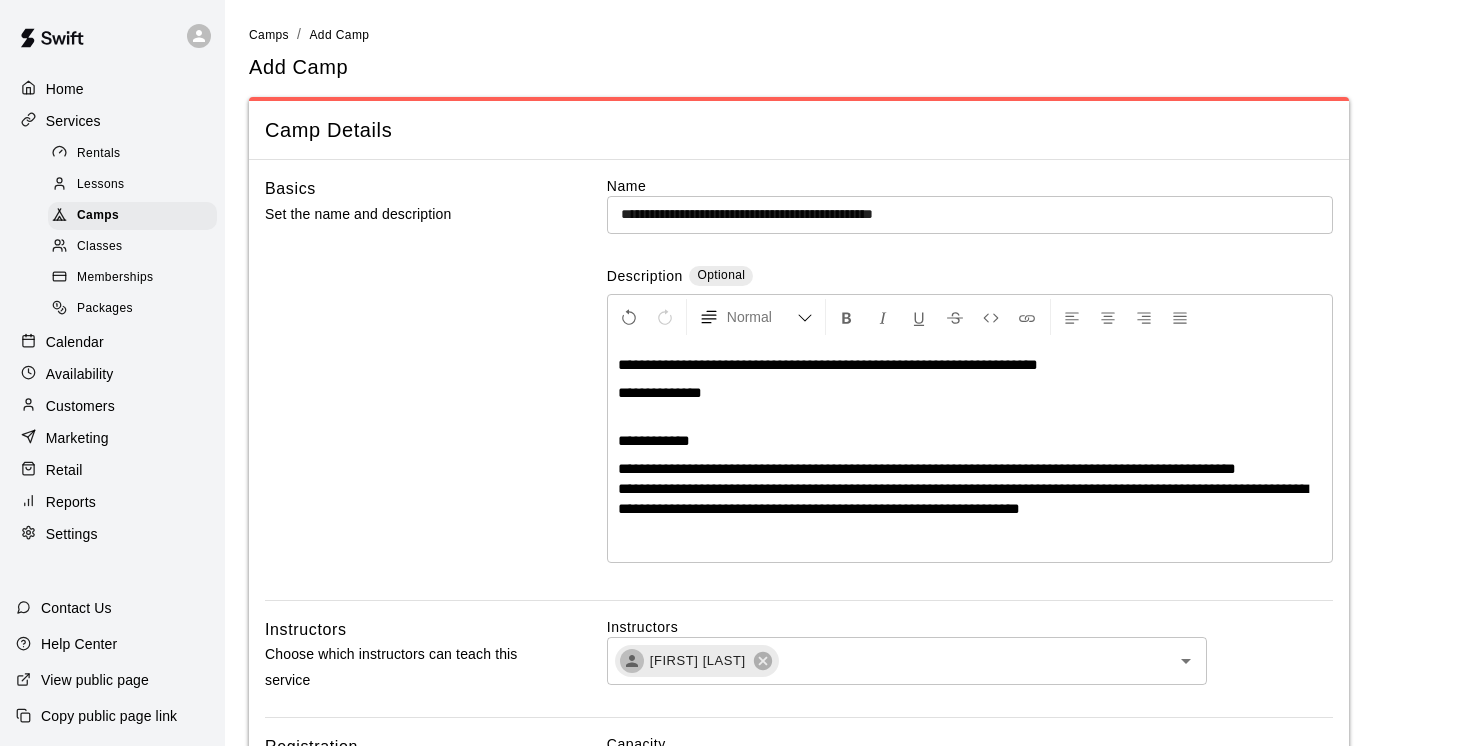 click on "**********" at bounding box center (970, 214) 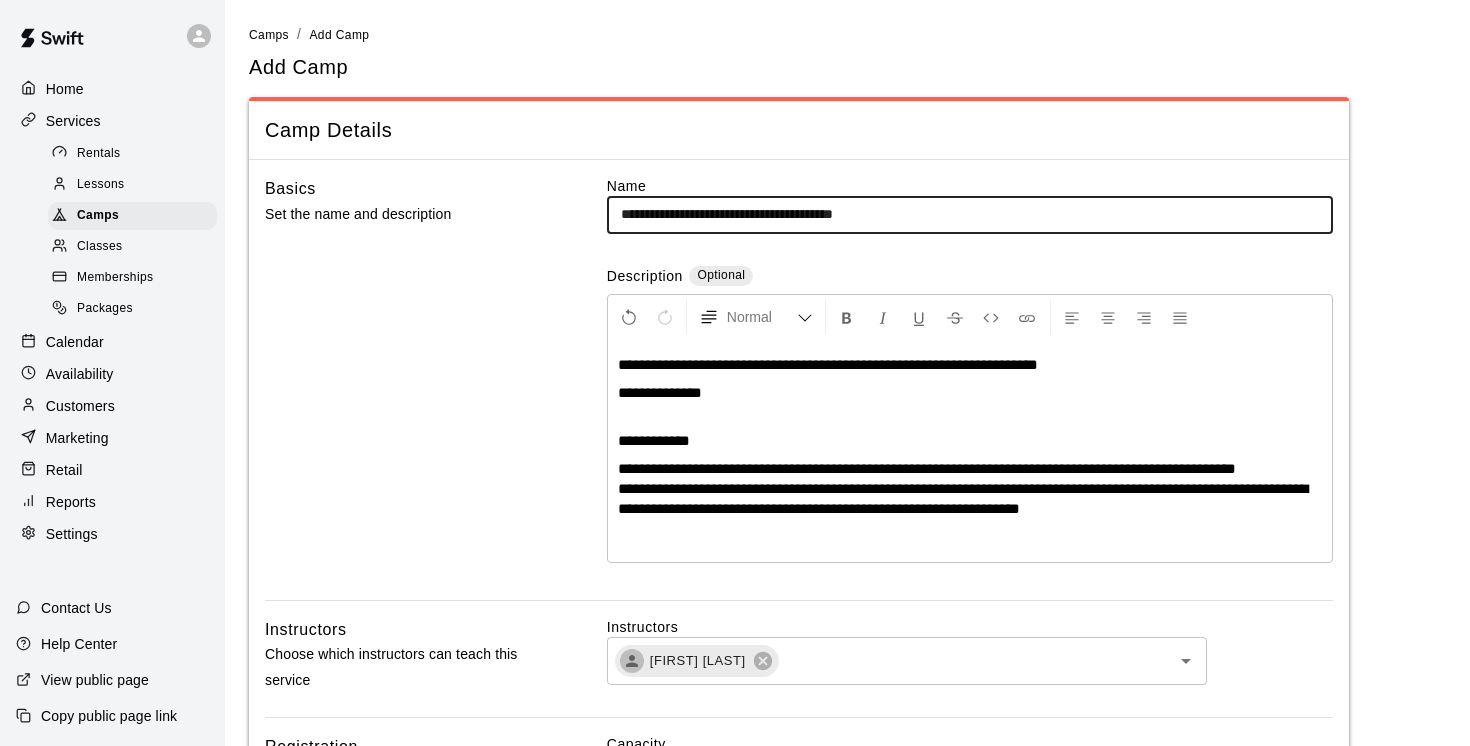 click on "**********" at bounding box center (970, 214) 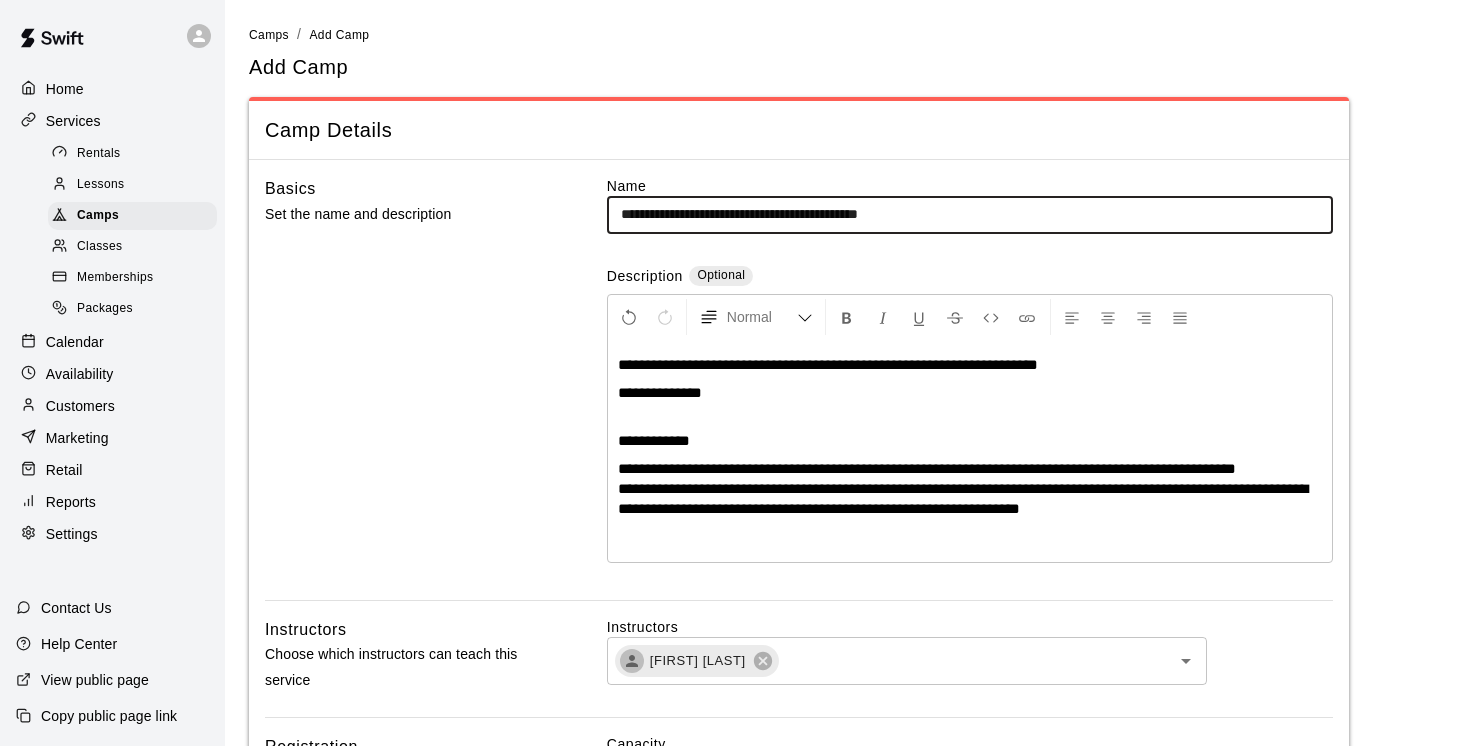 click on "**********" at bounding box center [970, 214] 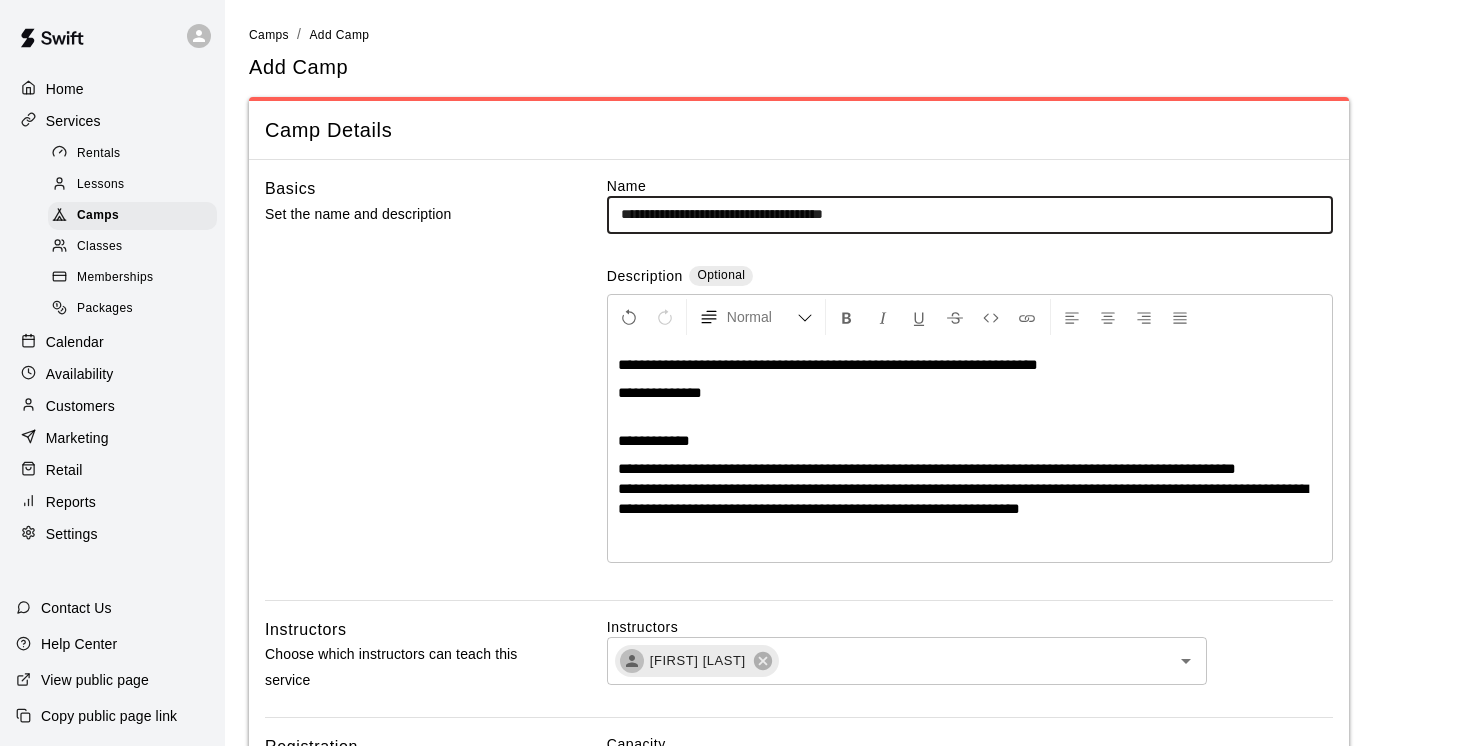 type on "**********" 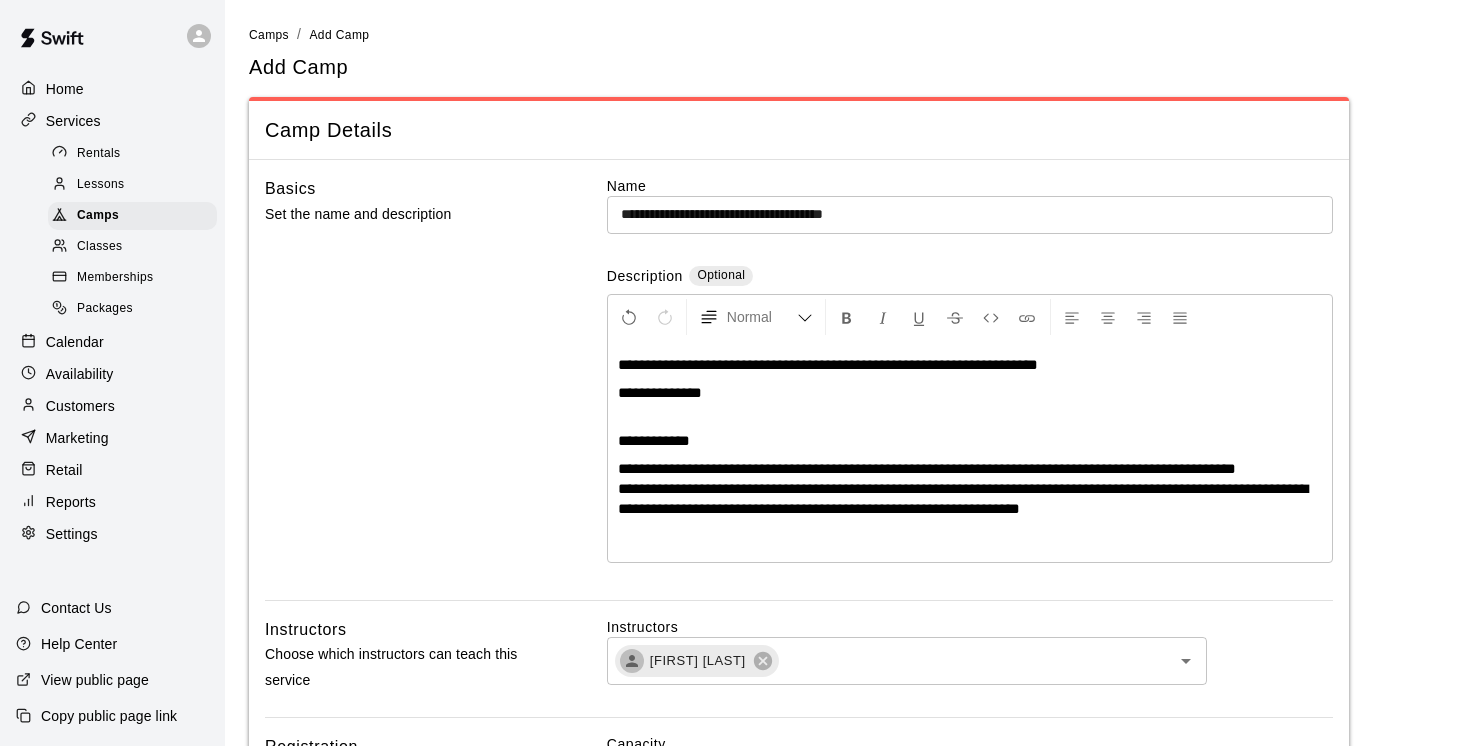 click on "**********" at bounding box center [828, 364] 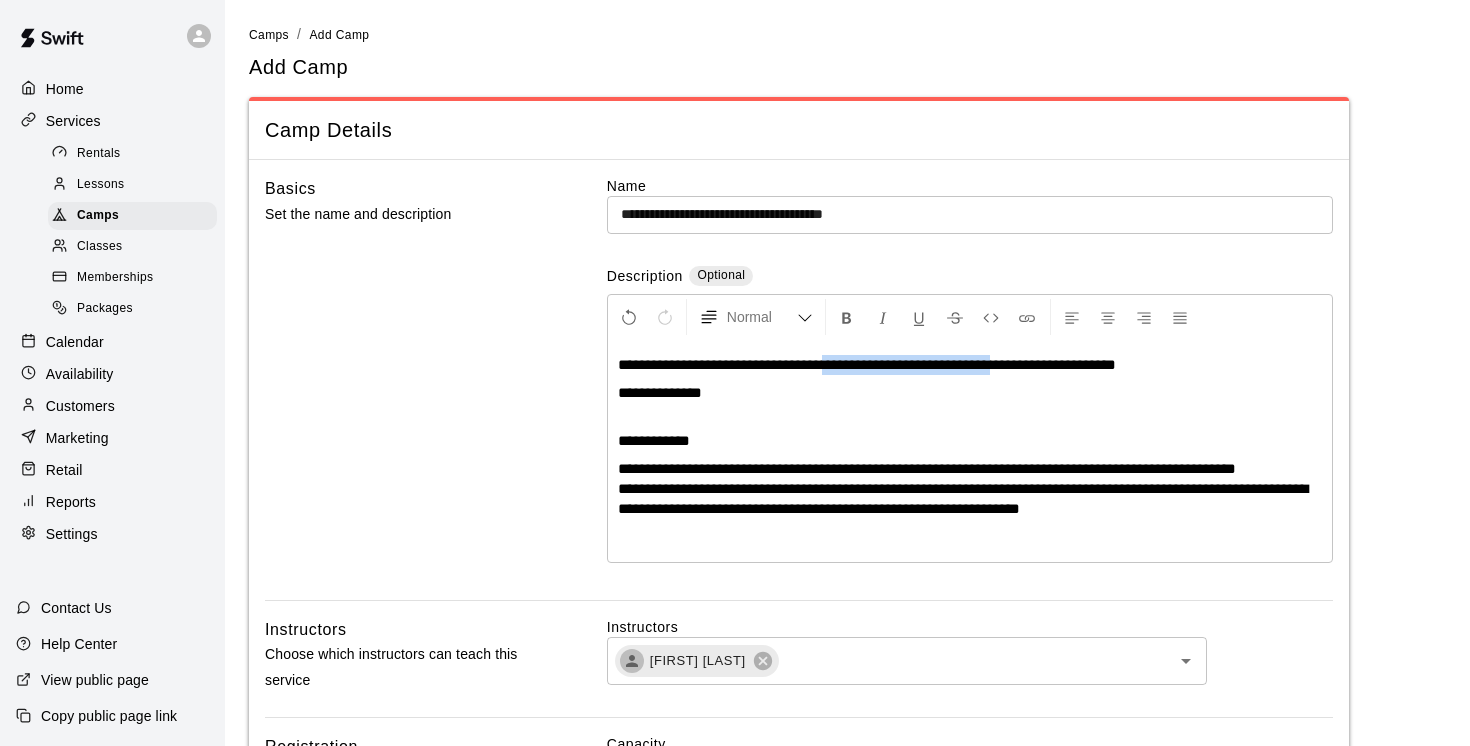 drag, startPoint x: 1057, startPoint y: 367, endPoint x: 861, endPoint y: 354, distance: 196.43065 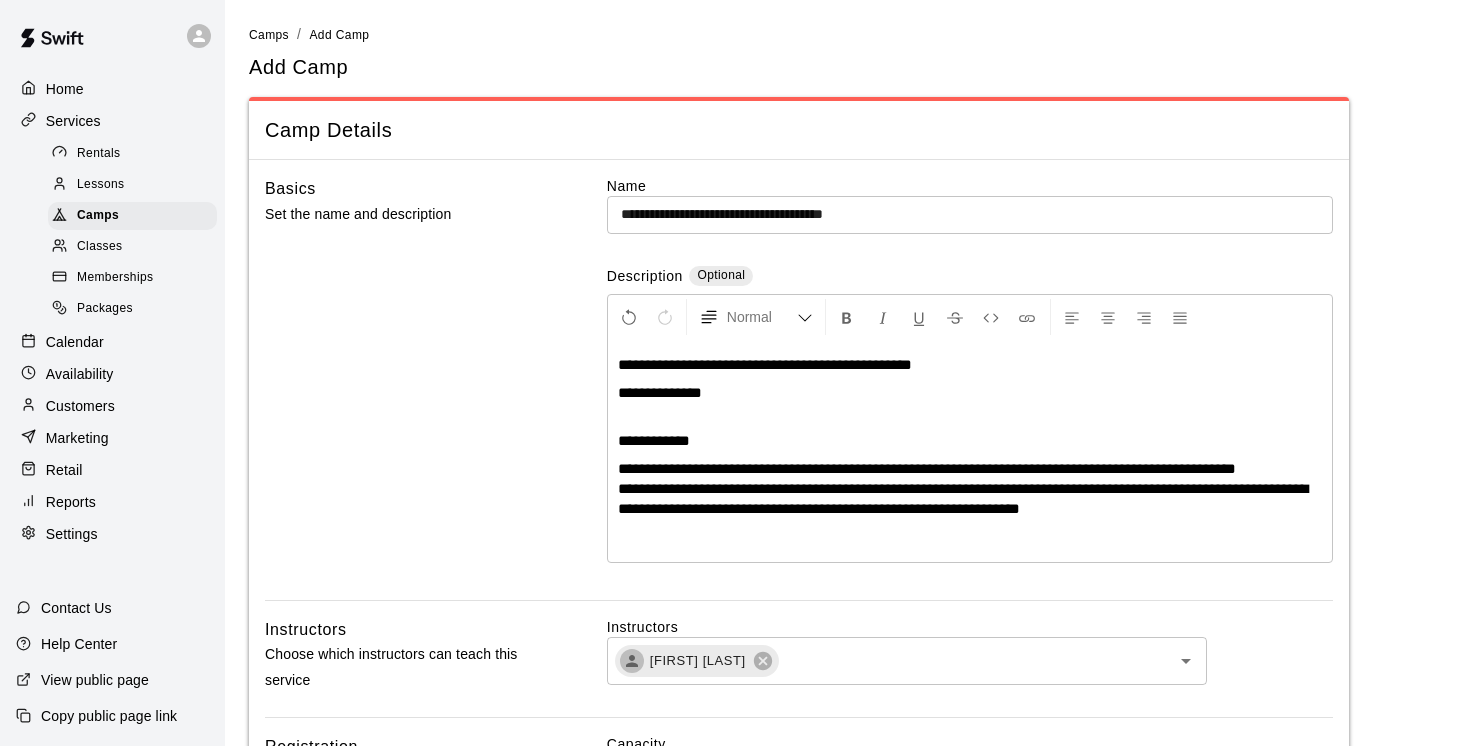 click on "**********" at bounding box center [970, 365] 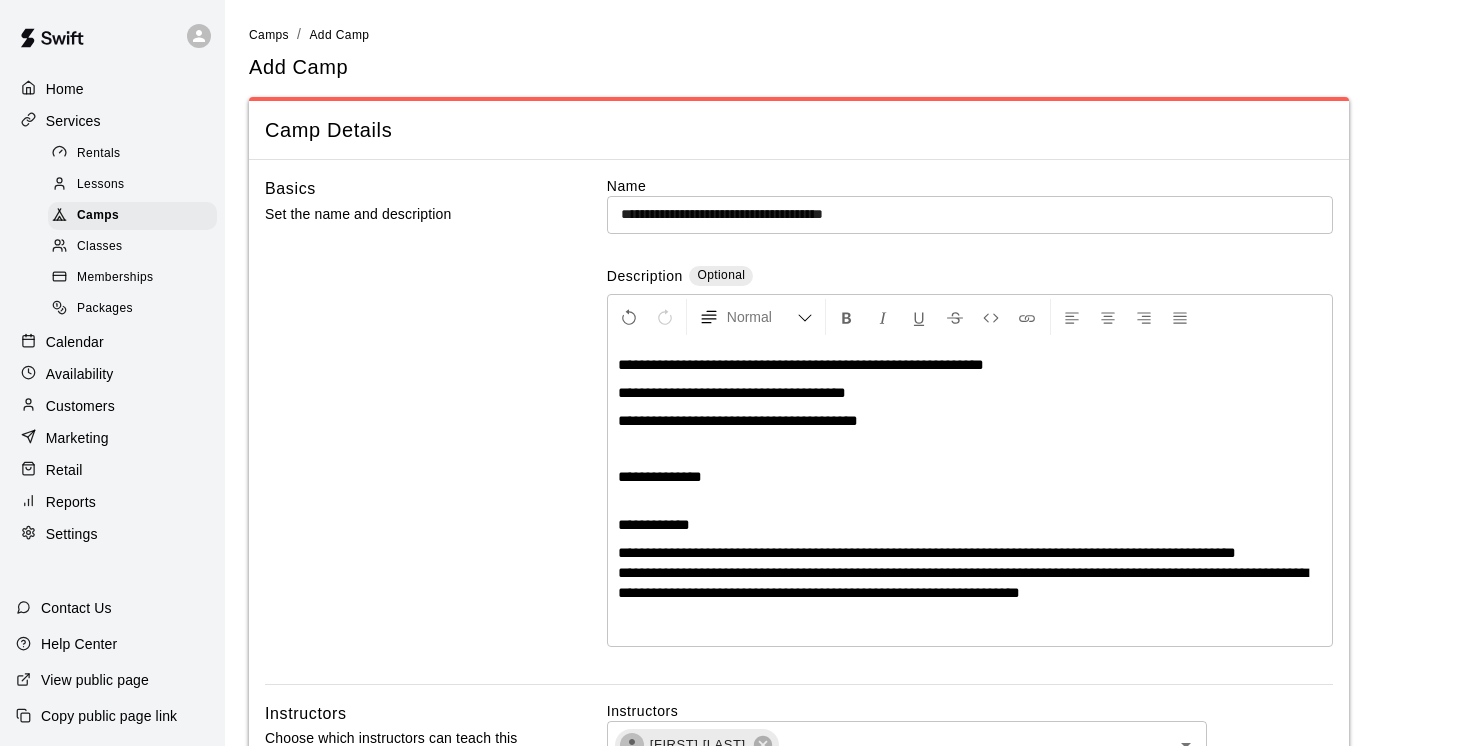 click on "**********" at bounding box center [660, 476] 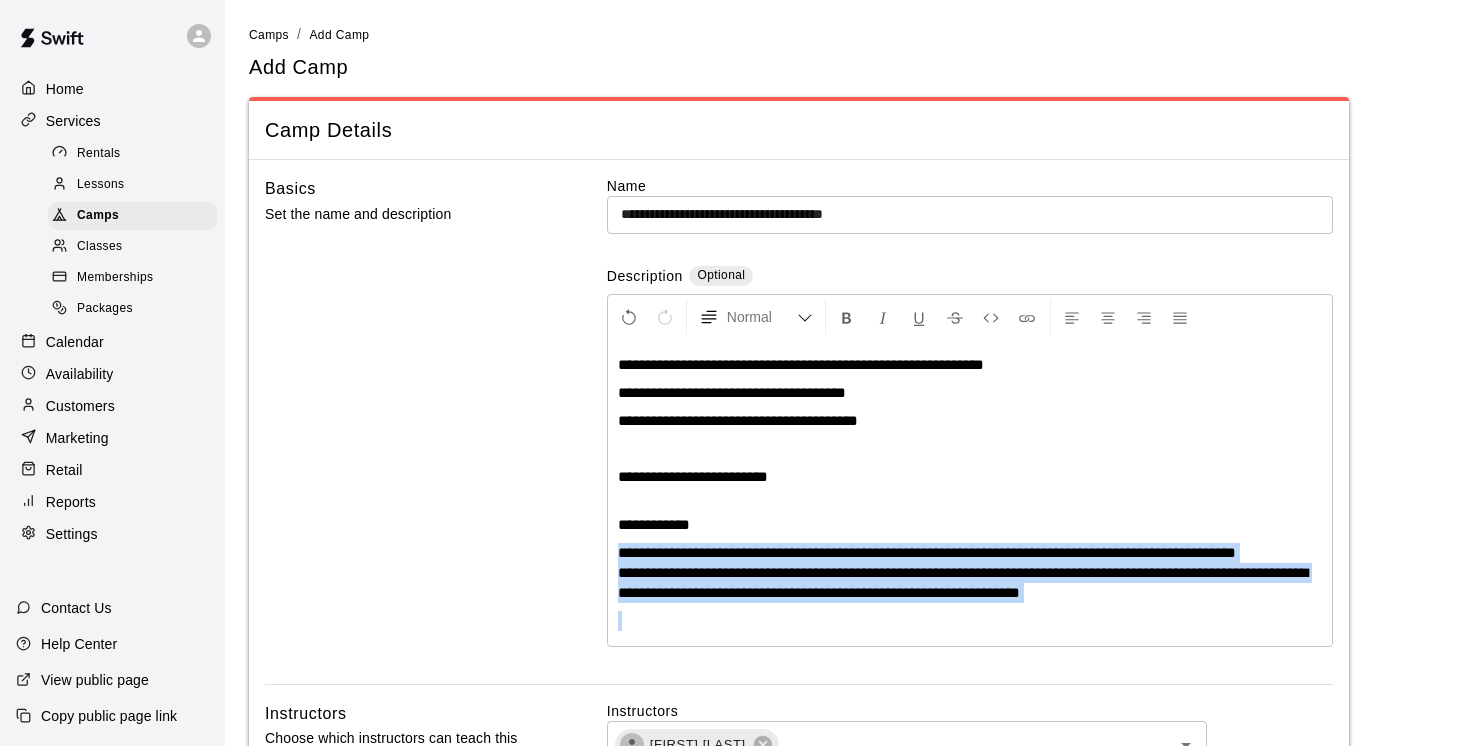 drag, startPoint x: 617, startPoint y: 549, endPoint x: 779, endPoint y: 646, distance: 188.82002 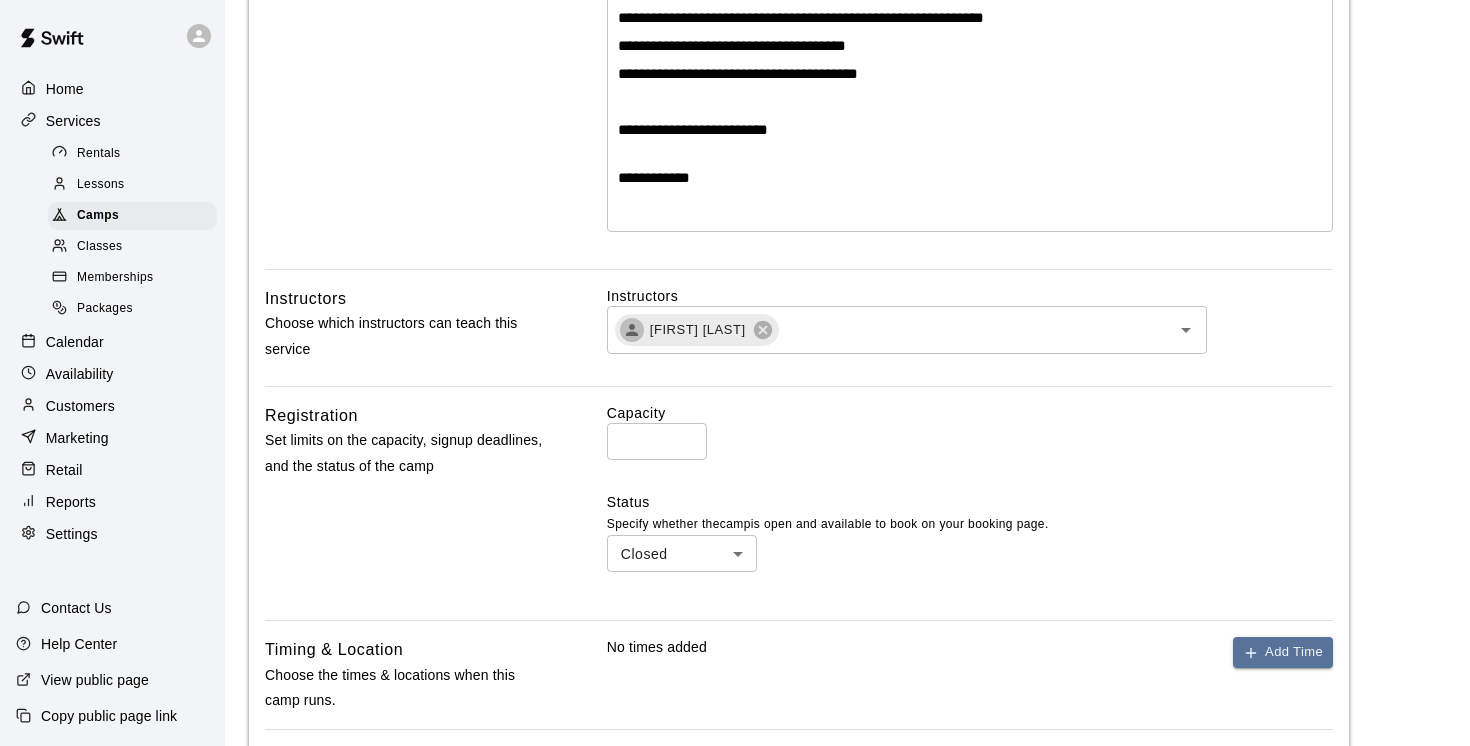 scroll, scrollTop: 358, scrollLeft: 0, axis: vertical 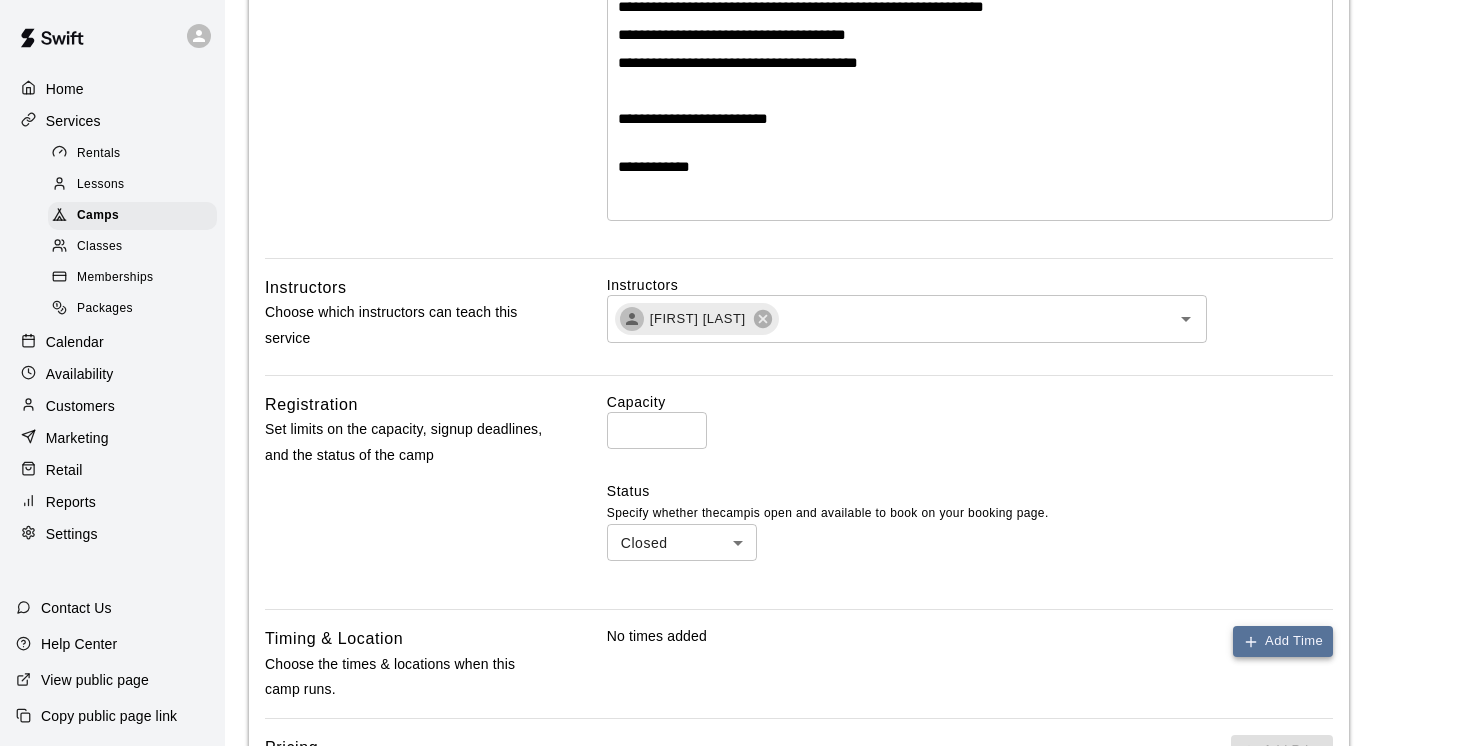 click on "Add Time" at bounding box center [1283, 641] 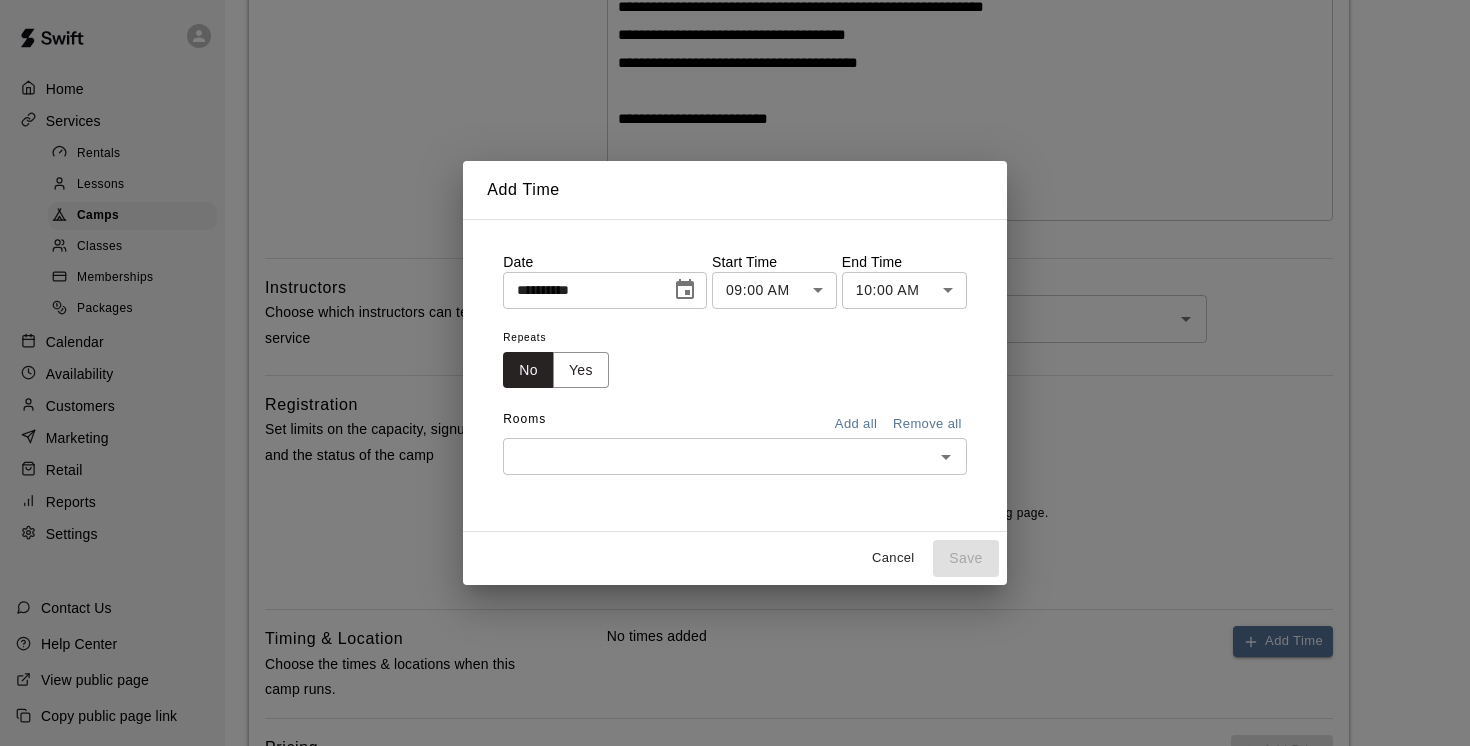 click 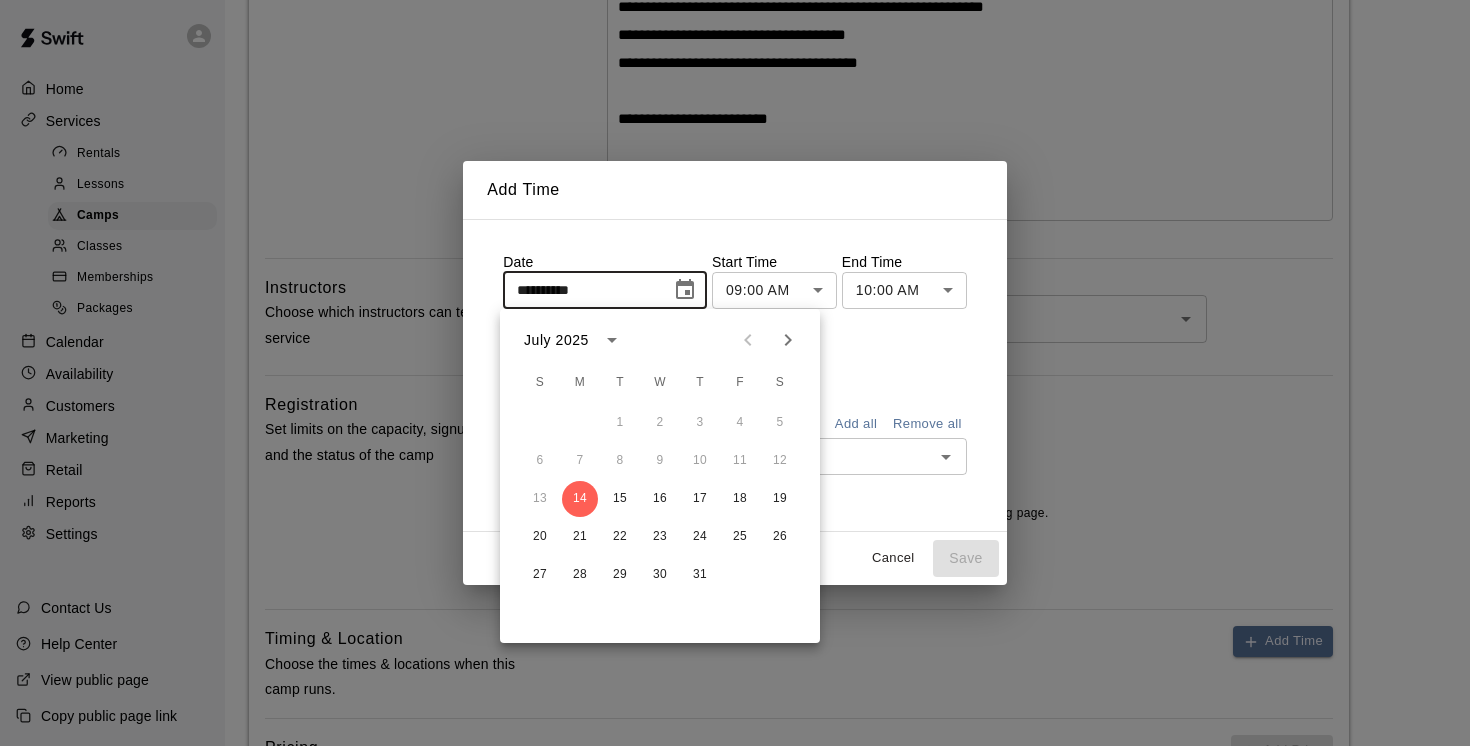 click on "**********" at bounding box center [735, 398] 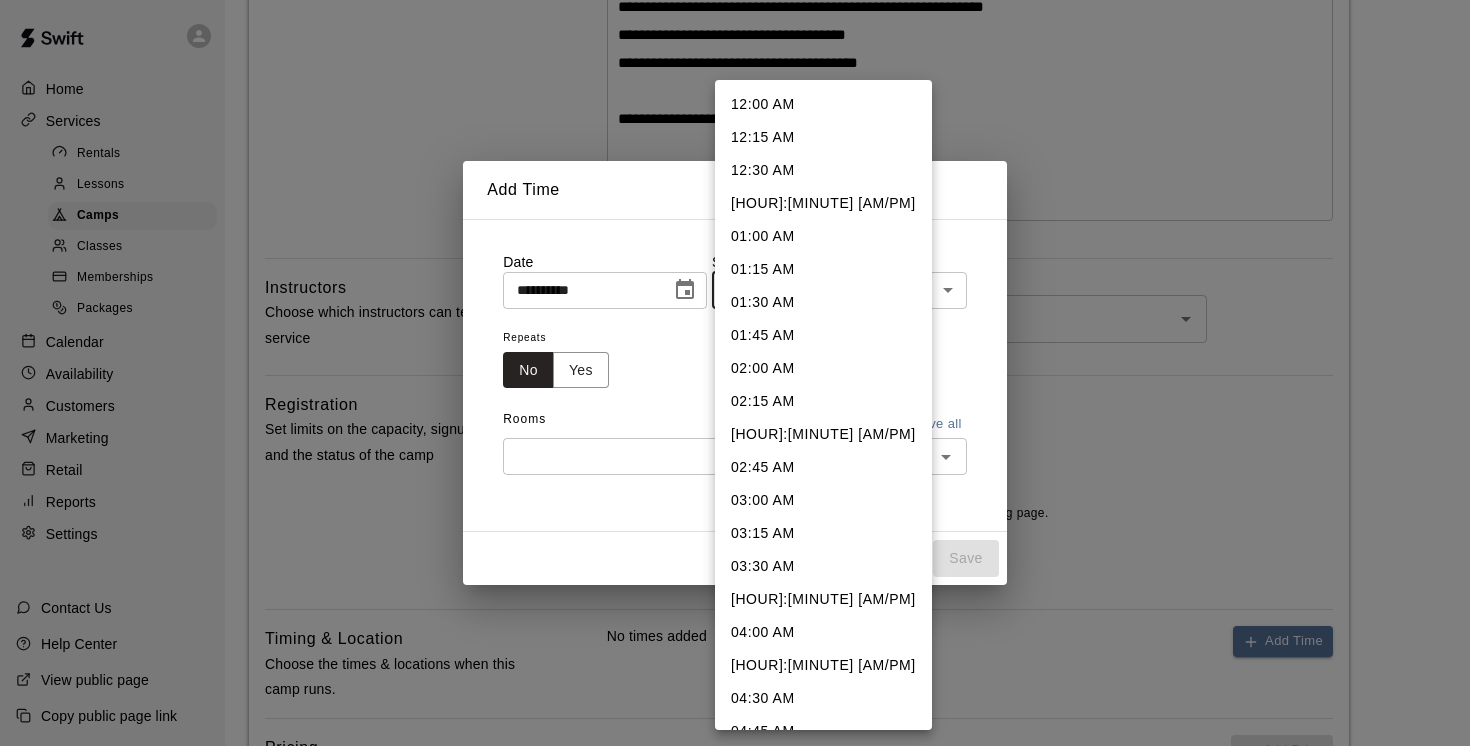 scroll, scrollTop: 887, scrollLeft: 0, axis: vertical 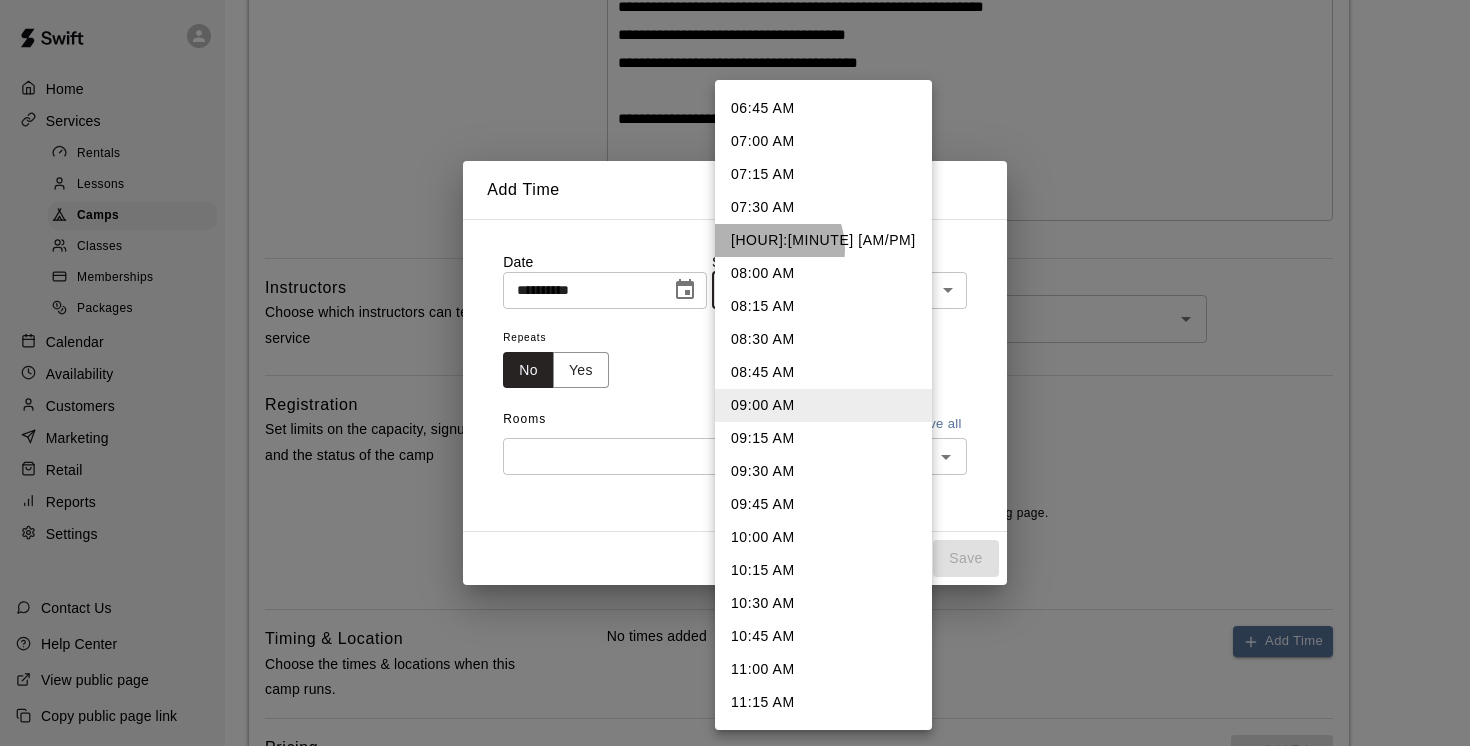 click on "[HOUR]:[MINUTE] [AM/PM]" at bounding box center [823, 240] 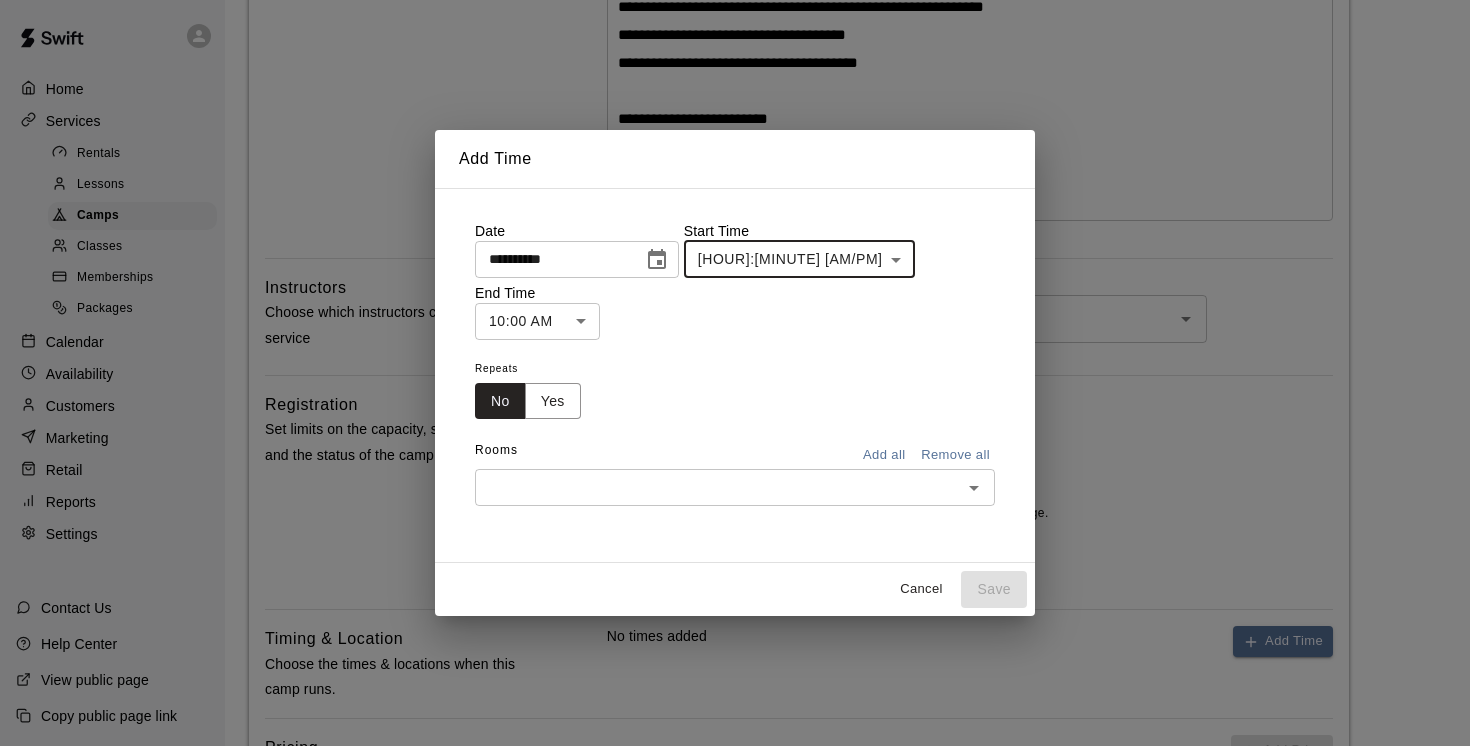 click on "**********" at bounding box center [735, 398] 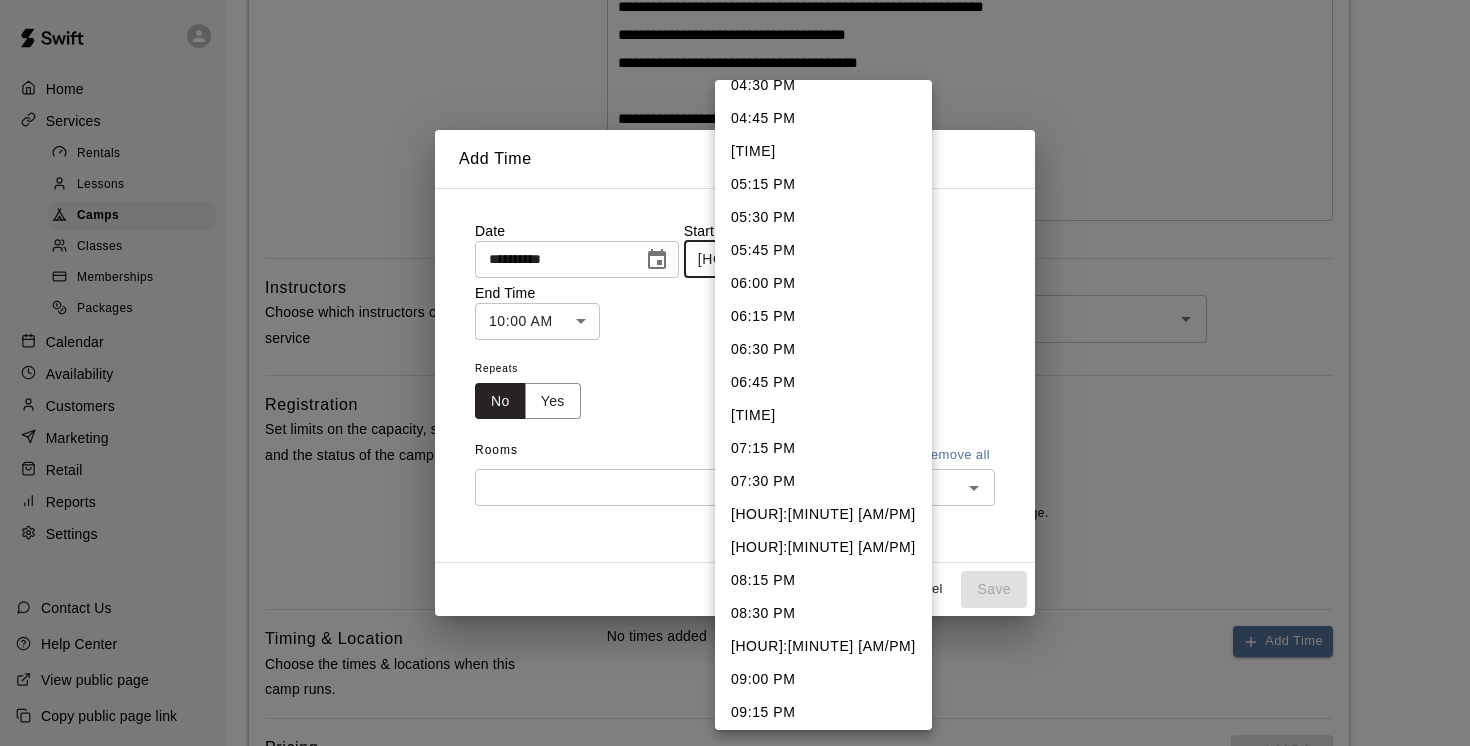 scroll, scrollTop: 2328, scrollLeft: 0, axis: vertical 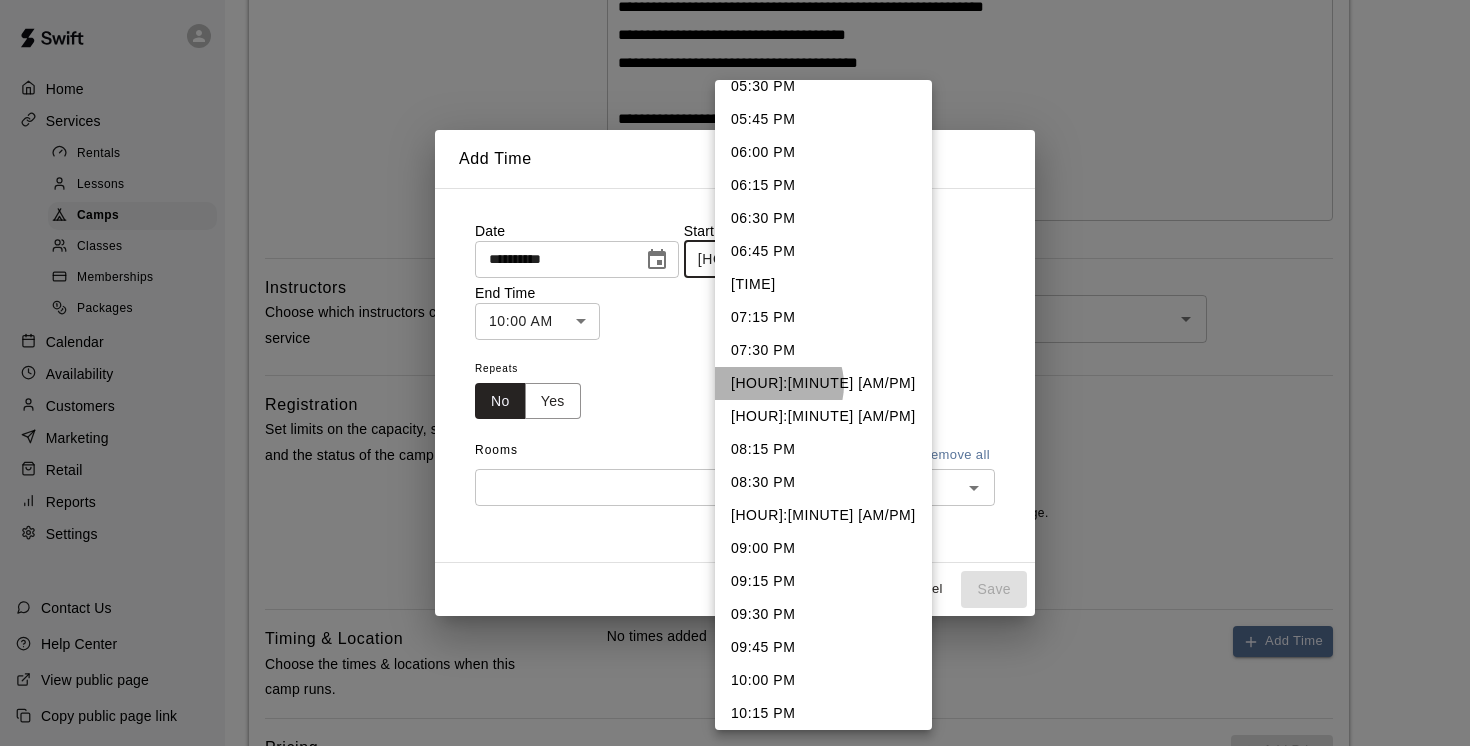 click on "[HOUR]:[MINUTE] [AM/PM]" at bounding box center (823, 383) 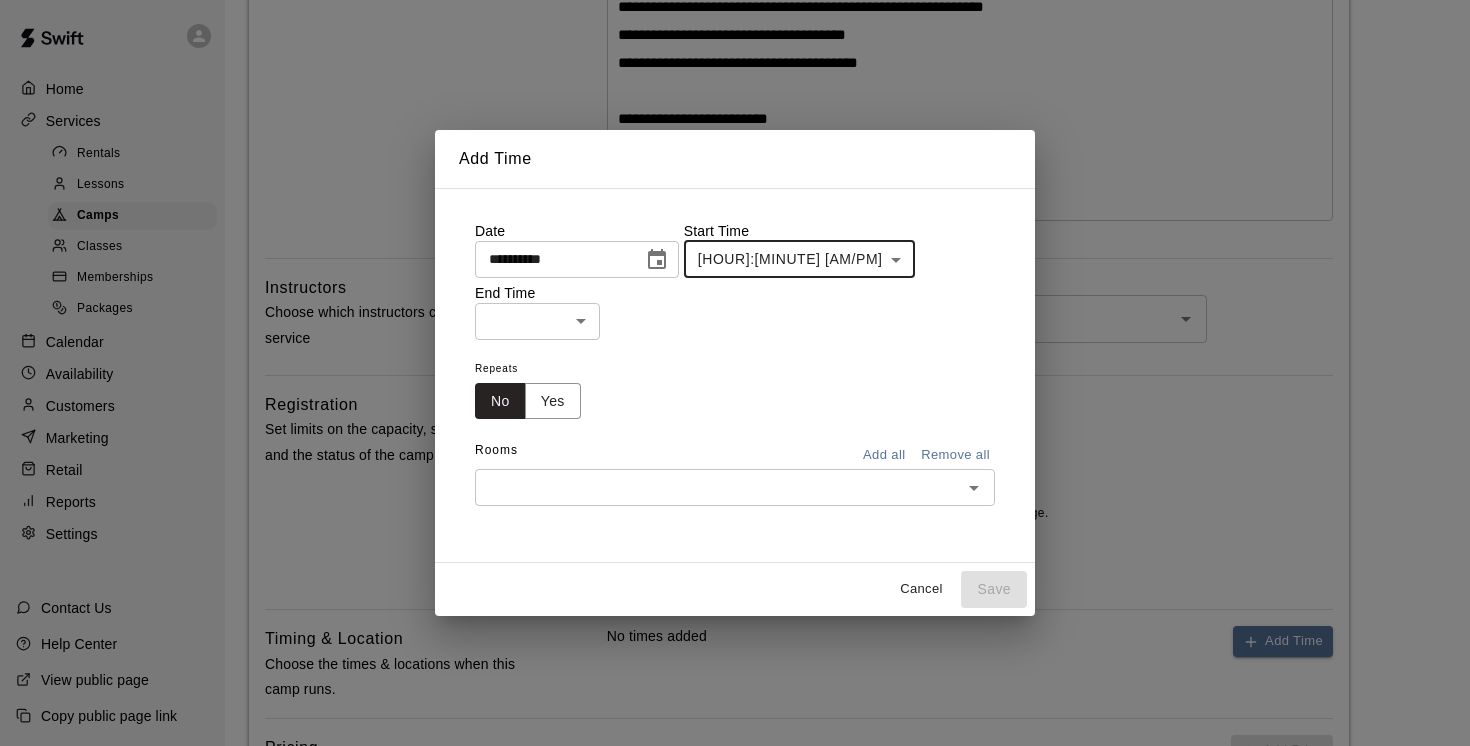click on "**********" at bounding box center [735, 398] 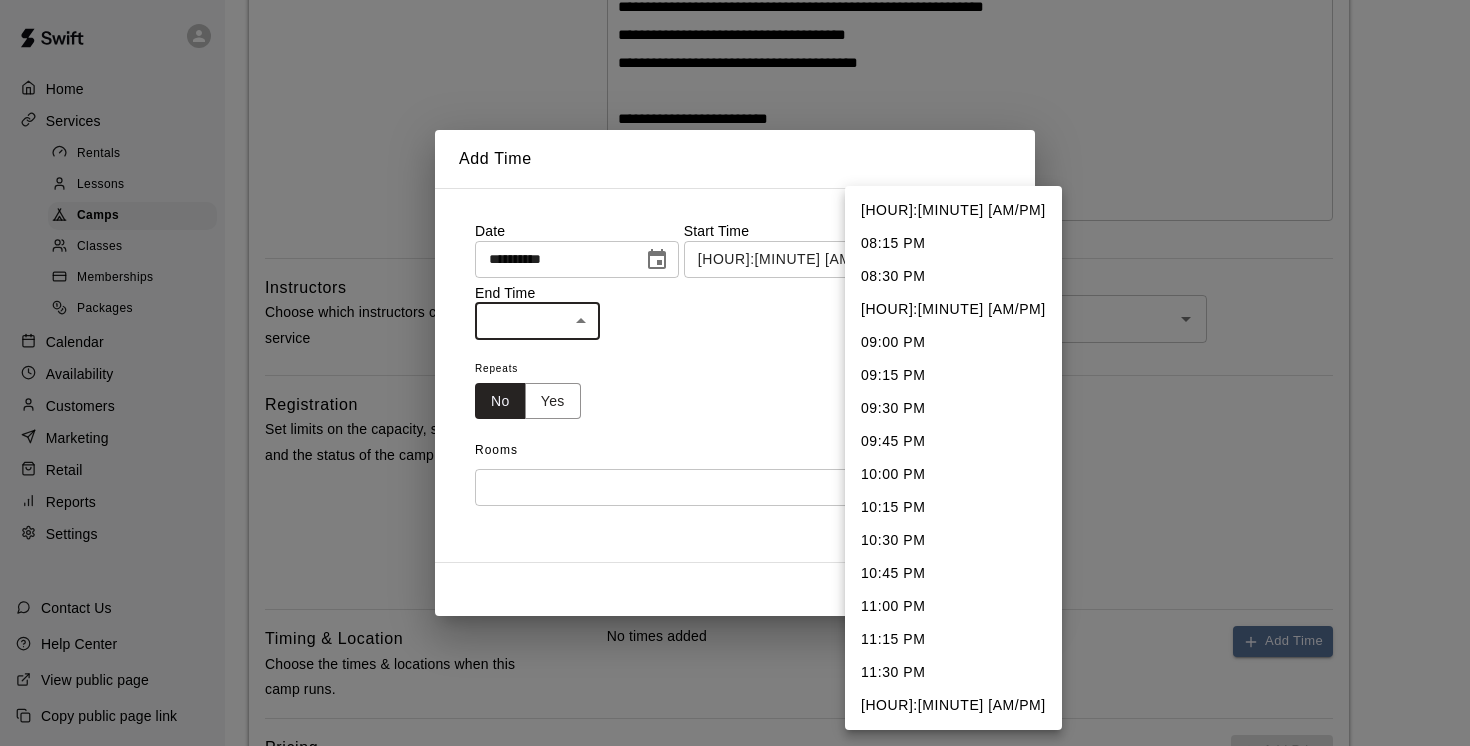 click on "[HOUR]:[MINUTE] [AM/PM]" at bounding box center [953, 309] 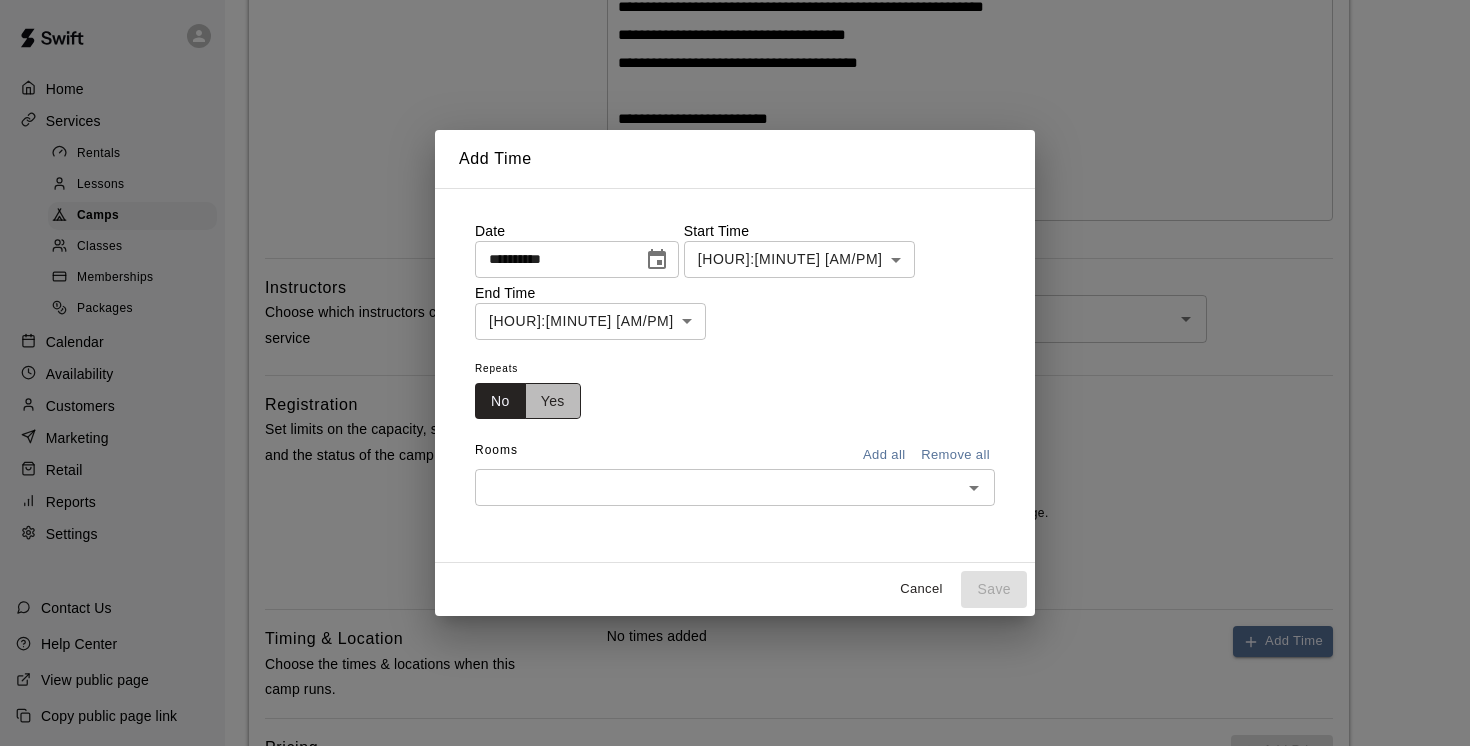 click on "Yes" at bounding box center [553, 401] 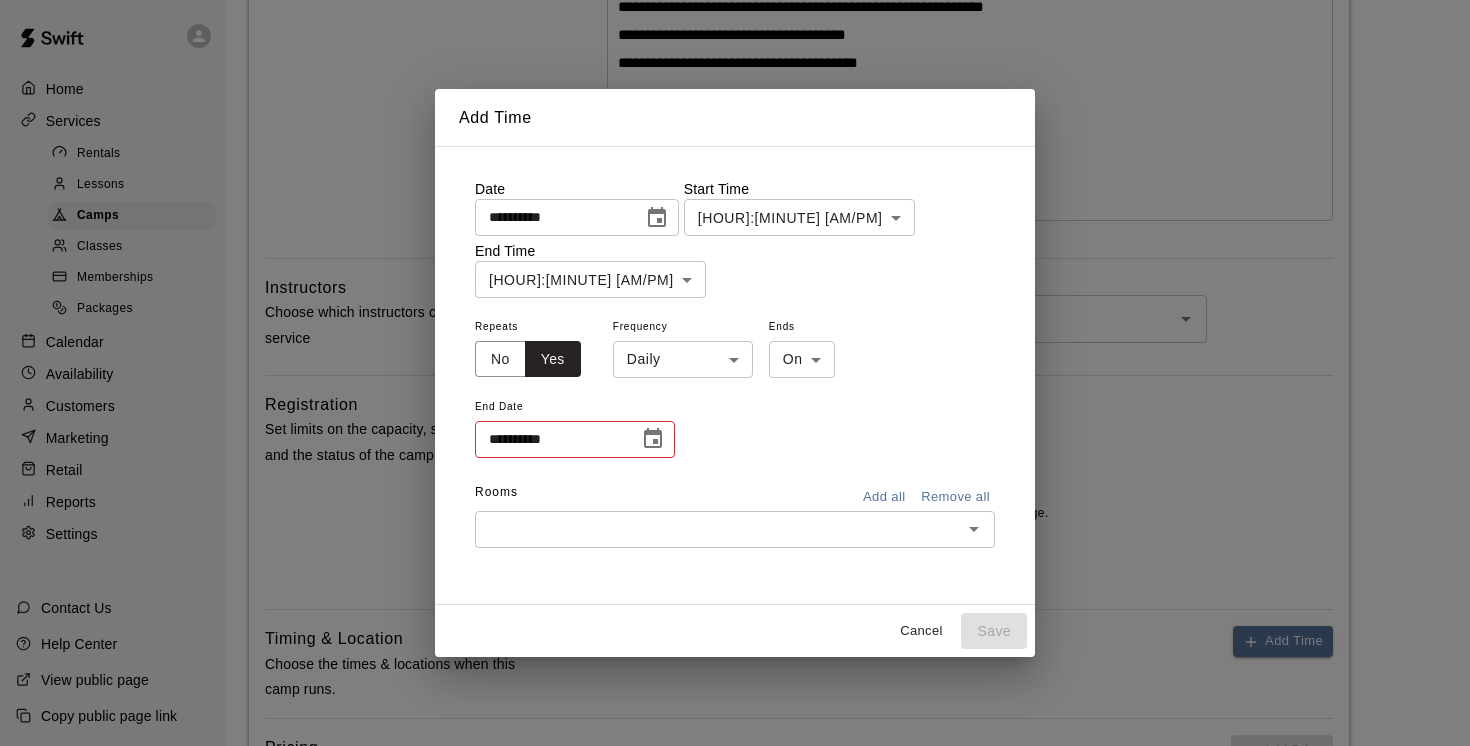 click on "**********" at bounding box center (735, 398) 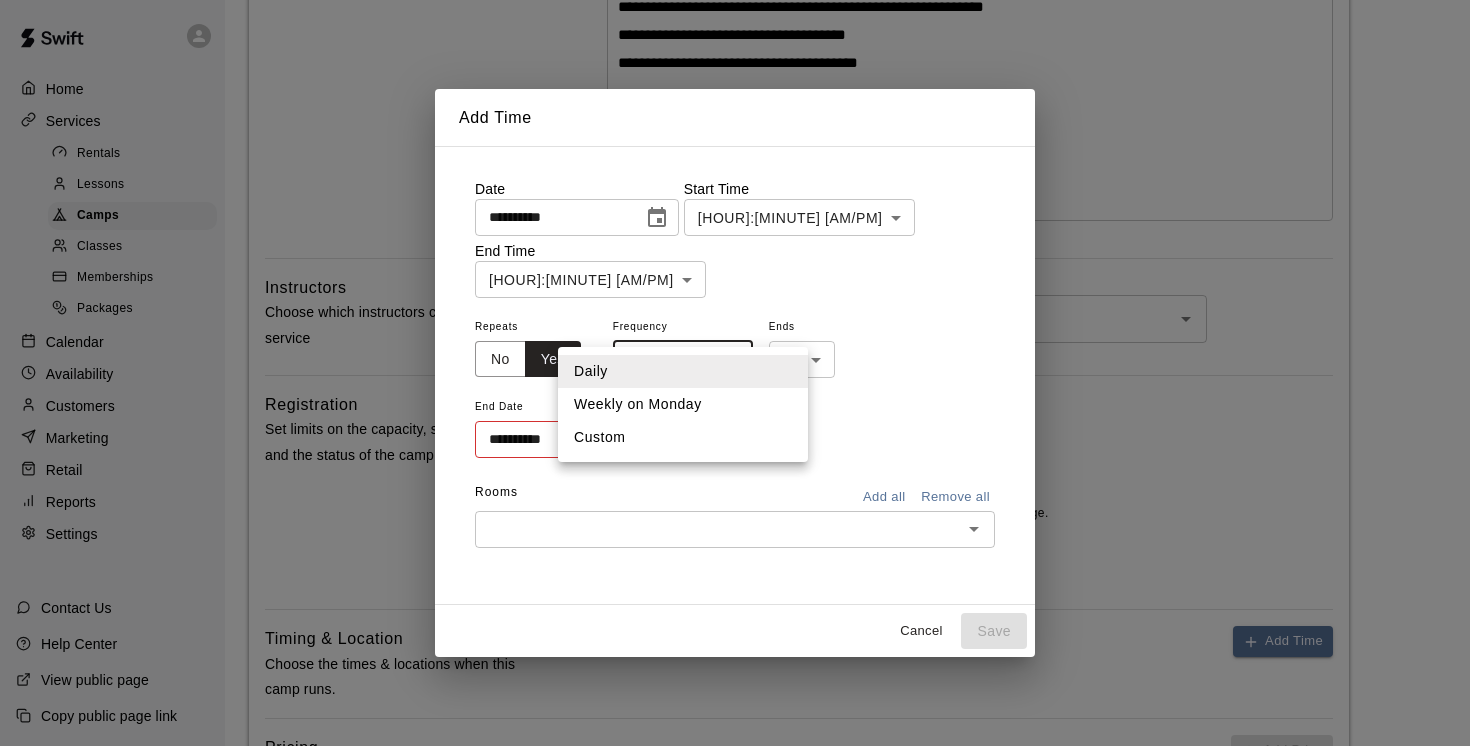 click on "Custom" at bounding box center (683, 437) 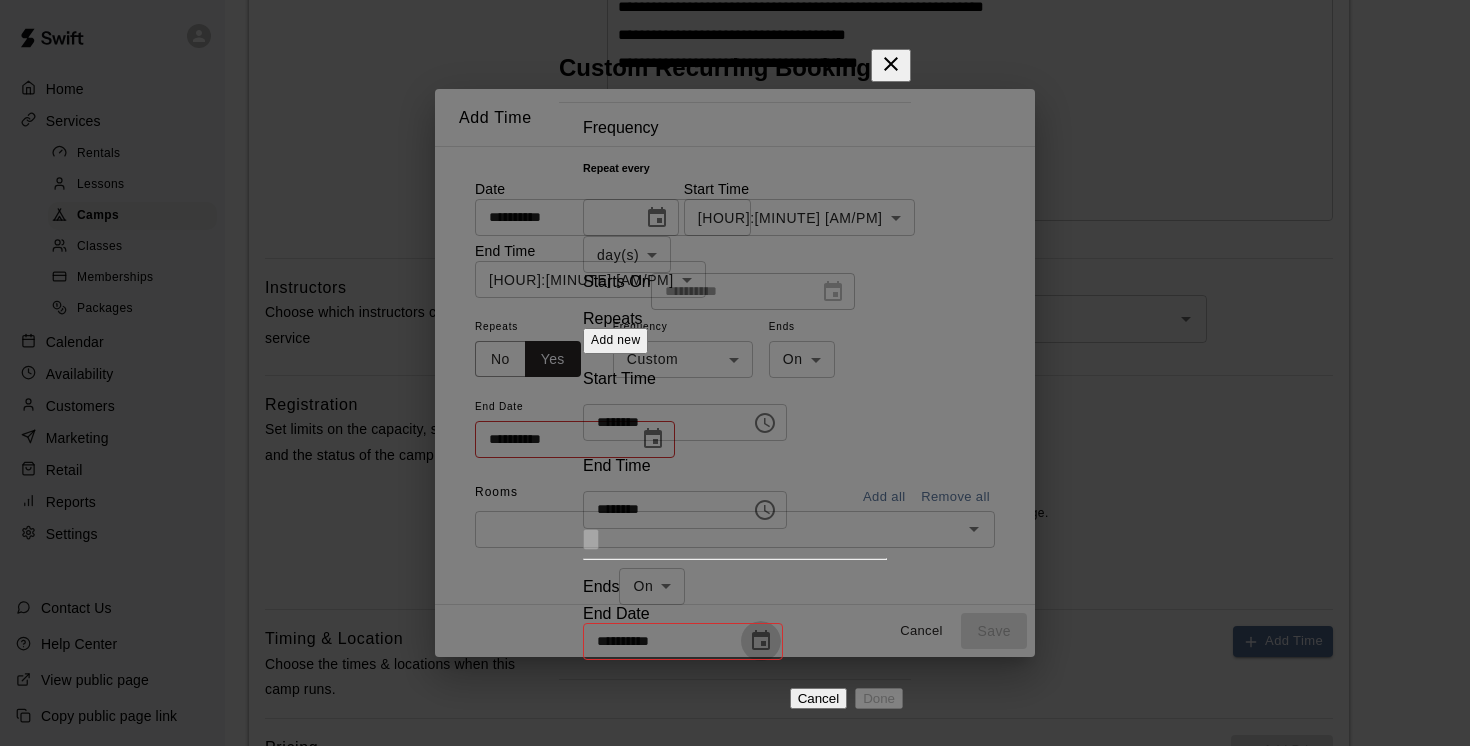click 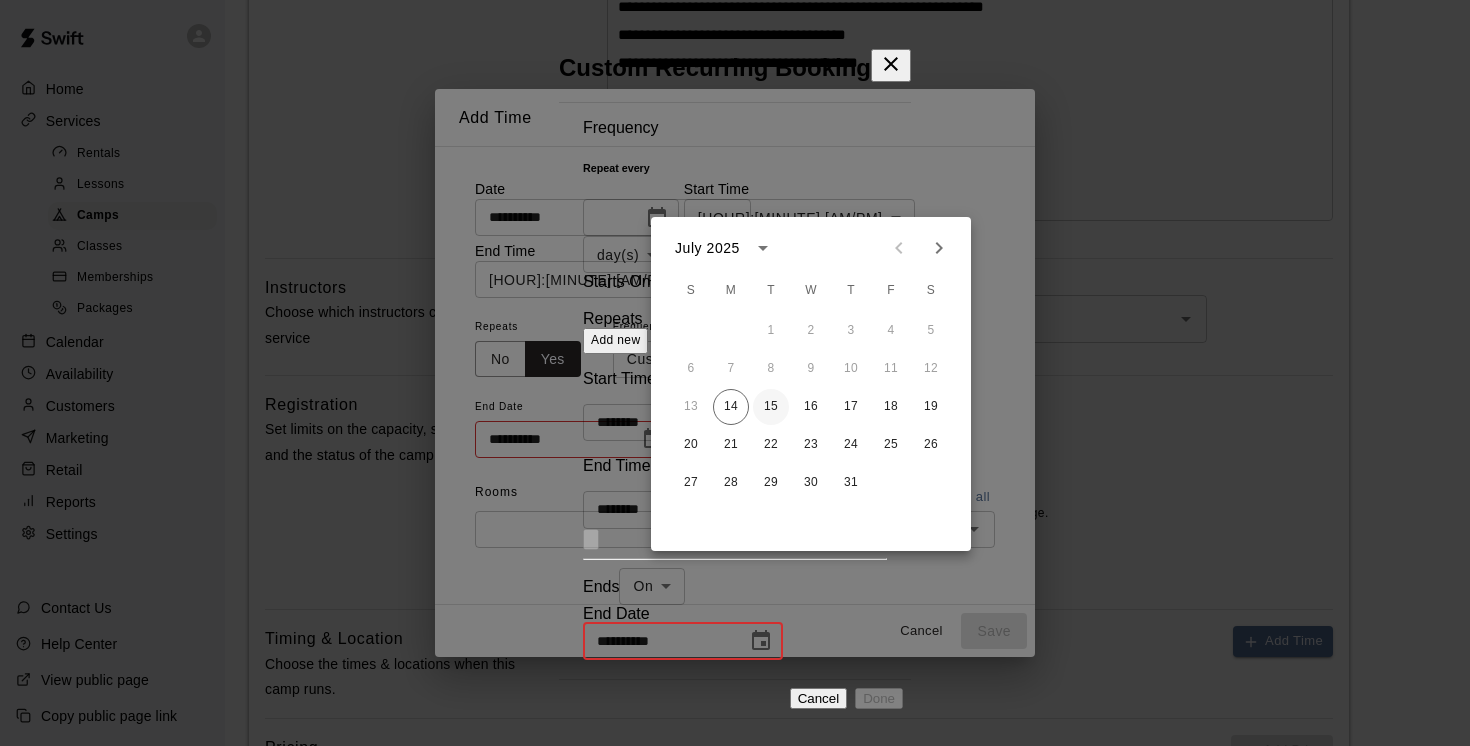 click on "15" at bounding box center (771, 407) 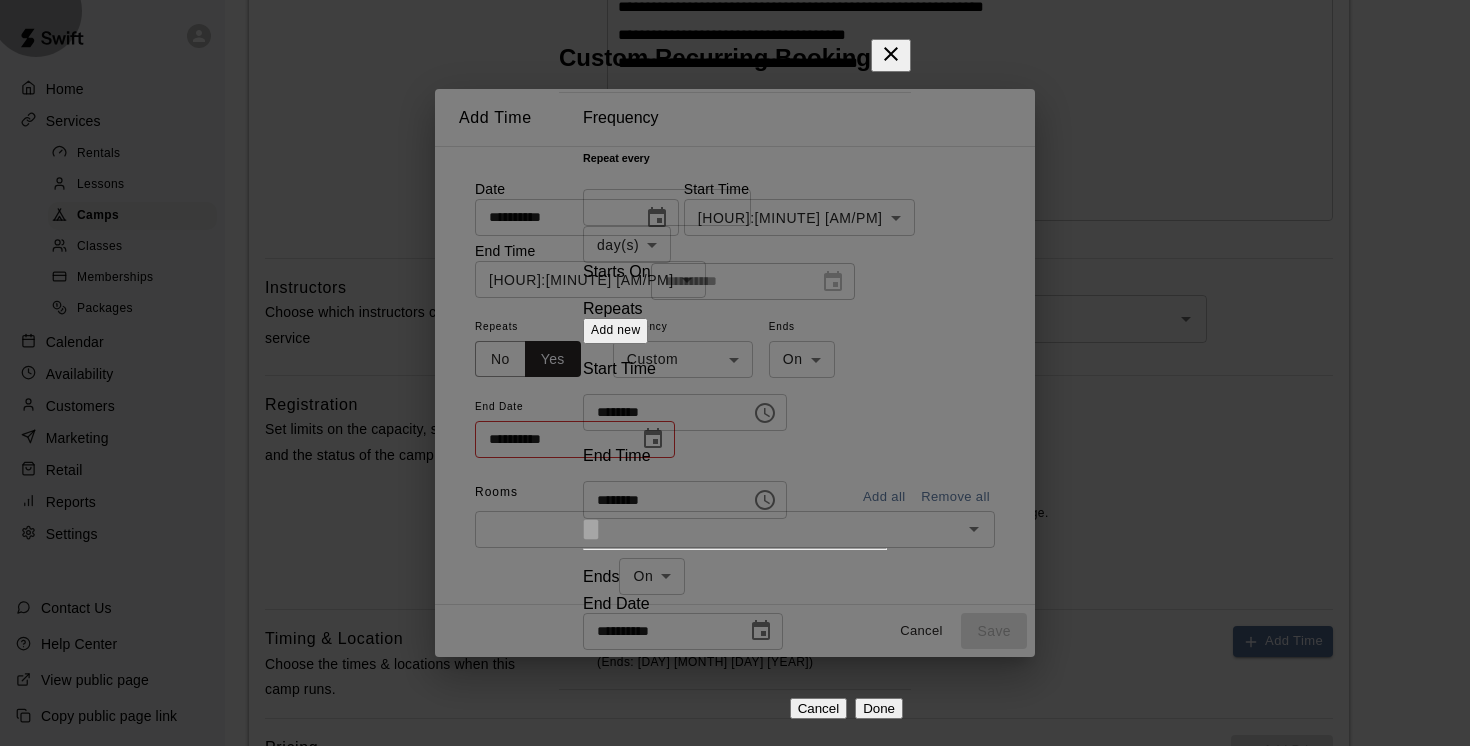 click on "Done" at bounding box center (879, 708) 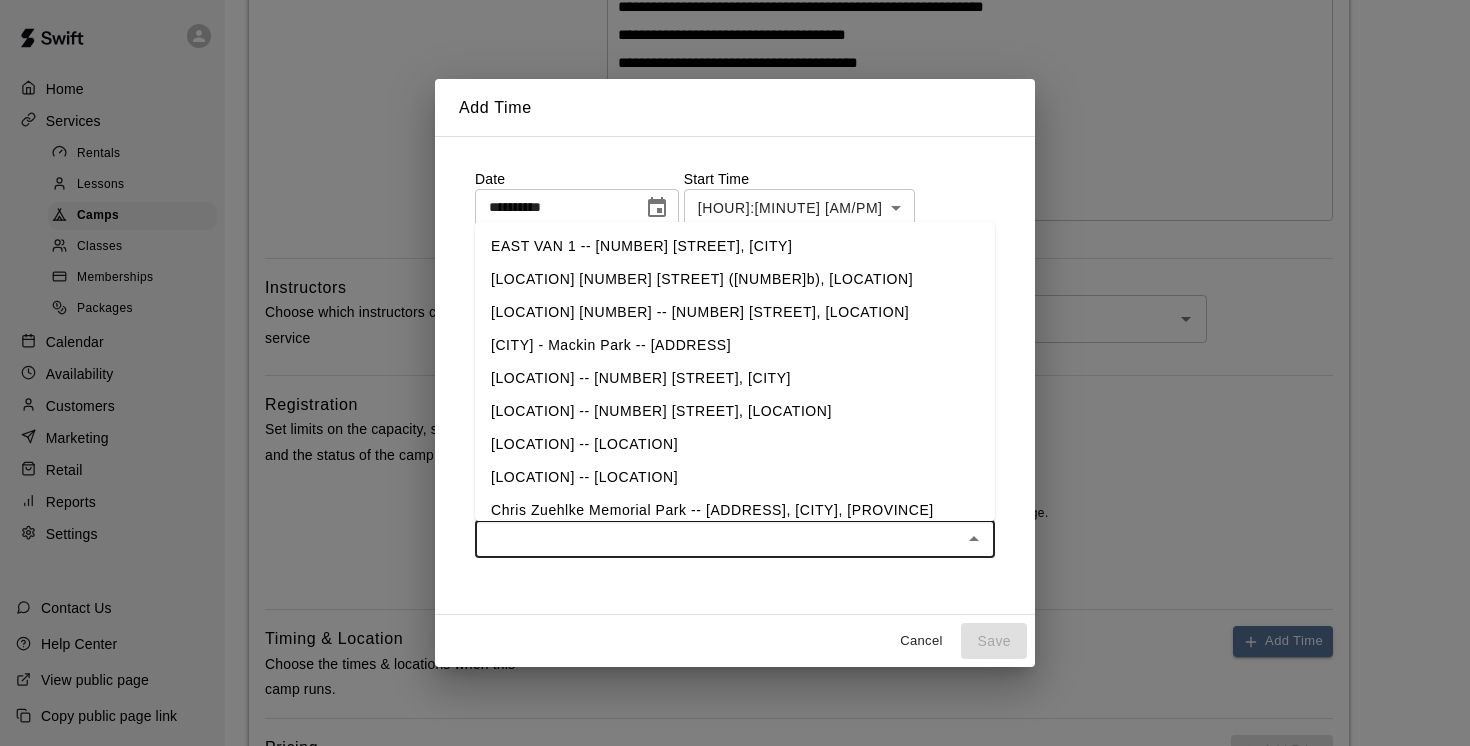 click at bounding box center [718, 539] 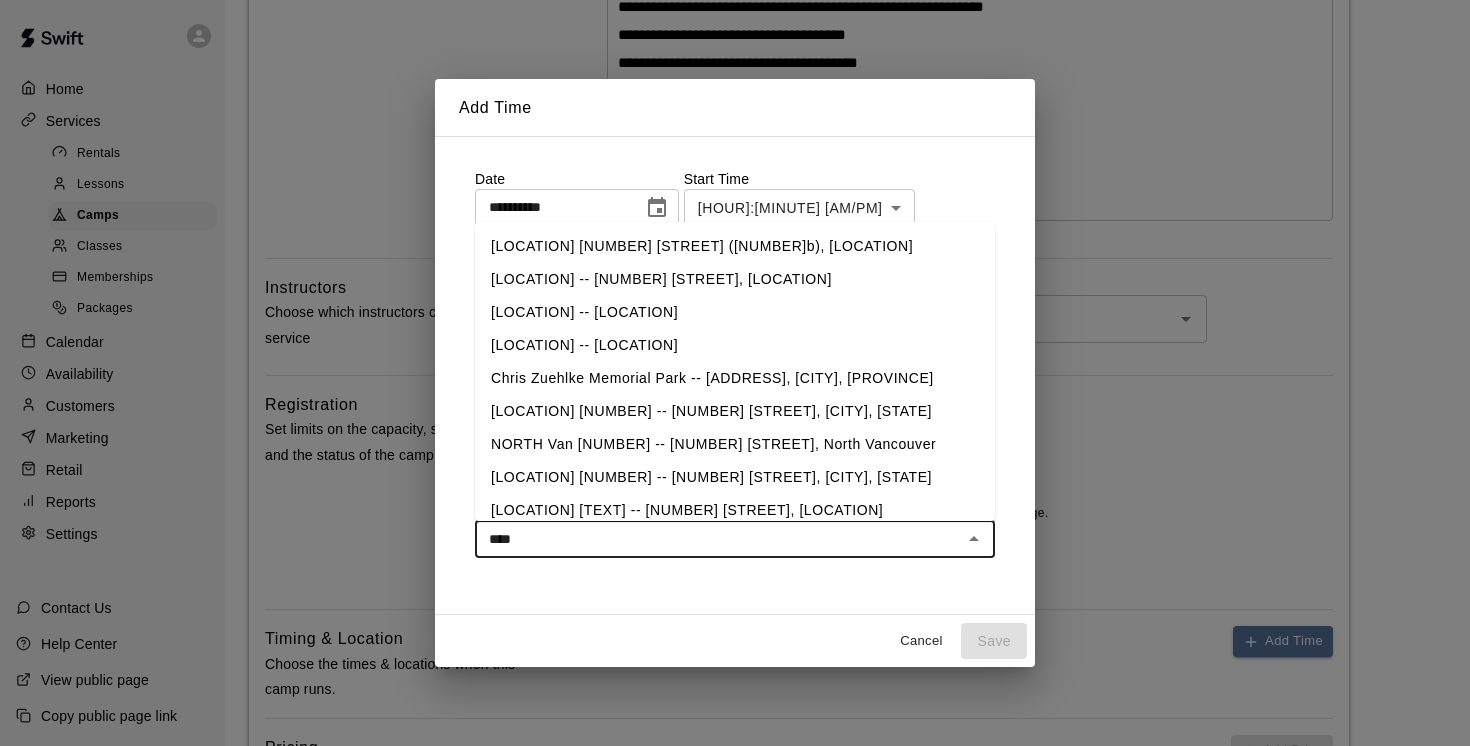 type on "*****" 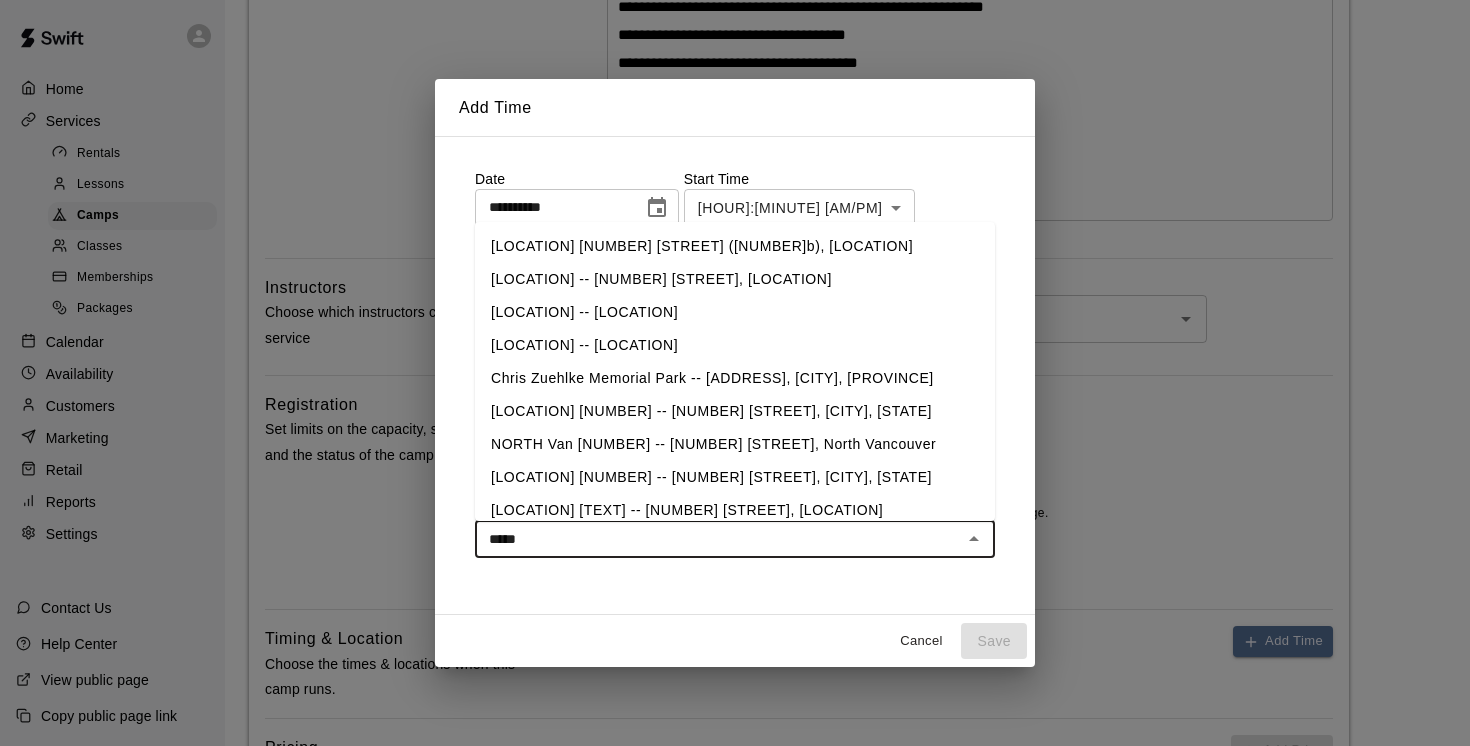 click on "[LOCATION] [NUMBER] -- [NUMBER] [STREET], [CITY], [STATE]" at bounding box center [735, 411] 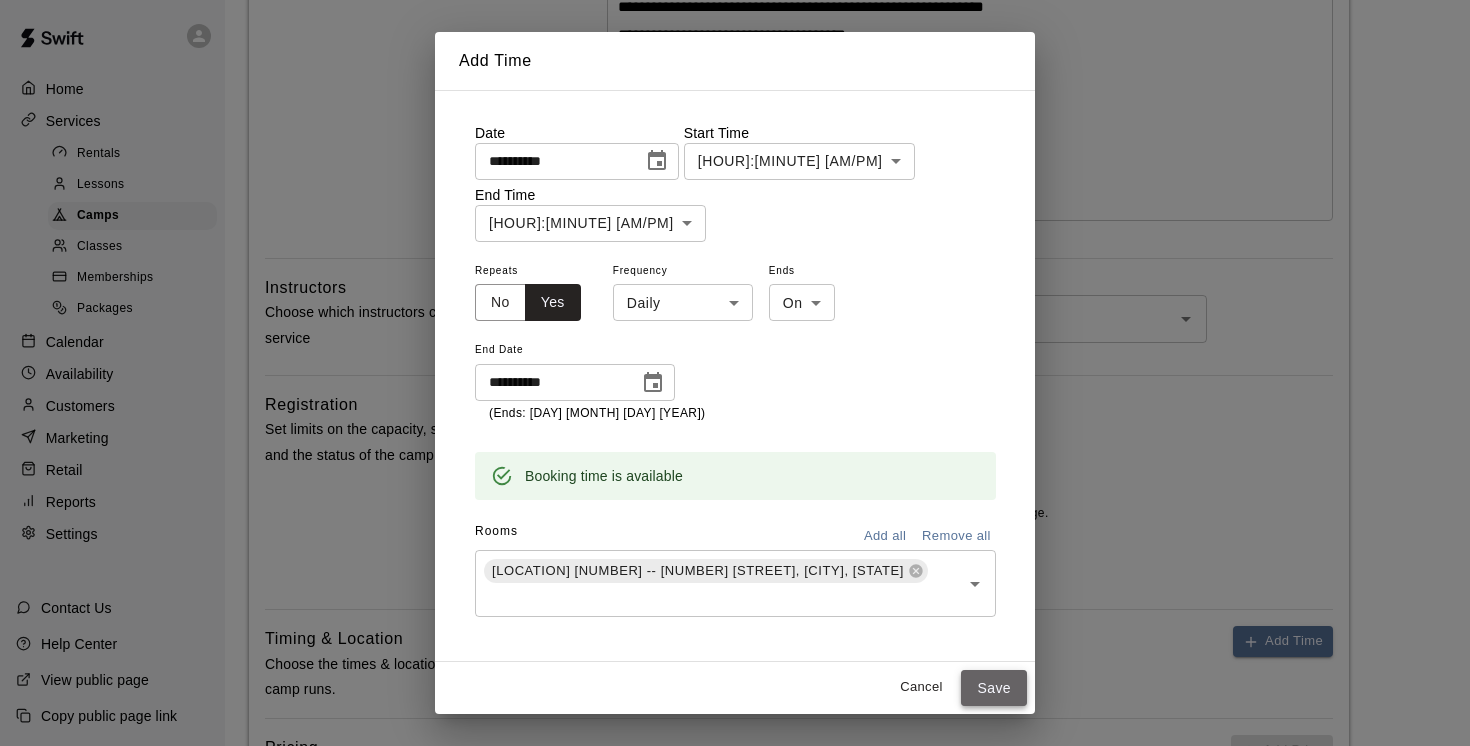 click on "Save" at bounding box center [994, 688] 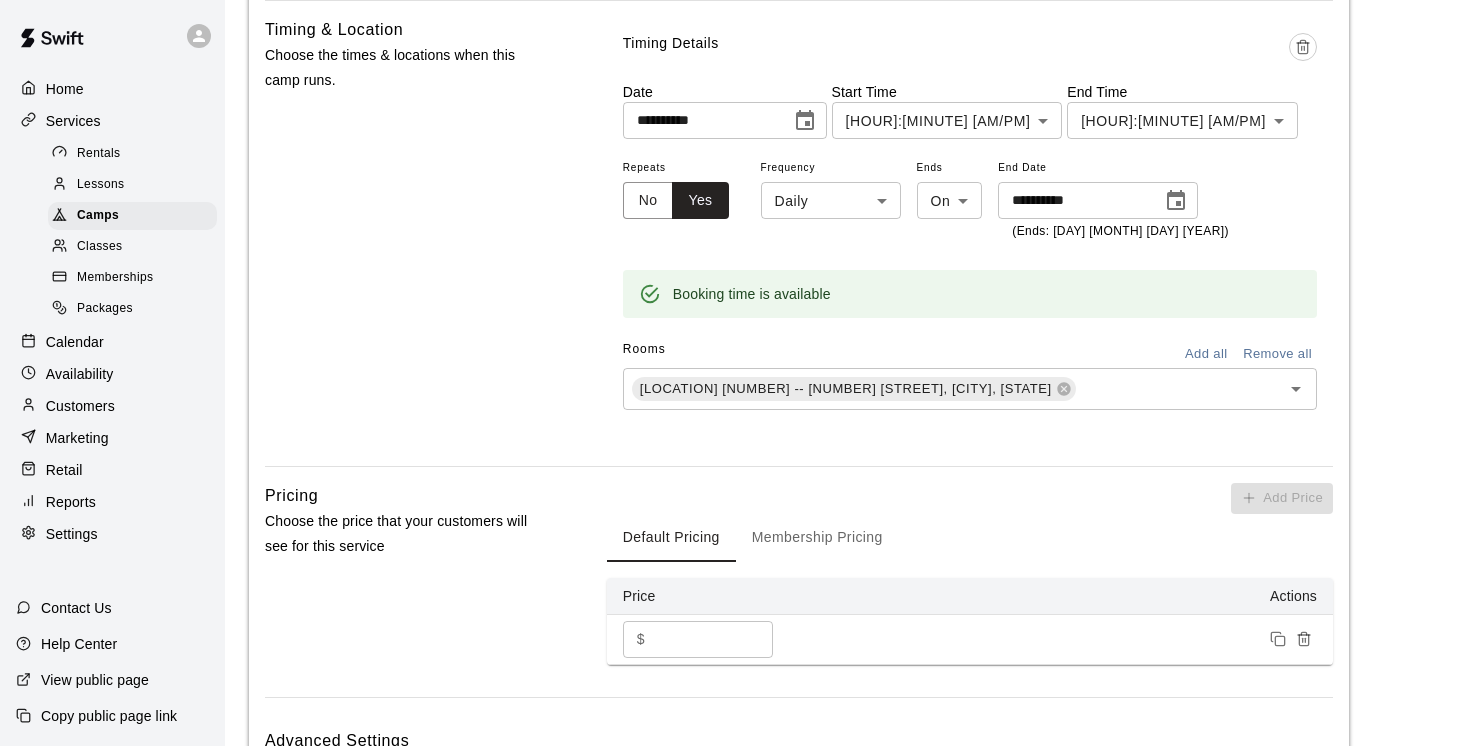 scroll, scrollTop: 972, scrollLeft: 0, axis: vertical 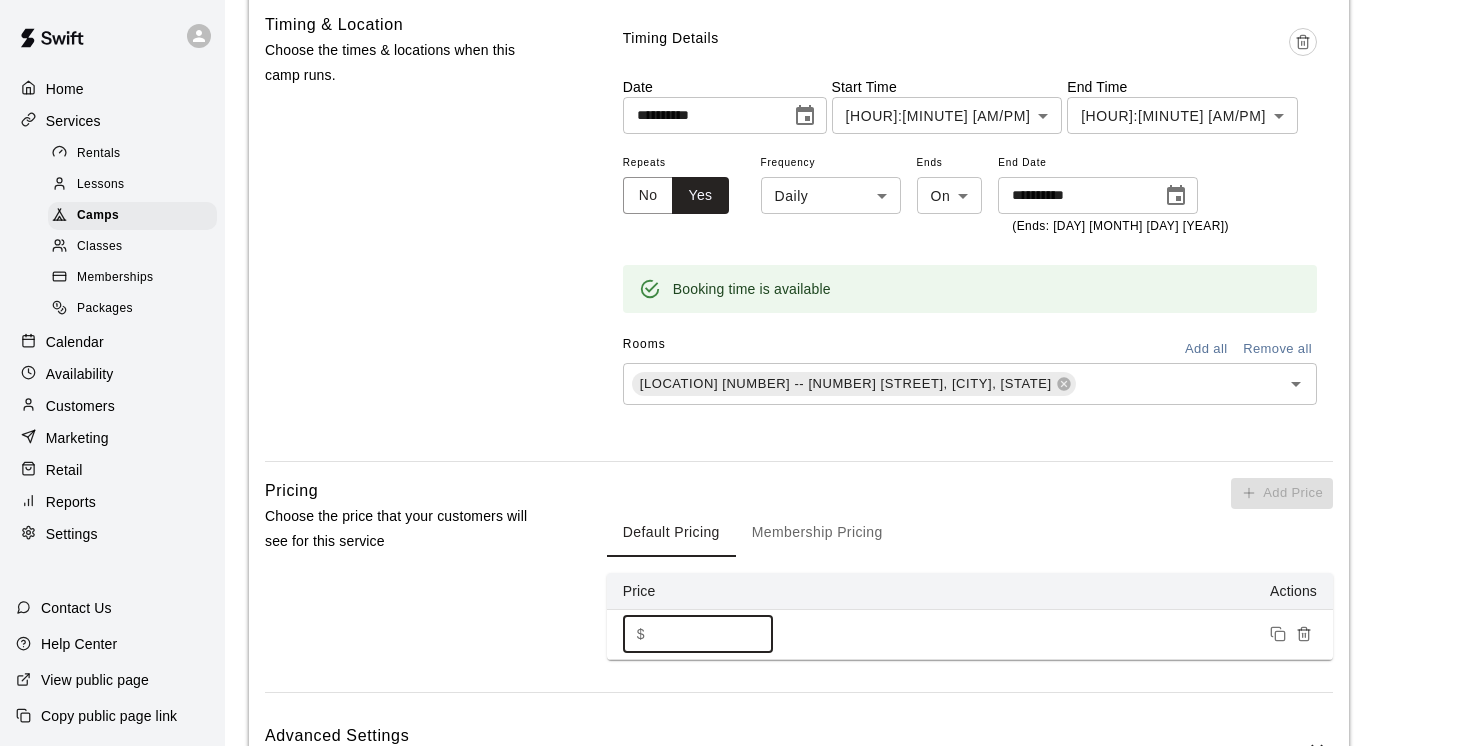 drag, startPoint x: 690, startPoint y: 634, endPoint x: 522, endPoint y: 635, distance: 168.00298 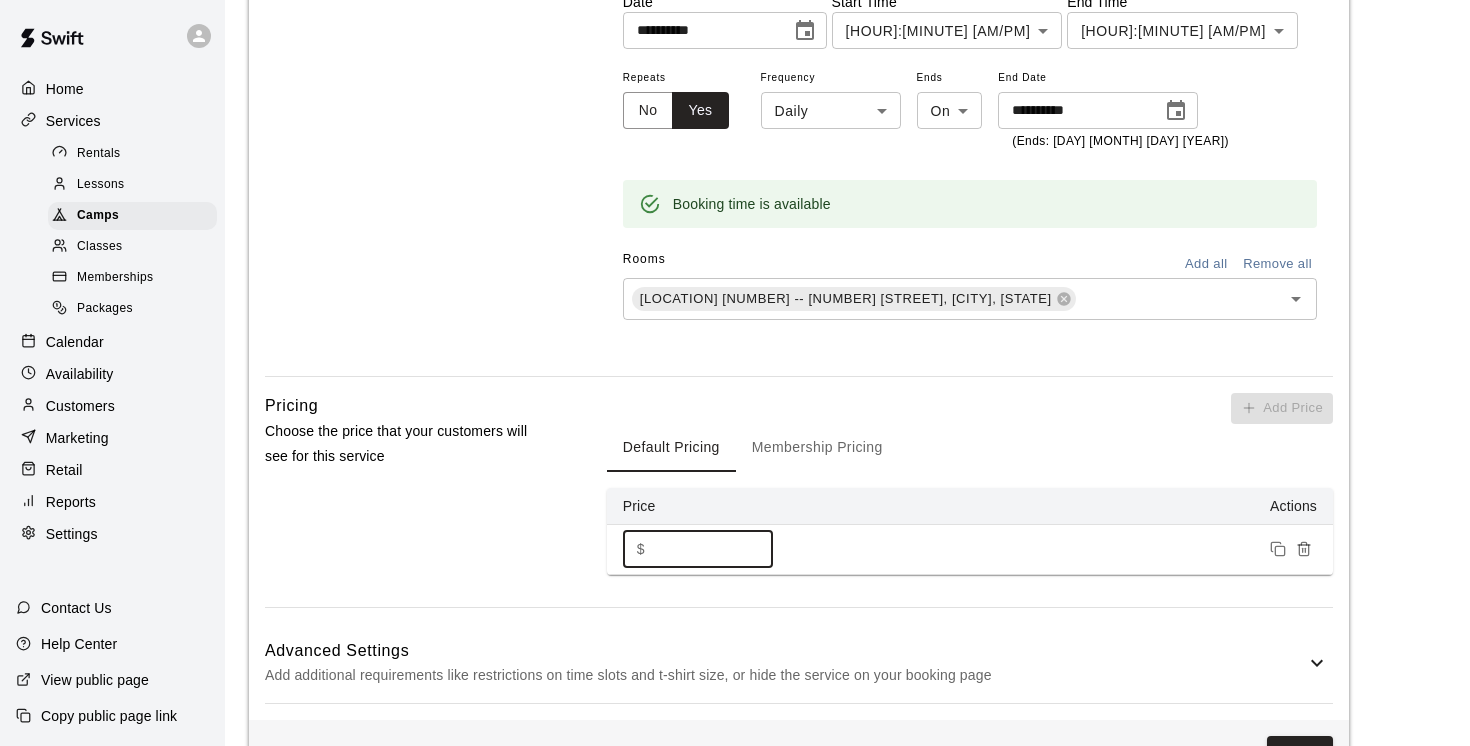 scroll, scrollTop: 1123, scrollLeft: 0, axis: vertical 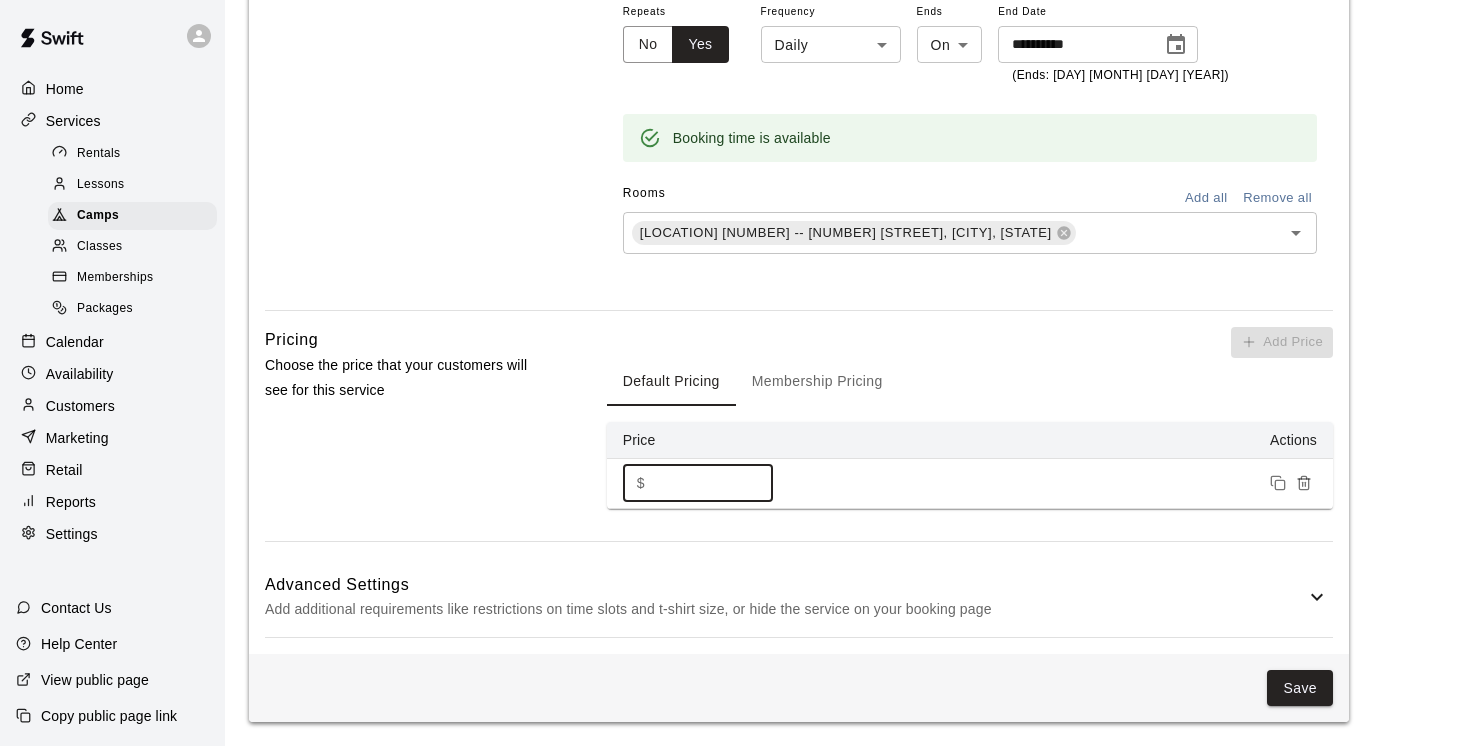 type on "***" 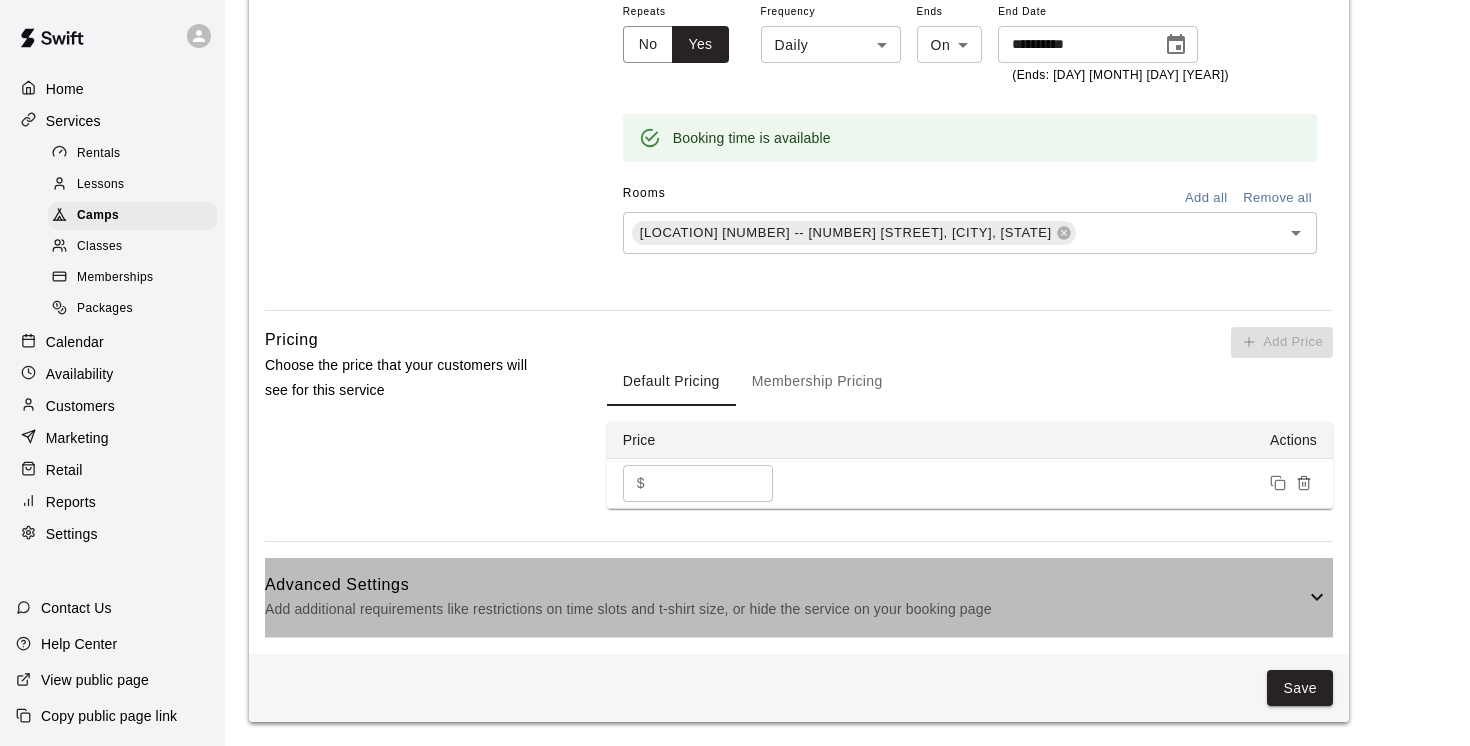 drag, startPoint x: 1322, startPoint y: 596, endPoint x: 1105, endPoint y: 597, distance: 217.0023 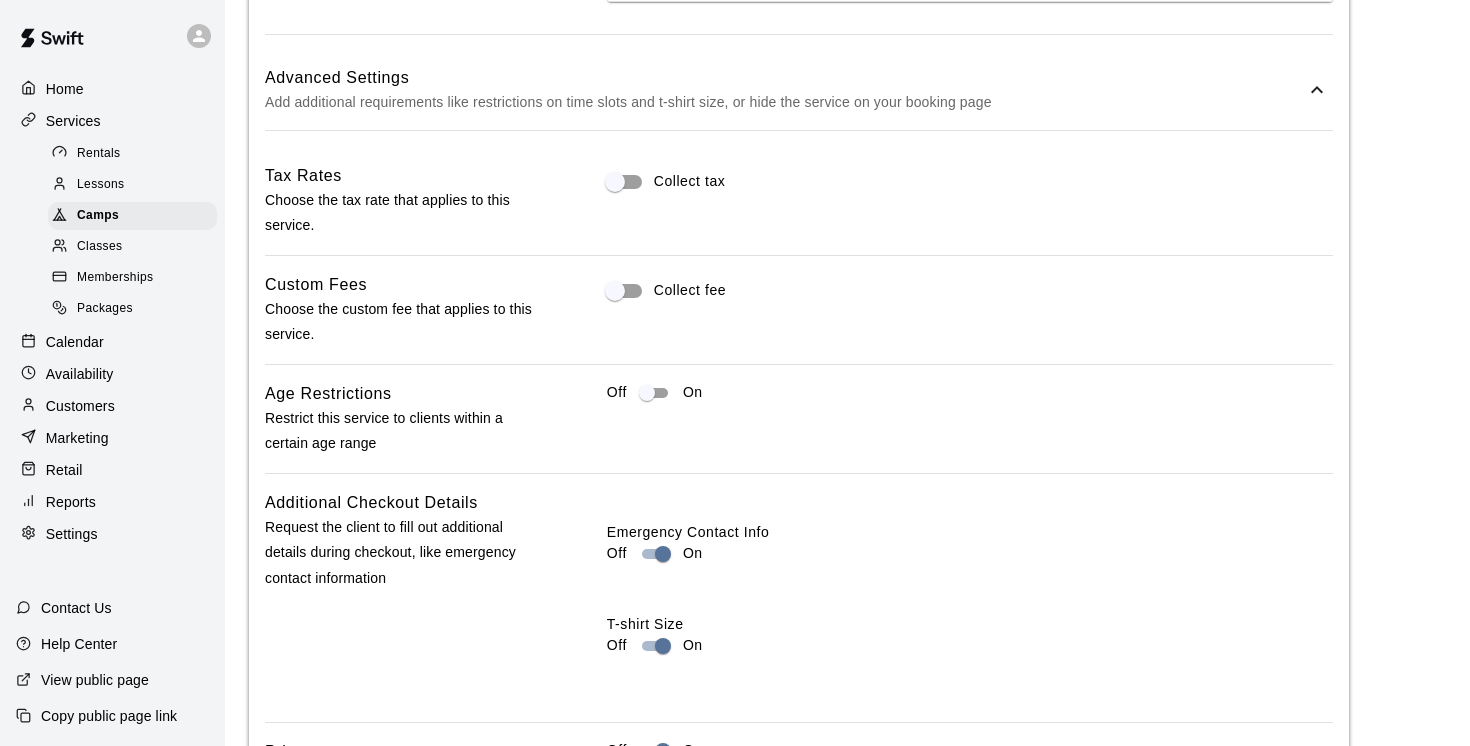 scroll, scrollTop: 1636, scrollLeft: 0, axis: vertical 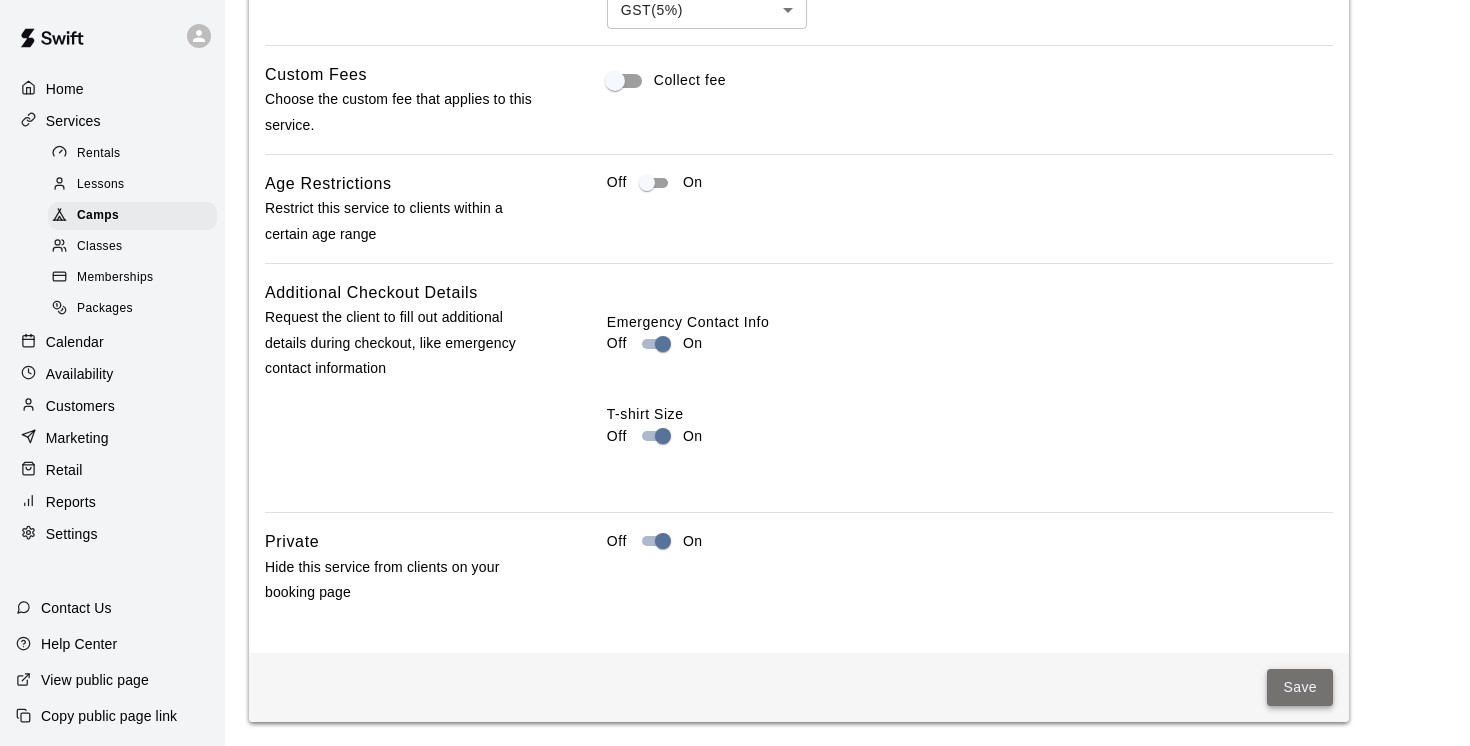 click on "Save" at bounding box center (1300, 687) 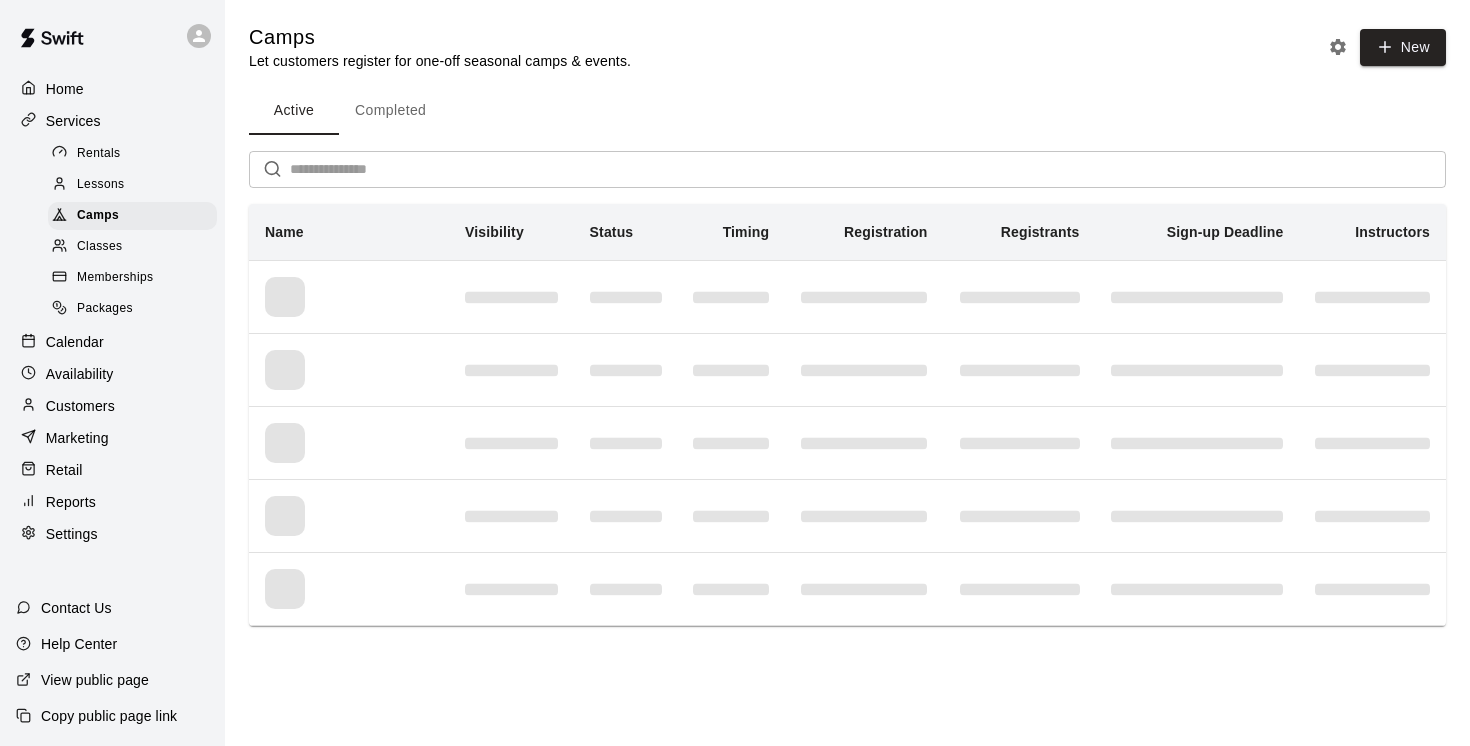 scroll, scrollTop: 0, scrollLeft: 0, axis: both 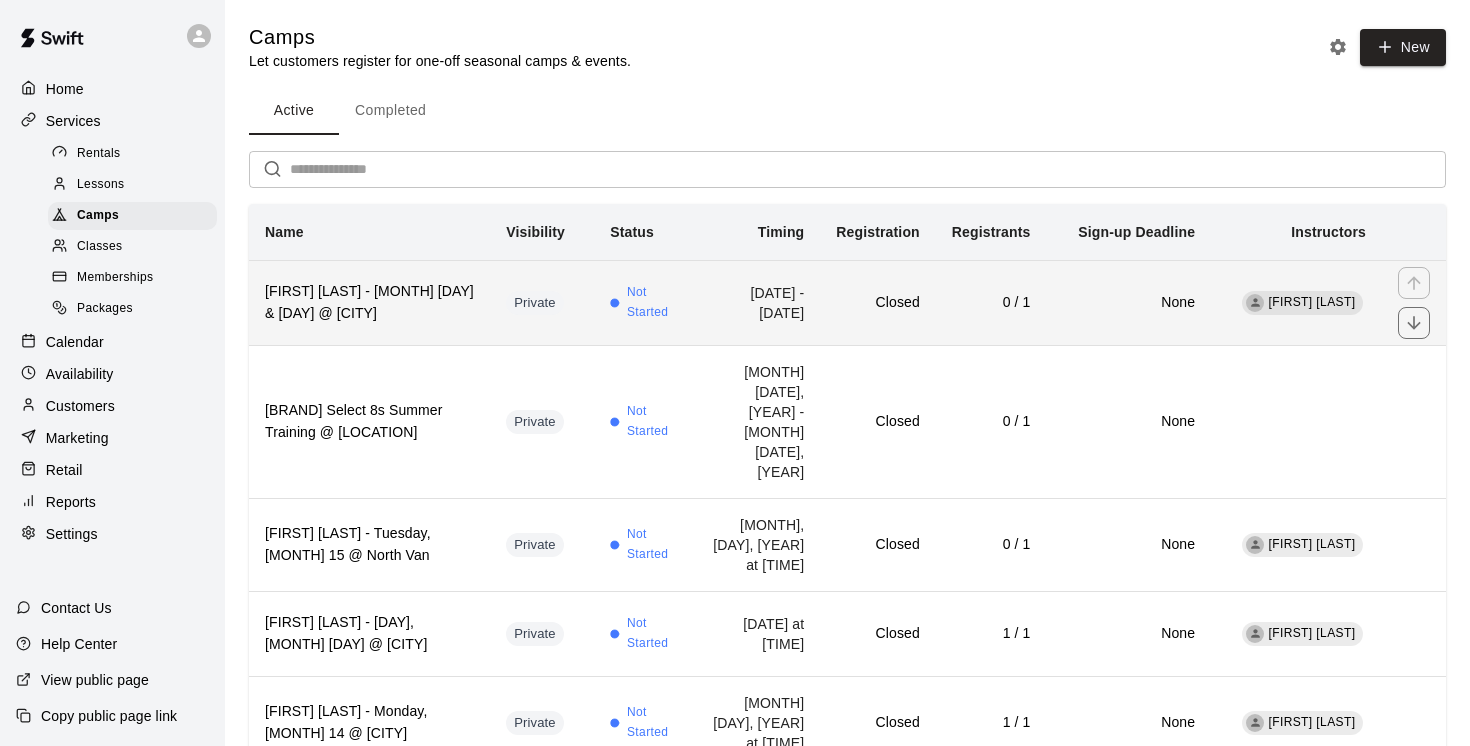 click on "[FIRST] [LAST] - [MONTH] [DAY] & [DAY] @ [CITY]" at bounding box center (369, 302) 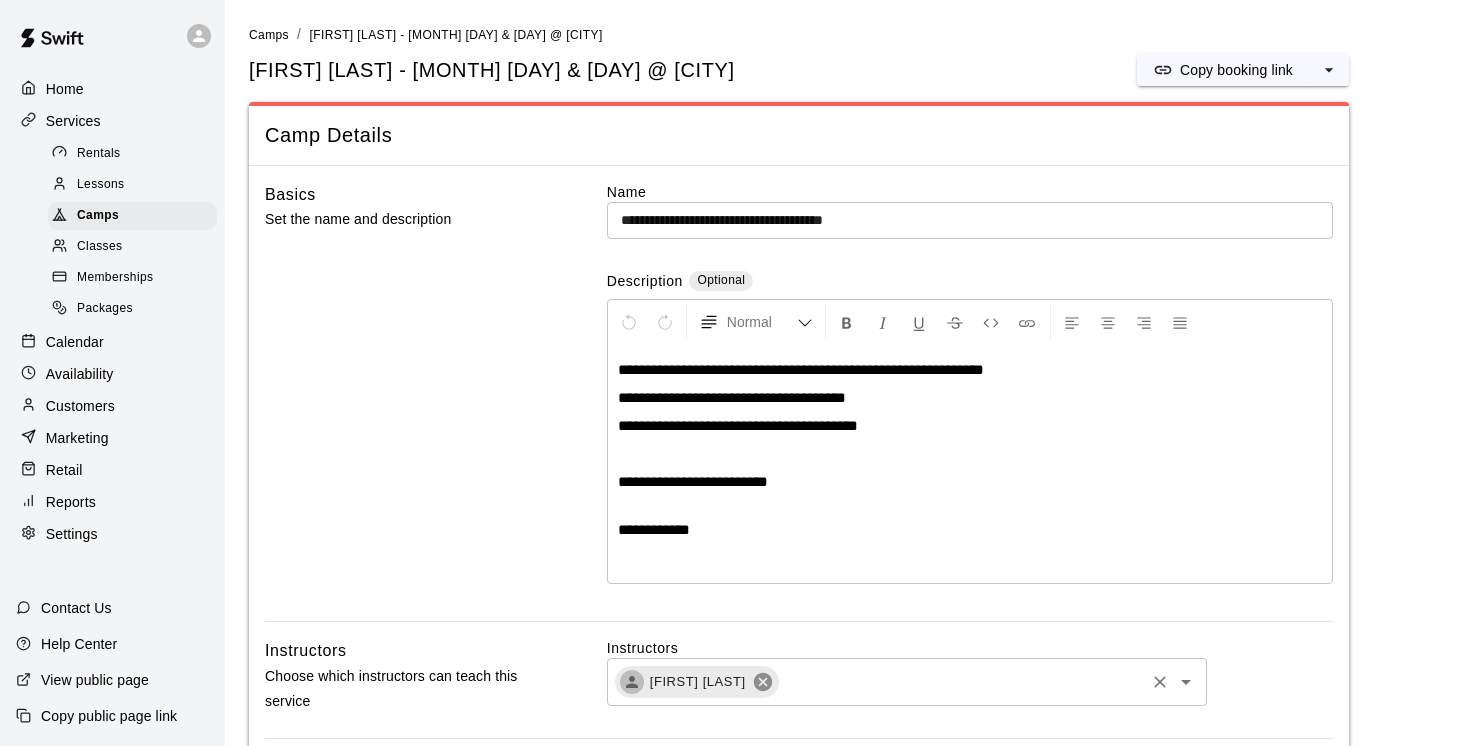 click 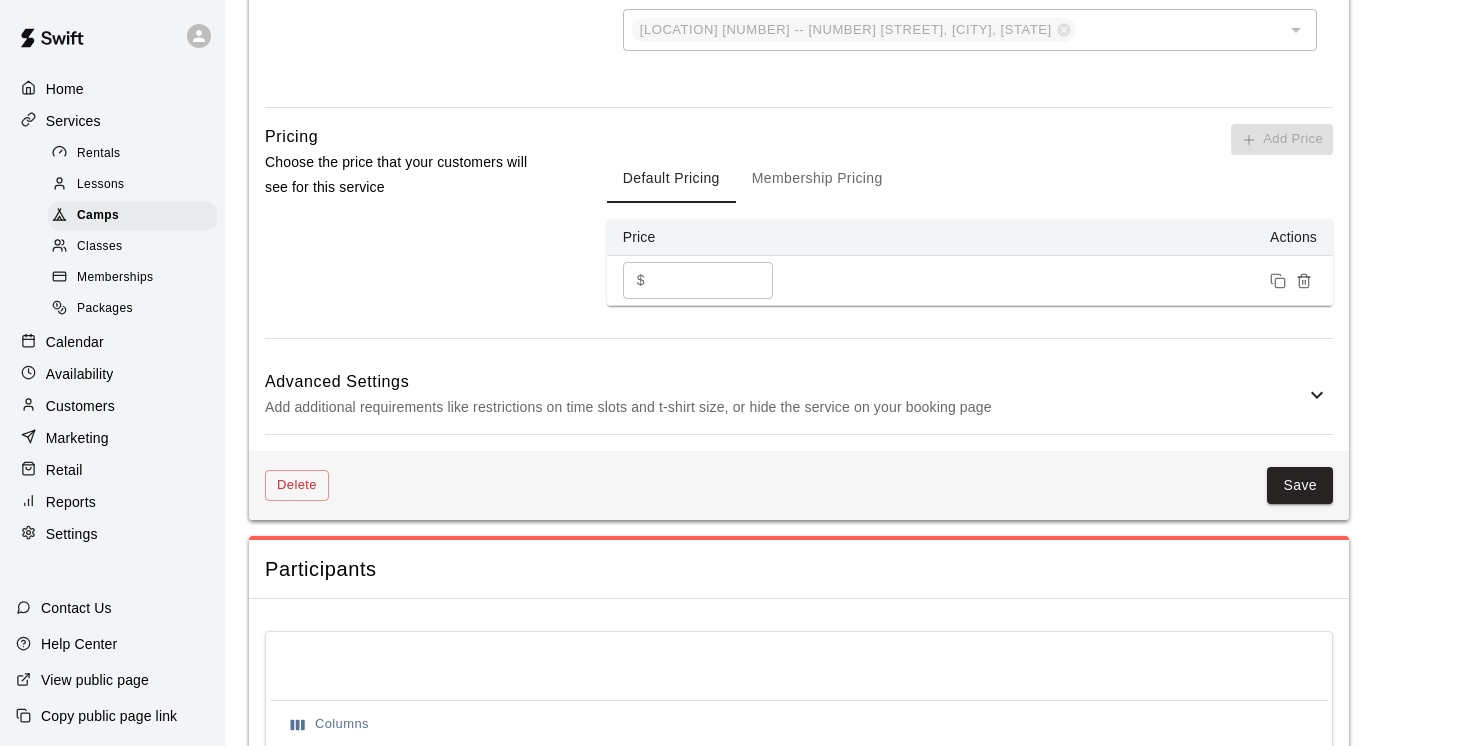 scroll, scrollTop: 1343, scrollLeft: 0, axis: vertical 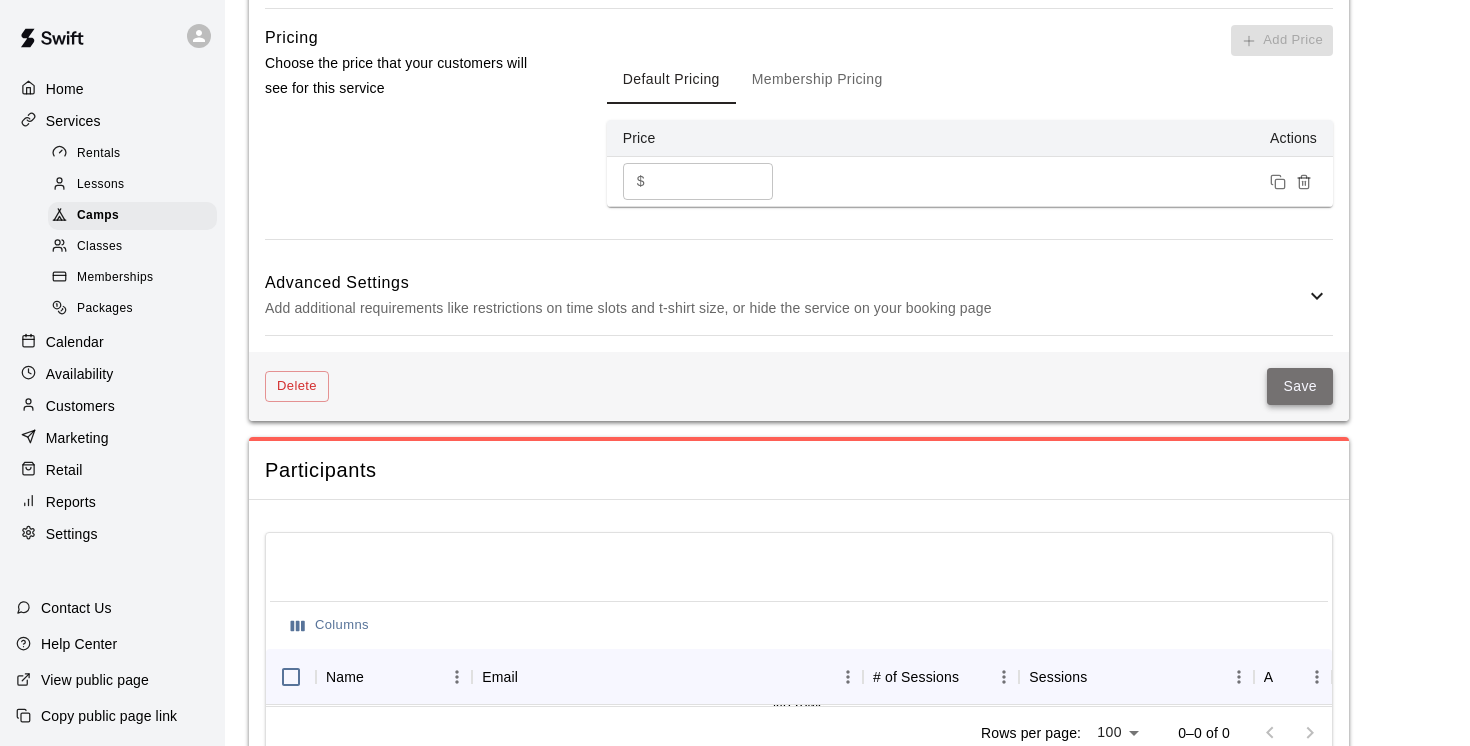 click on "Save" at bounding box center (1300, 386) 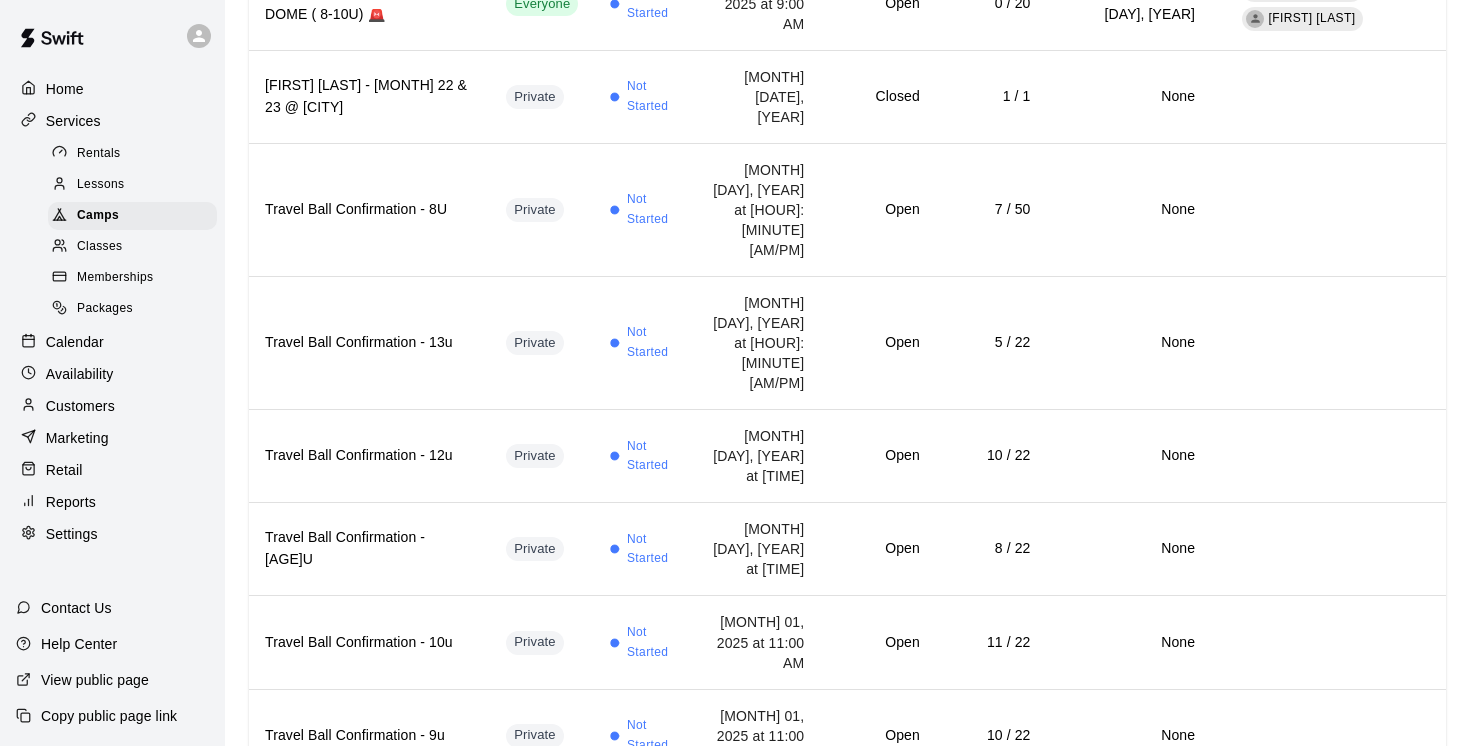 scroll, scrollTop: 0, scrollLeft: 0, axis: both 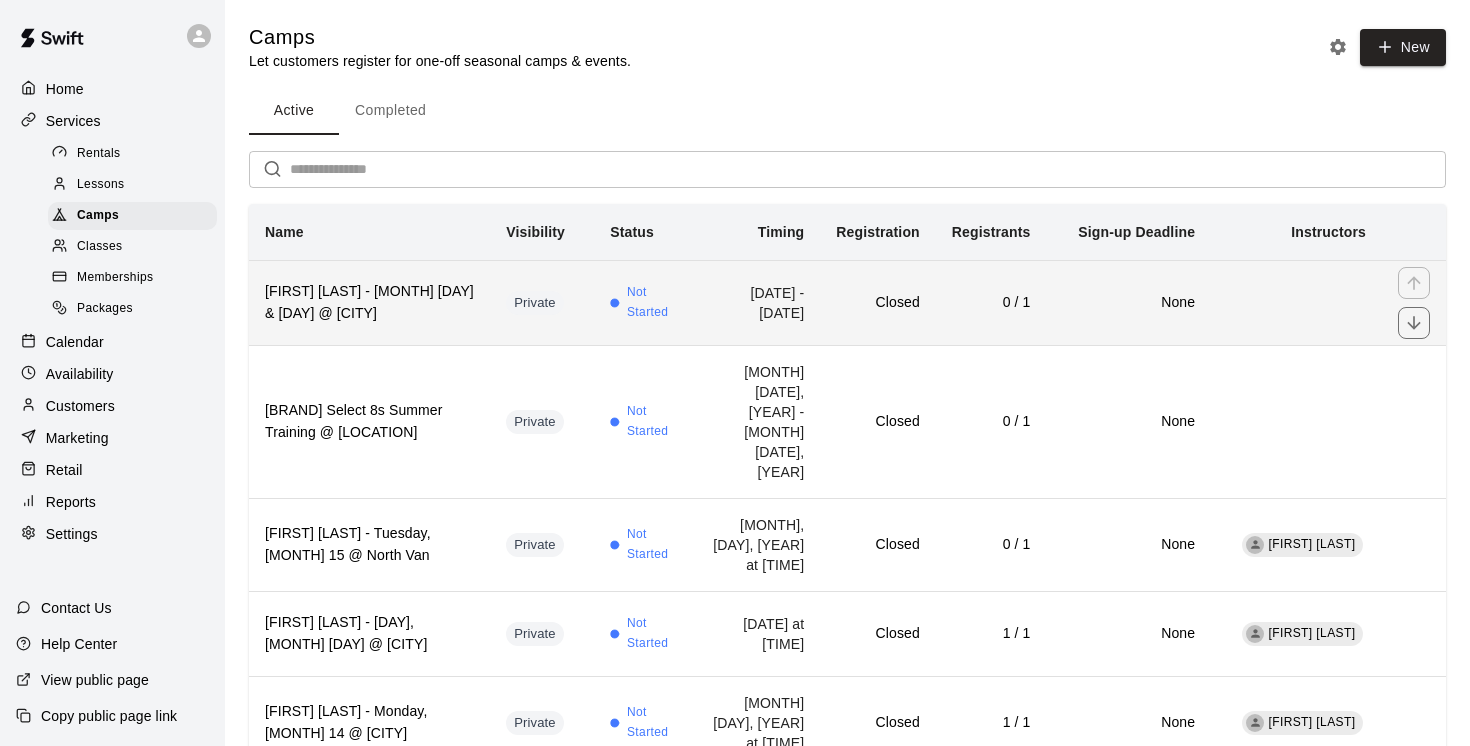 click on "[FIRST] [LAST] - [MONTH] [DAY] & [DAY] @ [CITY]" at bounding box center (369, 302) 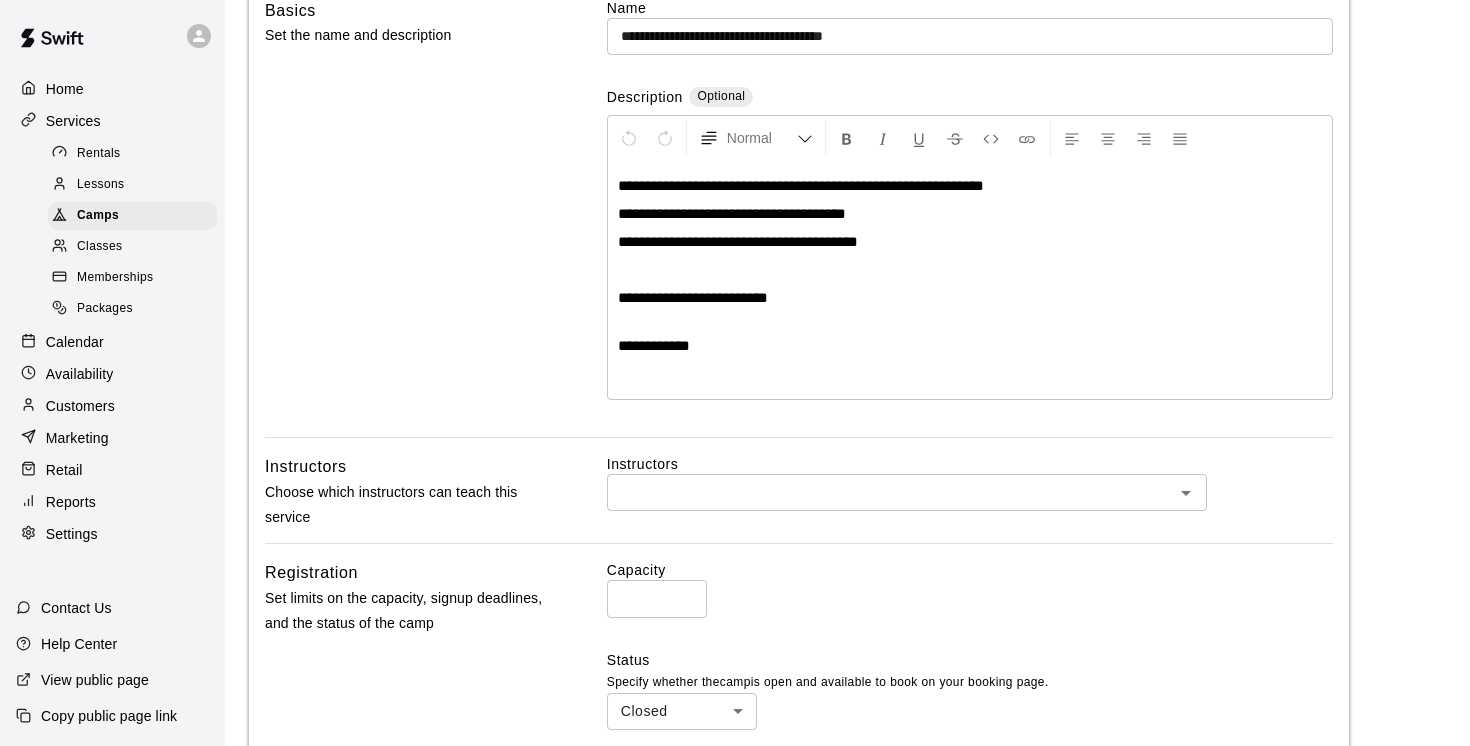 scroll, scrollTop: 0, scrollLeft: 0, axis: both 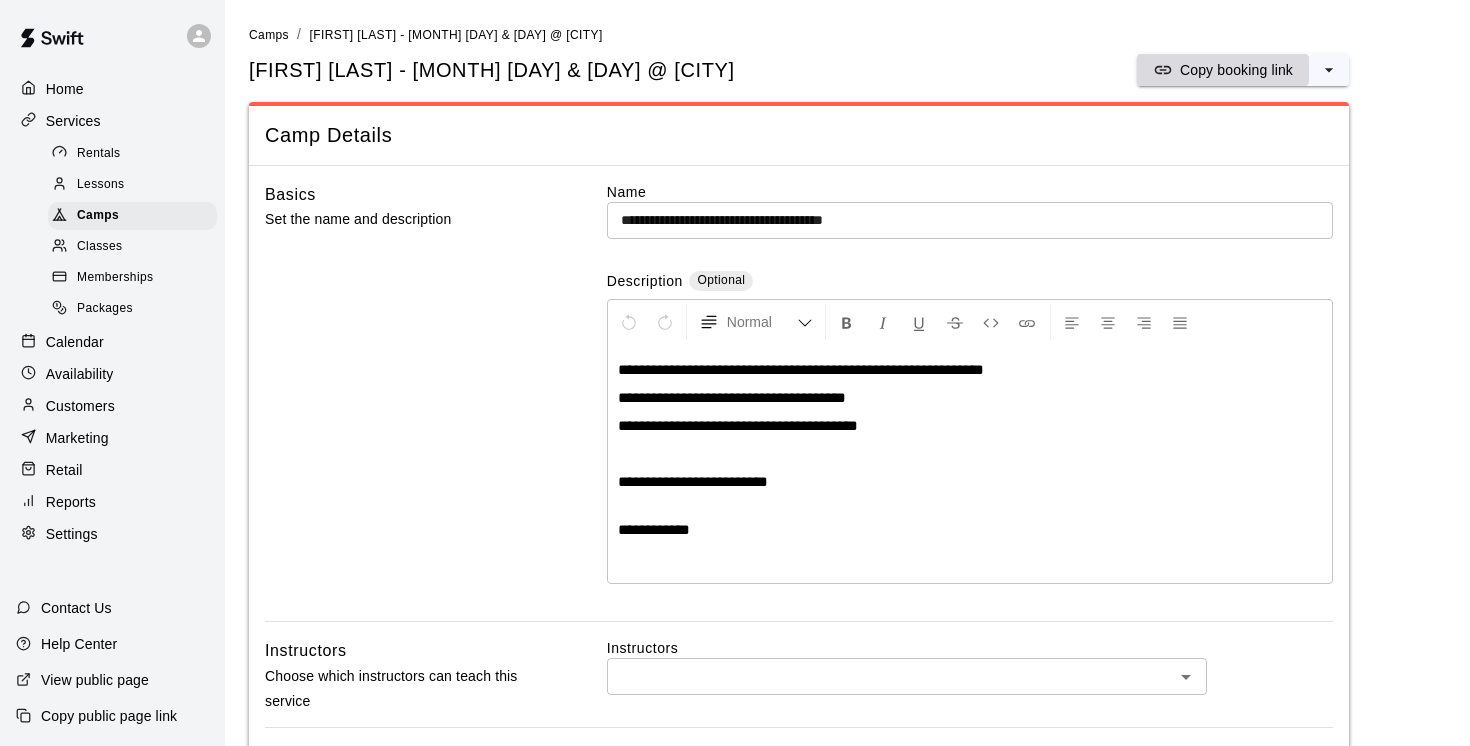 click on "Copy booking link" at bounding box center [1236, 70] 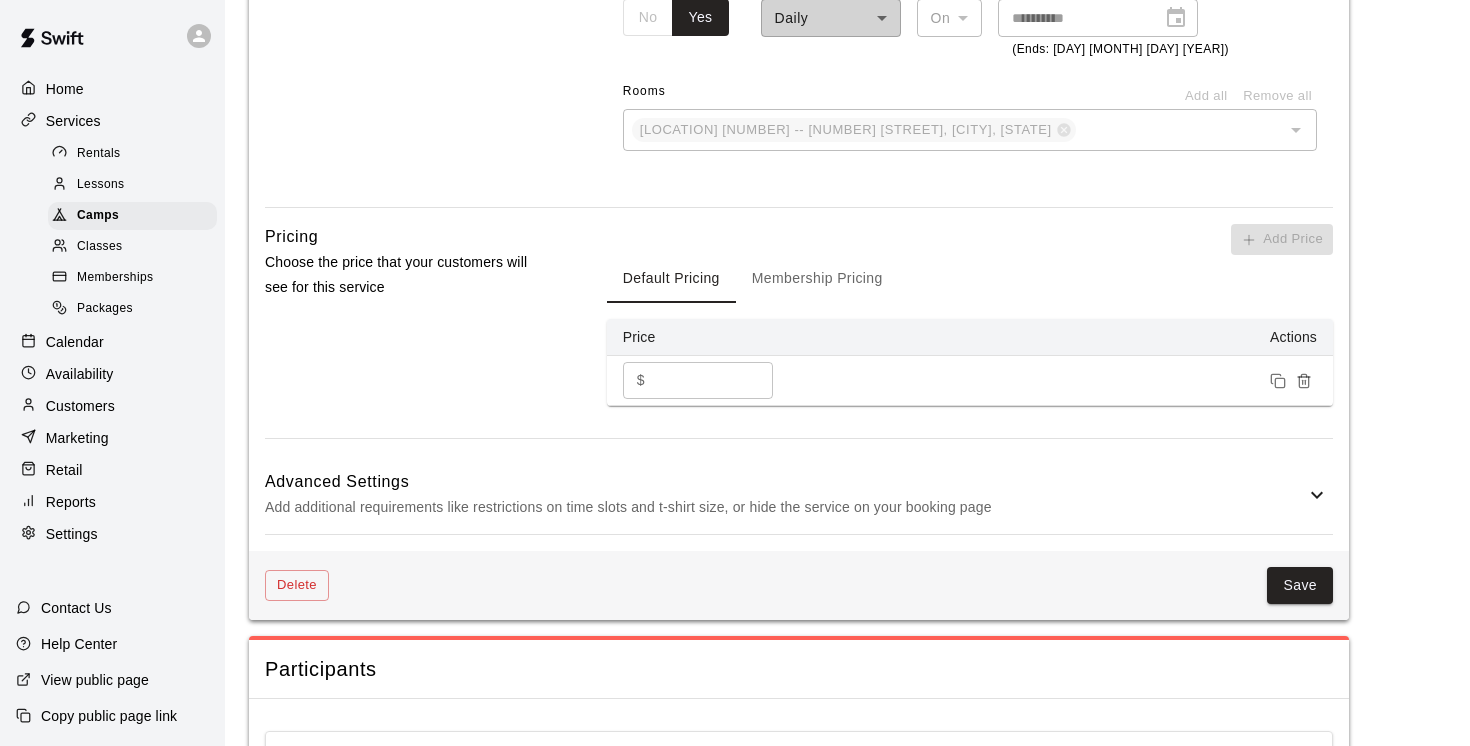 scroll, scrollTop: 1222, scrollLeft: 0, axis: vertical 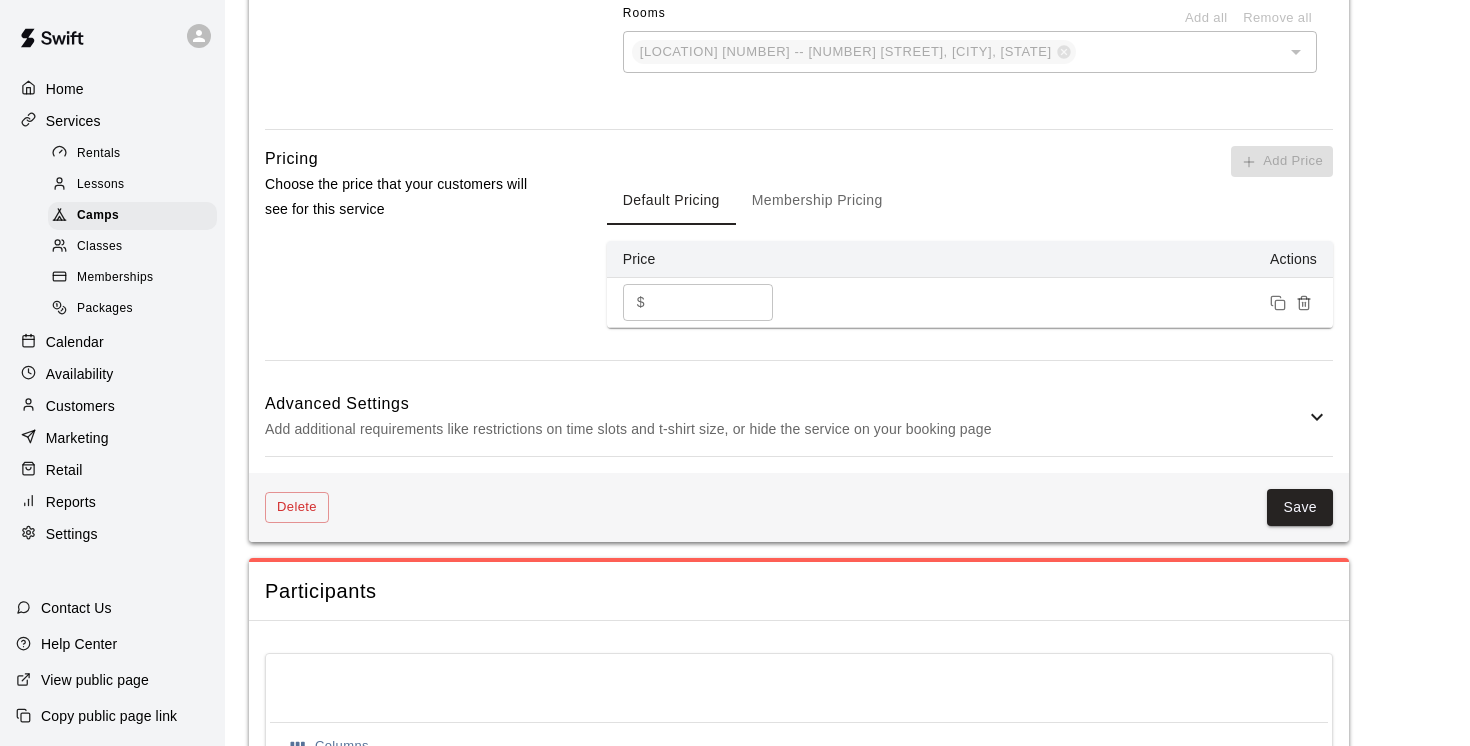 click 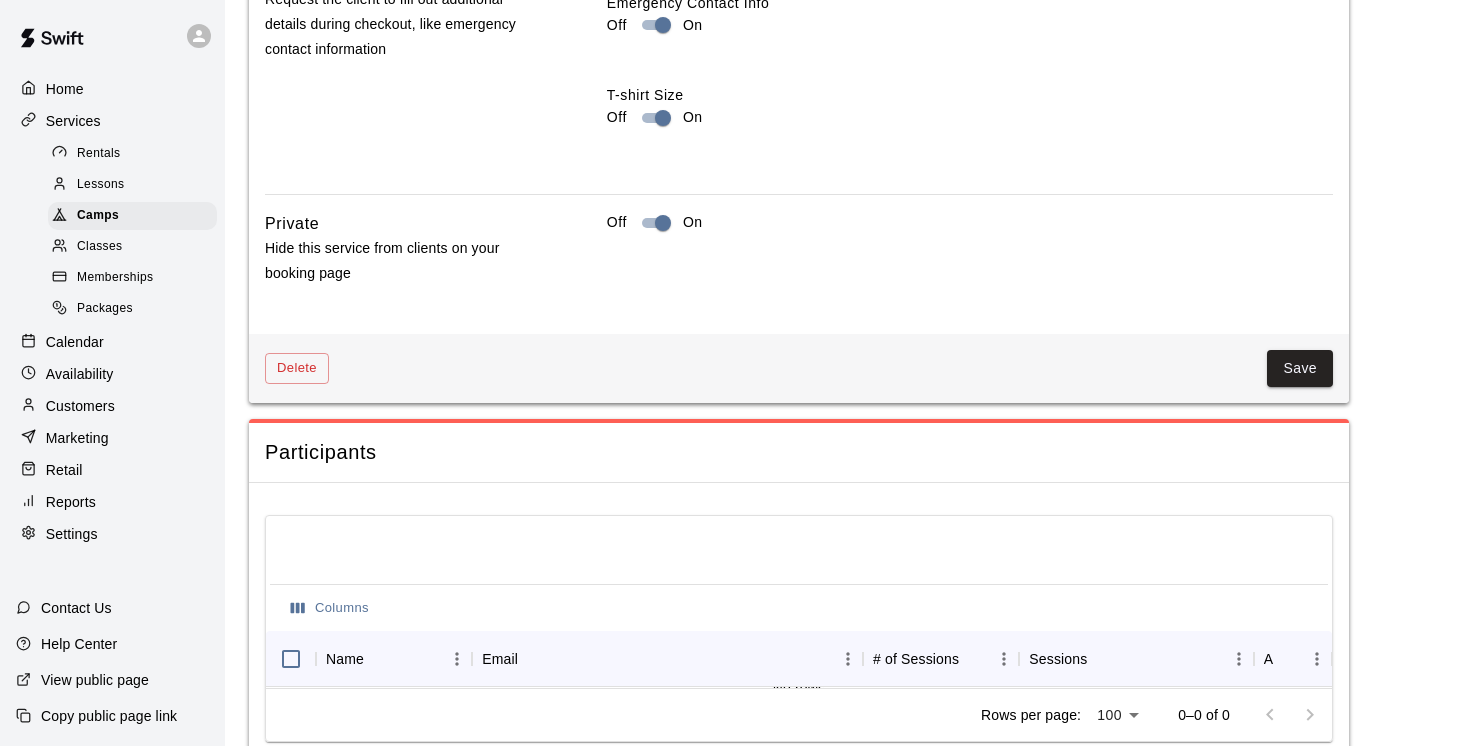 scroll, scrollTop: 2137, scrollLeft: 0, axis: vertical 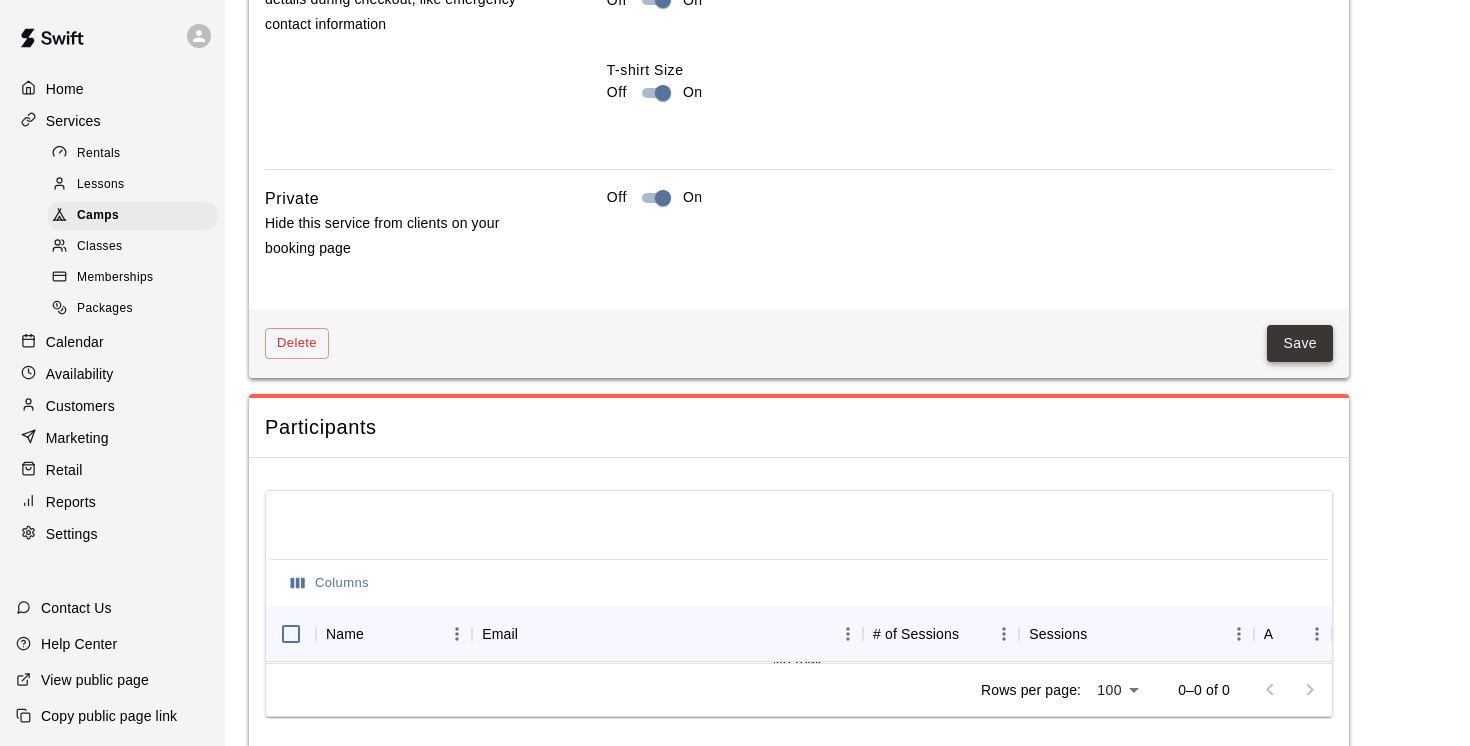 click on "Save" at bounding box center [1300, 343] 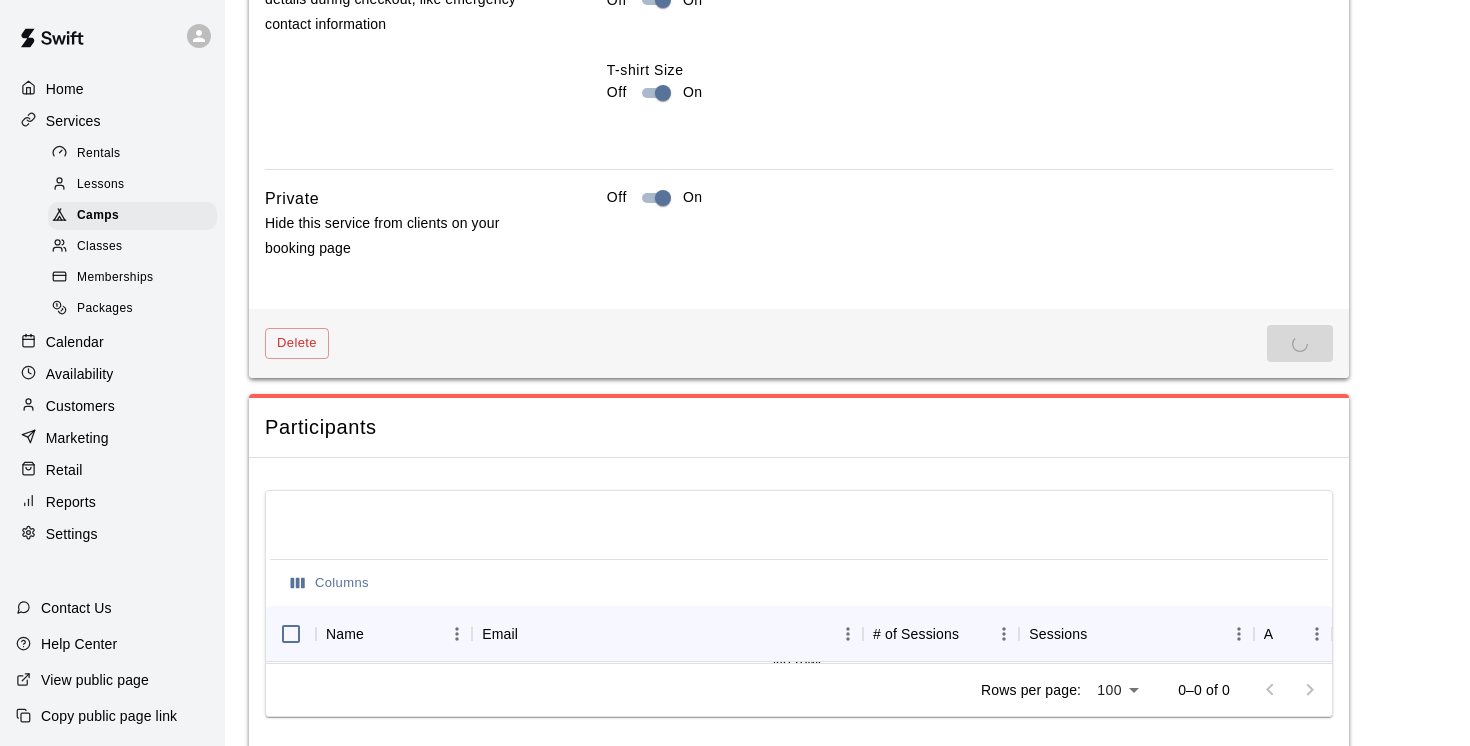 scroll, scrollTop: 0, scrollLeft: 0, axis: both 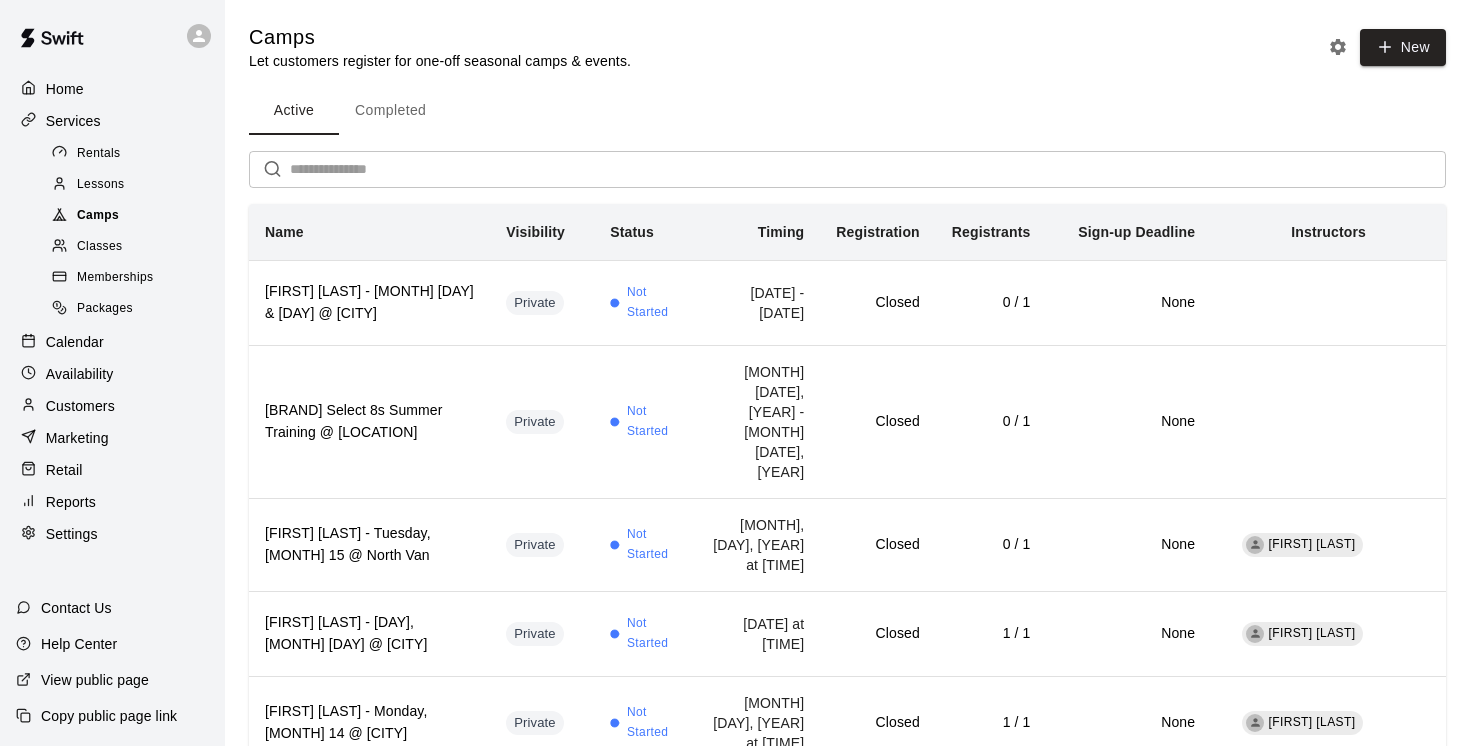 click on "Camps" at bounding box center [98, 216] 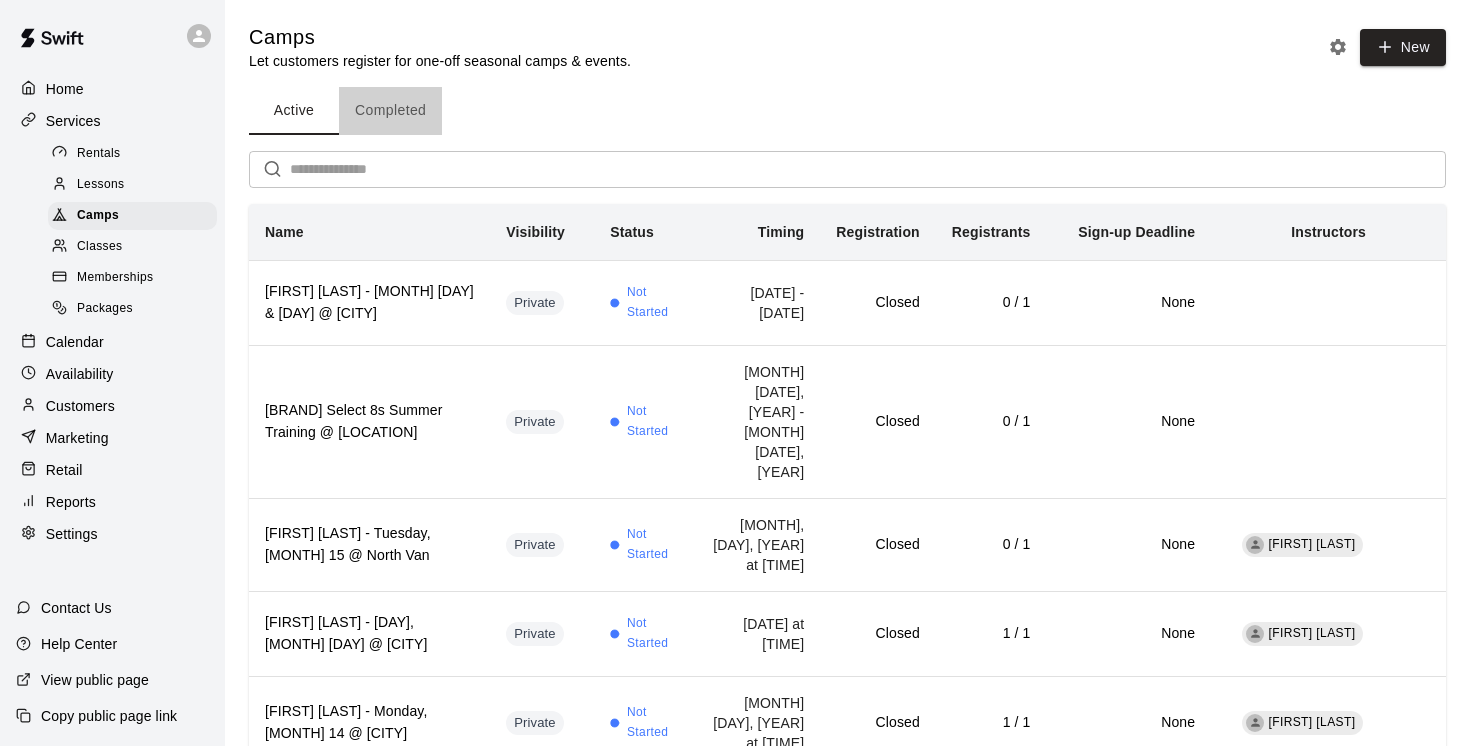 click on "Completed" at bounding box center (390, 111) 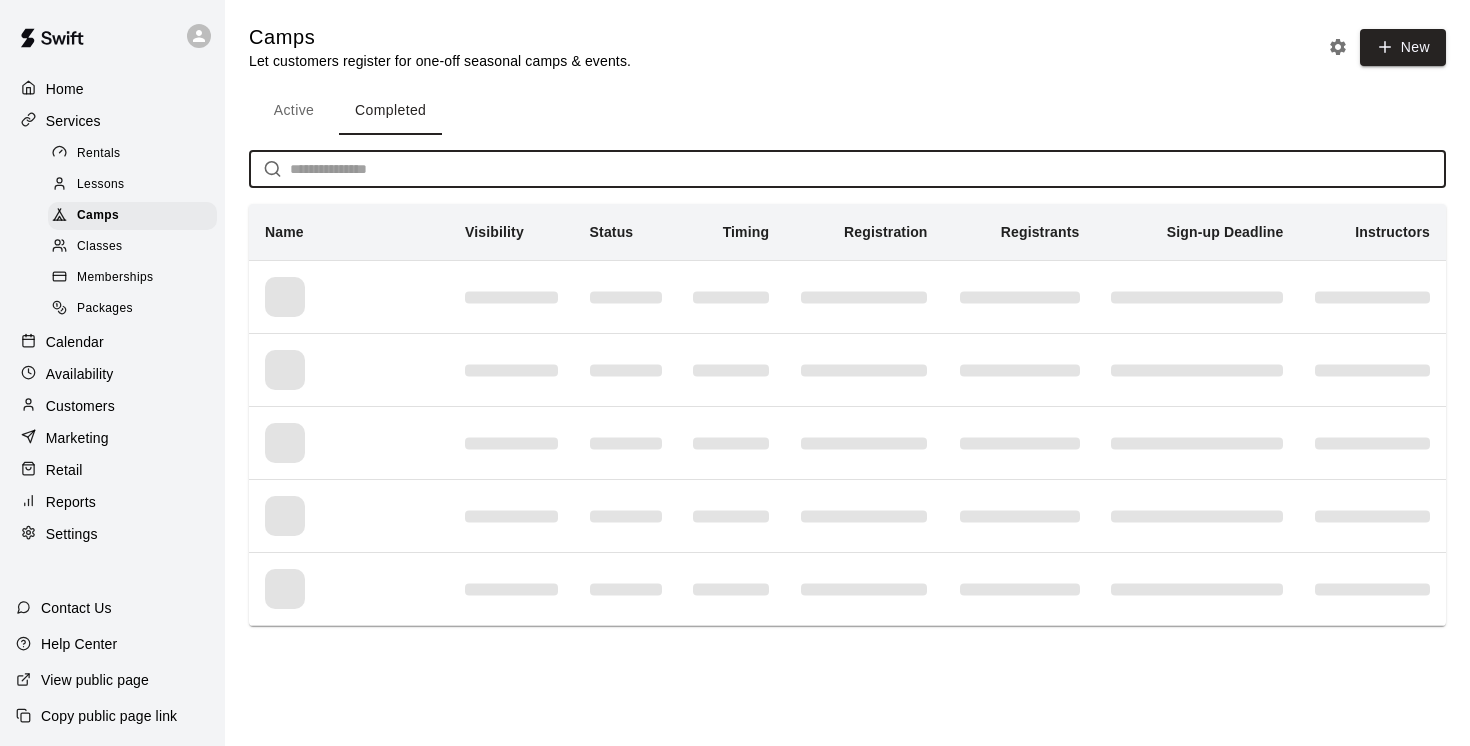 click at bounding box center [868, 169] 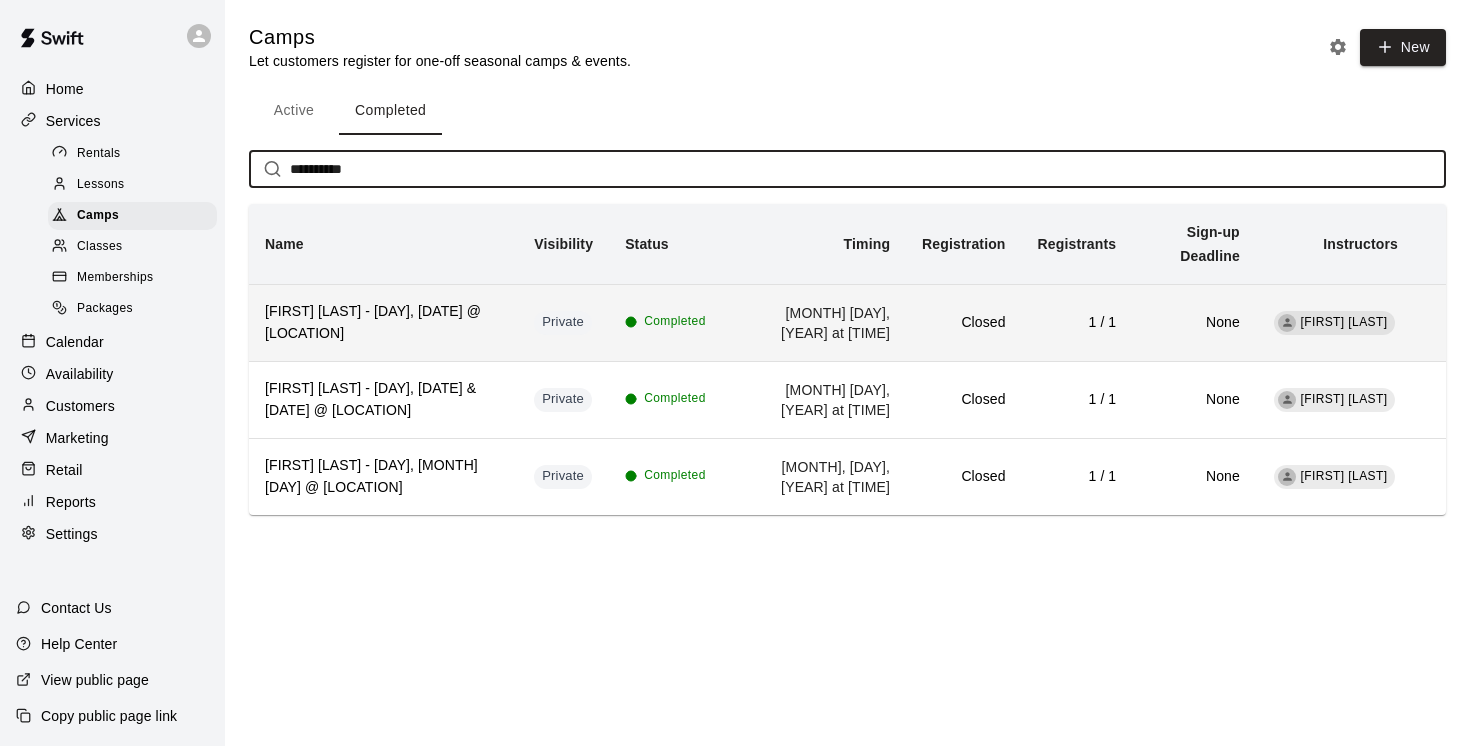 type on "**********" 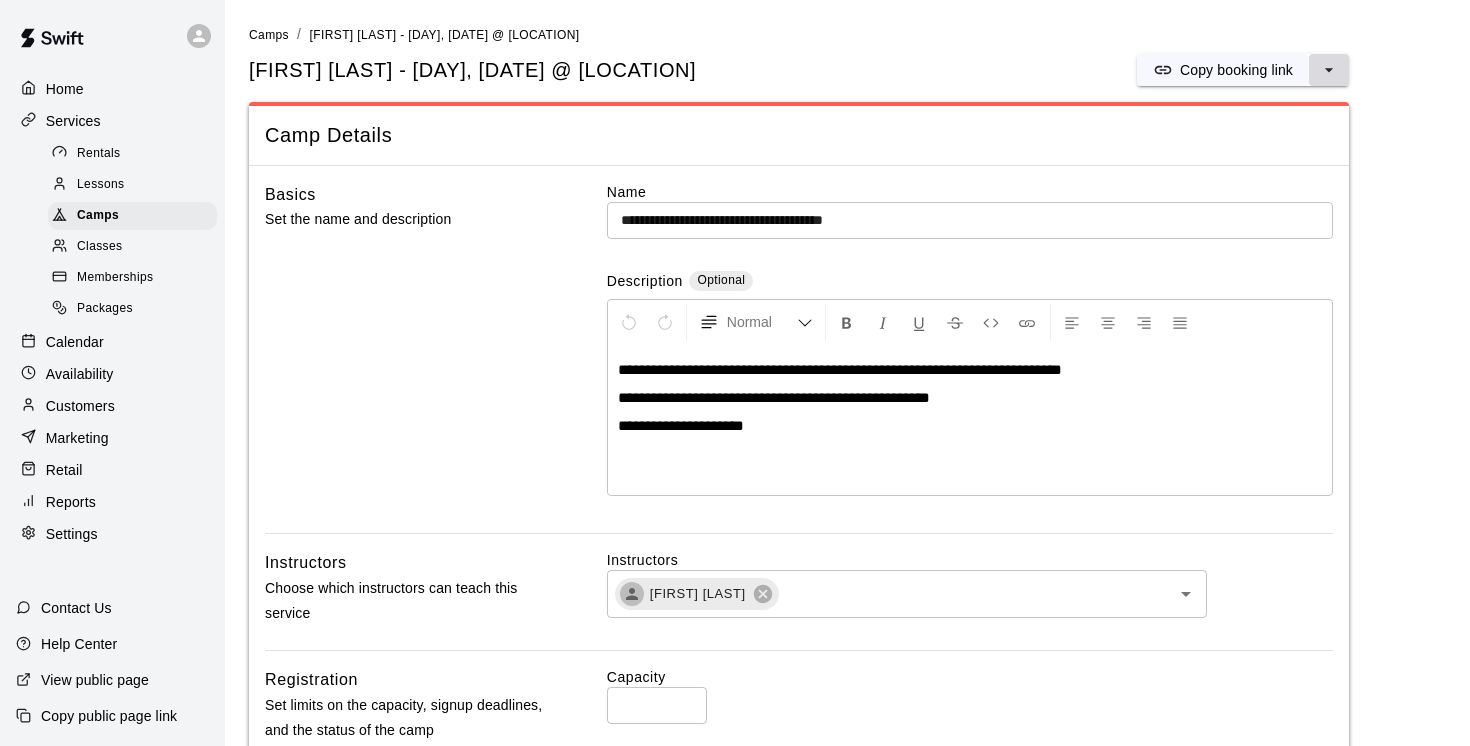 click 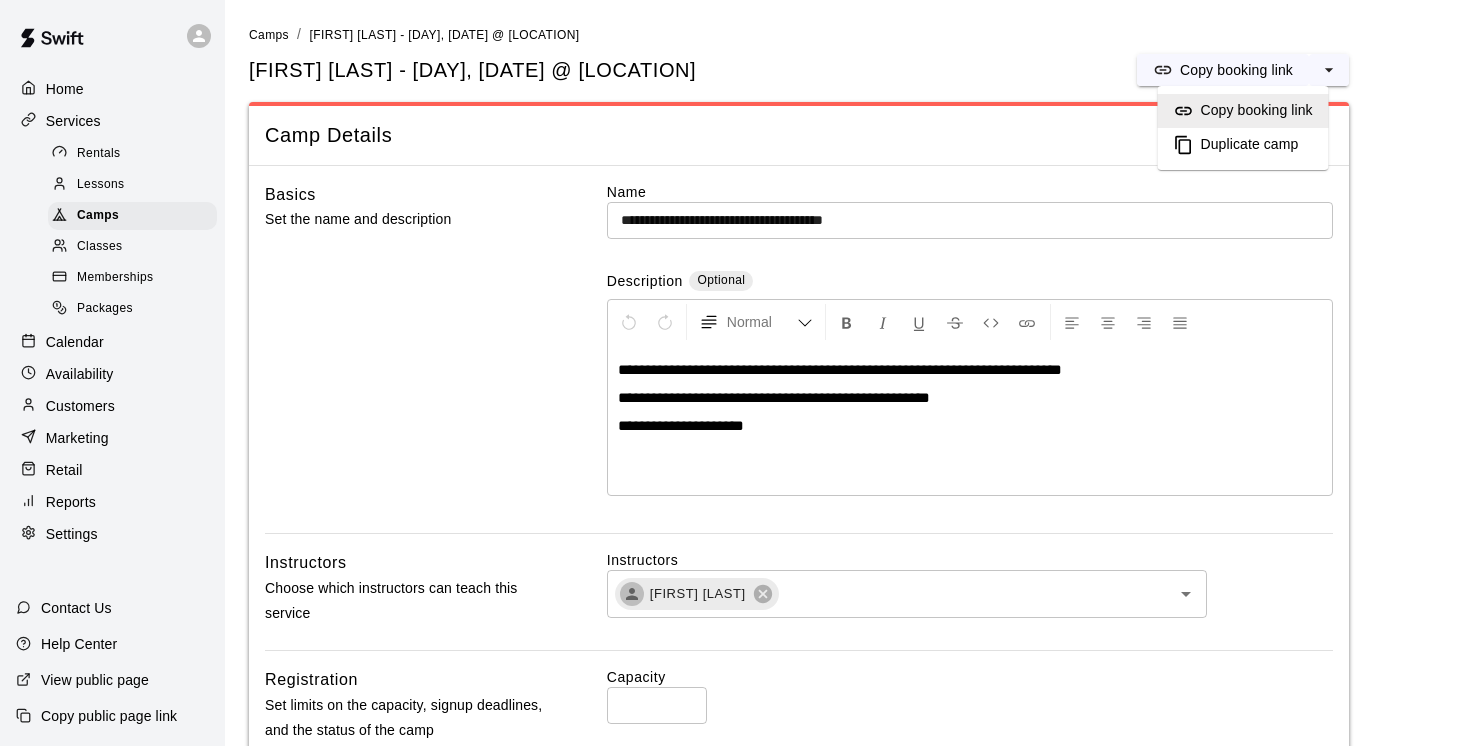 click on "Duplicate camp" at bounding box center [1250, 145] 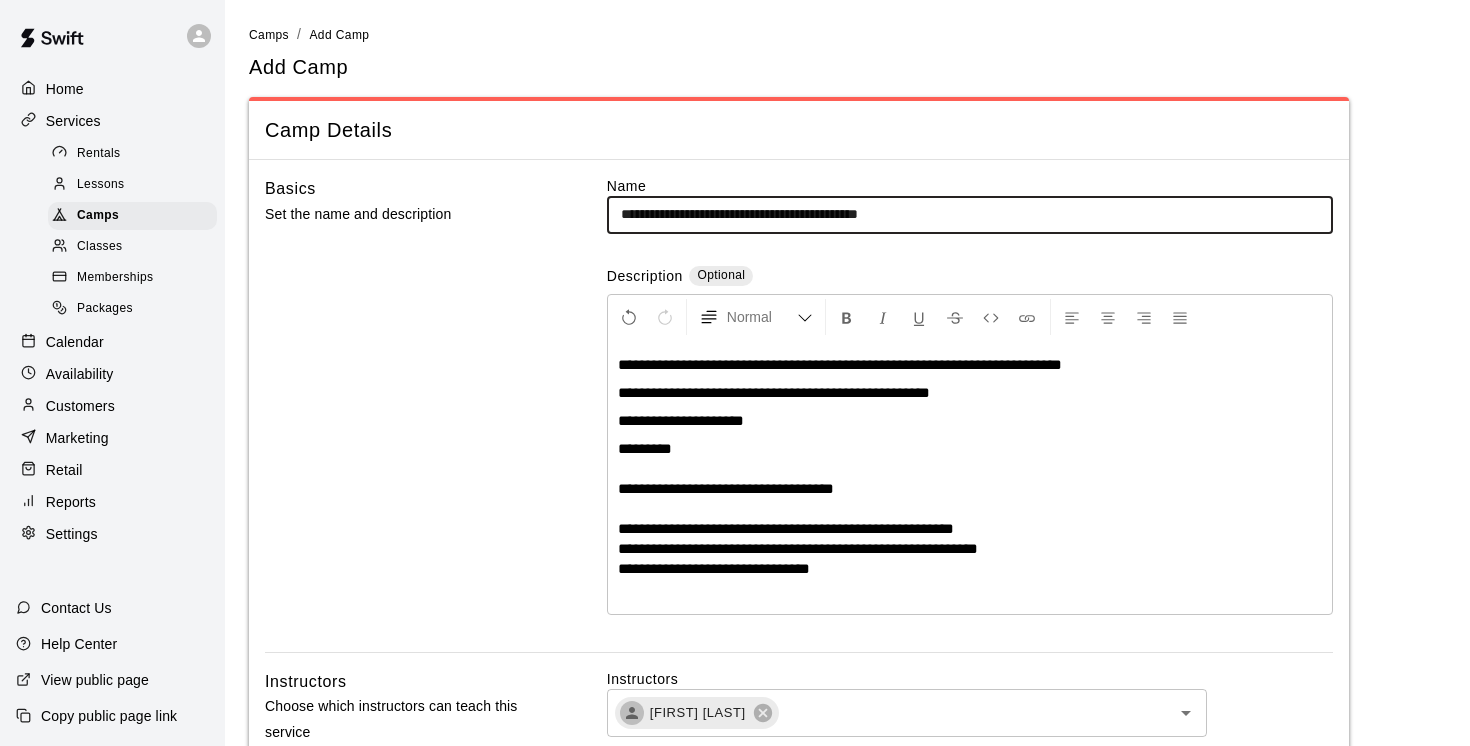 drag, startPoint x: 822, startPoint y: 212, endPoint x: 741, endPoint y: 213, distance: 81.00617 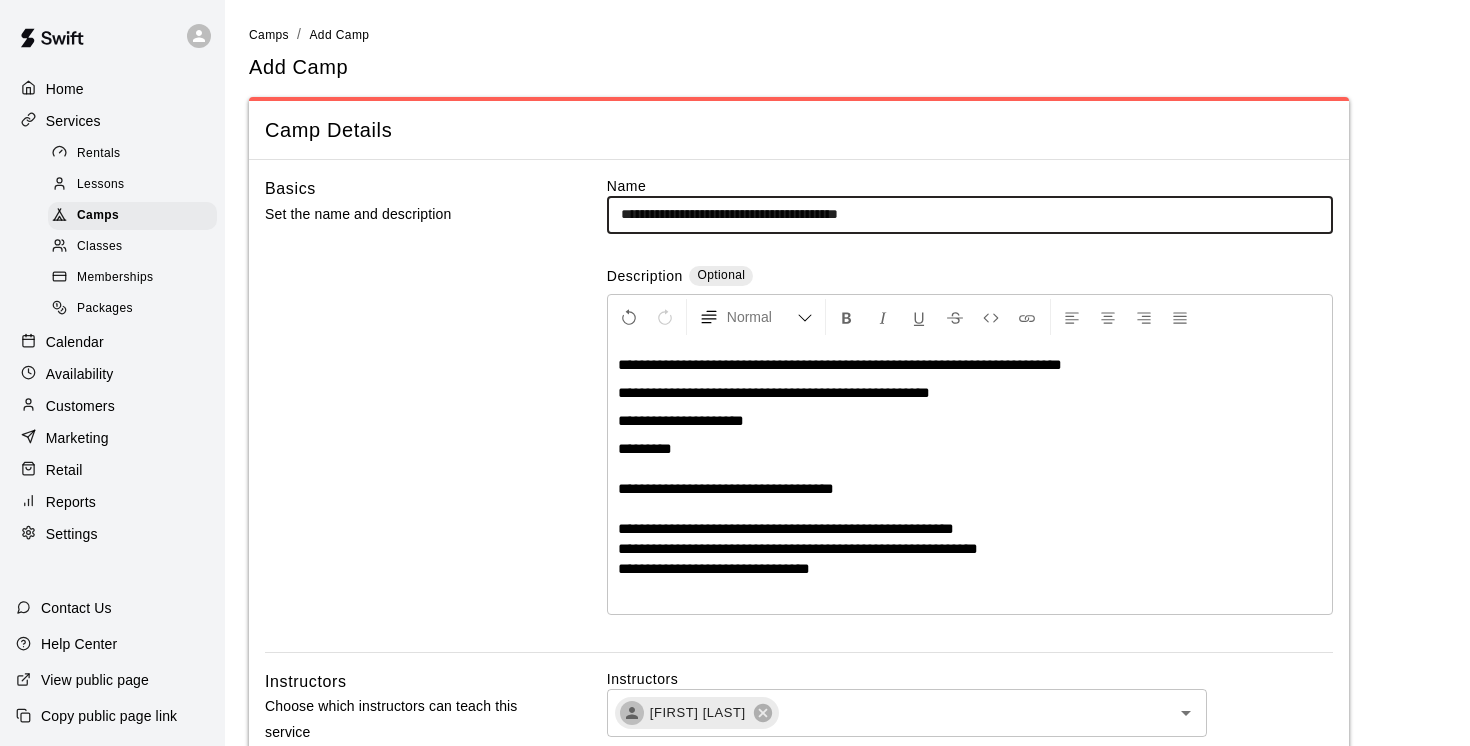 click on "**********" at bounding box center (970, 214) 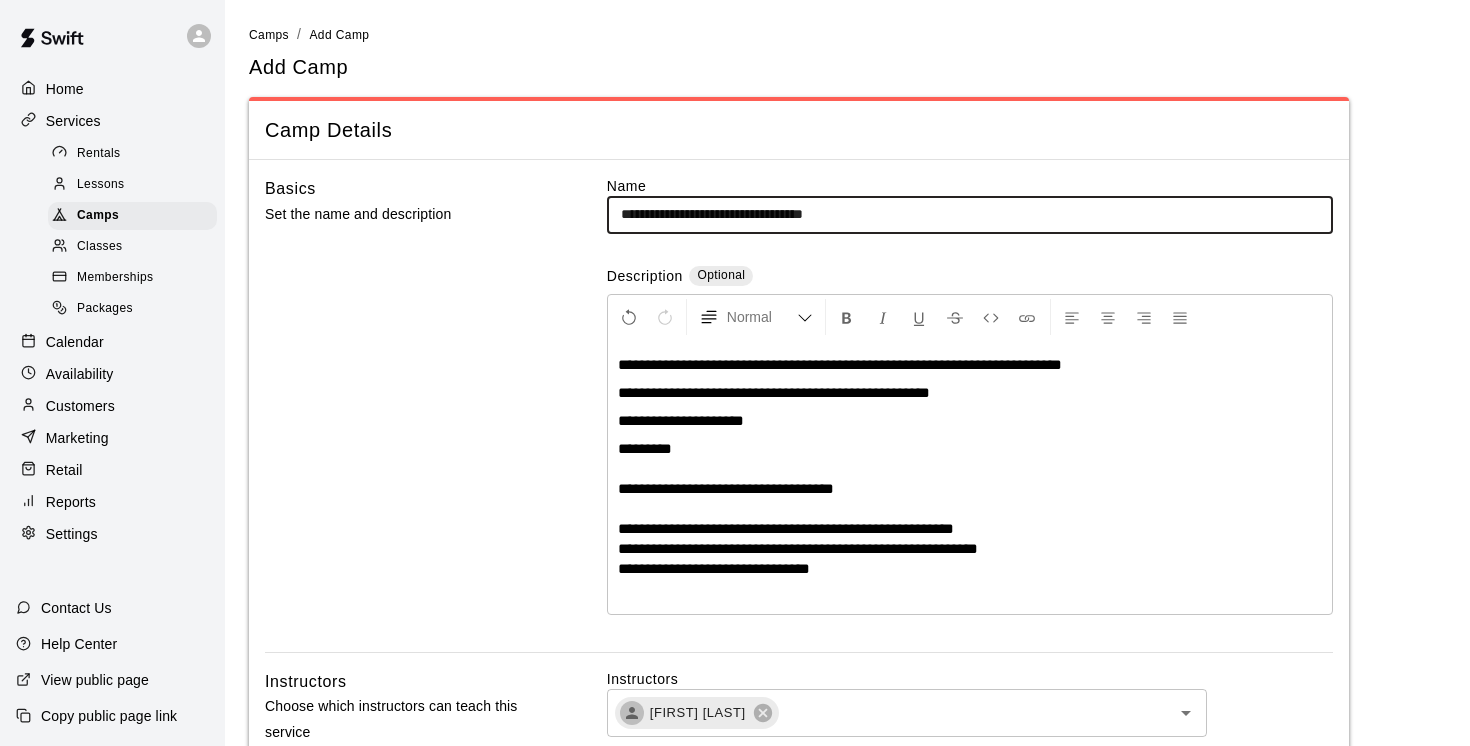 type on "**********" 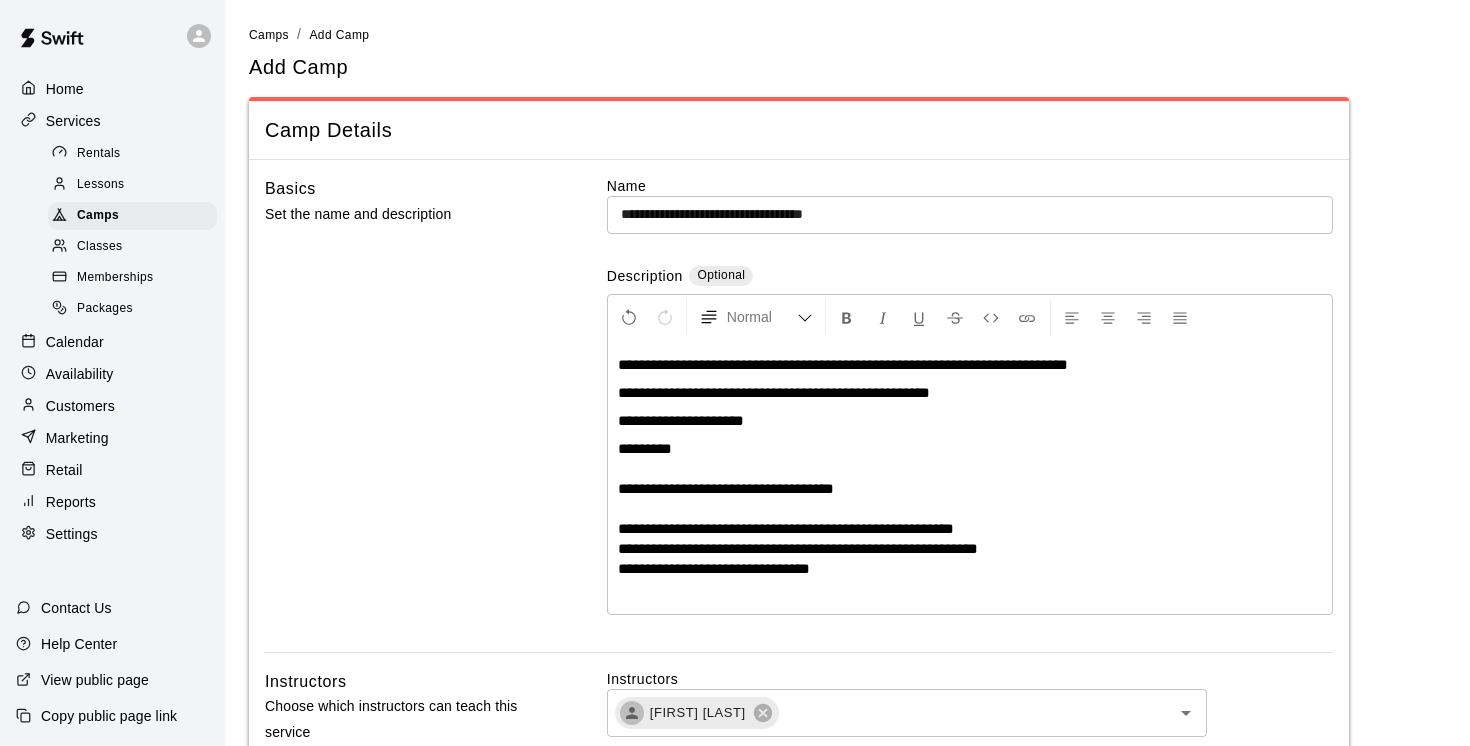 type 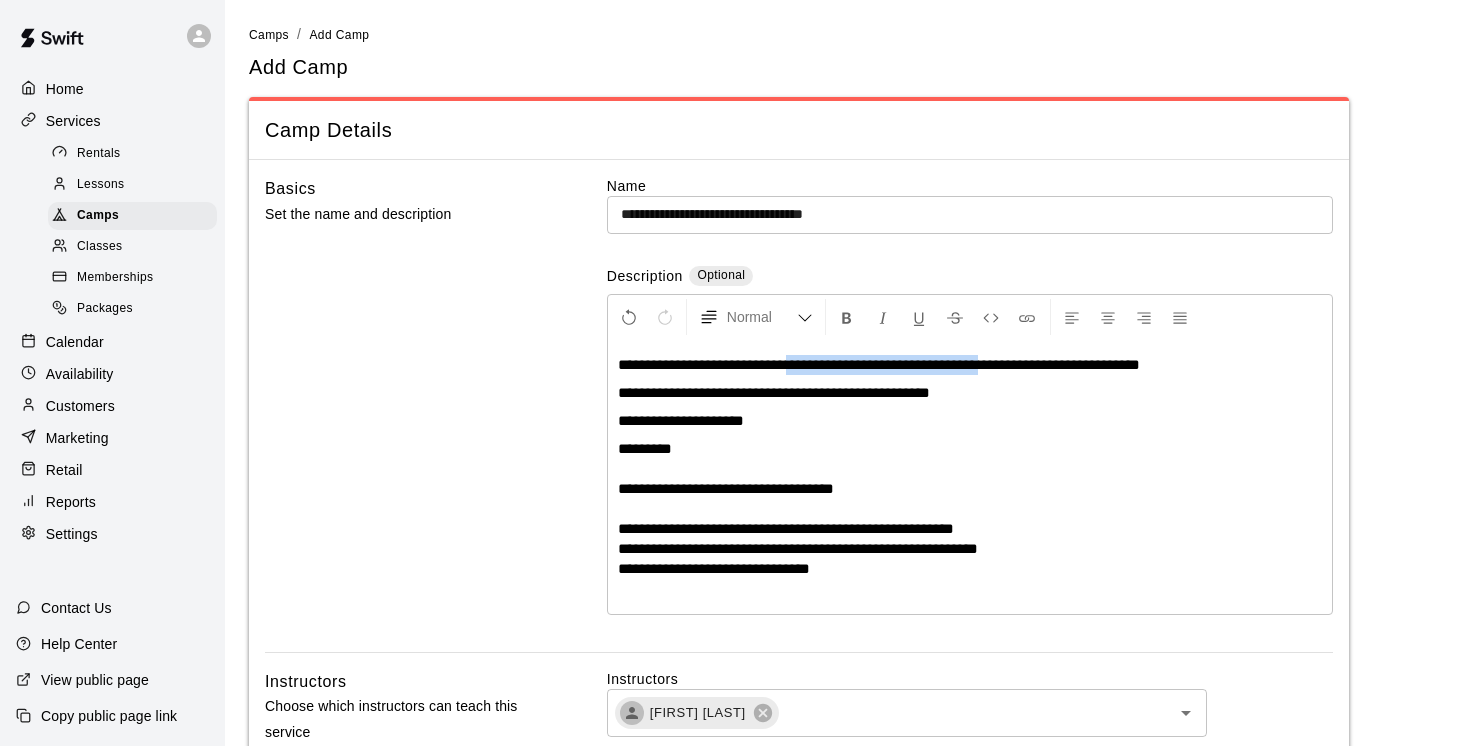 drag, startPoint x: 1058, startPoint y: 363, endPoint x: 810, endPoint y: 364, distance: 248.00201 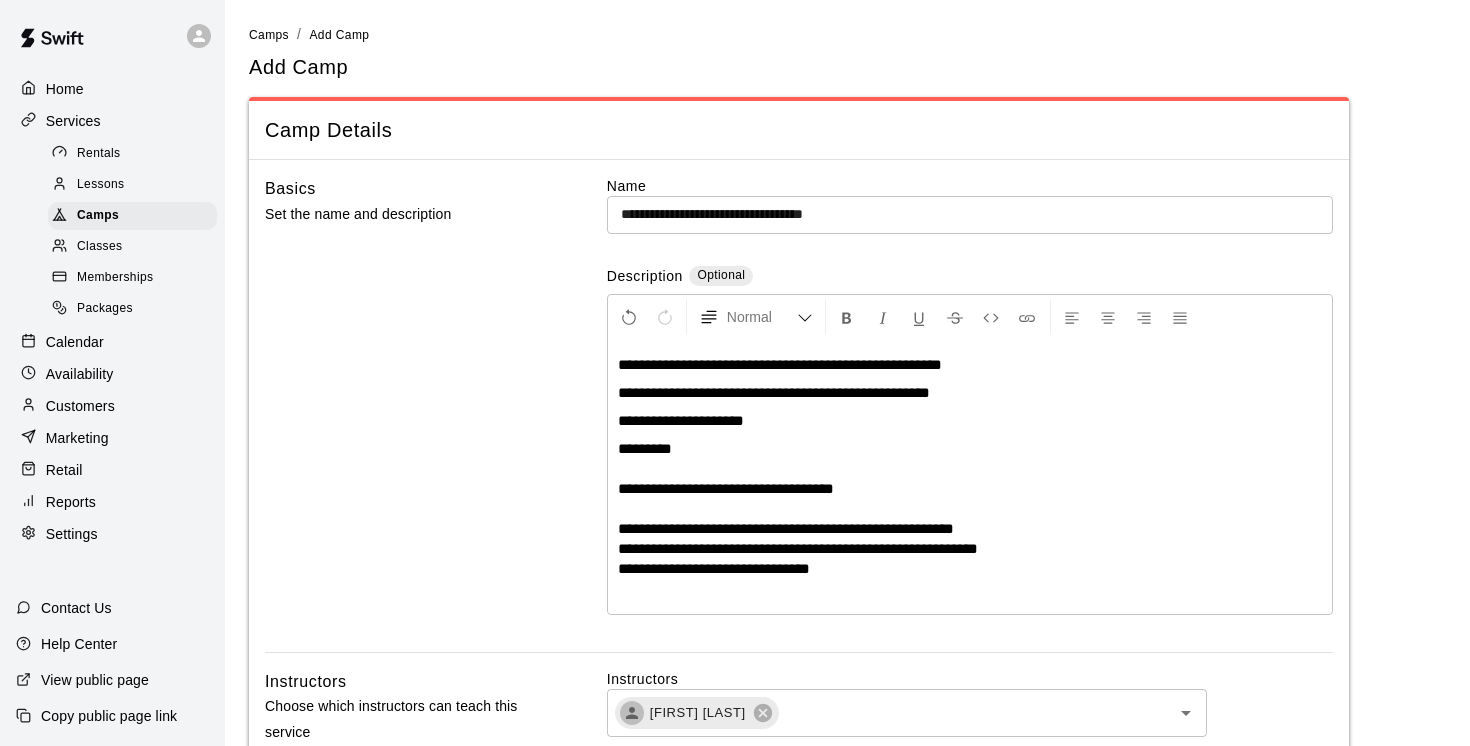 click on "**********" at bounding box center [774, 392] 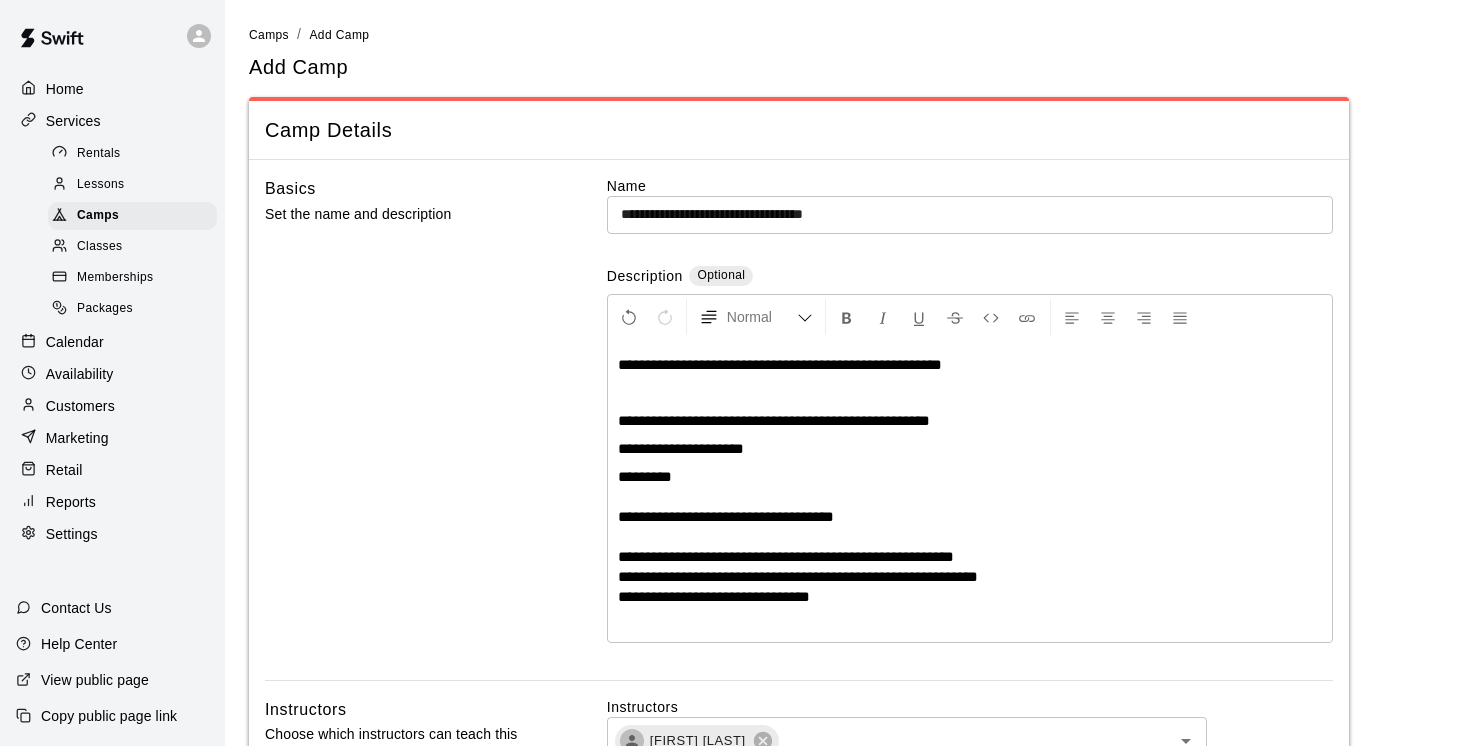 click at bounding box center [970, 393] 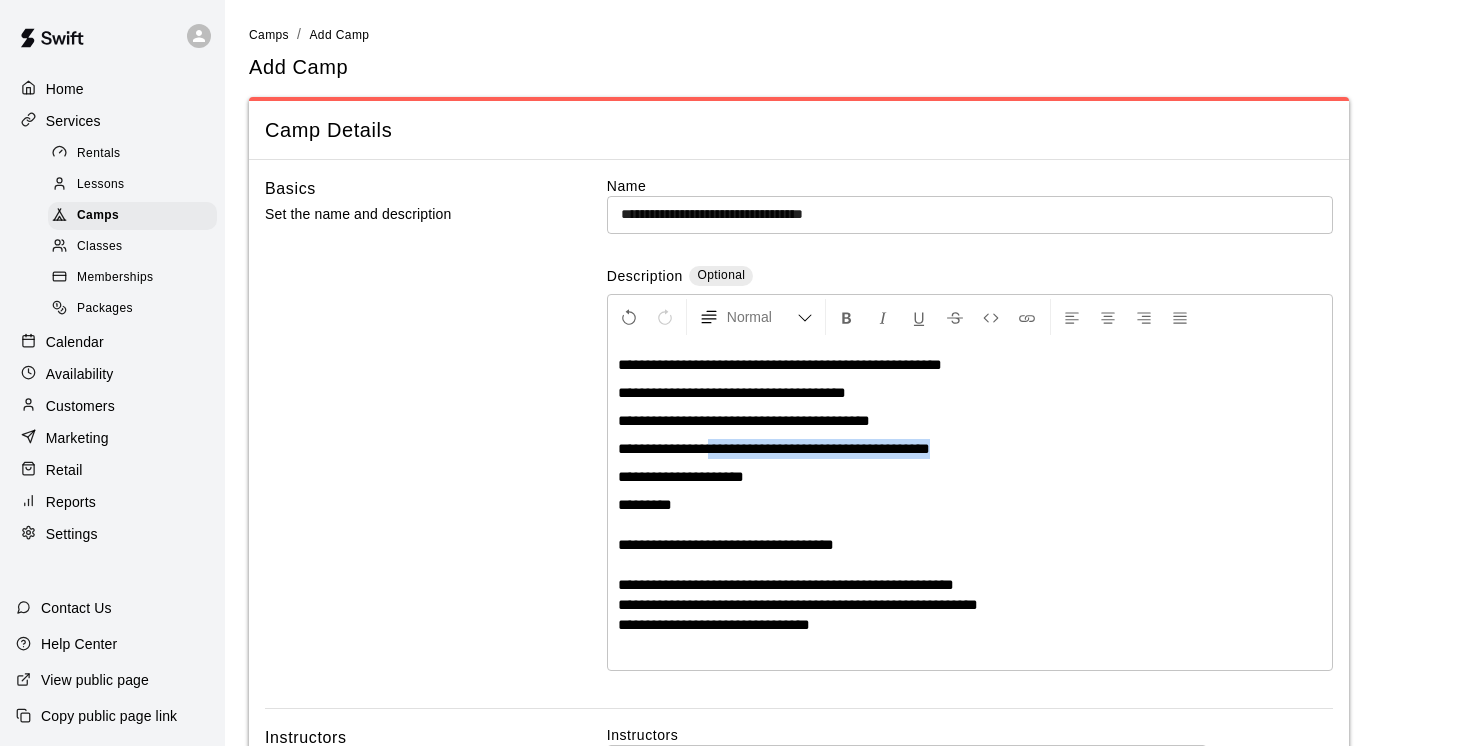 drag, startPoint x: 1000, startPoint y: 449, endPoint x: 719, endPoint y: 448, distance: 281.00177 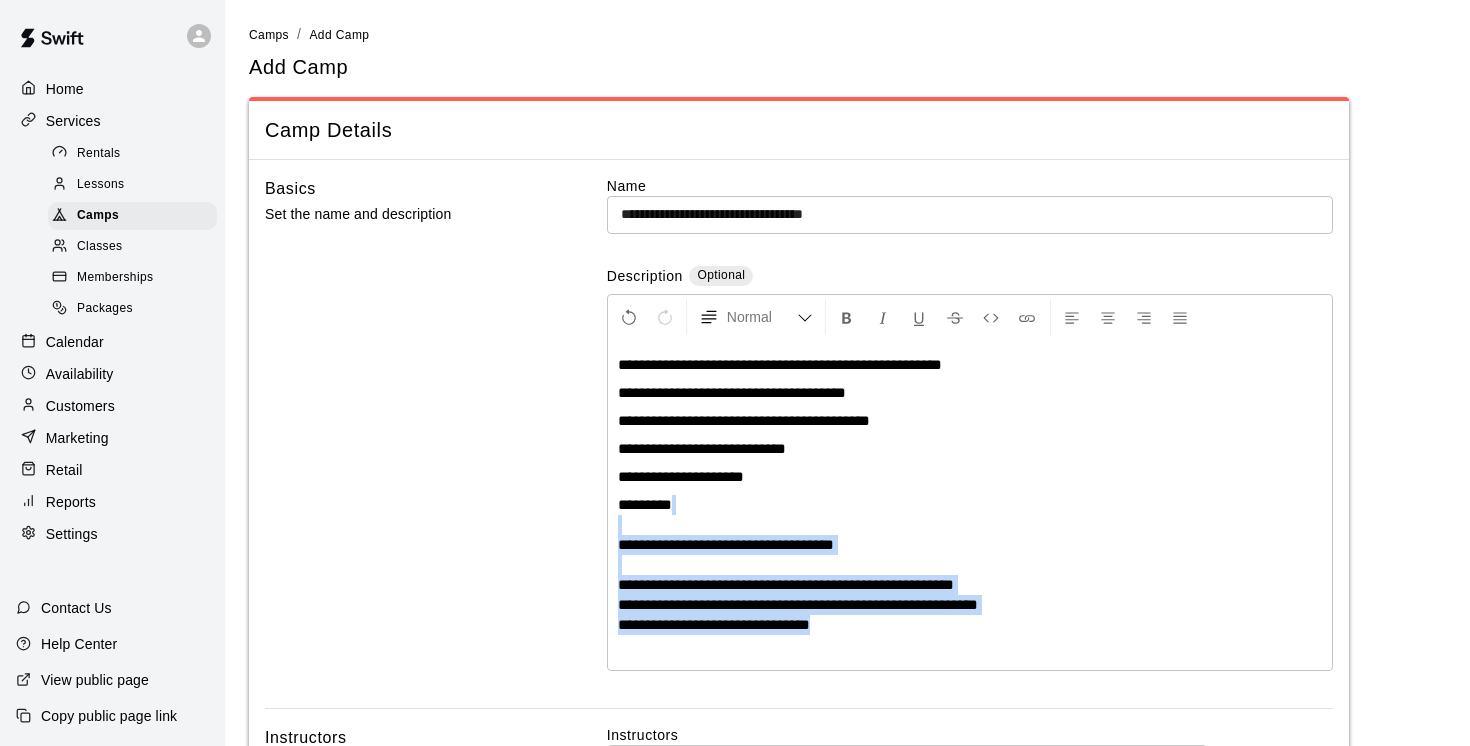 drag, startPoint x: 856, startPoint y: 631, endPoint x: 607, endPoint y: 533, distance: 267.5911 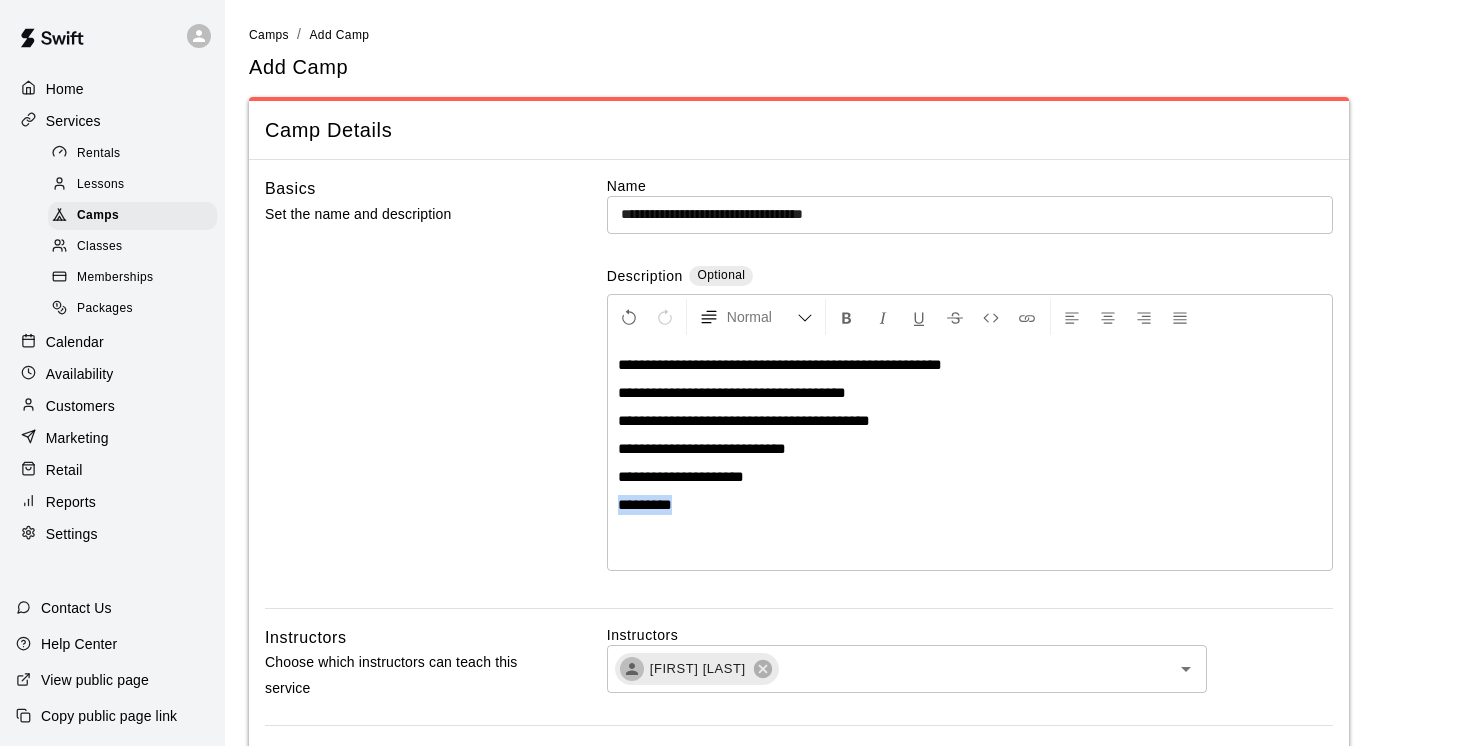 drag, startPoint x: 721, startPoint y: 508, endPoint x: 564, endPoint y: 511, distance: 157.02866 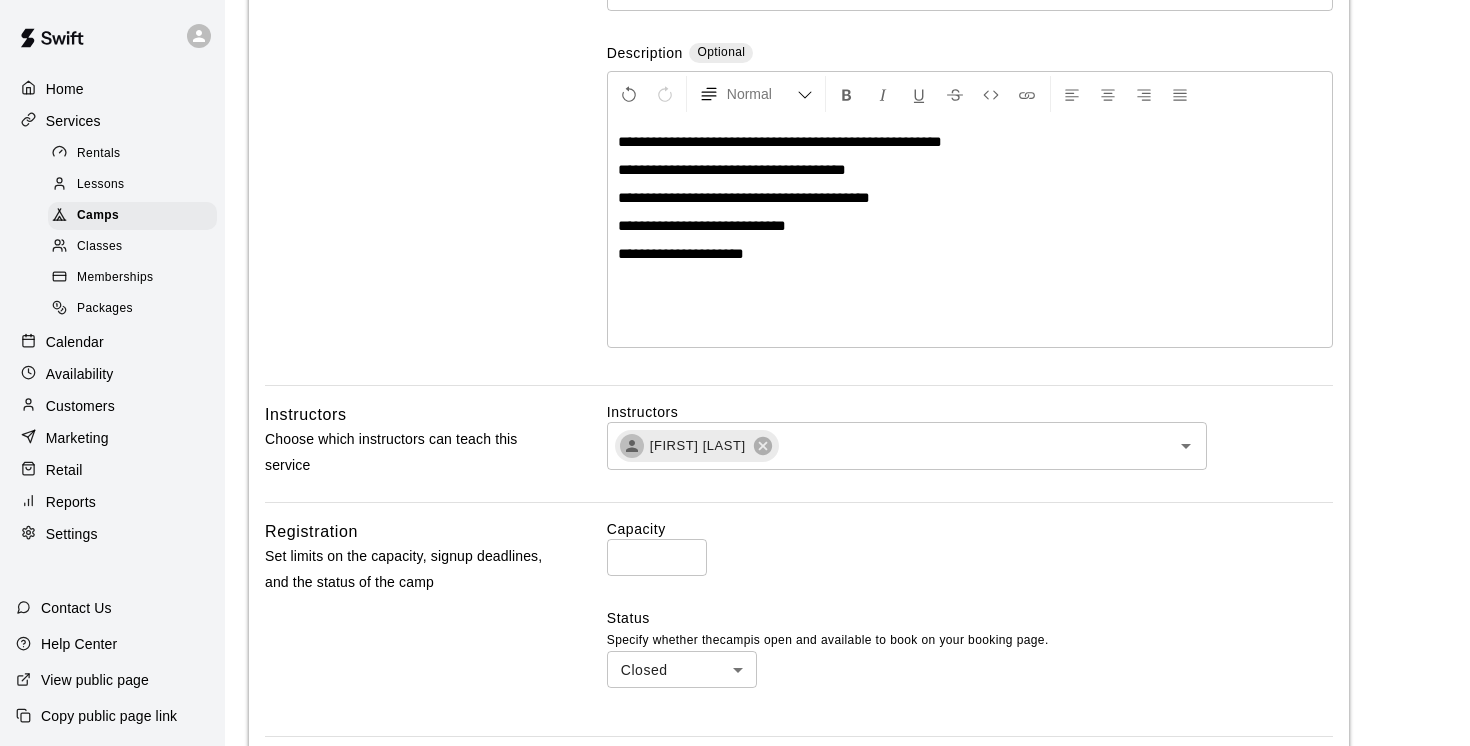 scroll, scrollTop: 224, scrollLeft: 0, axis: vertical 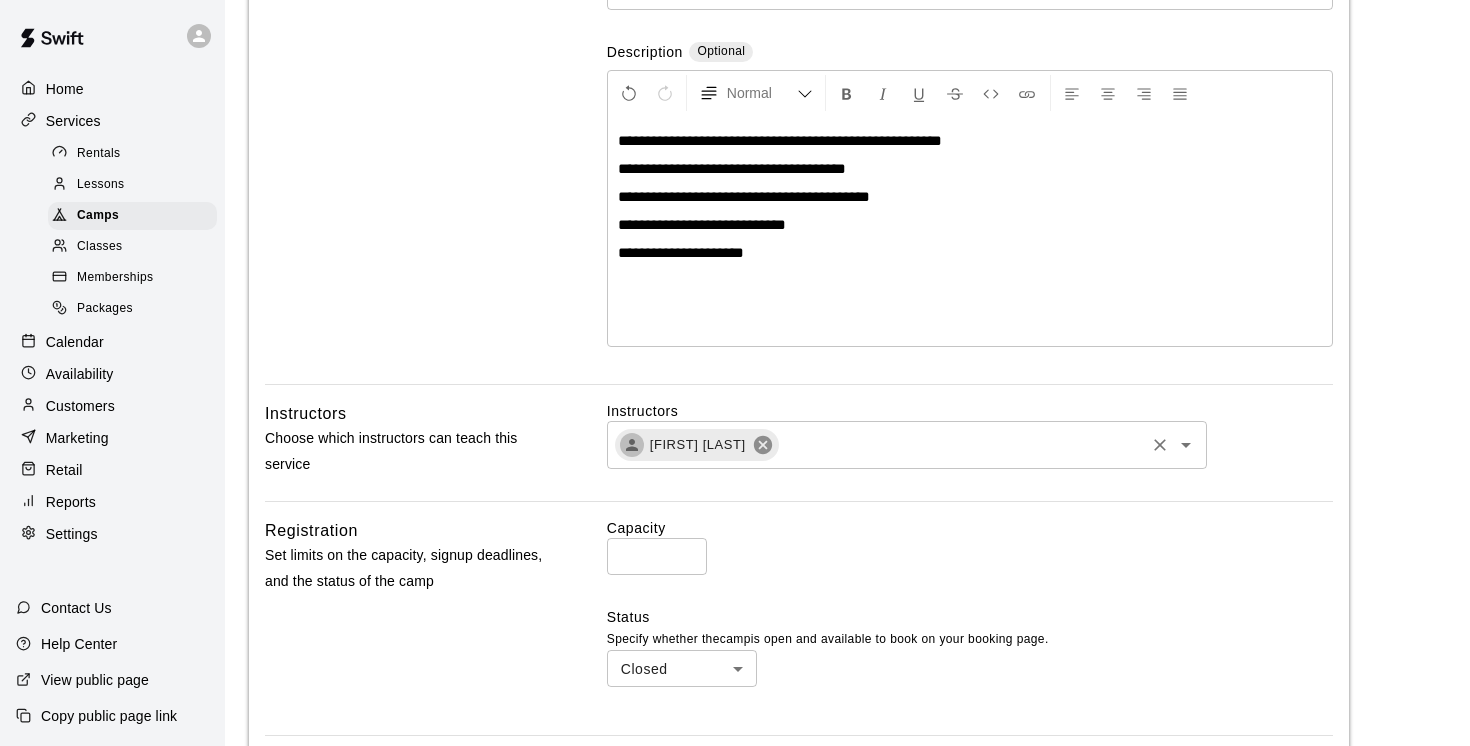 click 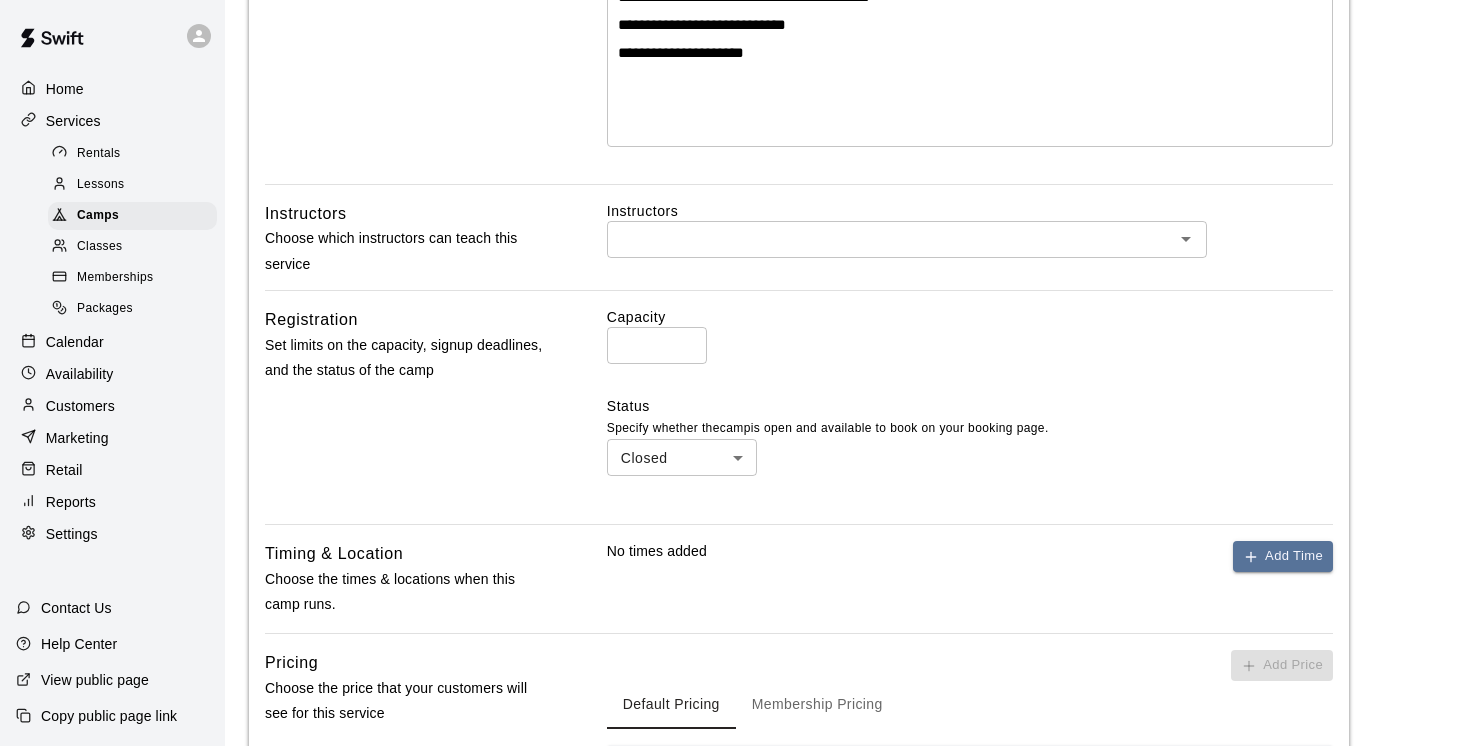 scroll, scrollTop: 446, scrollLeft: 0, axis: vertical 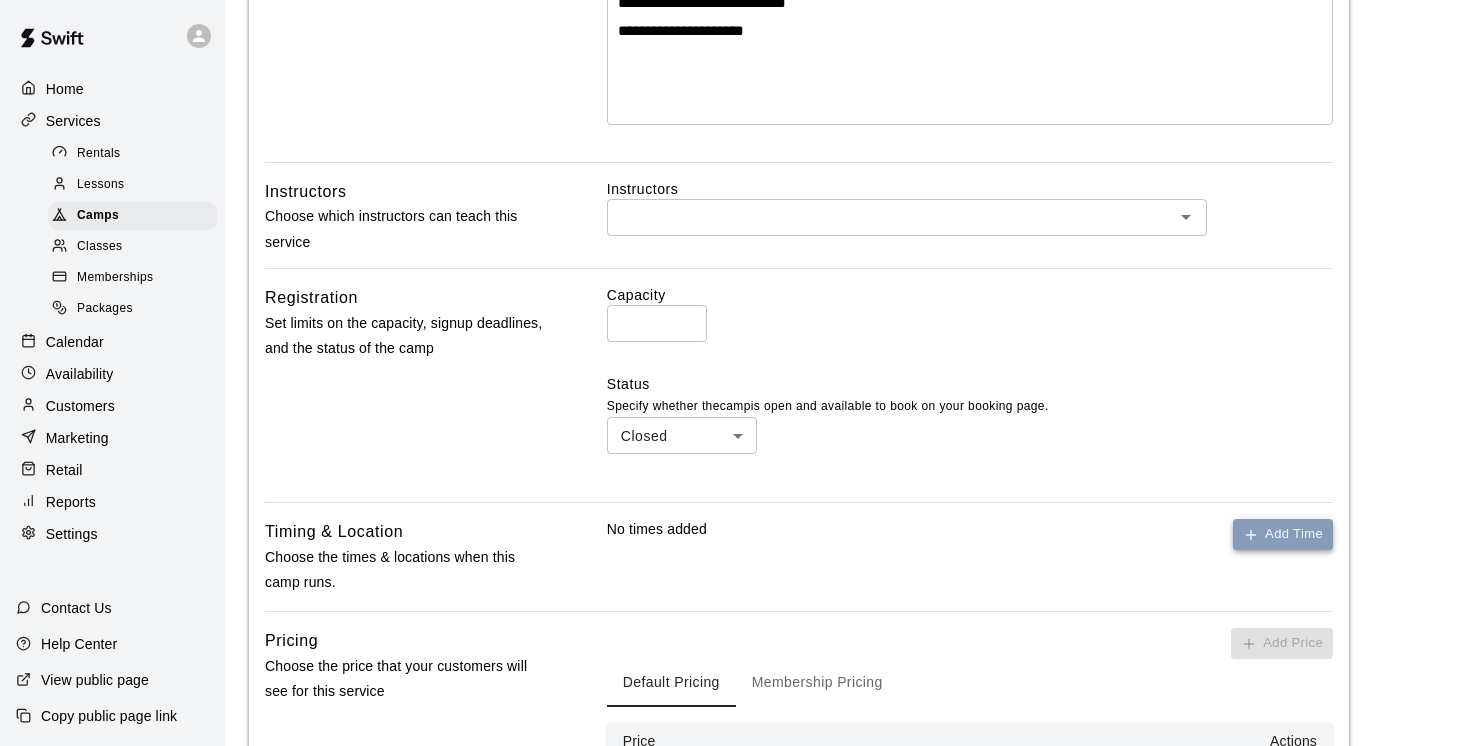 click on "Add Time" at bounding box center (1283, 534) 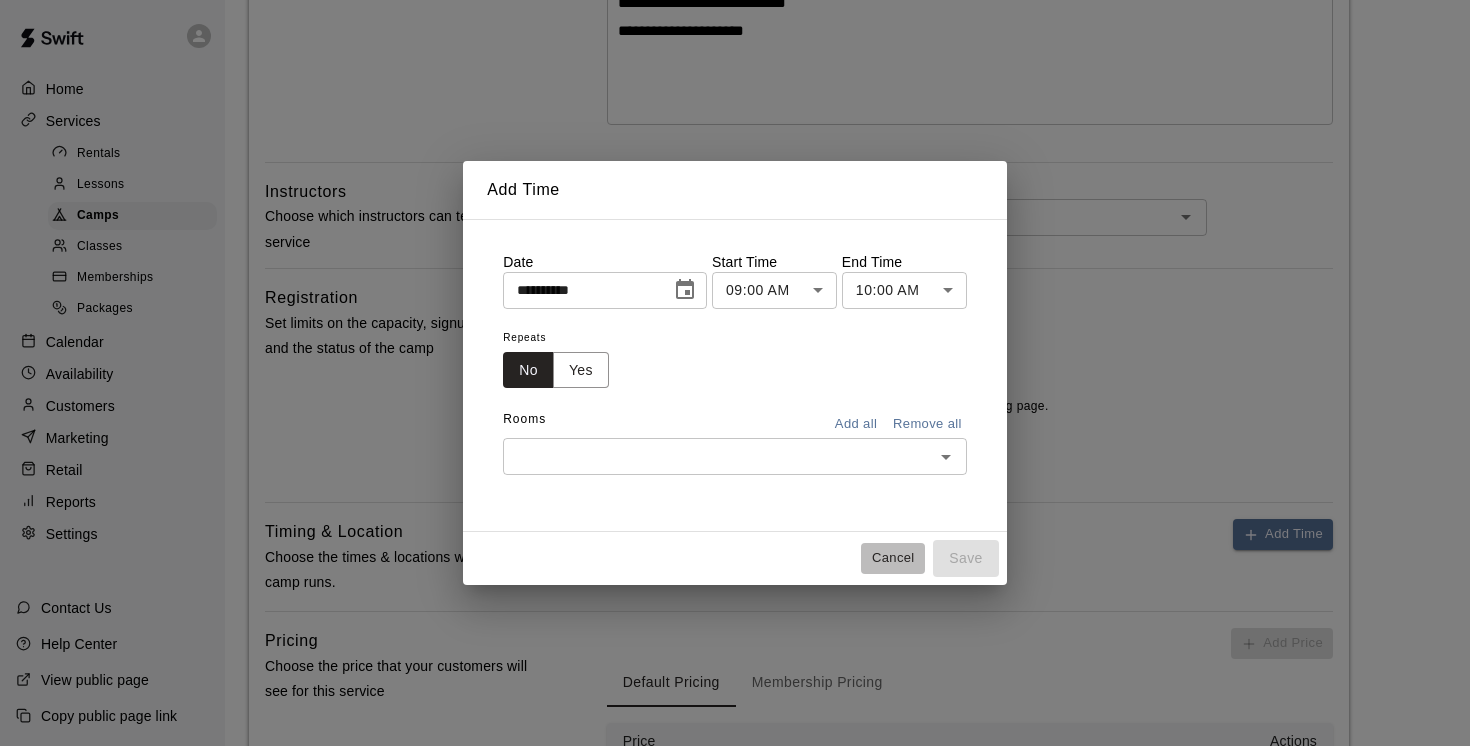click on "Cancel" at bounding box center (893, 558) 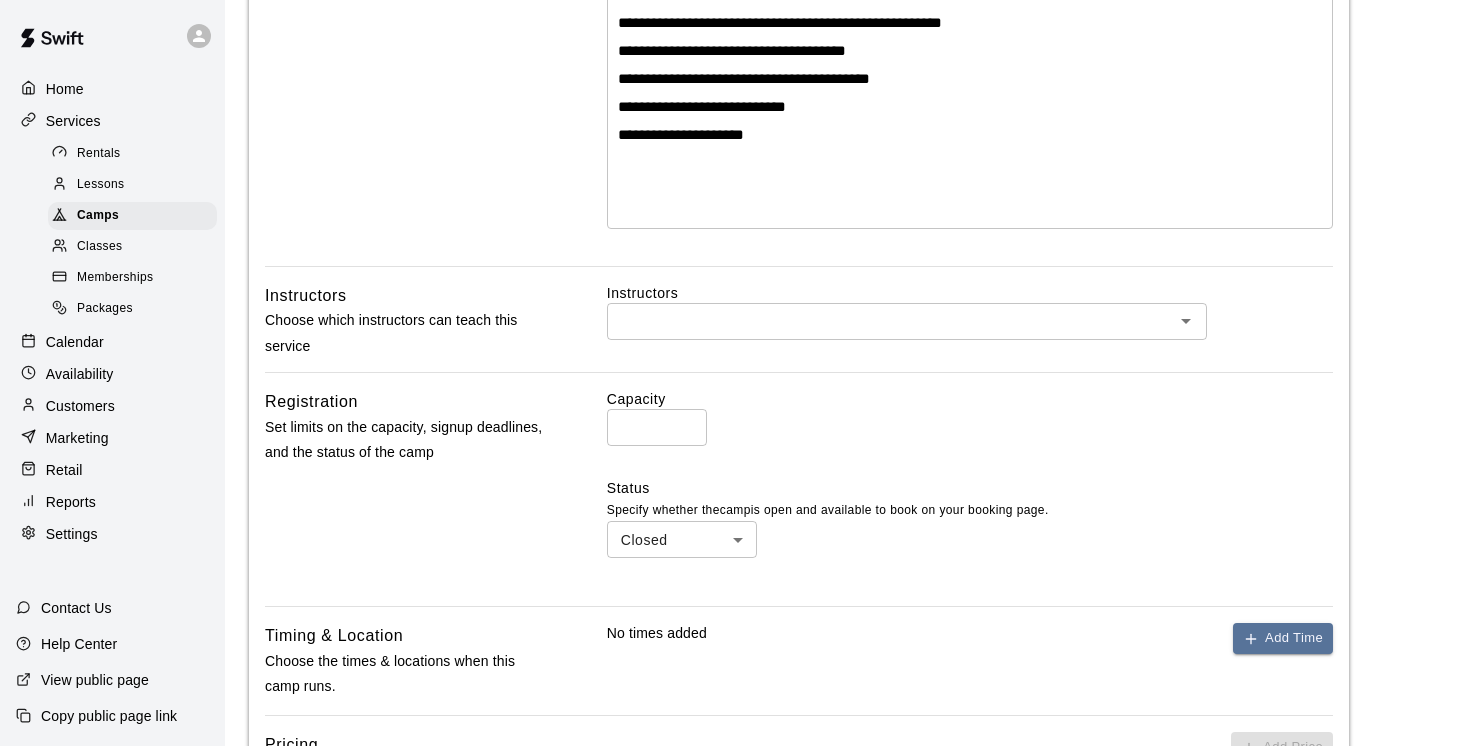 scroll, scrollTop: 340, scrollLeft: 0, axis: vertical 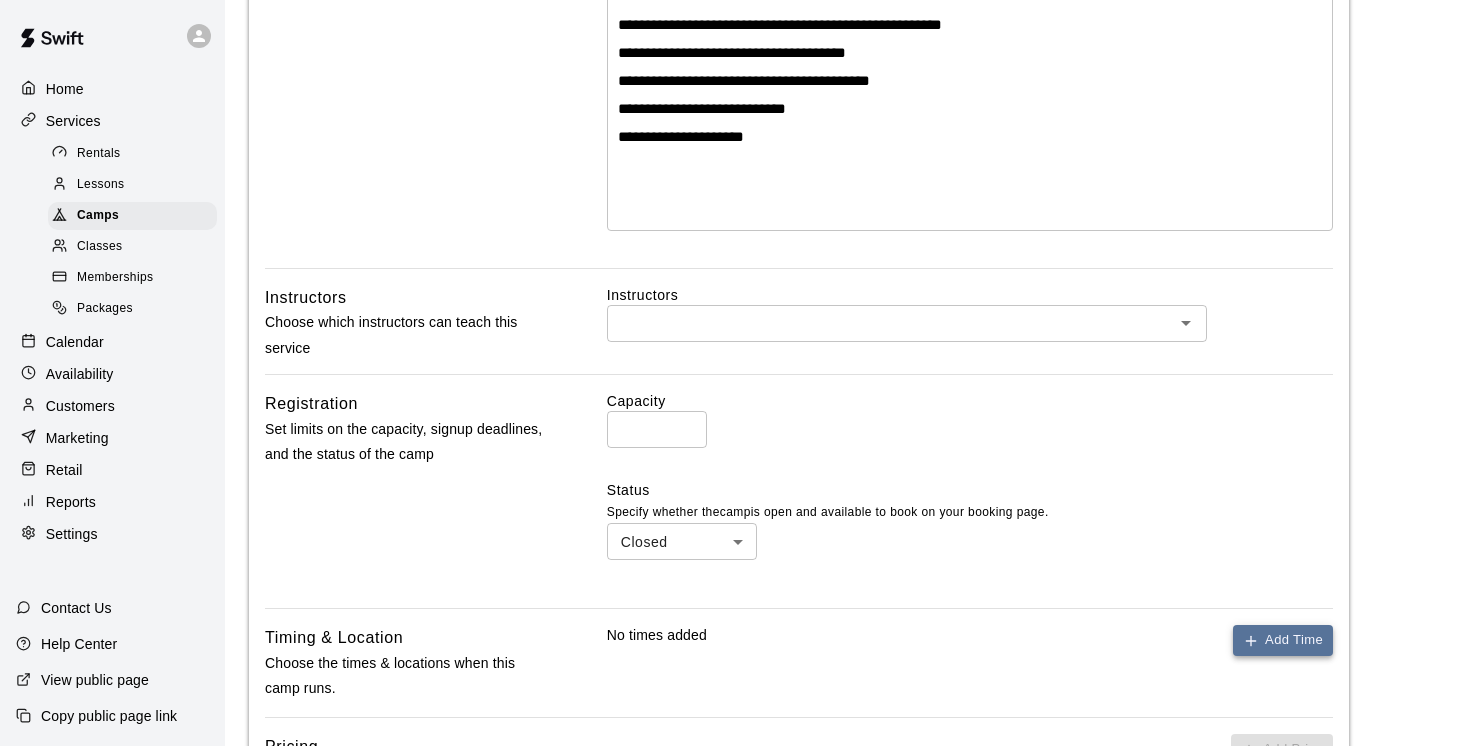 click on "Add Time" at bounding box center (1283, 640) 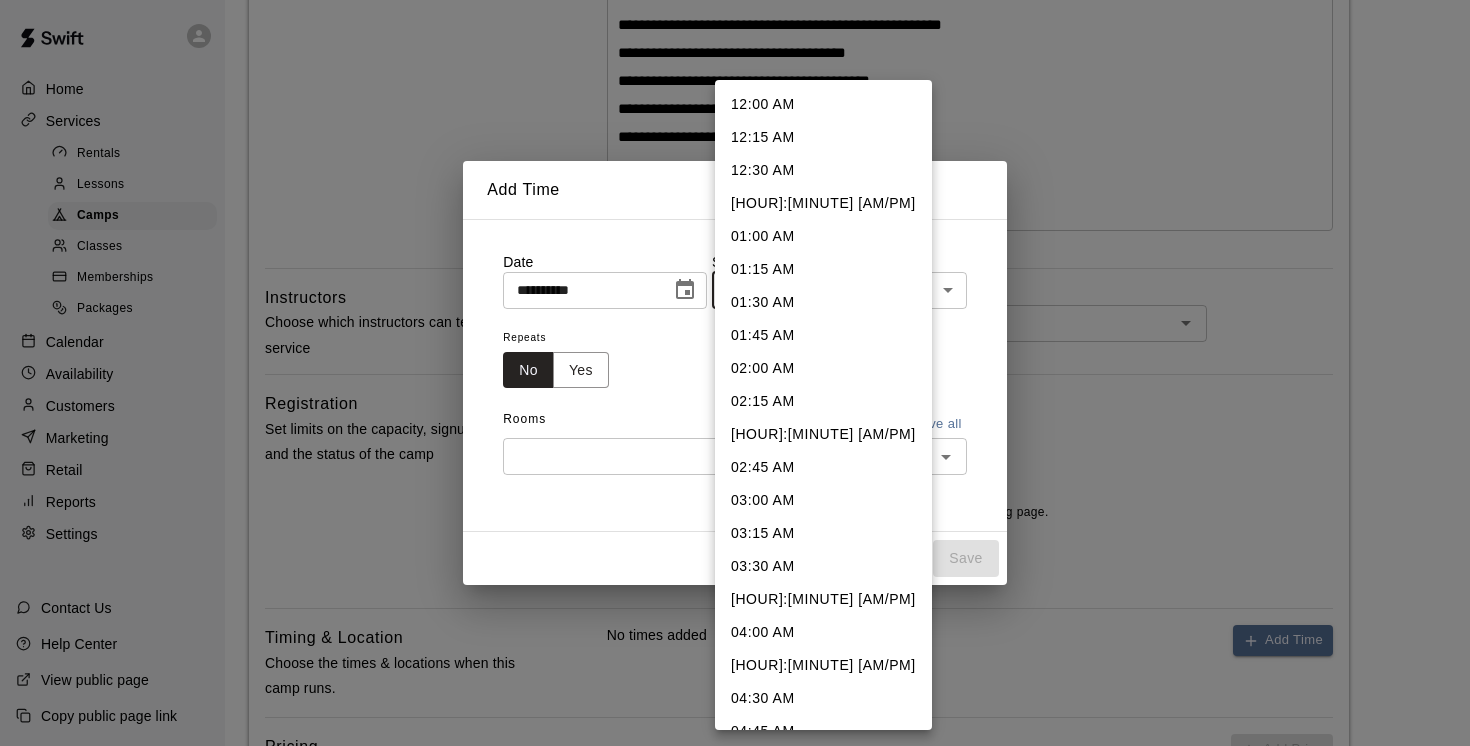 click on "**********" at bounding box center (735, 407) 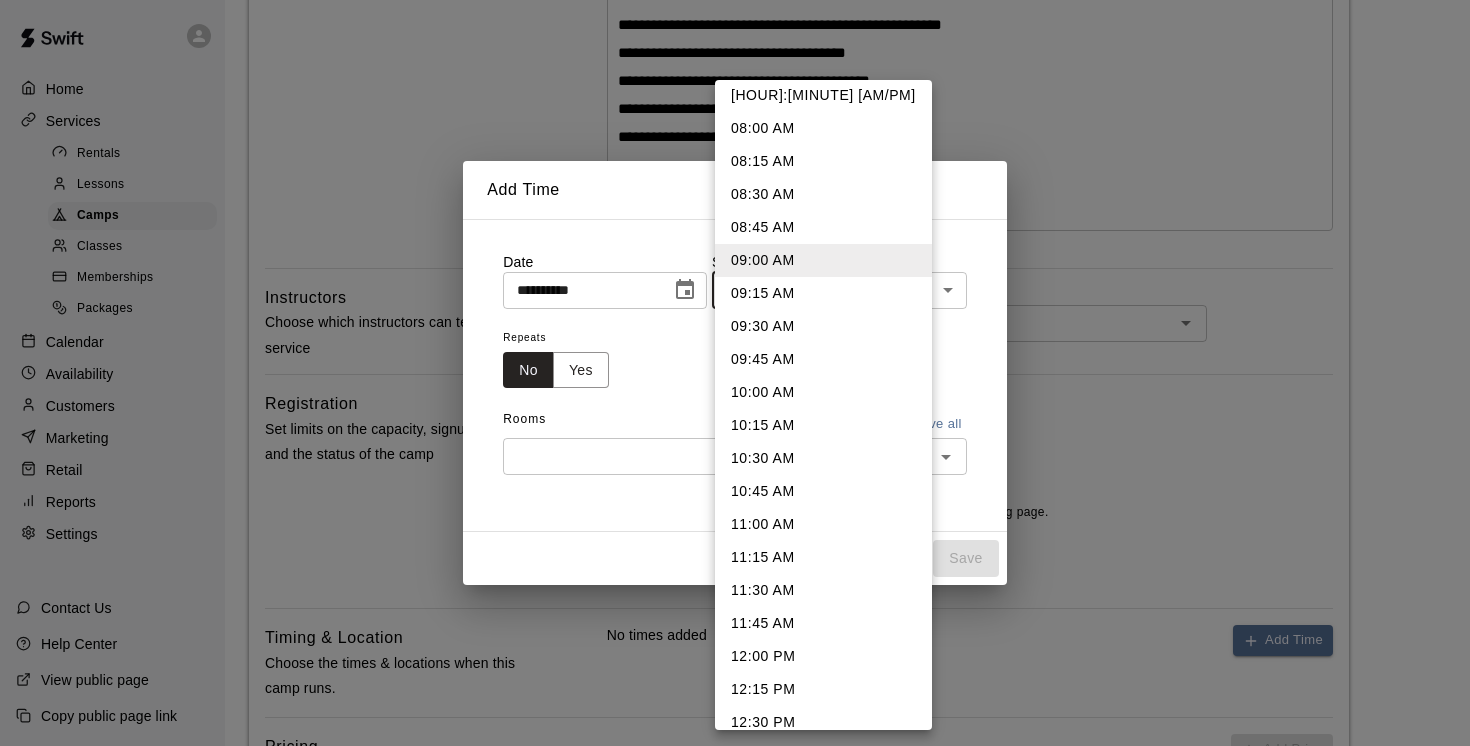 scroll, scrollTop: 1158, scrollLeft: 0, axis: vertical 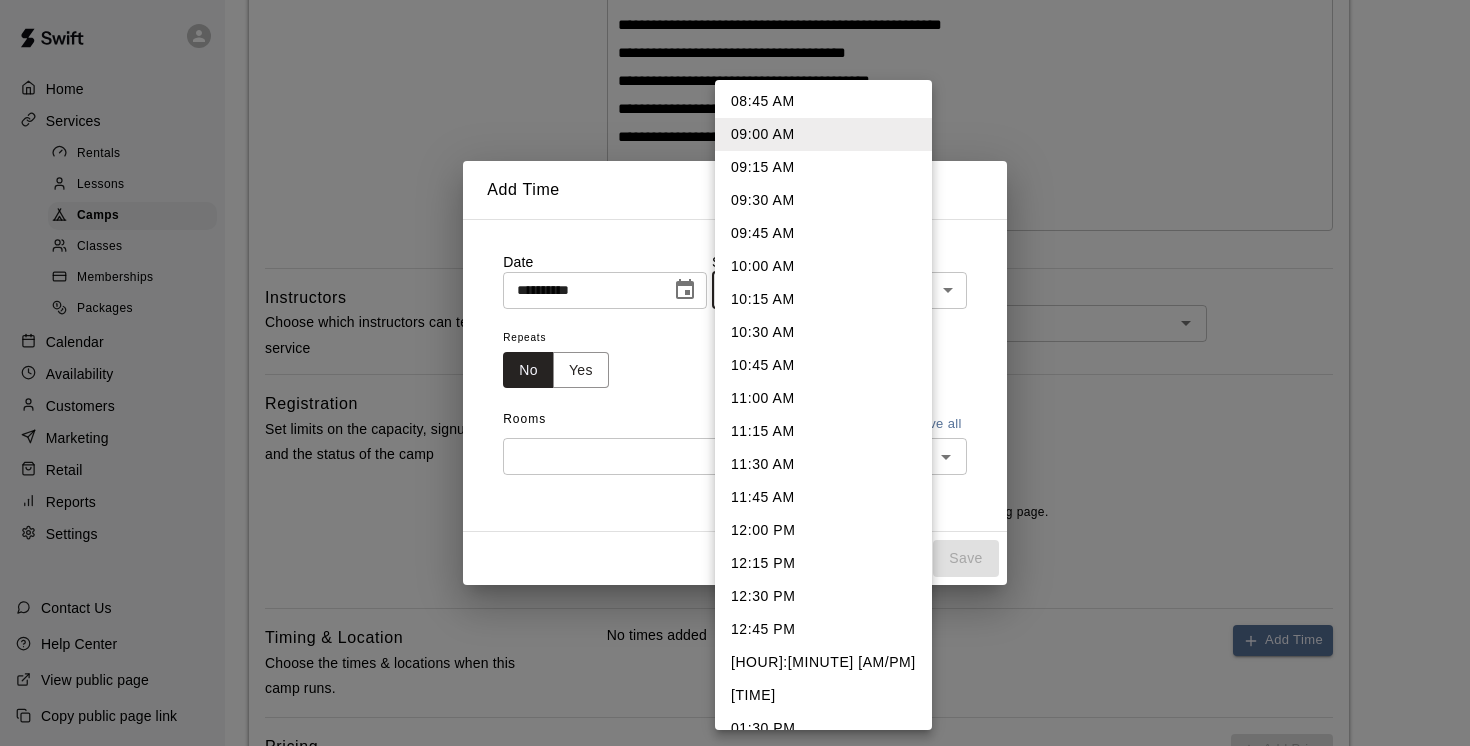 click on "[HOUR]:[MINUTE] [AM/PM]" at bounding box center (823, 662) 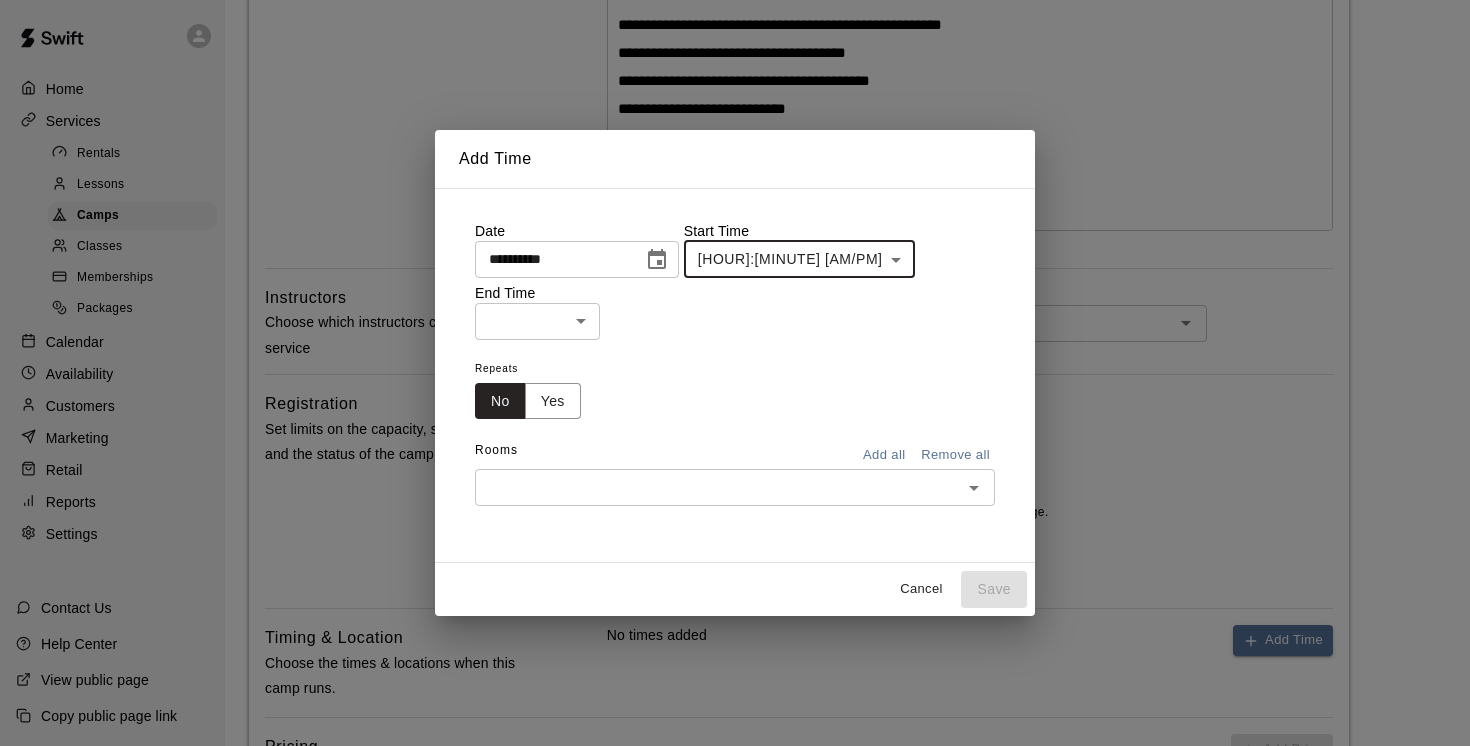 click on "**********" at bounding box center (735, 407) 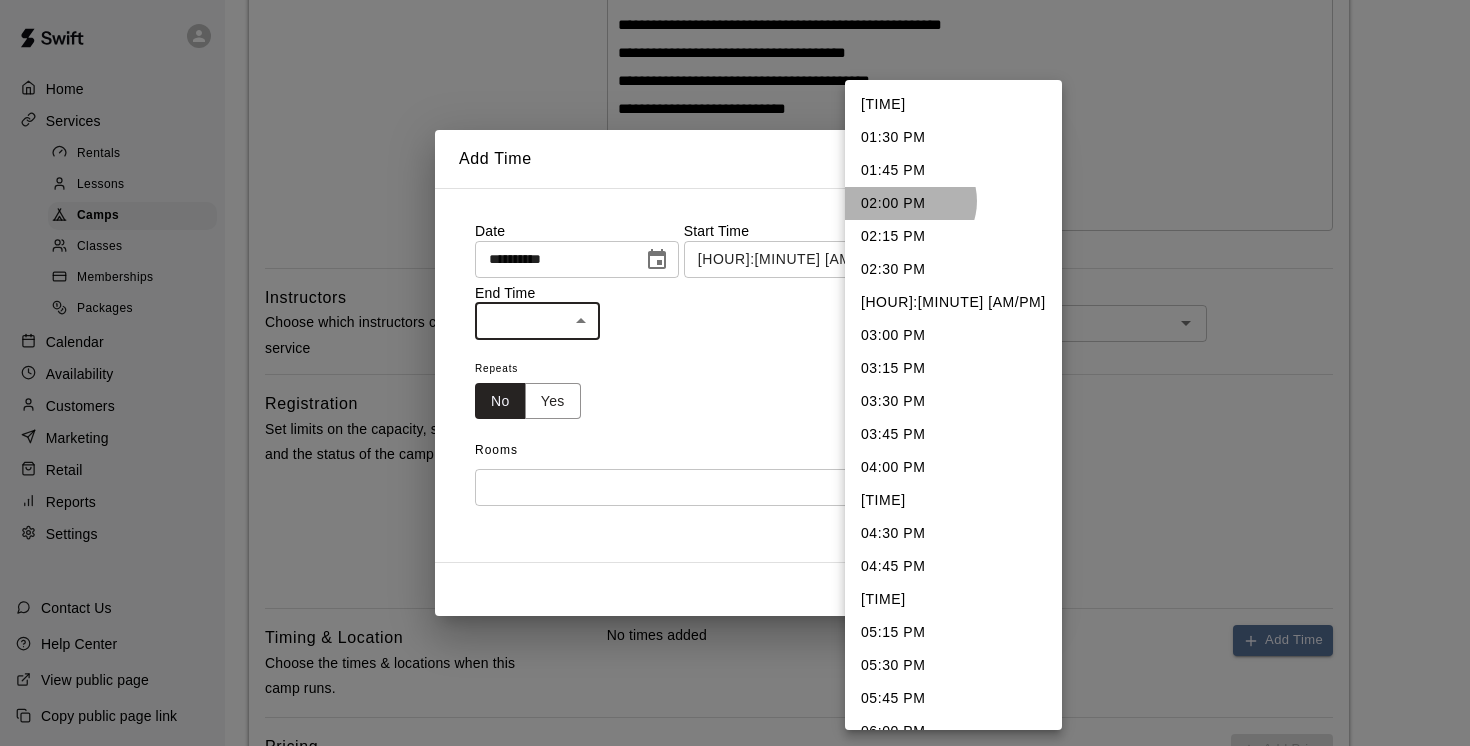 click on "02:00 PM" at bounding box center (953, 203) 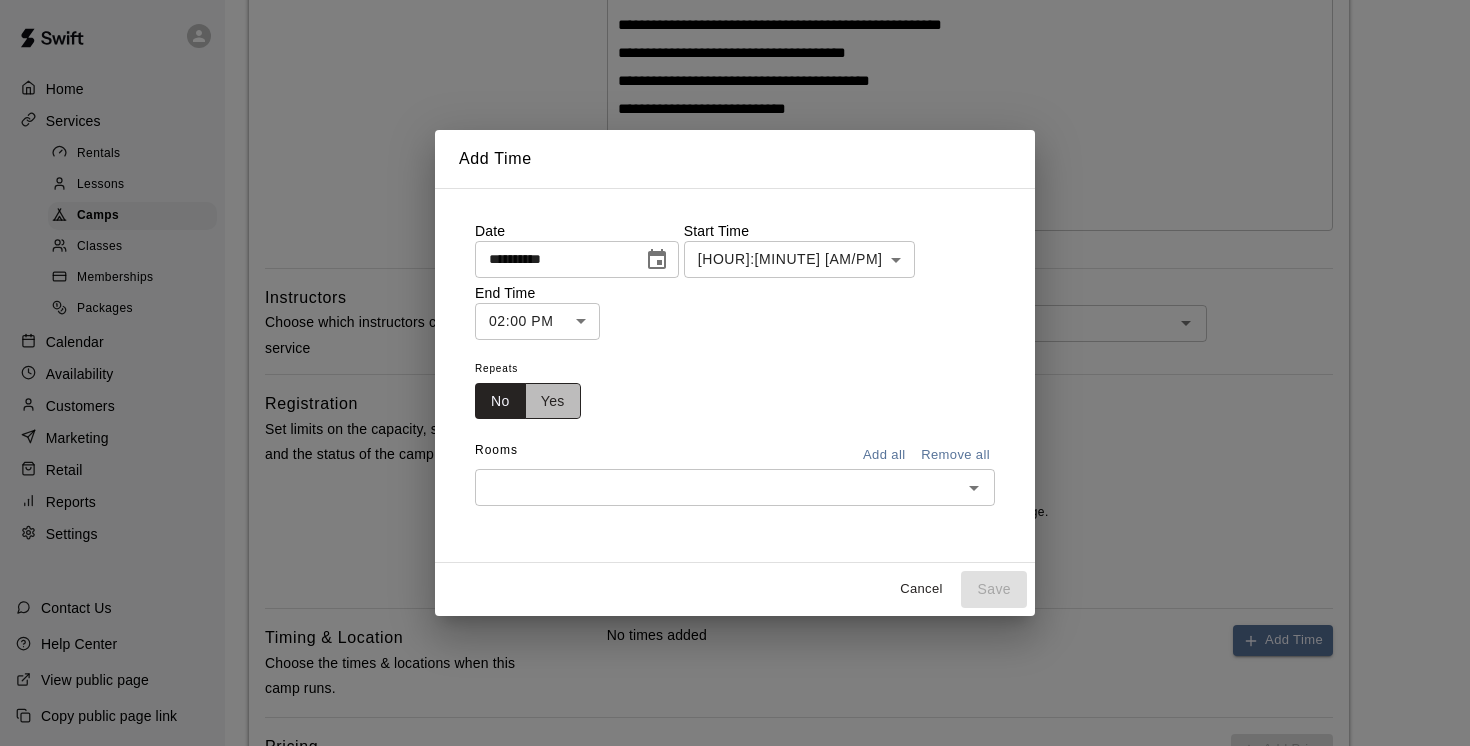 click on "Yes" at bounding box center (553, 401) 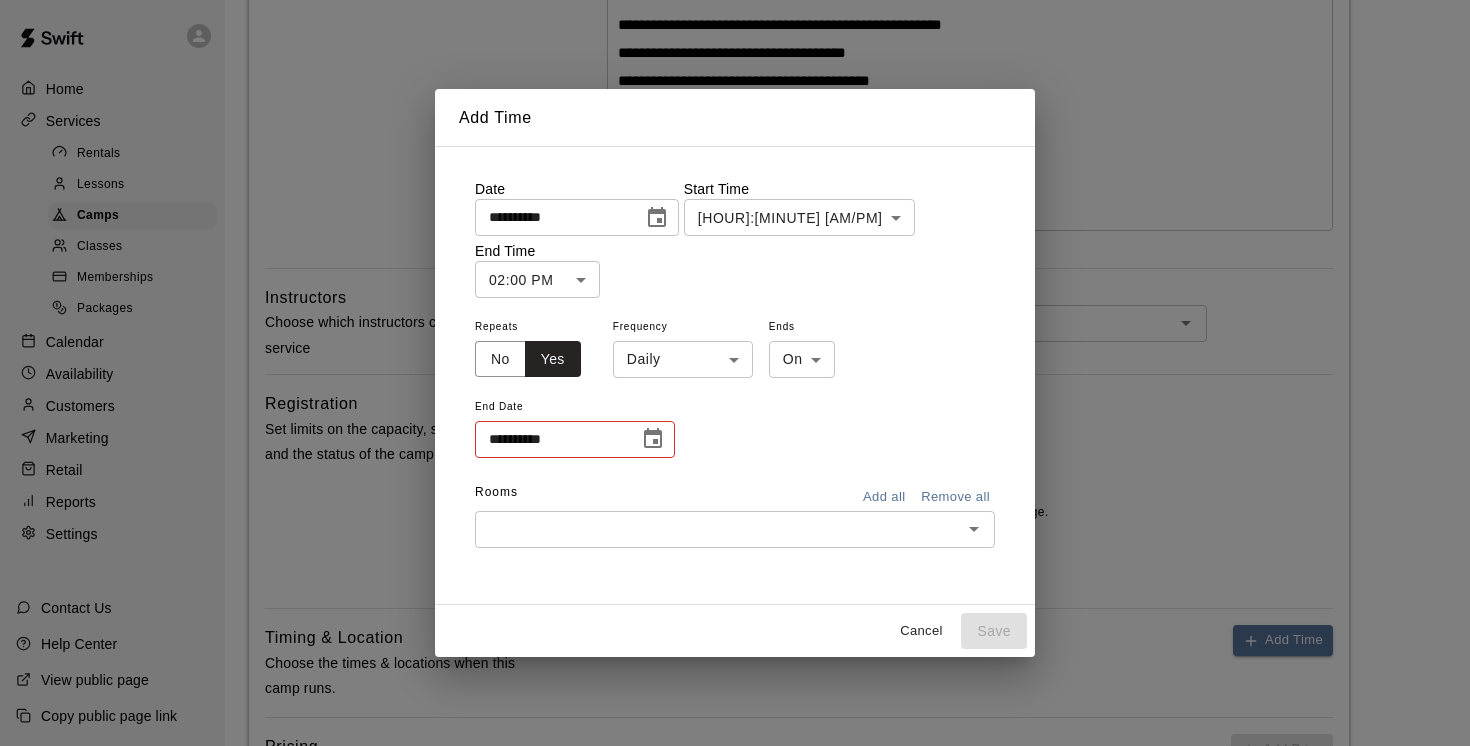 click on "**********" at bounding box center (735, 407) 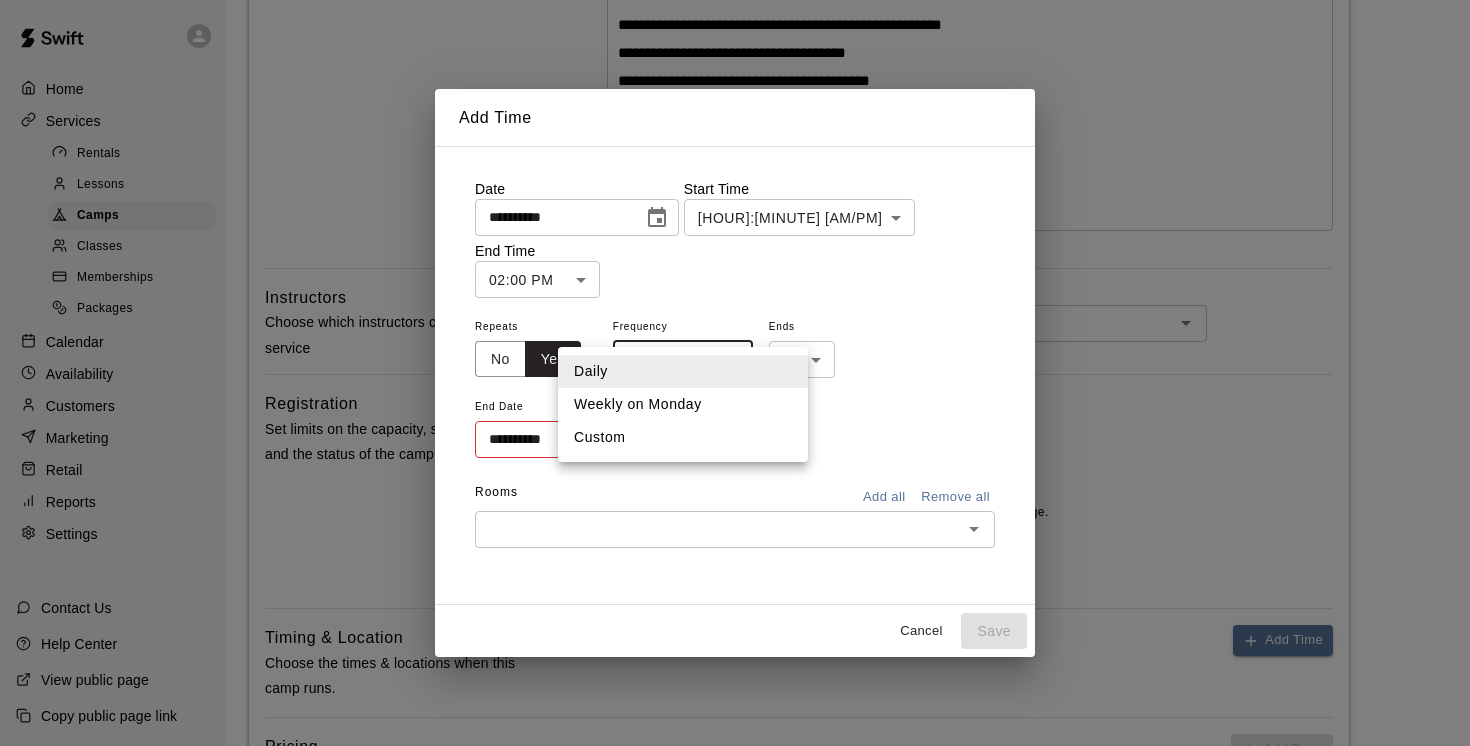 click on "Custom" at bounding box center (683, 437) 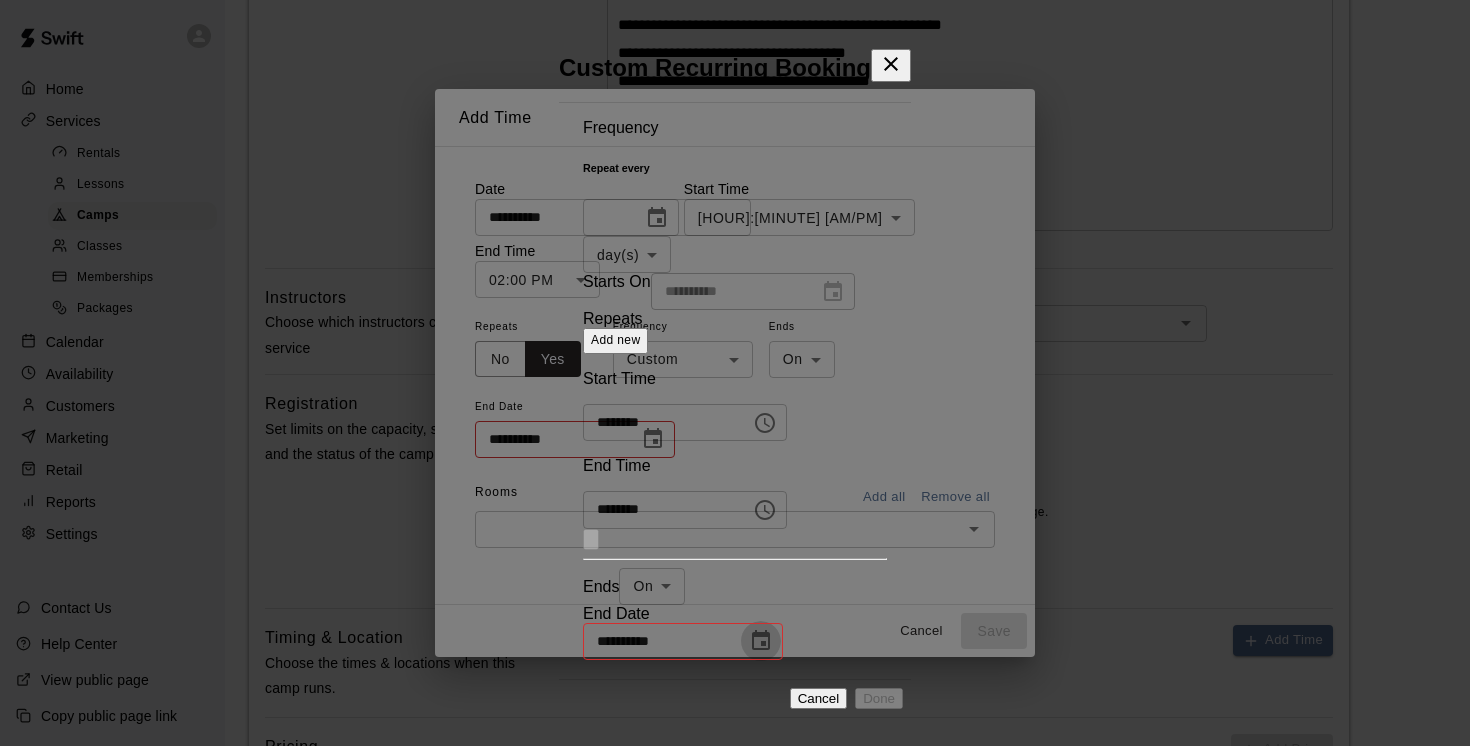 click 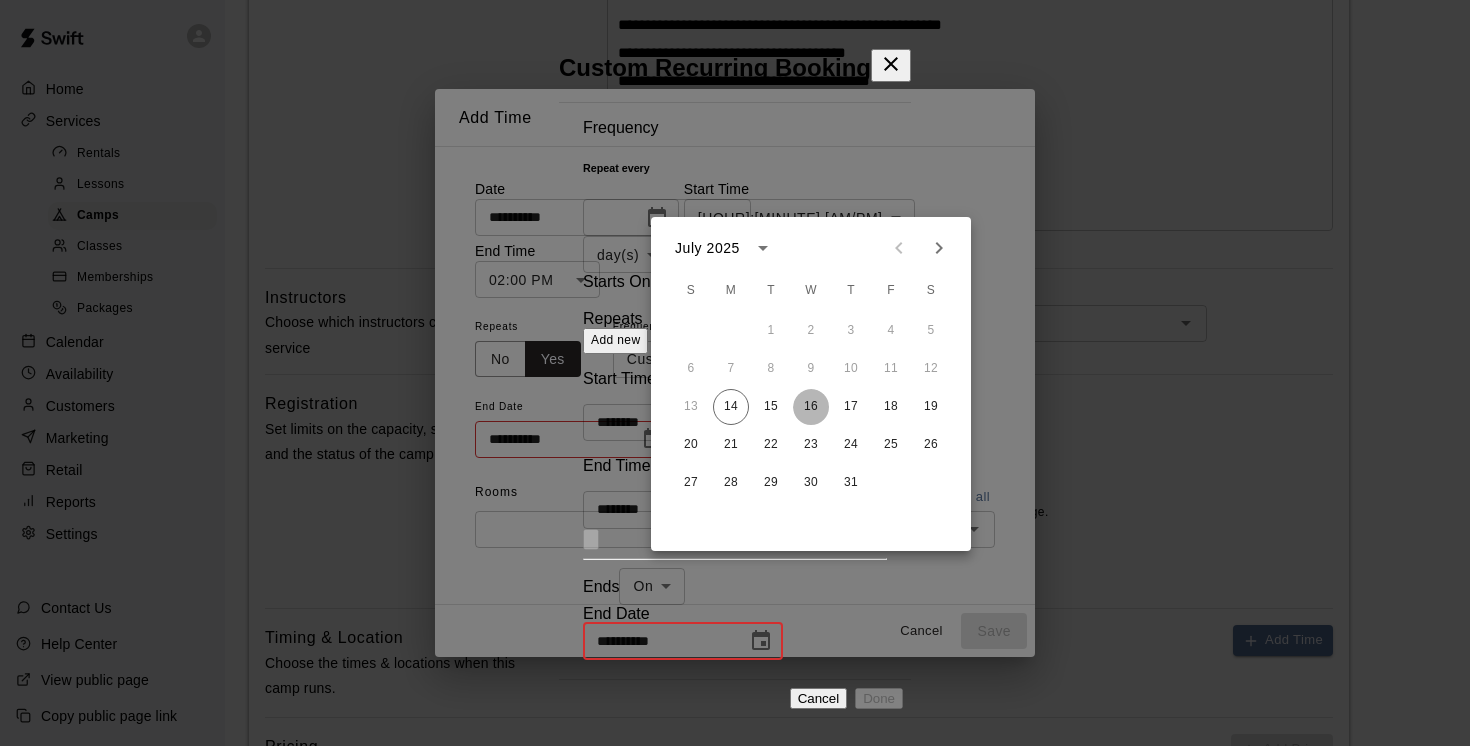 click on "16" at bounding box center [811, 407] 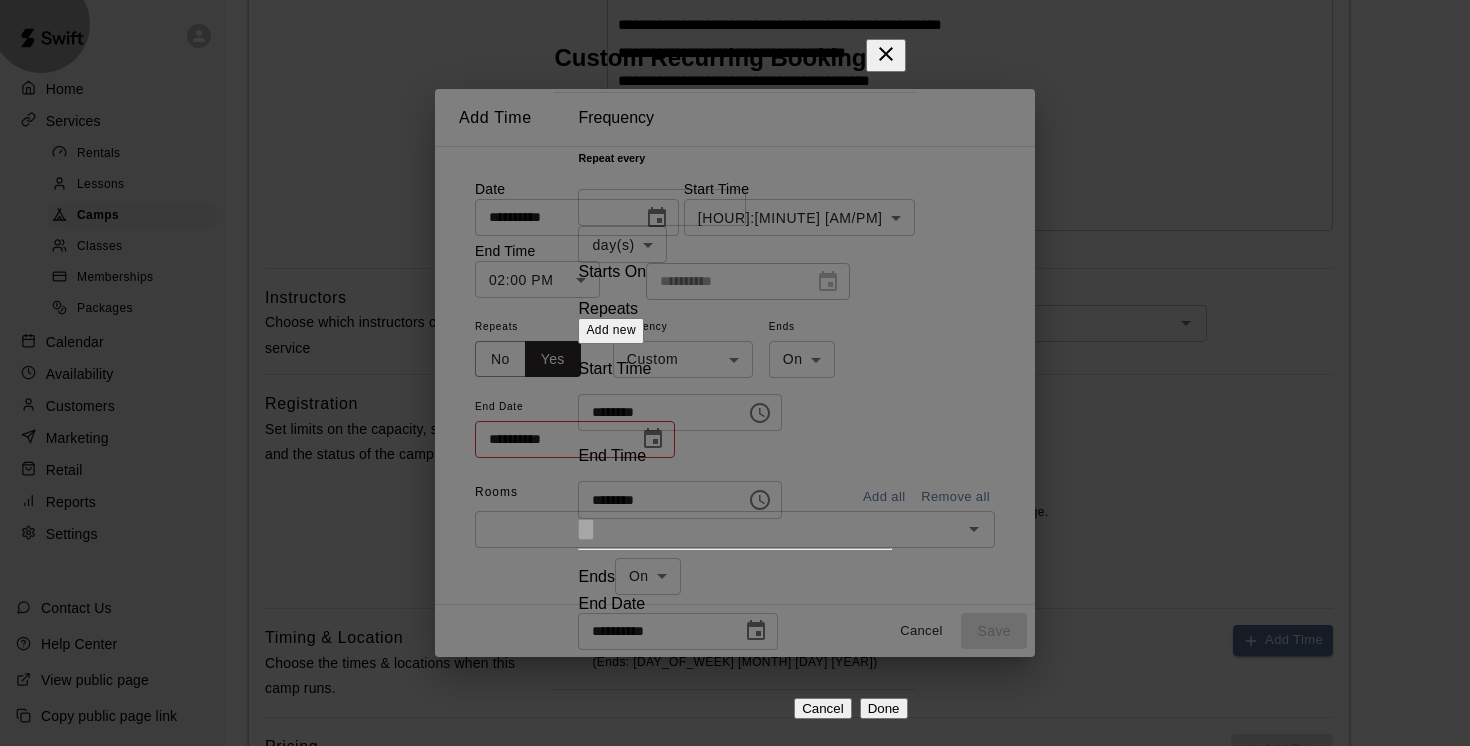 click on "Done" at bounding box center (884, 708) 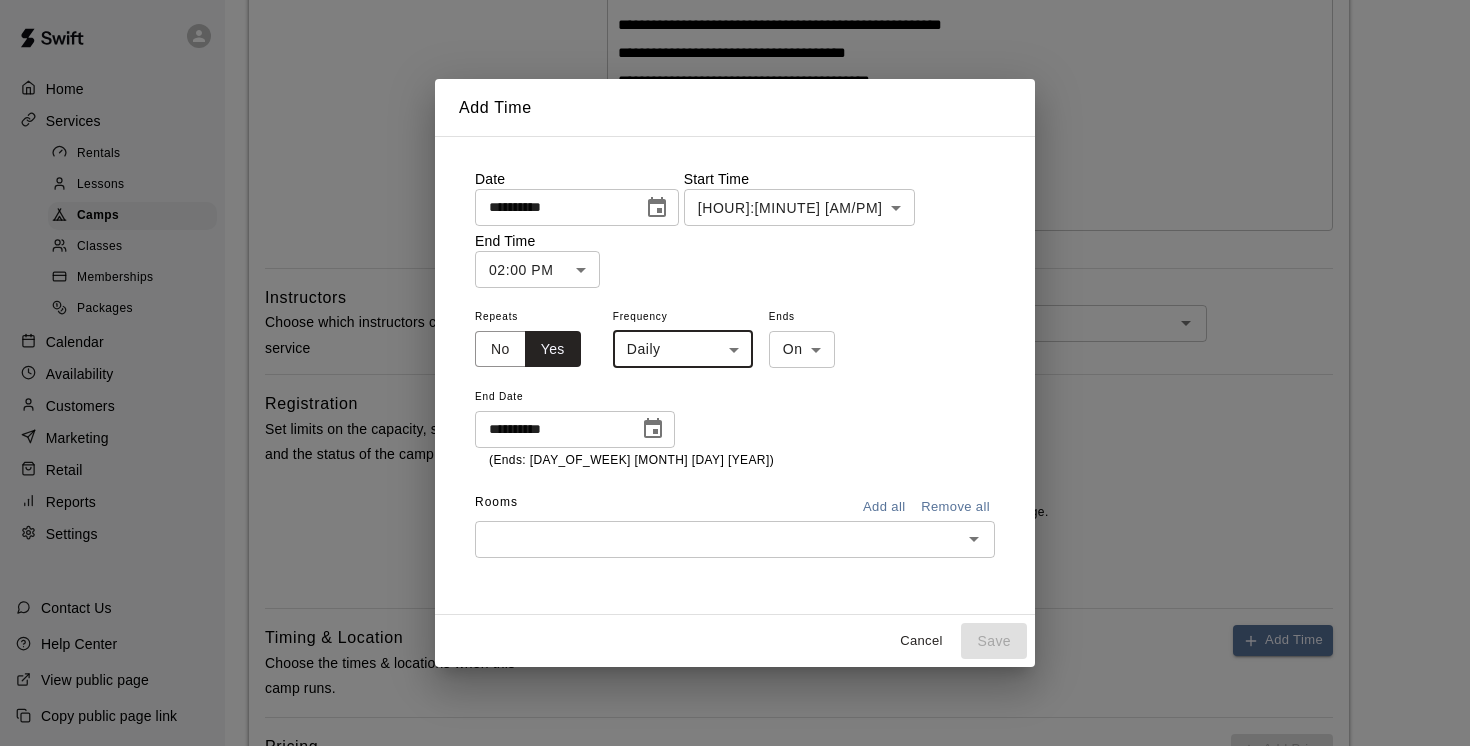 click at bounding box center (718, 539) 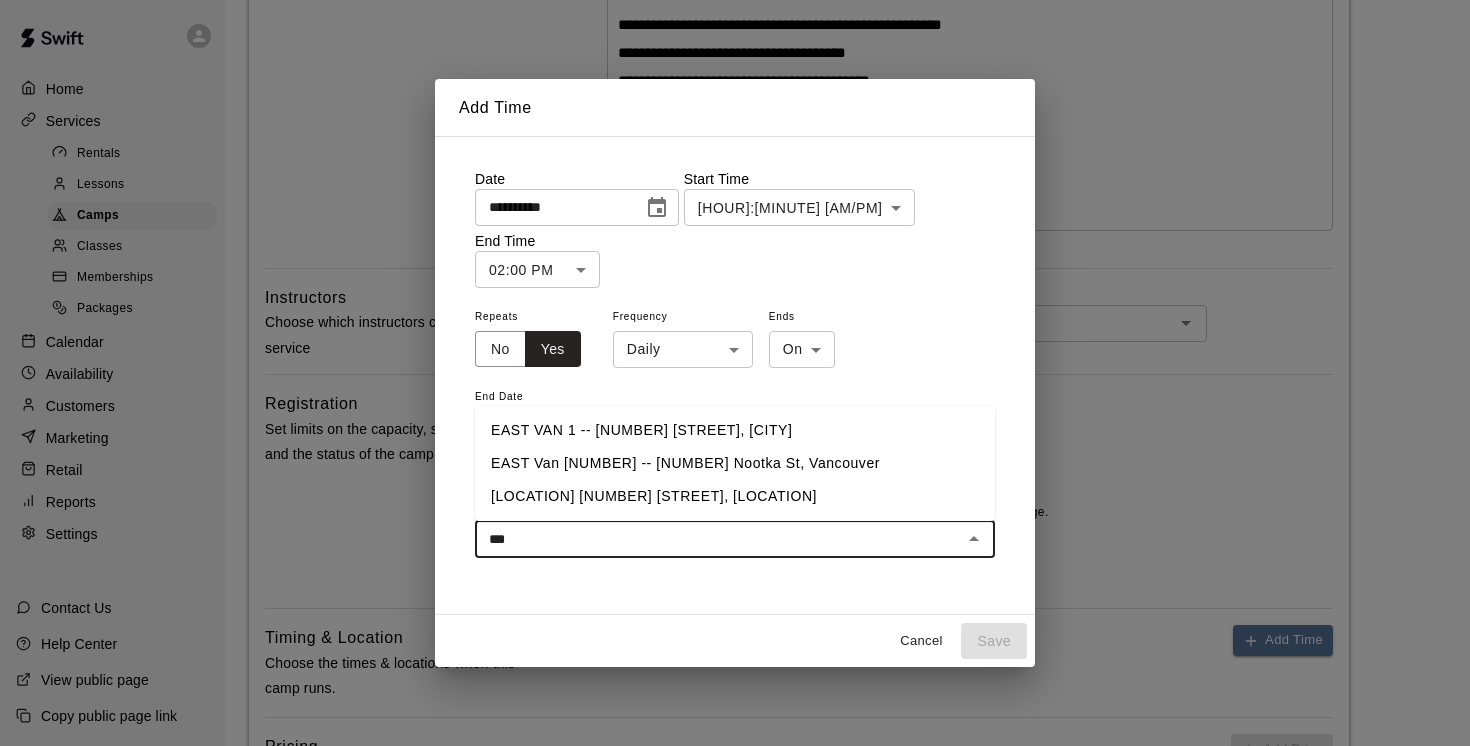 type on "****" 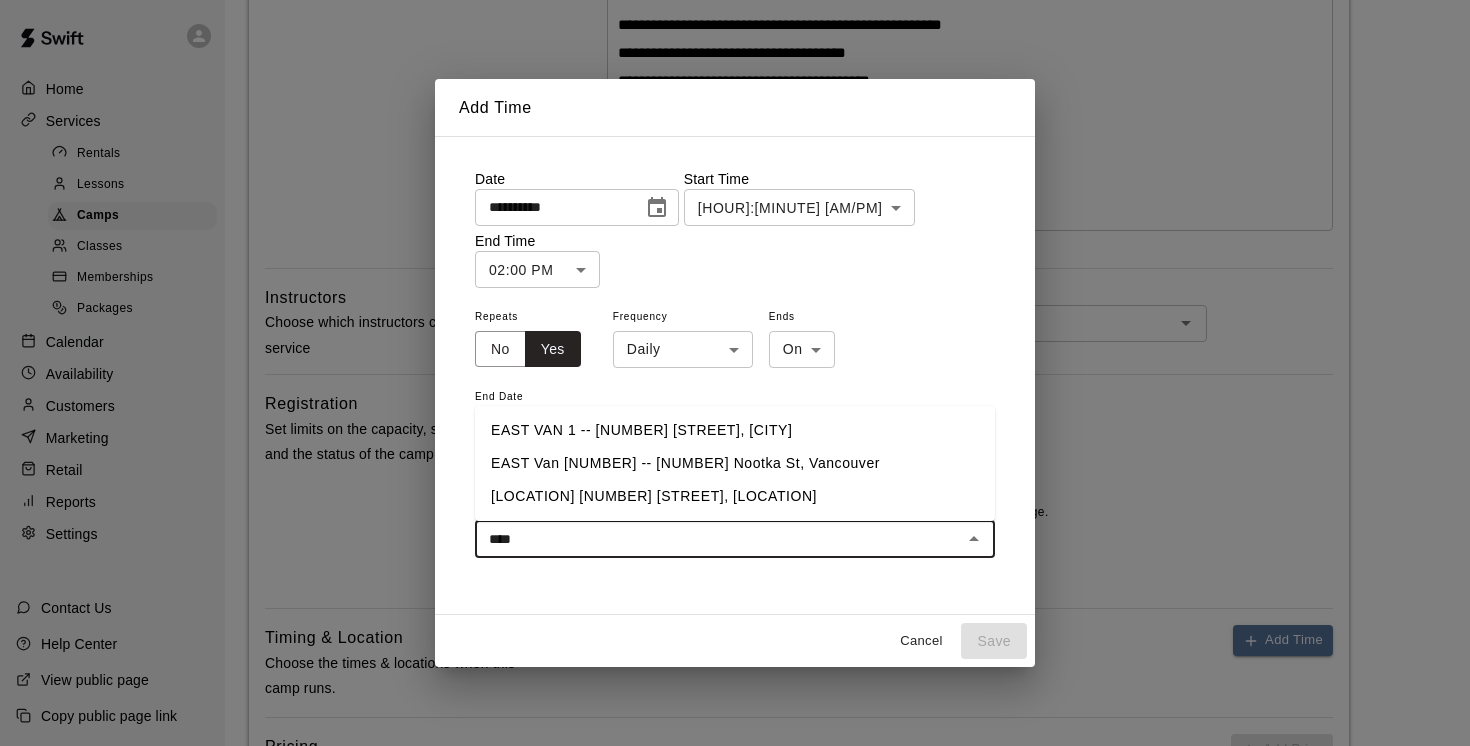 click on "[LOCATION] [NUMBER] [STREET], [LOCATION]" at bounding box center [735, 496] 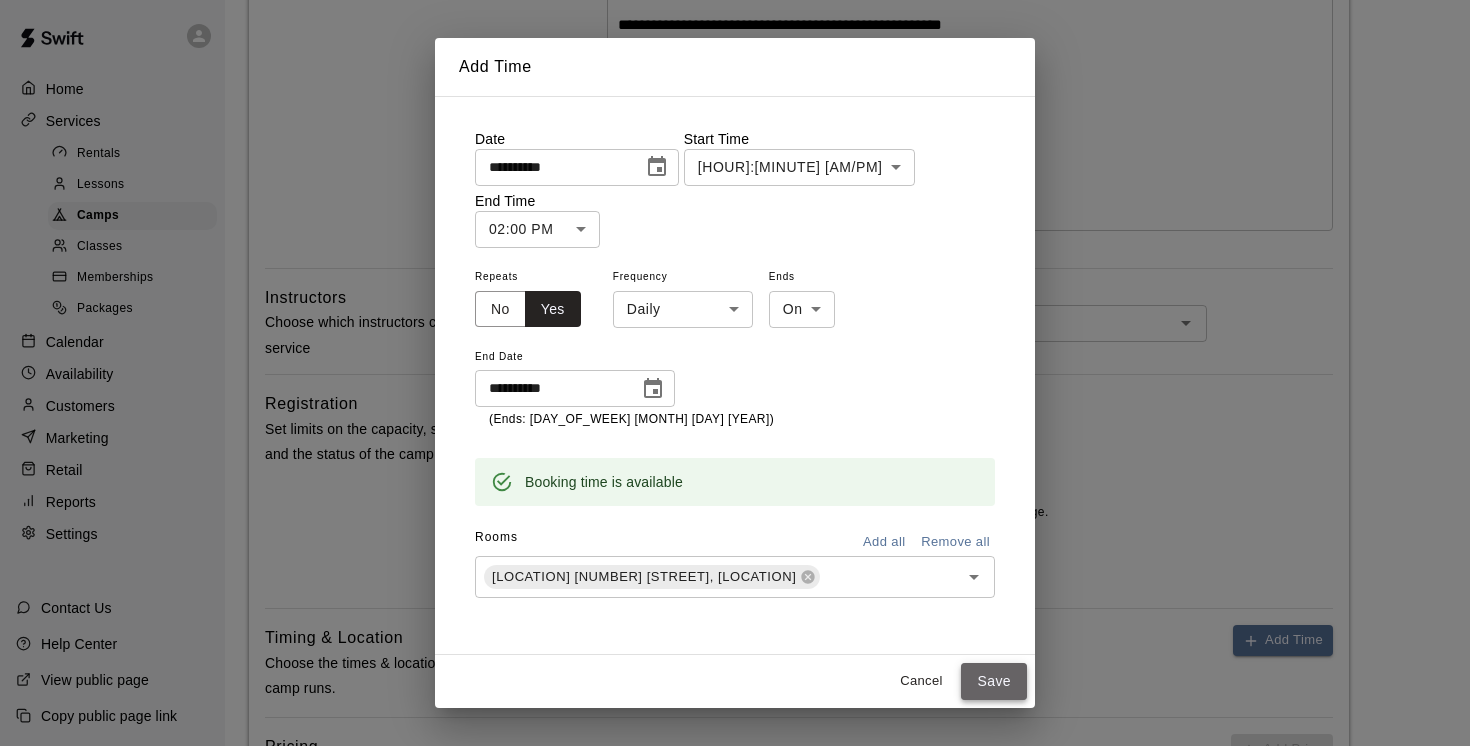 click on "Save" at bounding box center (994, 681) 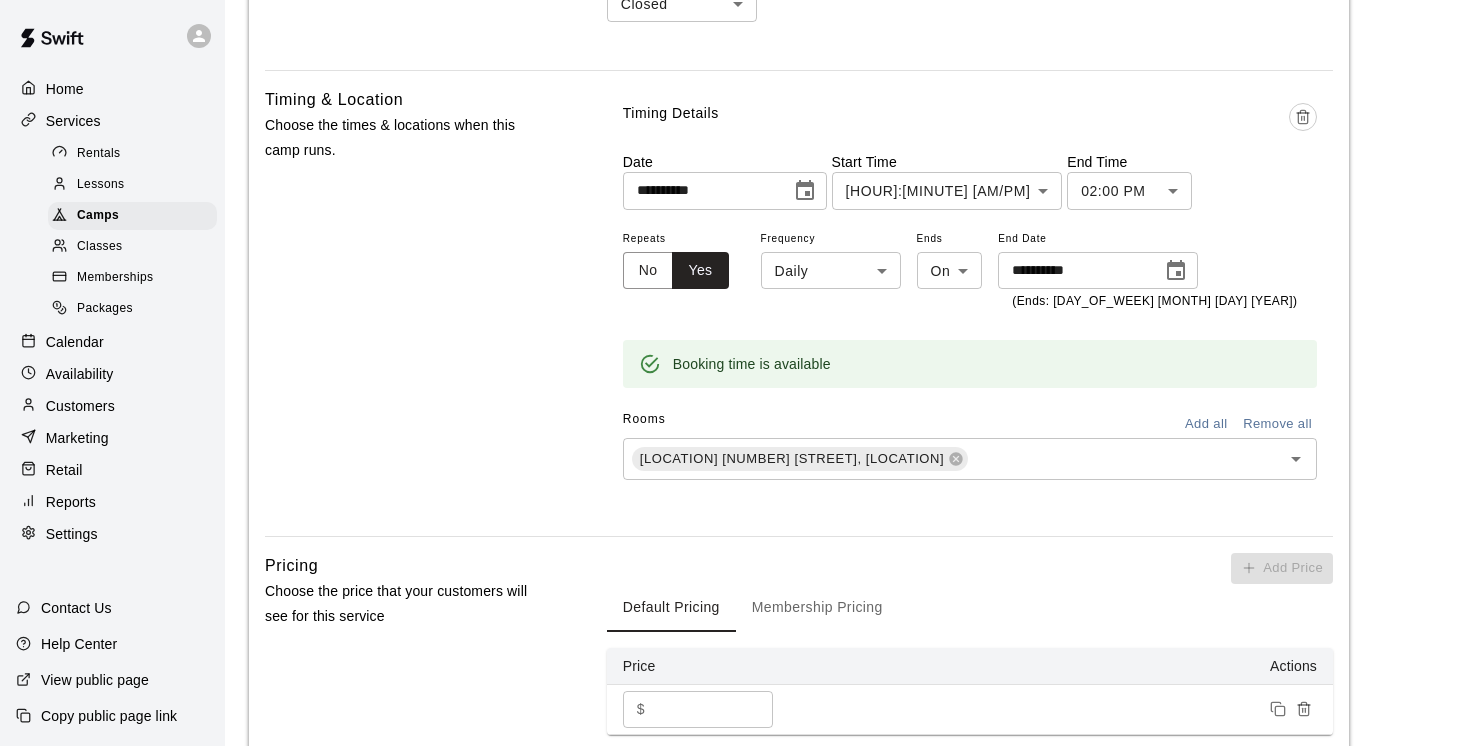 scroll, scrollTop: 903, scrollLeft: 0, axis: vertical 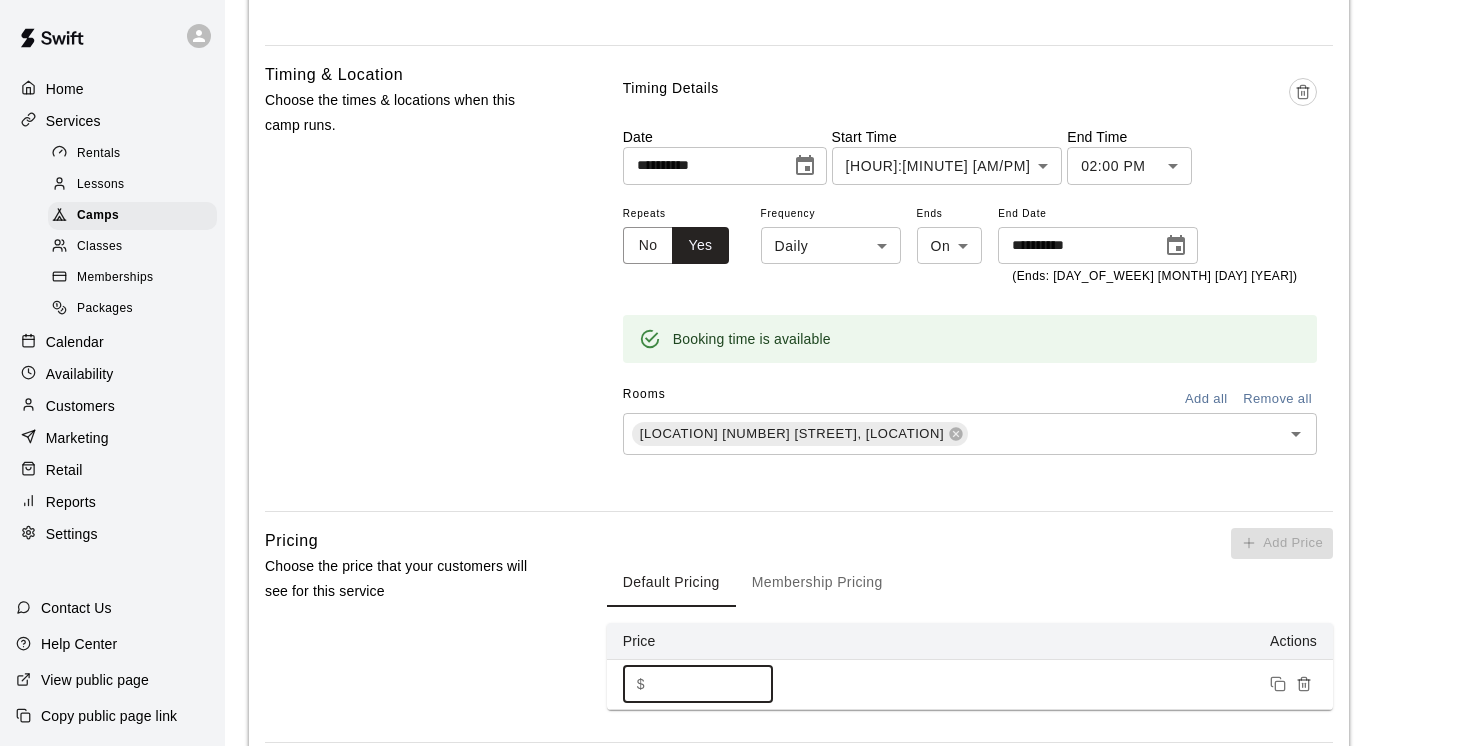 drag, startPoint x: 702, startPoint y: 680, endPoint x: 605, endPoint y: 680, distance: 97 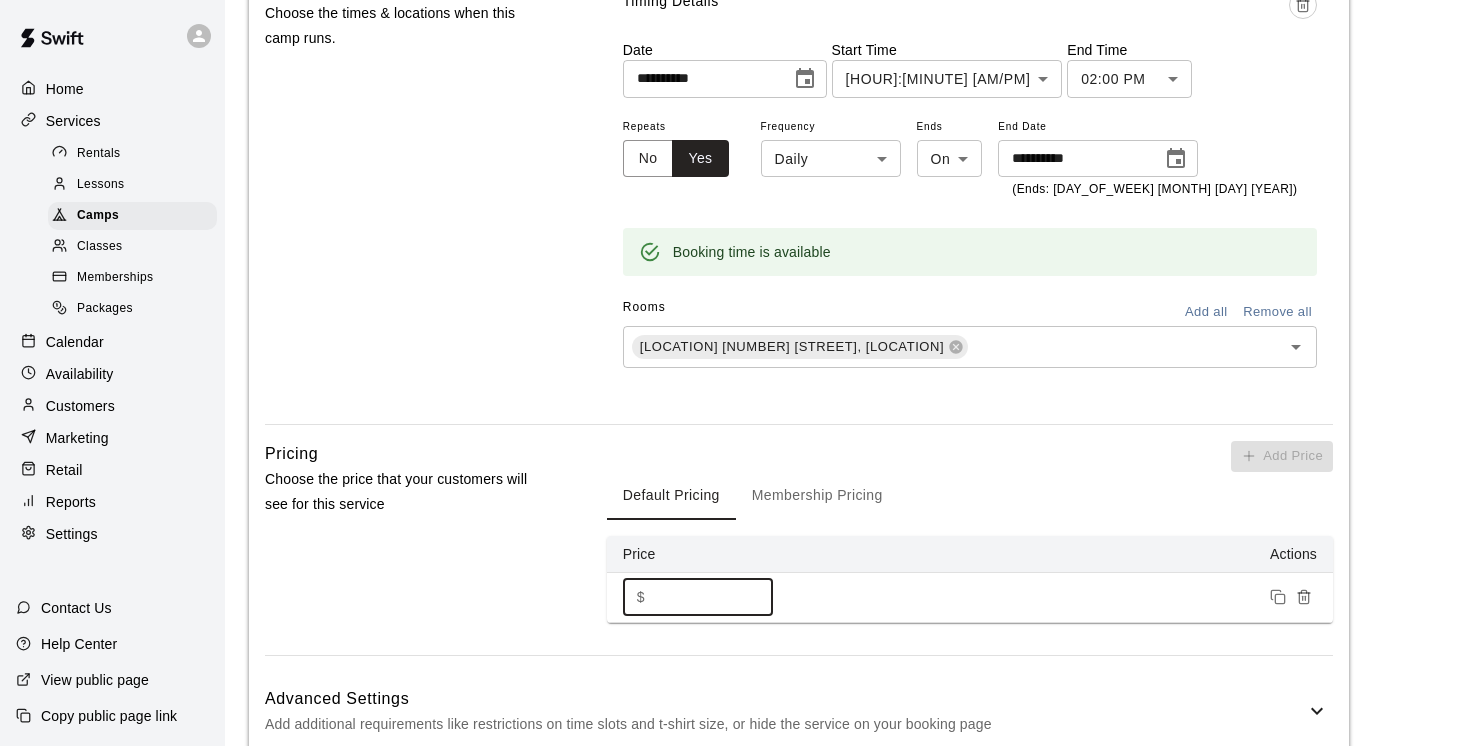 scroll, scrollTop: 1104, scrollLeft: 0, axis: vertical 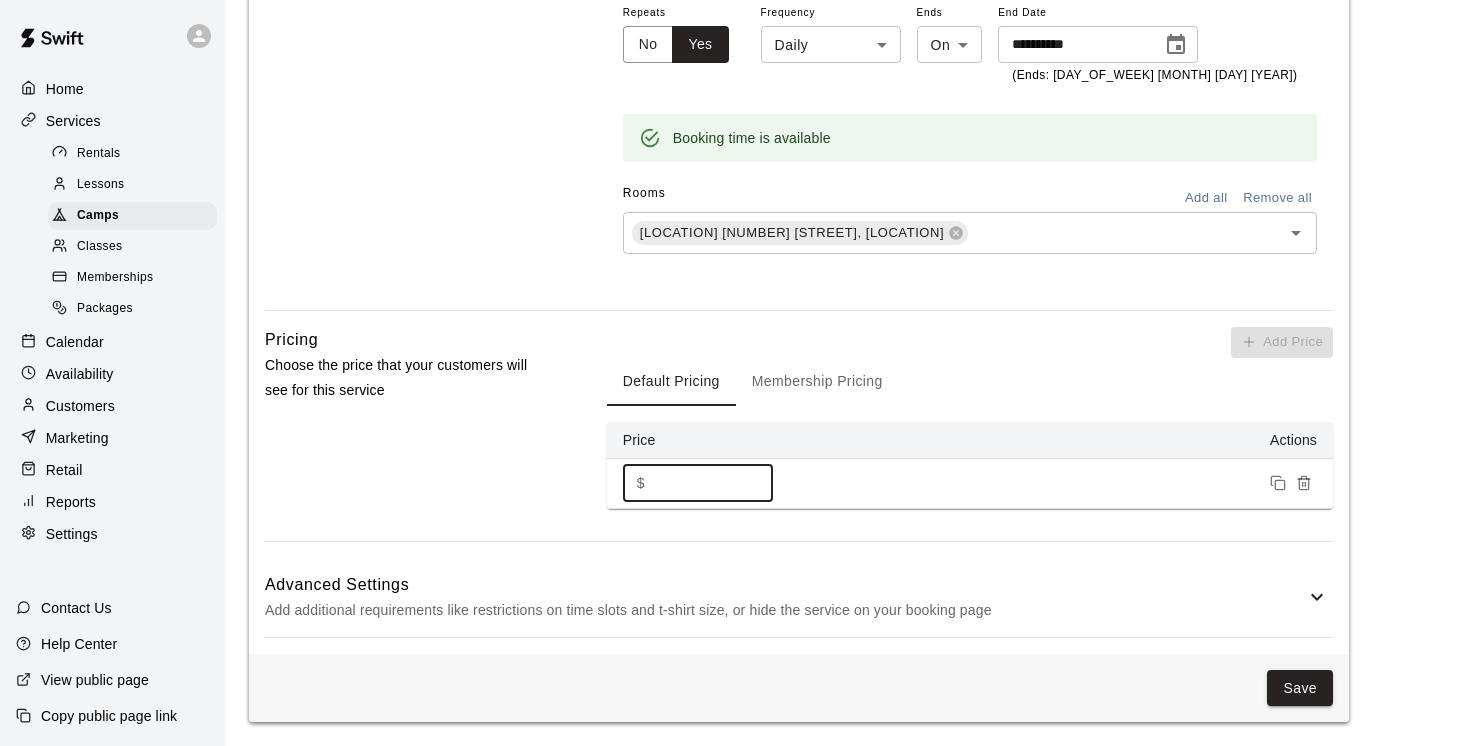 type on "***" 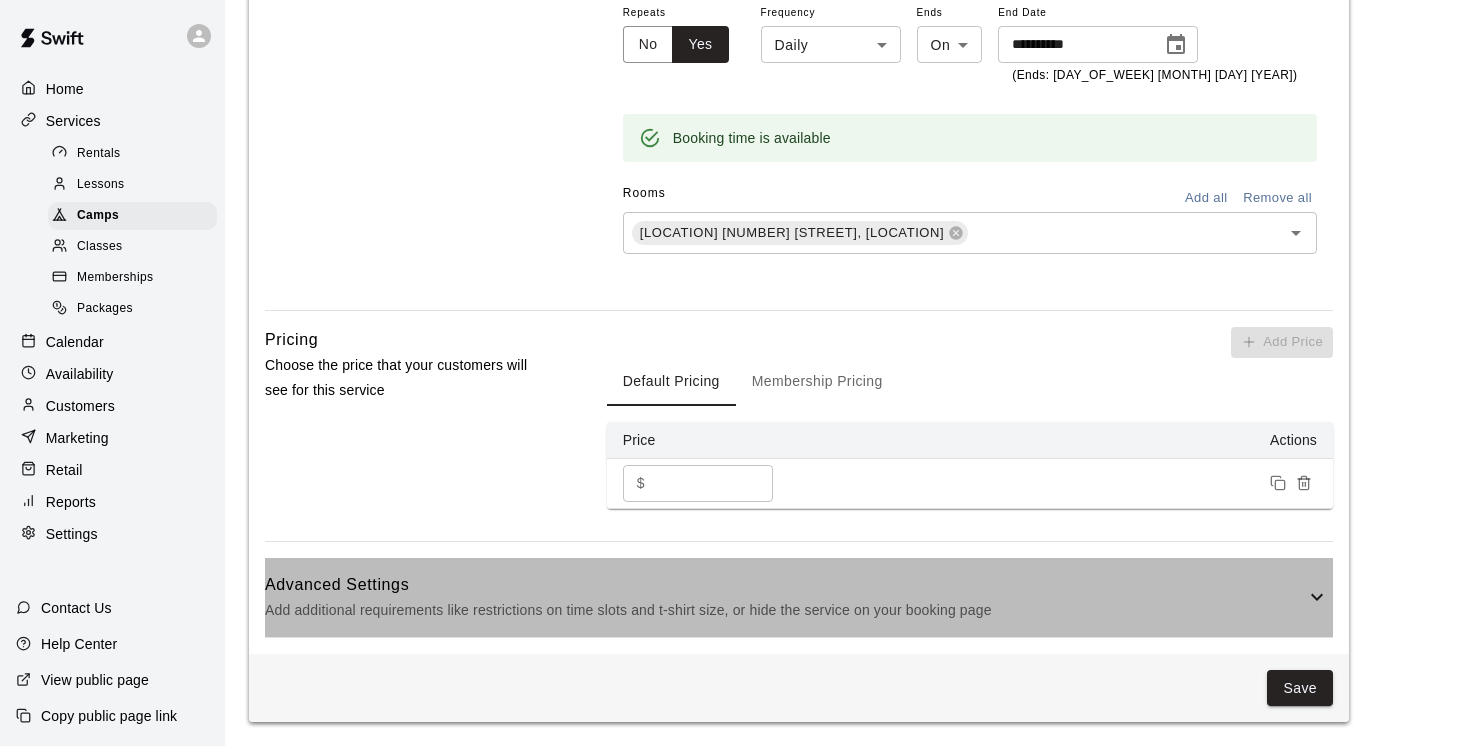 drag, startPoint x: 1319, startPoint y: 594, endPoint x: 1118, endPoint y: 595, distance: 201.00249 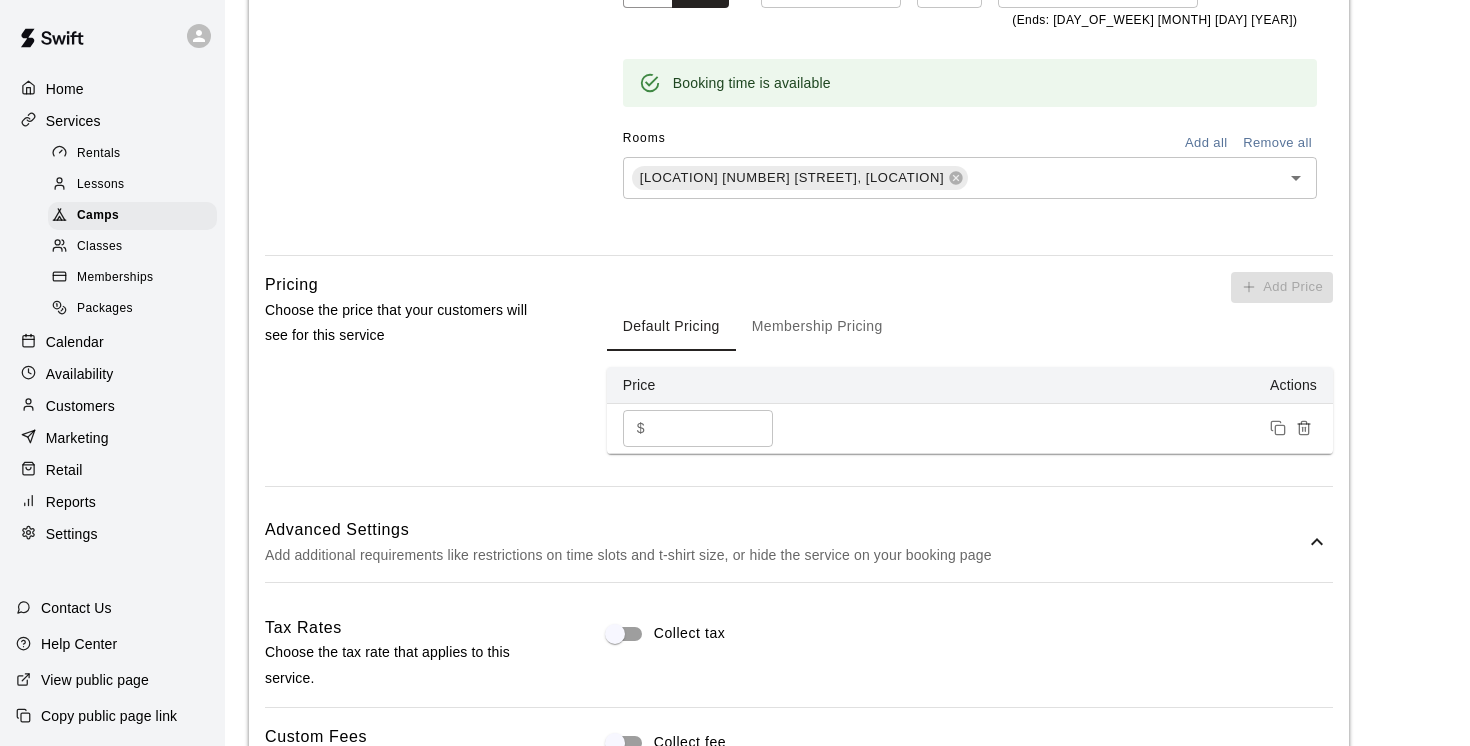 scroll, scrollTop: 1324, scrollLeft: 0, axis: vertical 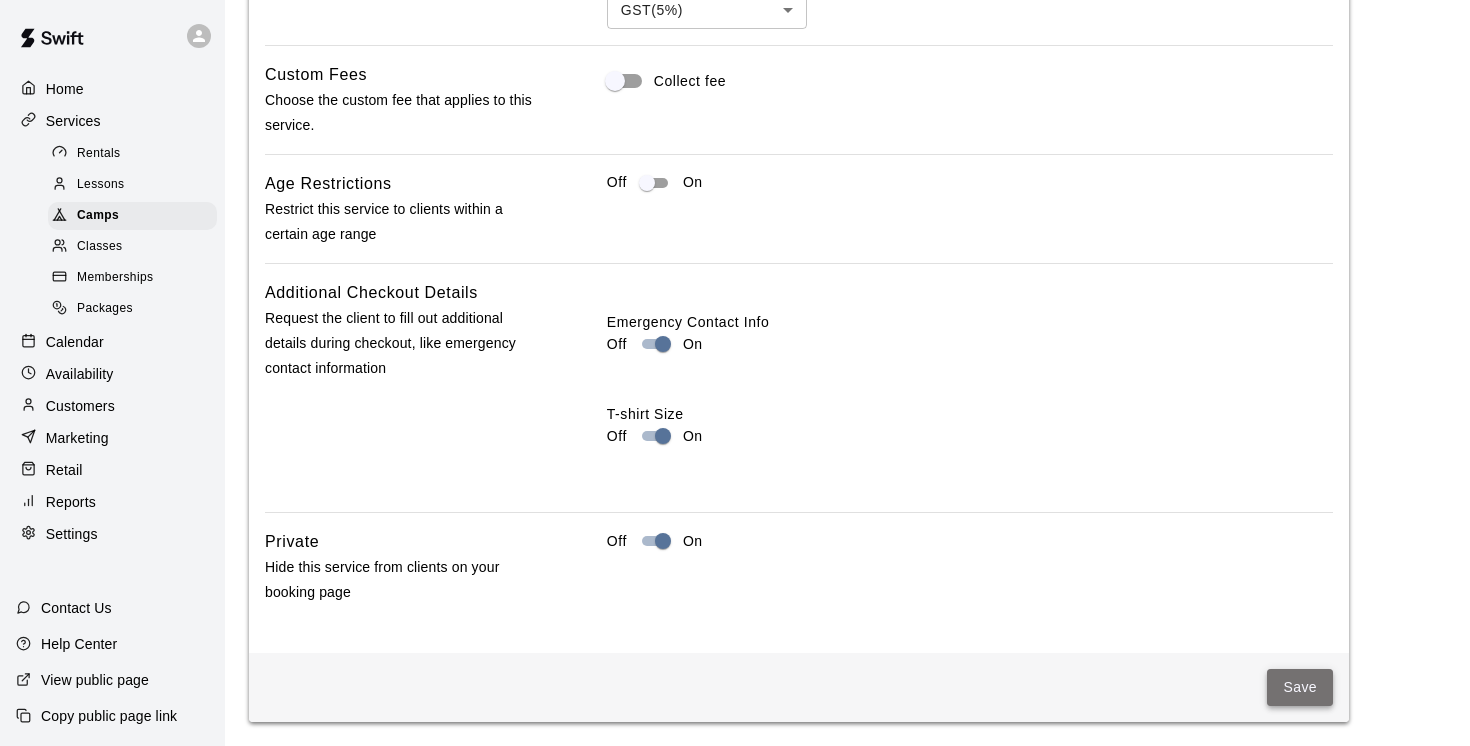 click on "Save" at bounding box center (1300, 687) 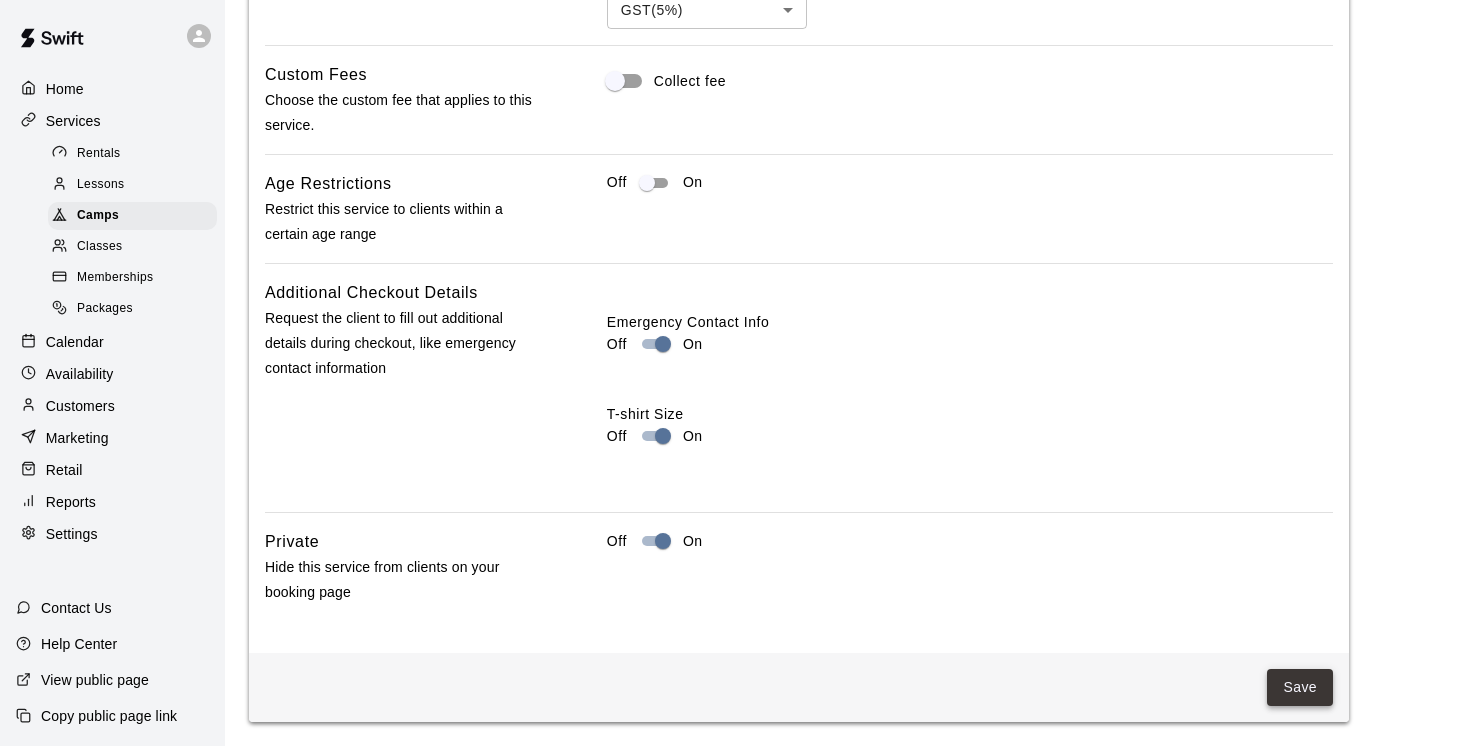 scroll, scrollTop: 0, scrollLeft: 0, axis: both 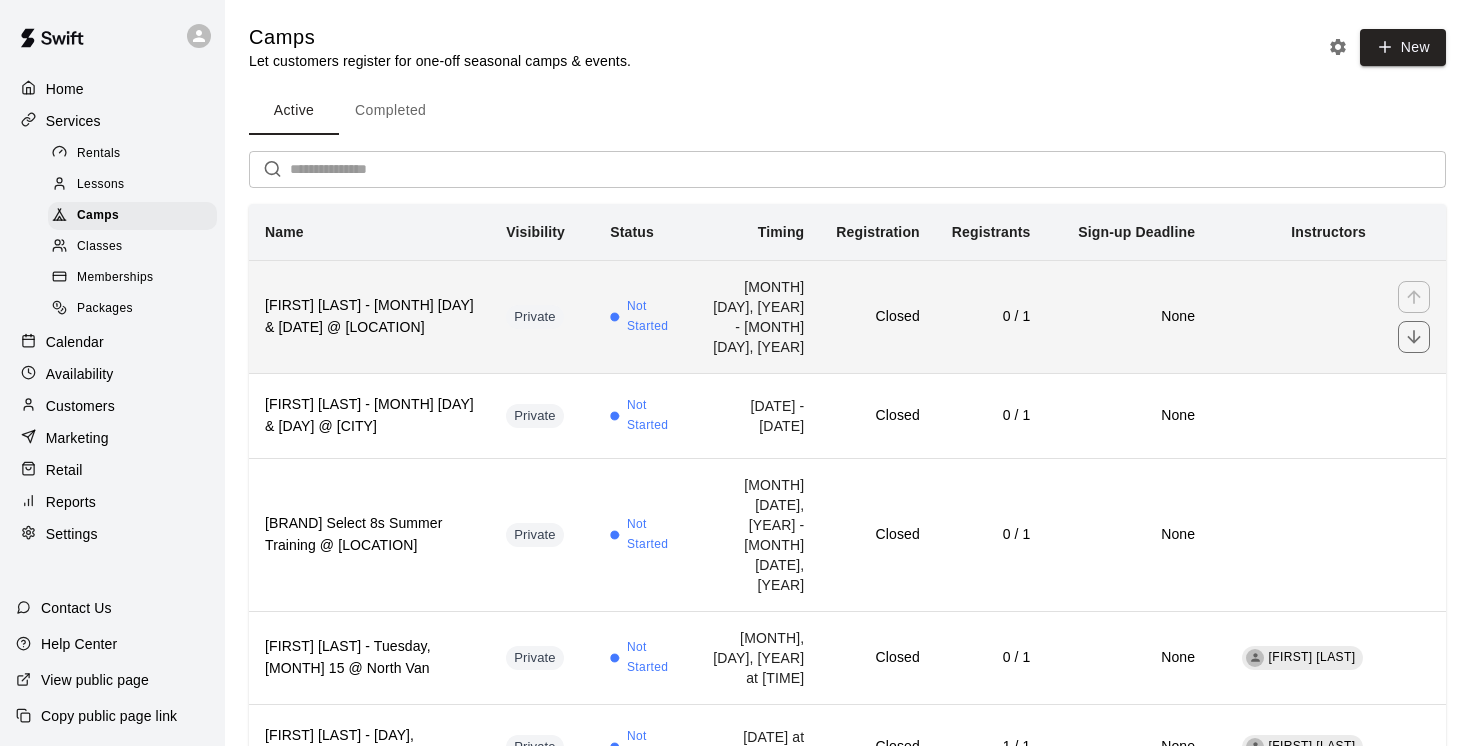 click on "[FIRST] [LAST] - [MONTH] [DAY] & [DATE] @ [LOCATION]" at bounding box center (369, 316) 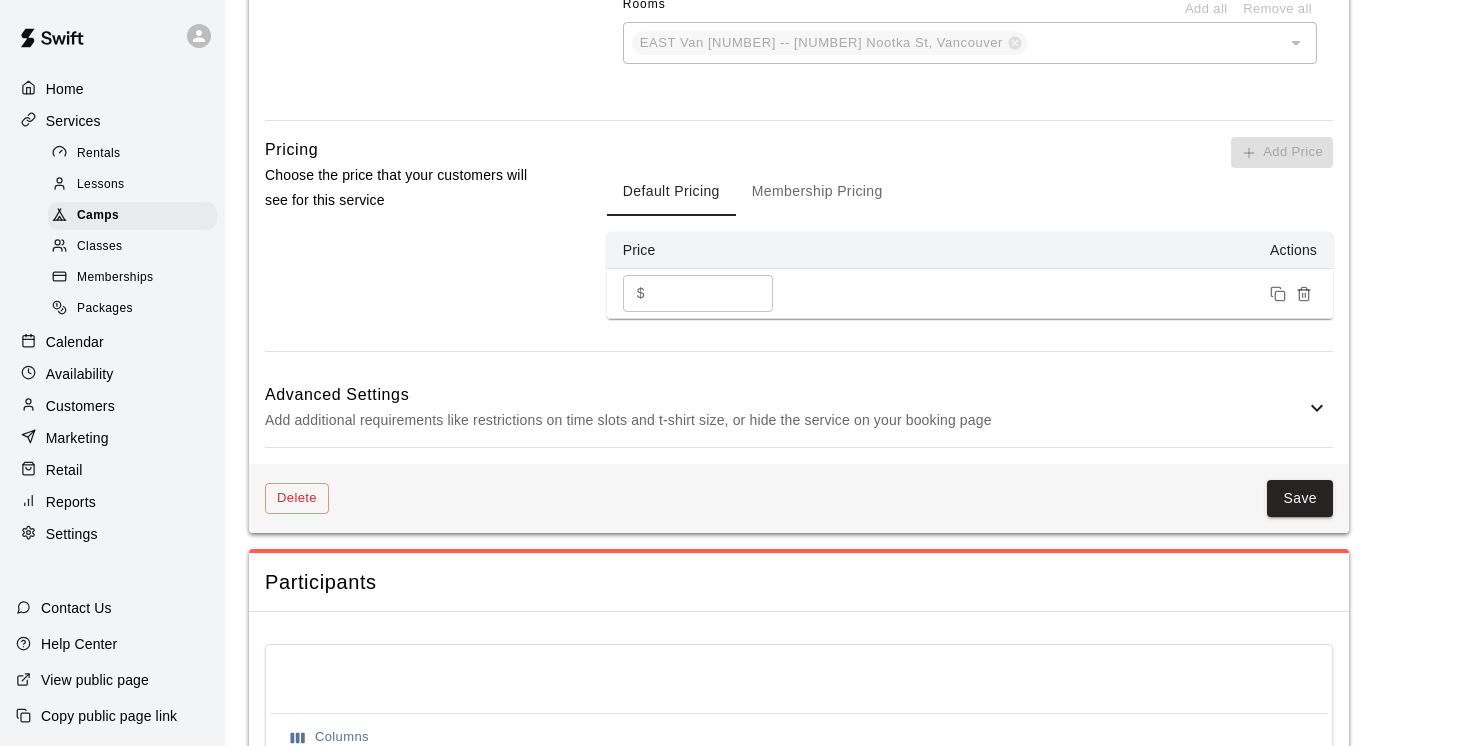scroll, scrollTop: 1413, scrollLeft: 0, axis: vertical 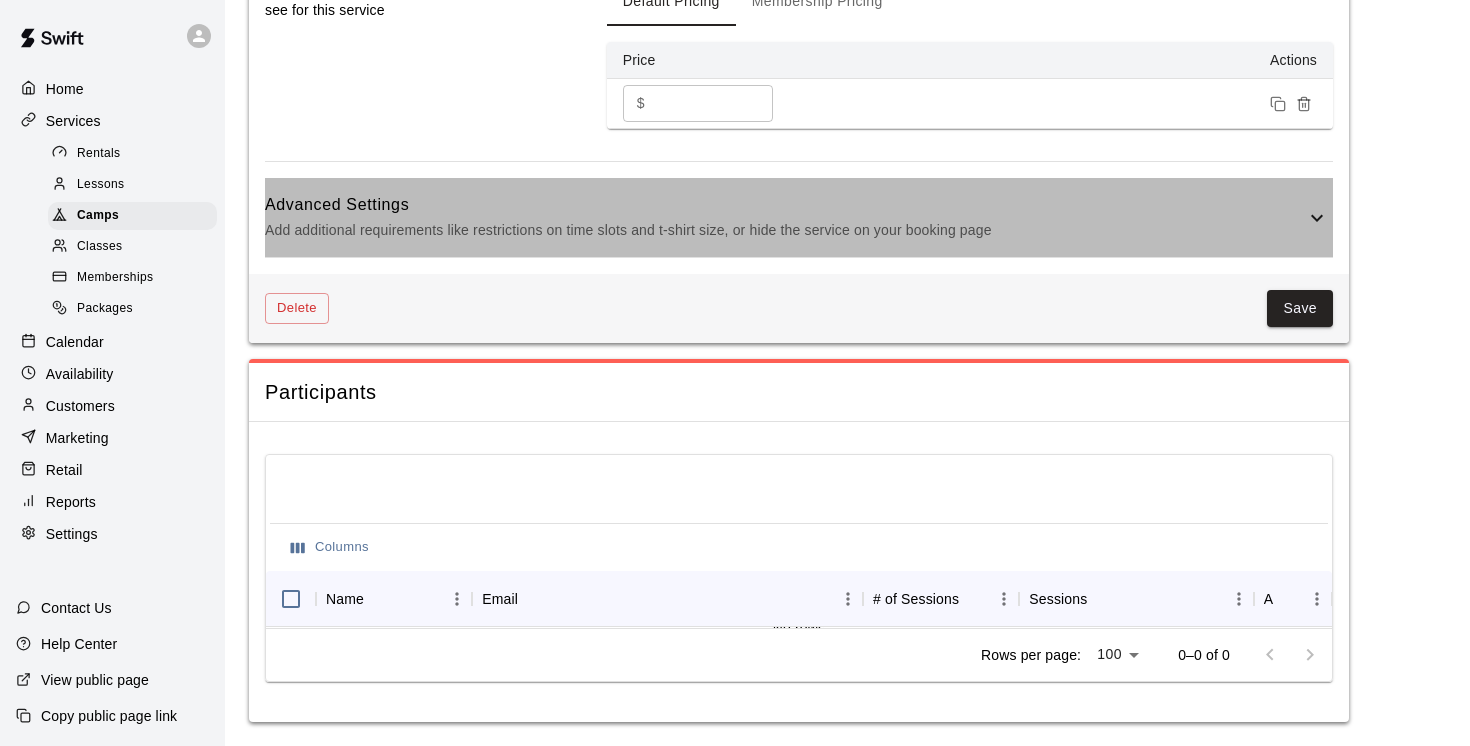 click 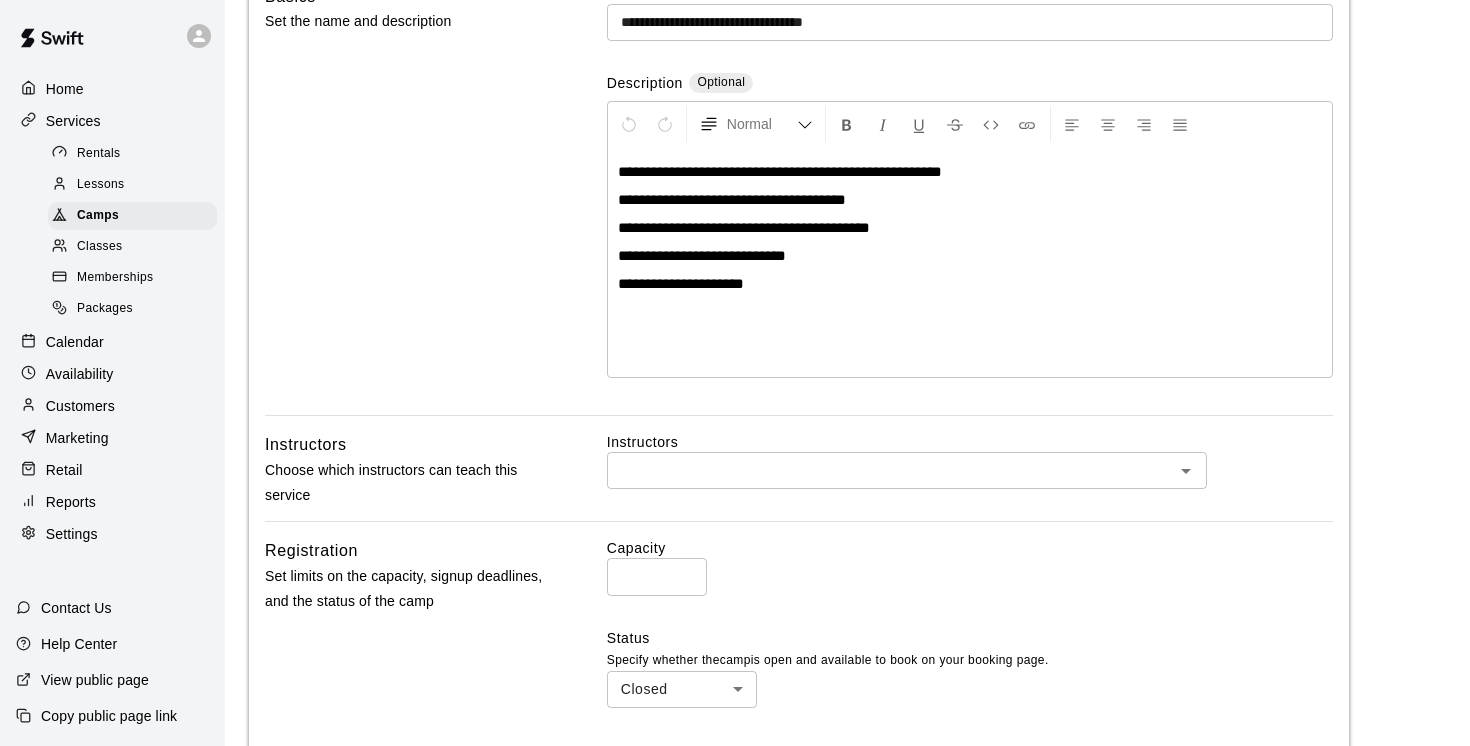 scroll, scrollTop: 0, scrollLeft: 0, axis: both 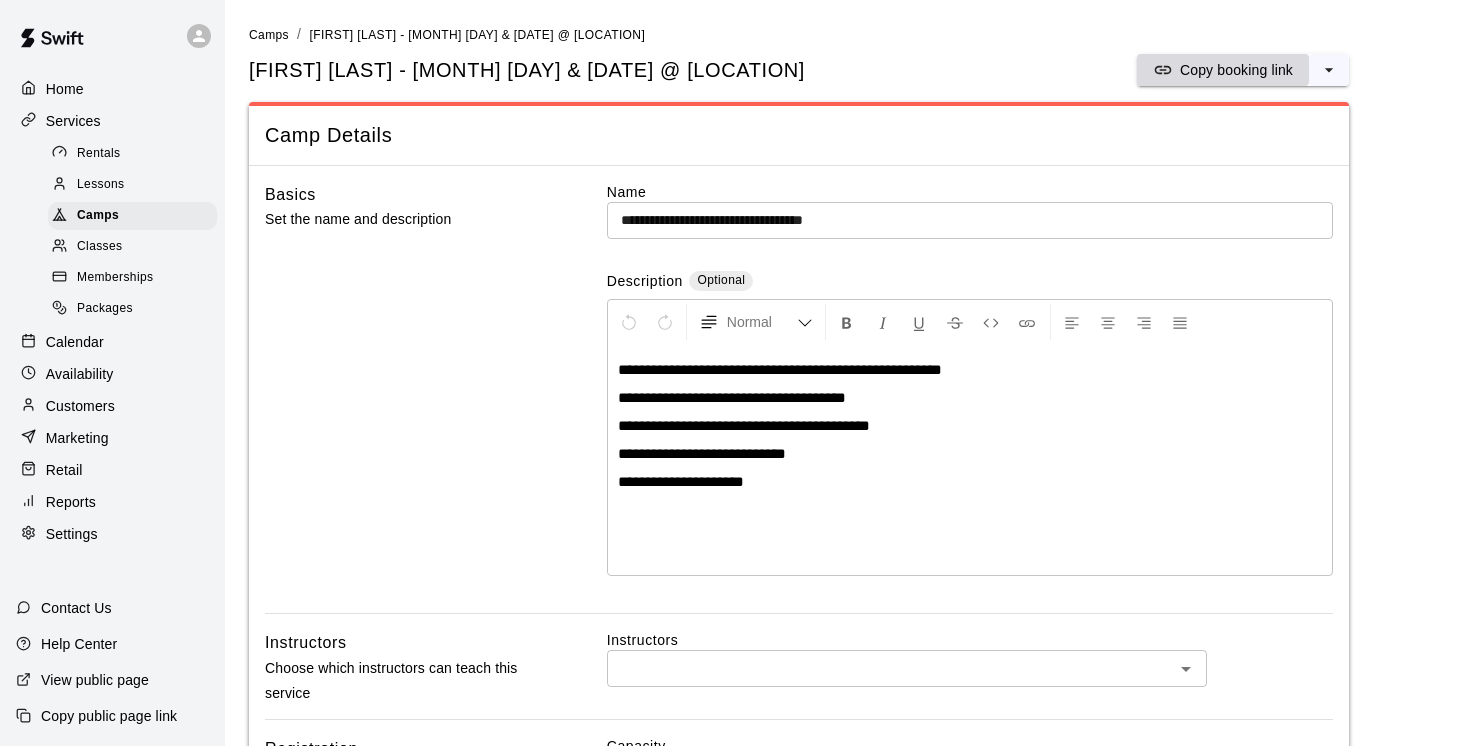 click on "Copy booking link" at bounding box center (1236, 70) 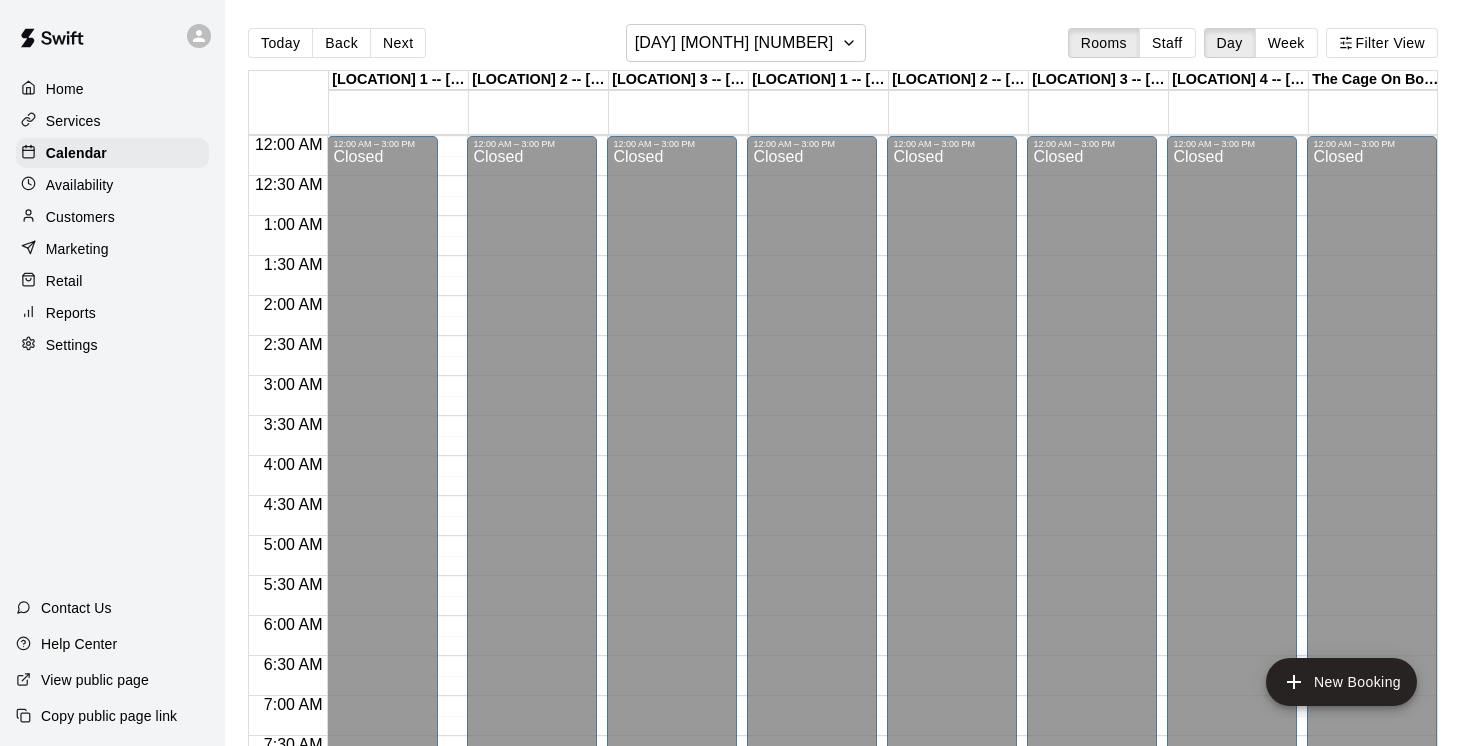 scroll, scrollTop: 6, scrollLeft: 0, axis: vertical 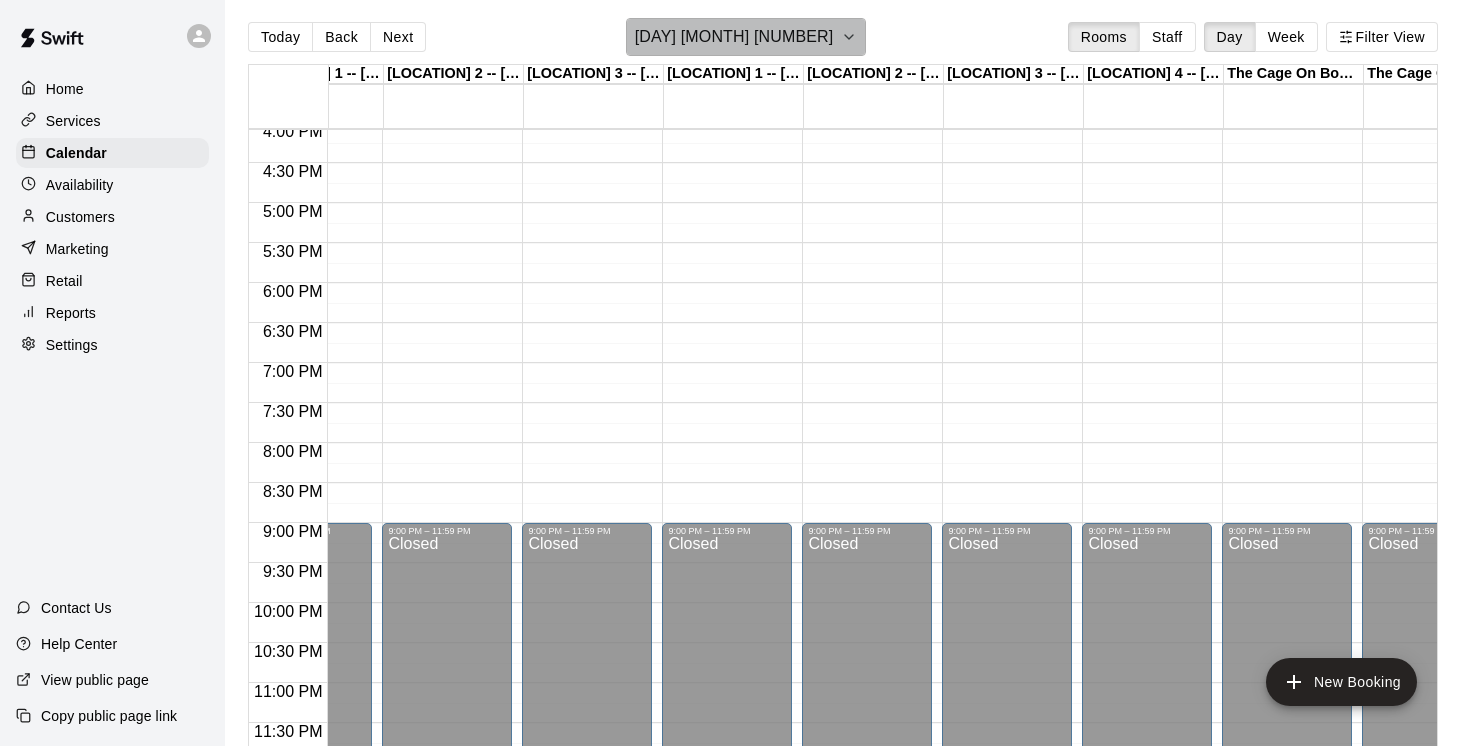 click 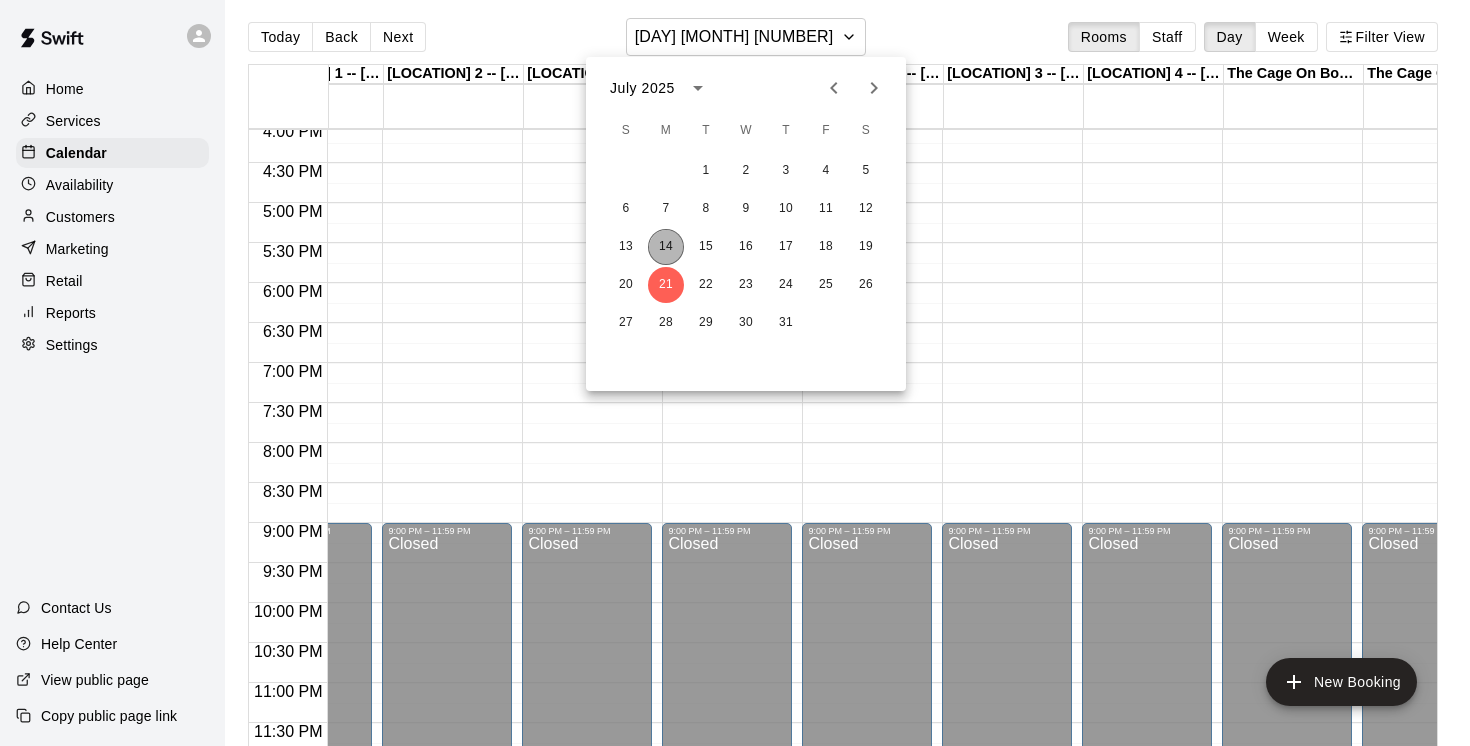 click on "14" at bounding box center (666, 247) 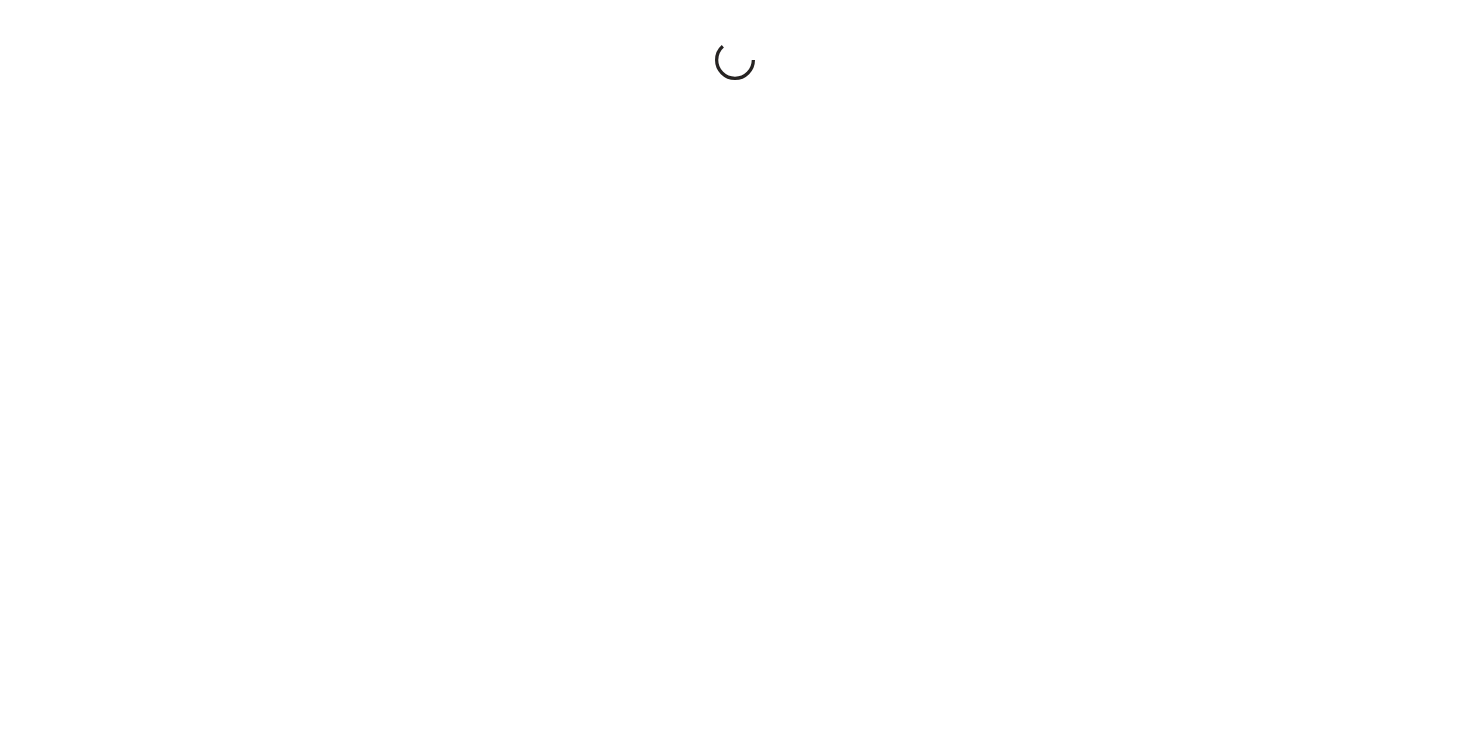 scroll, scrollTop: 0, scrollLeft: 0, axis: both 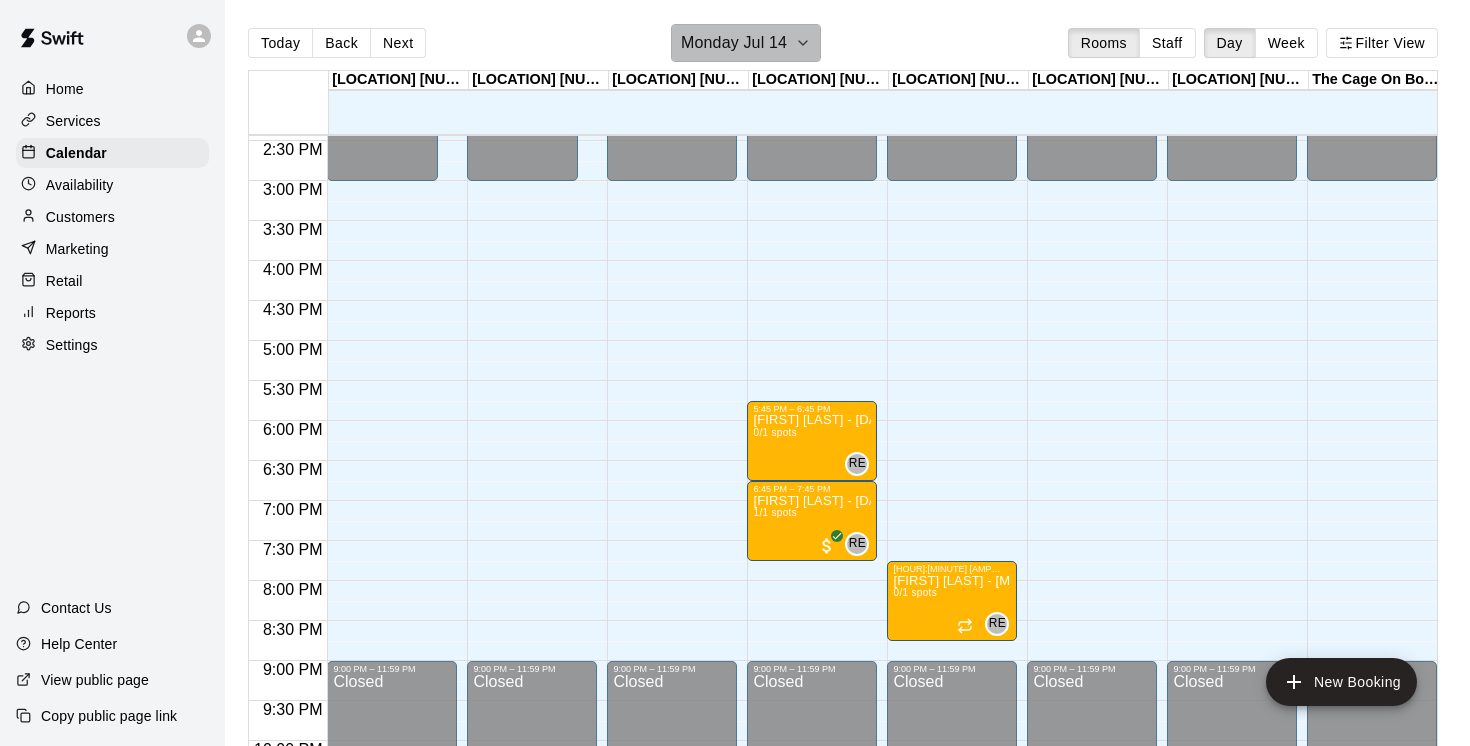 click 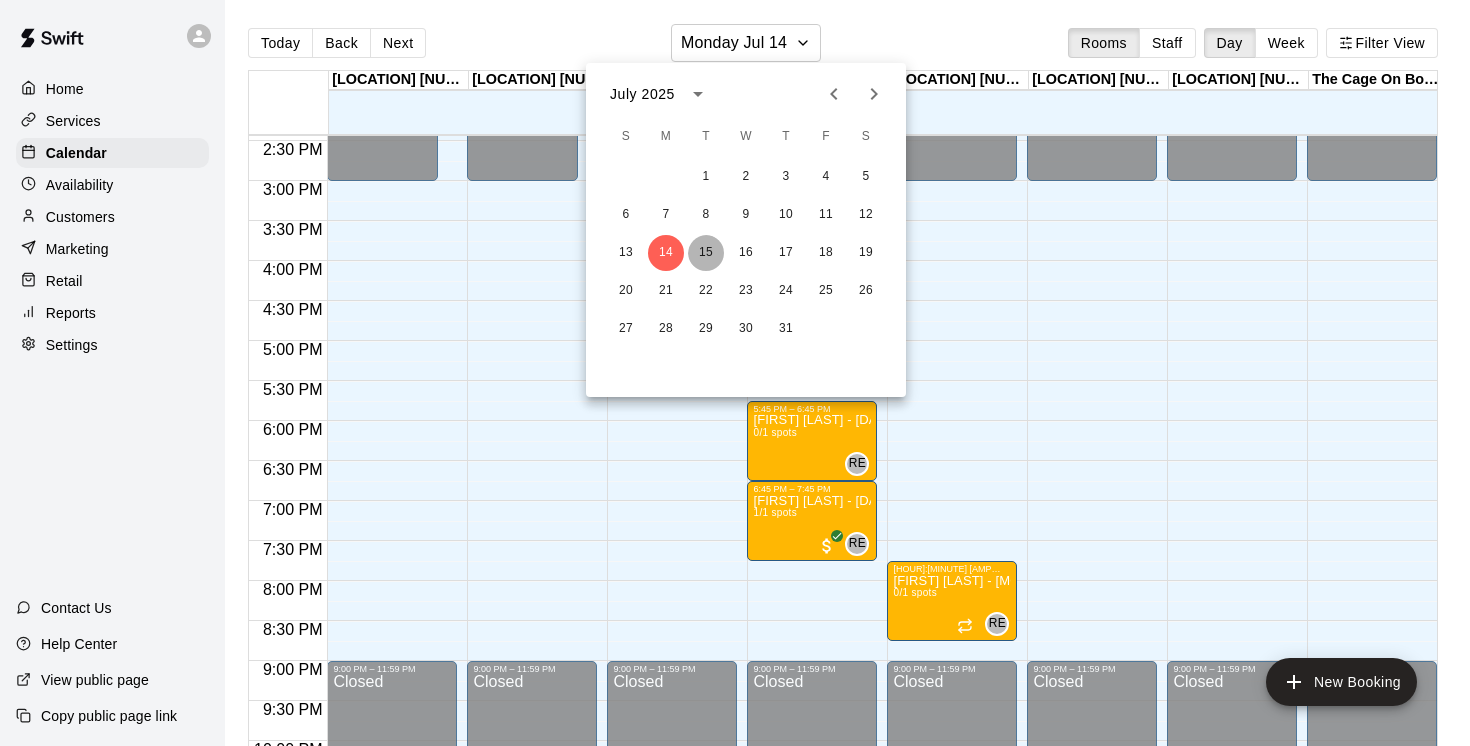 click on "15" at bounding box center [706, 253] 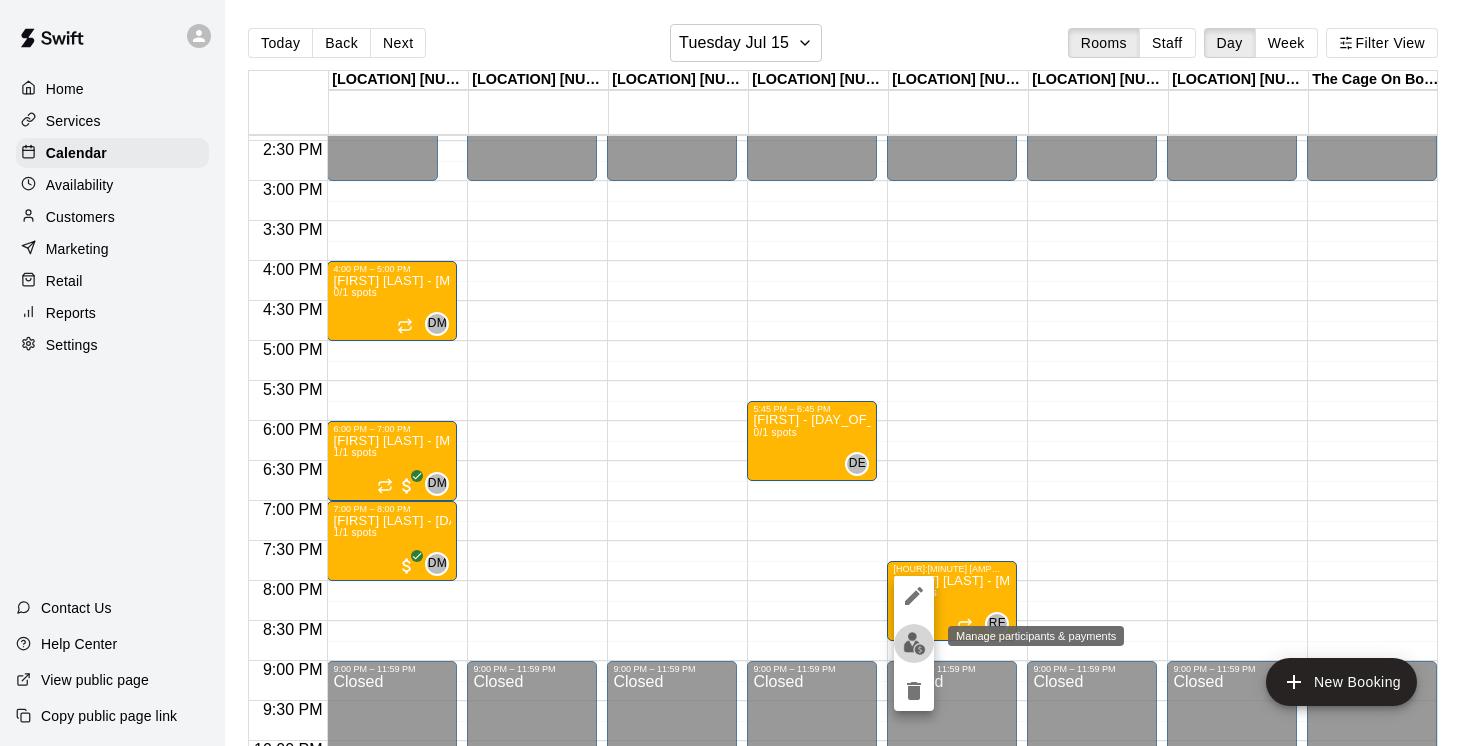 click at bounding box center [914, 643] 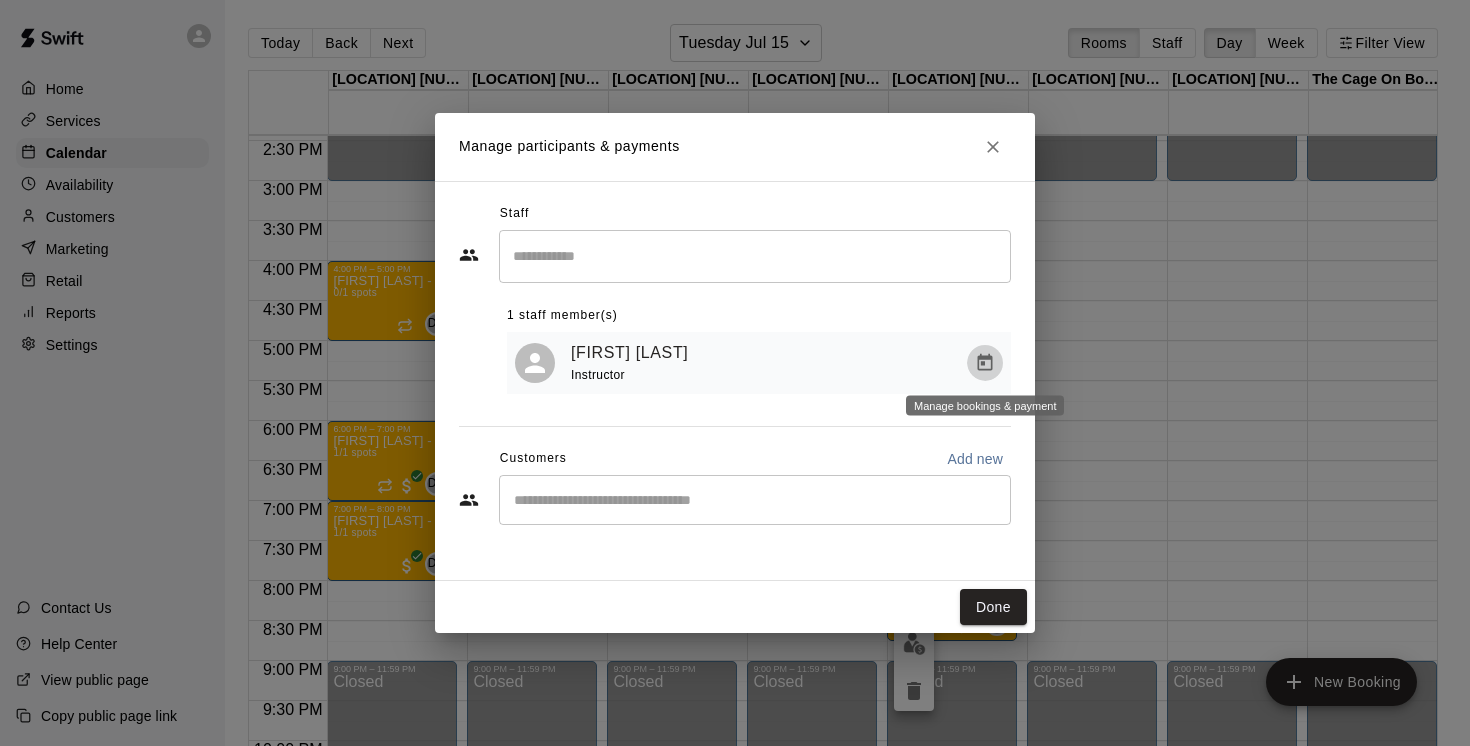 click 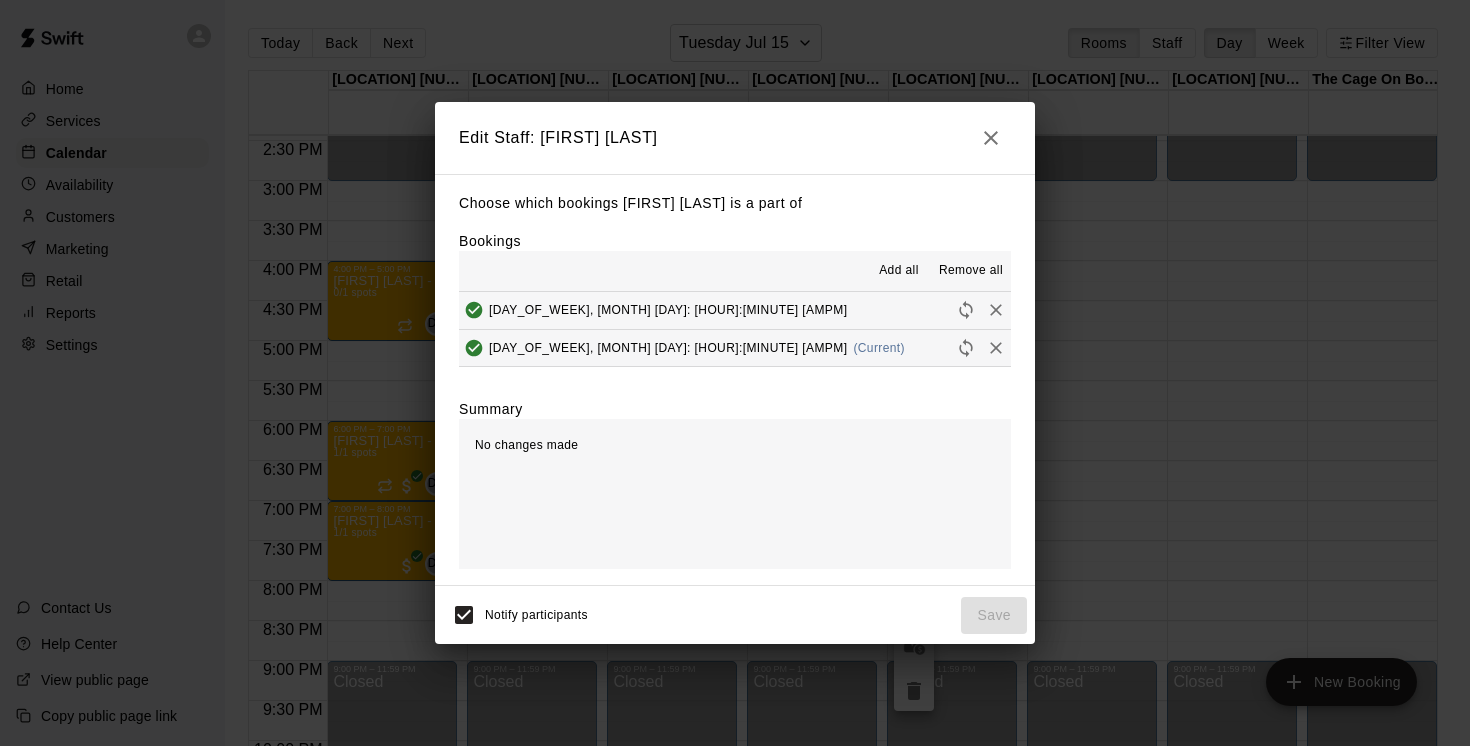 click 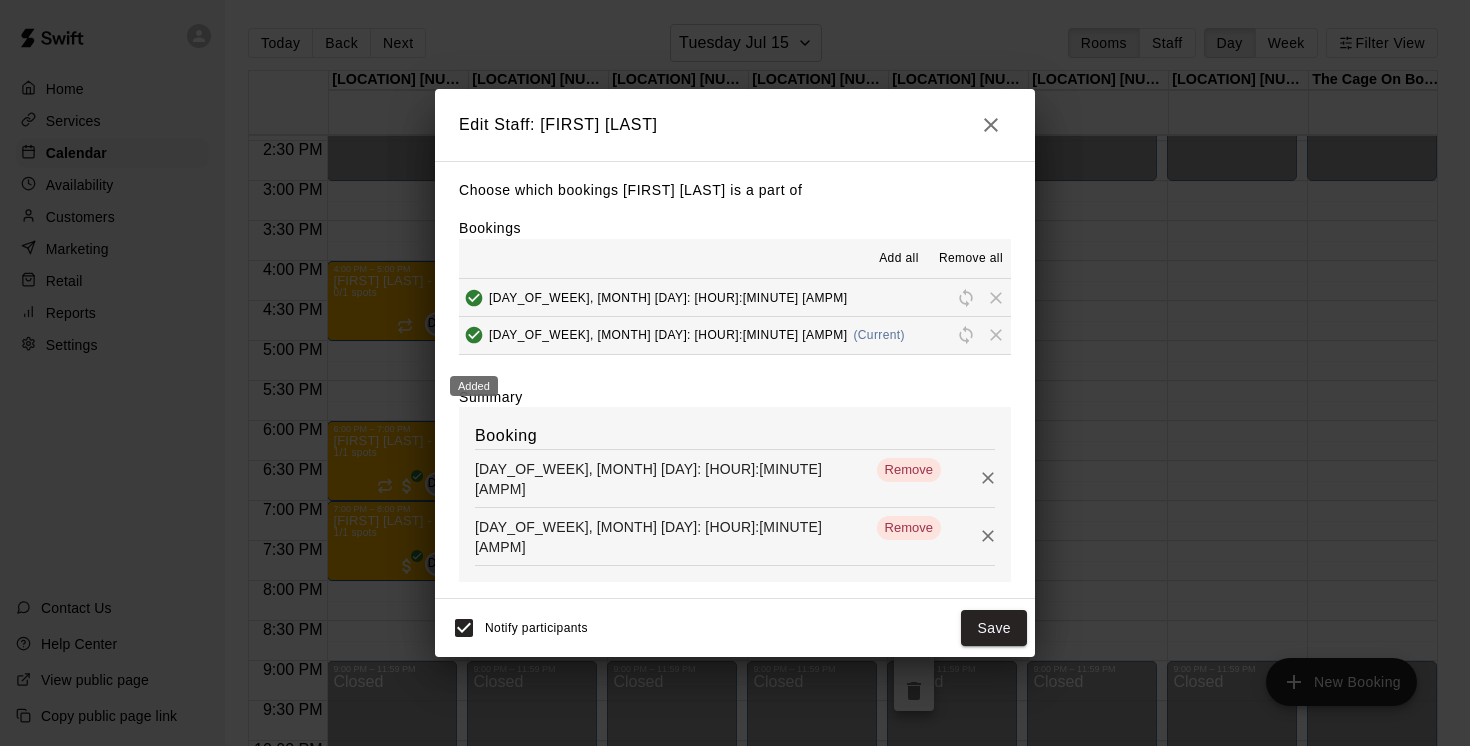 click 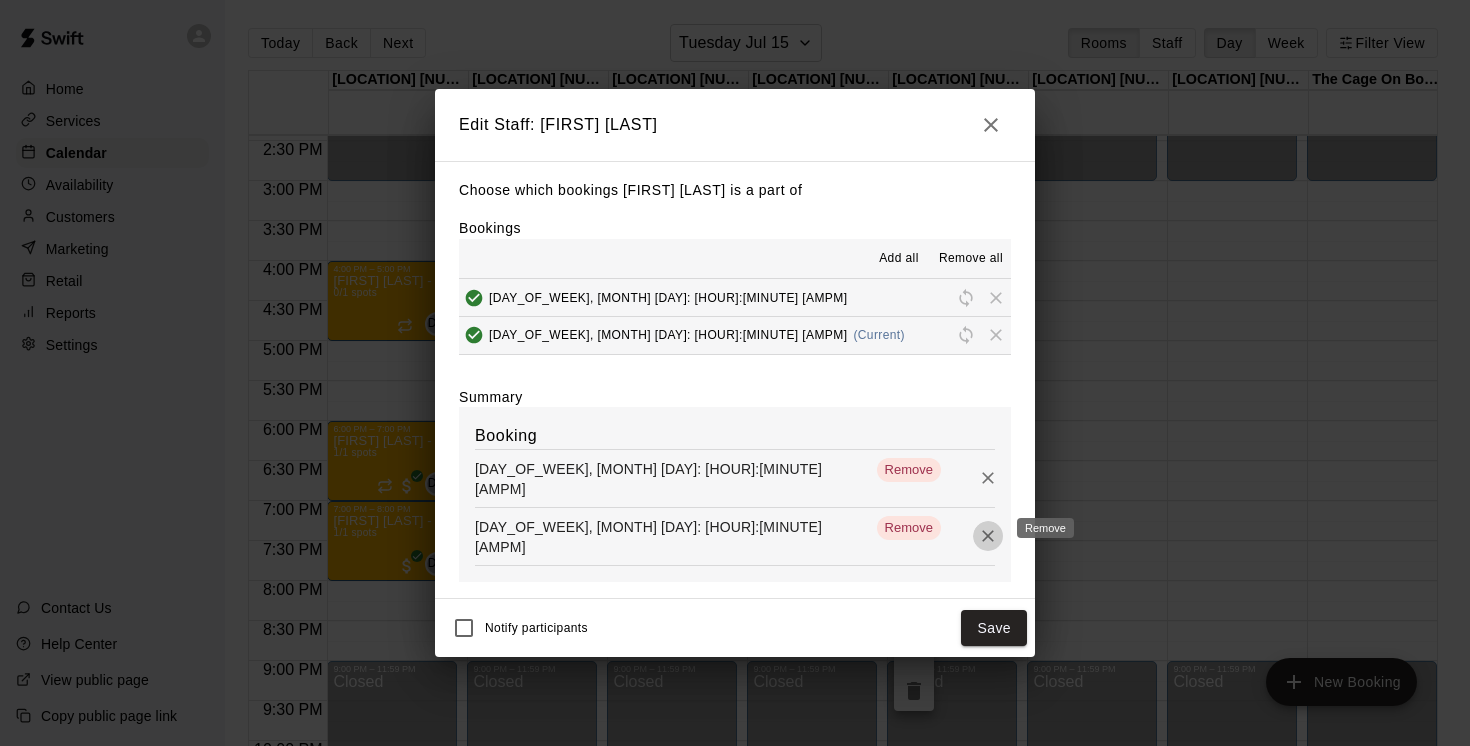 click 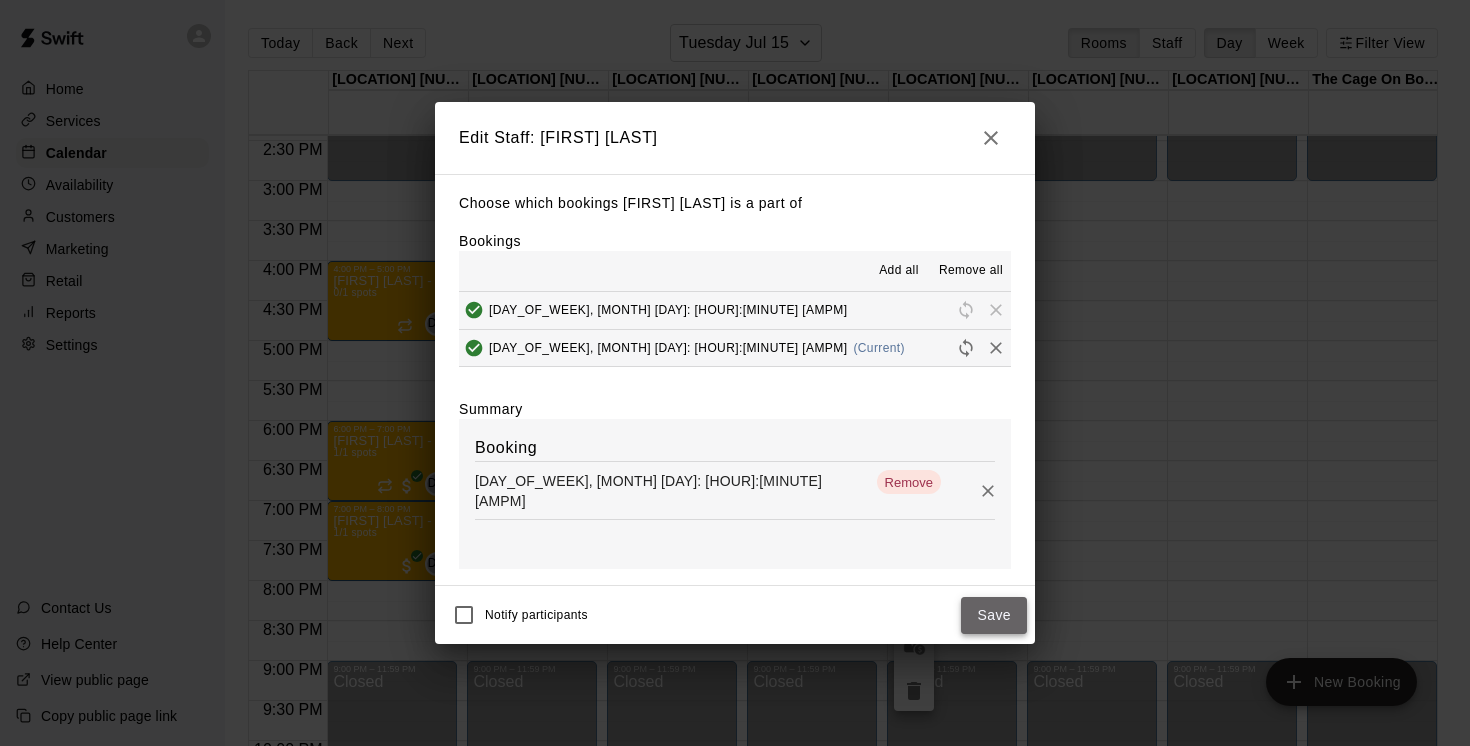 click on "Save" at bounding box center [994, 615] 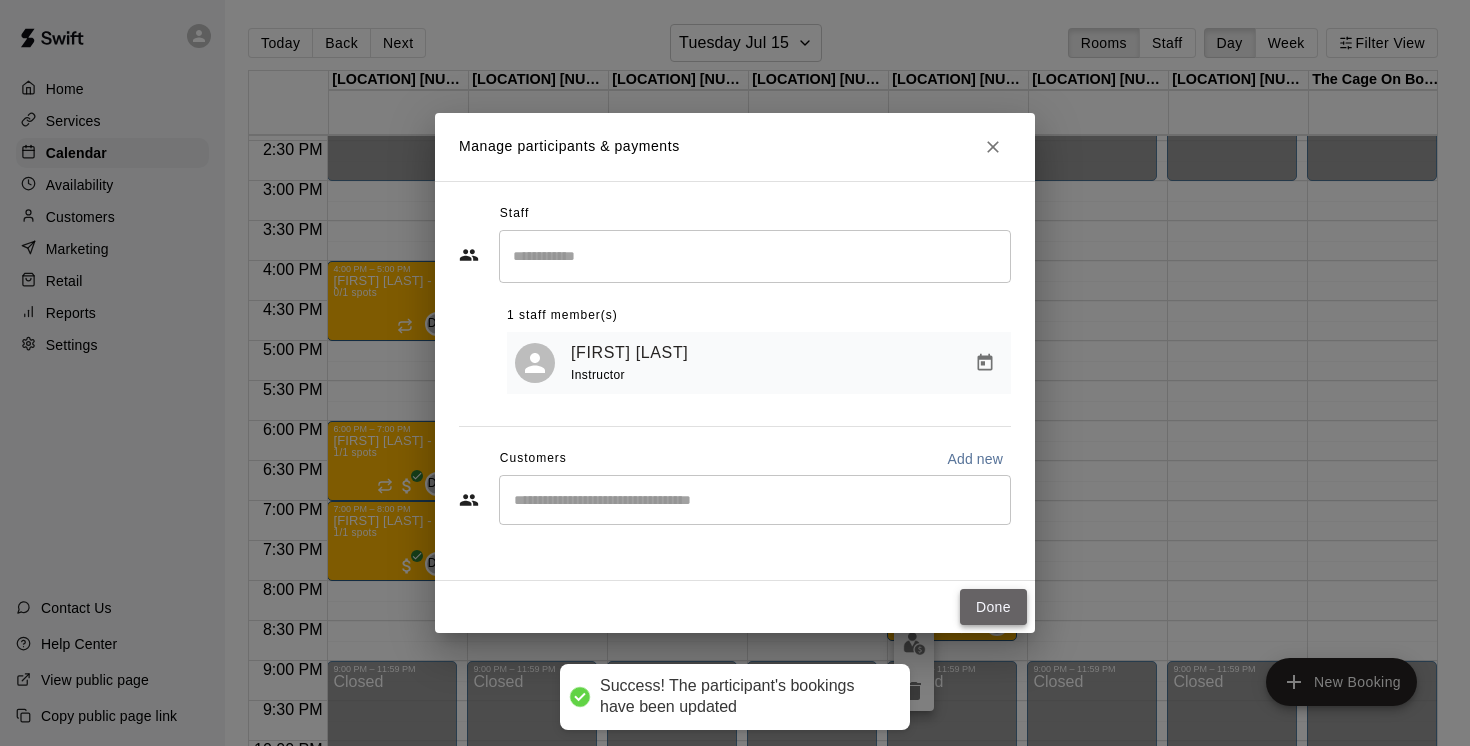 click on "Done" at bounding box center [993, 607] 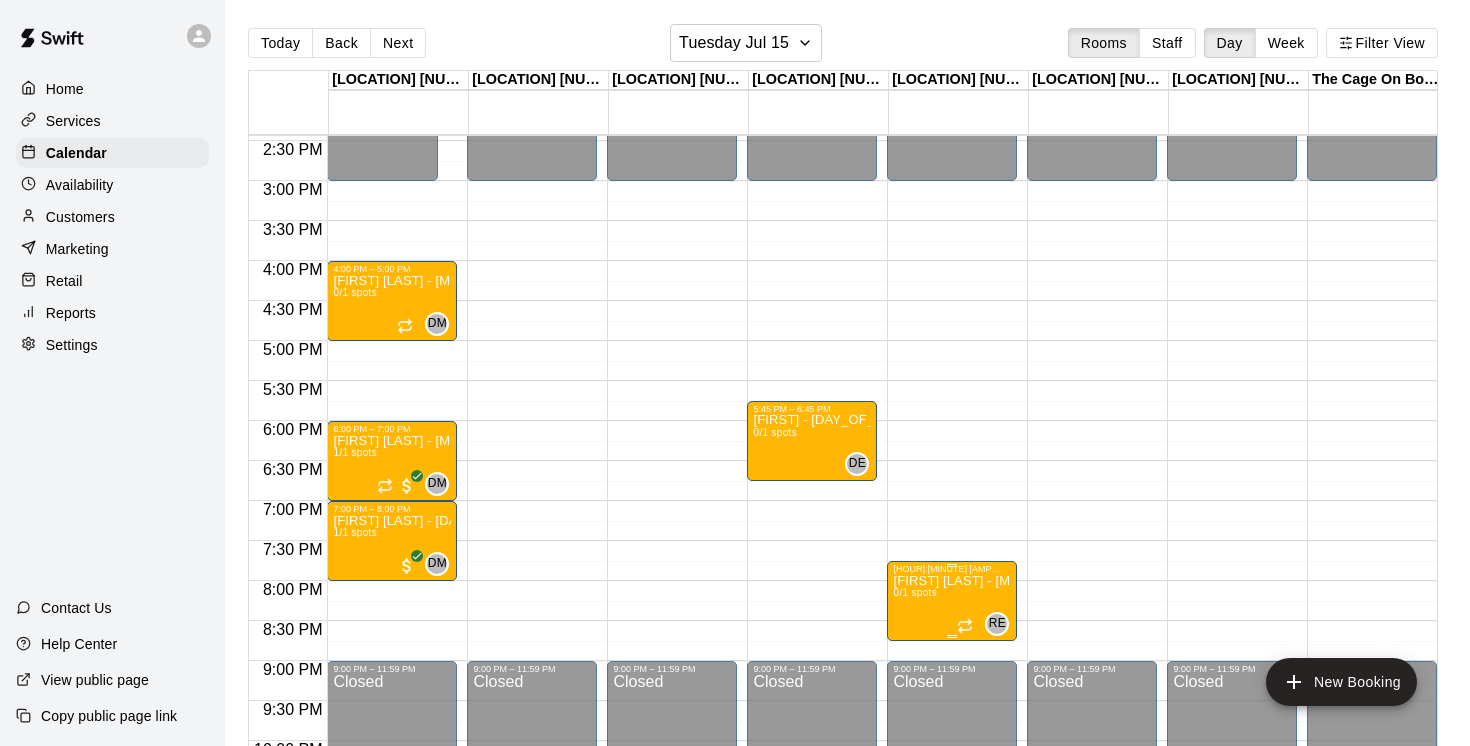 click on "Julian Finden - July 14 & 15 @ North Van 0/1 spots" at bounding box center (952, 947) 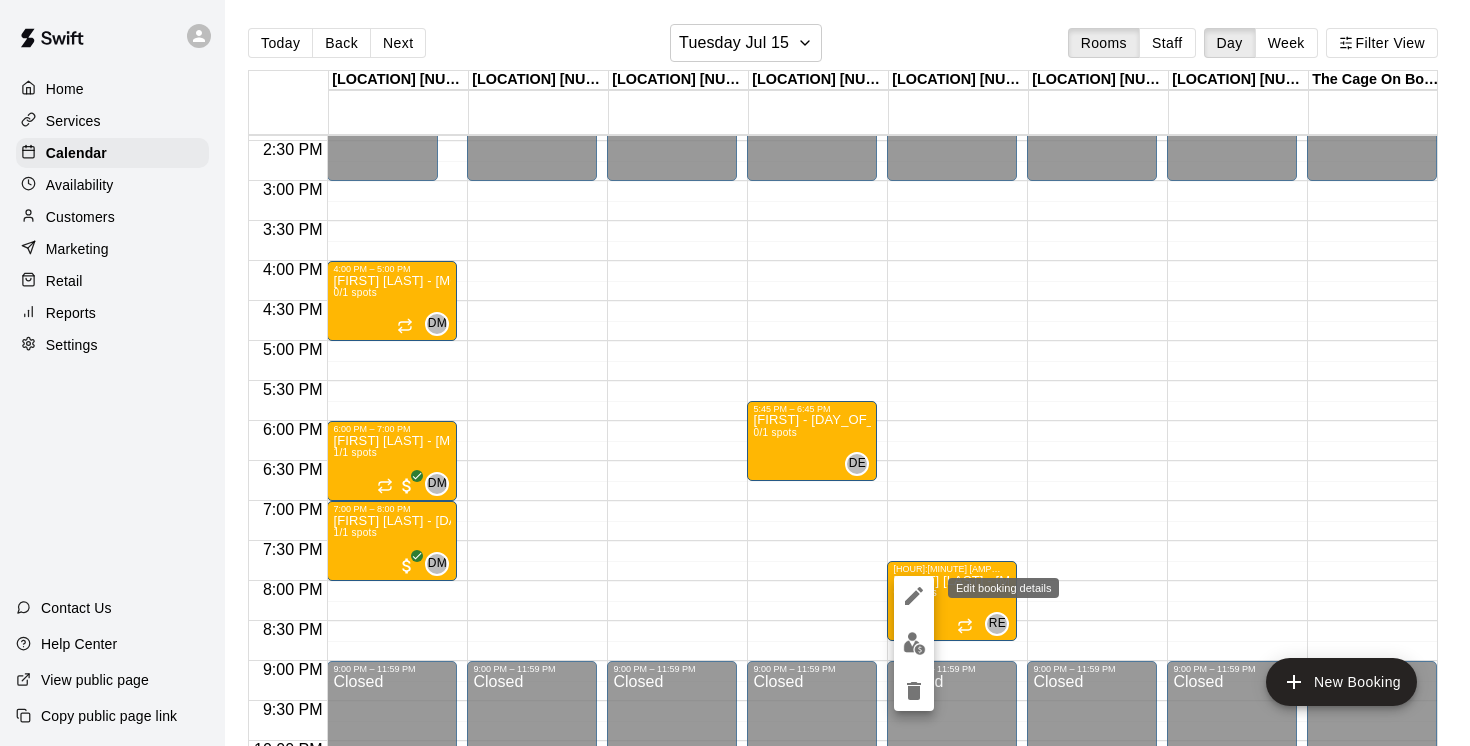 click 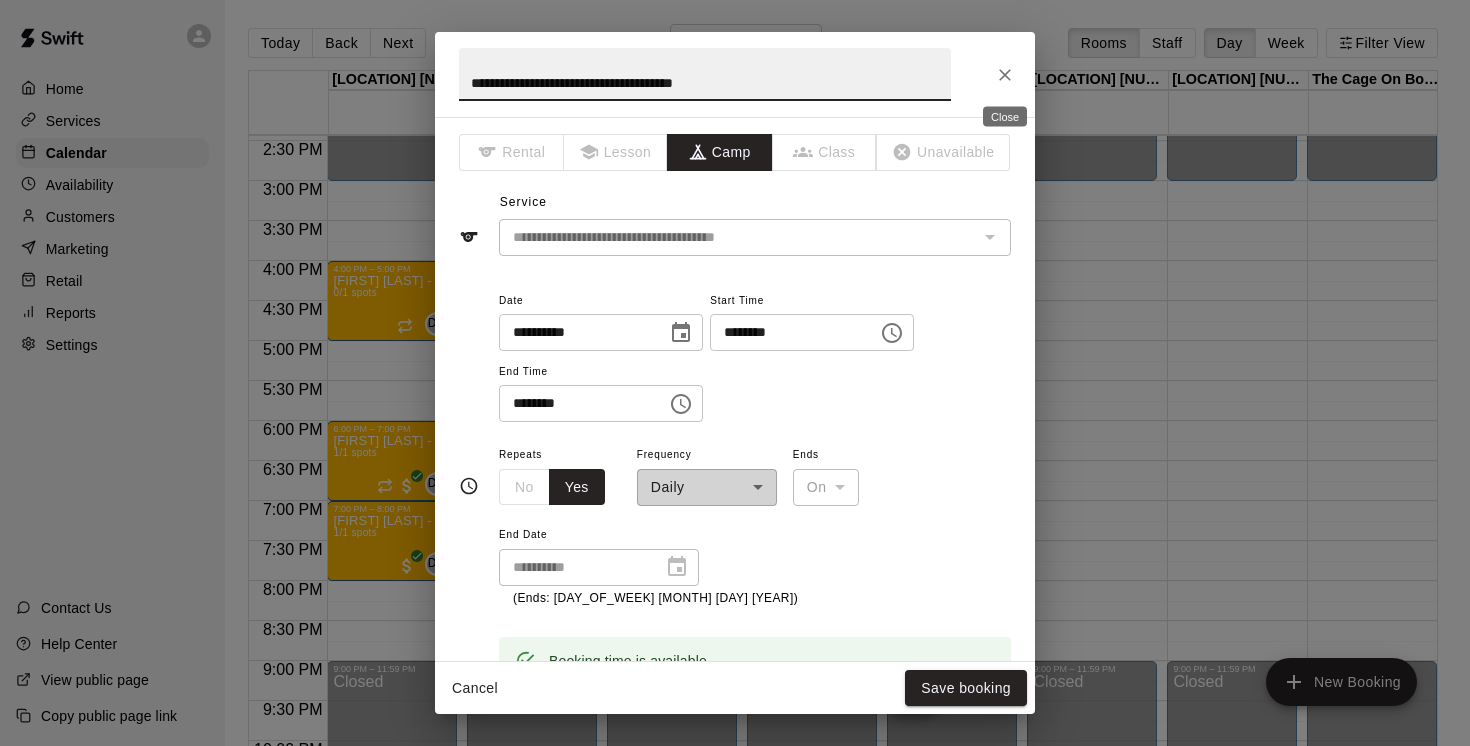 click 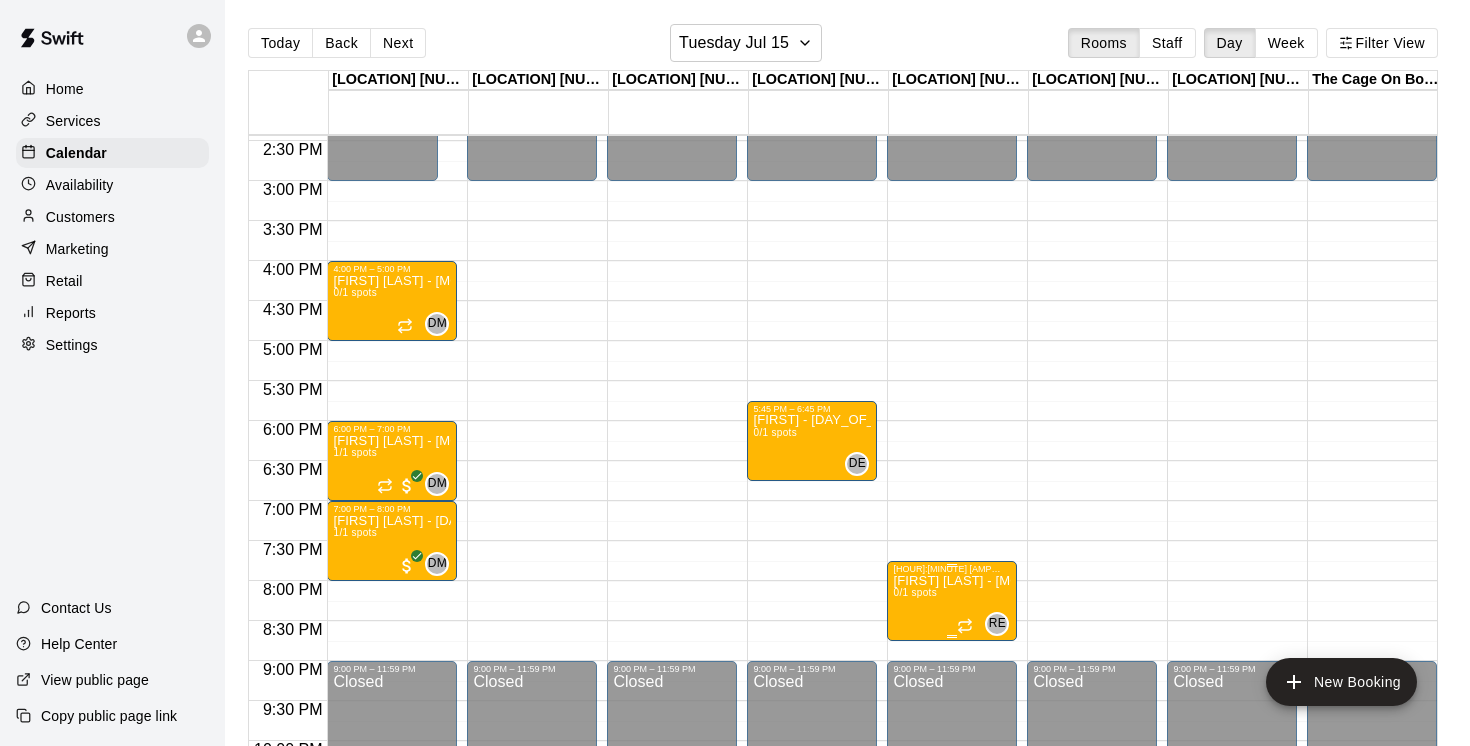 click on "Julian Finden - July 14 & 15 @ North Van 0/1 spots" at bounding box center [952, 947] 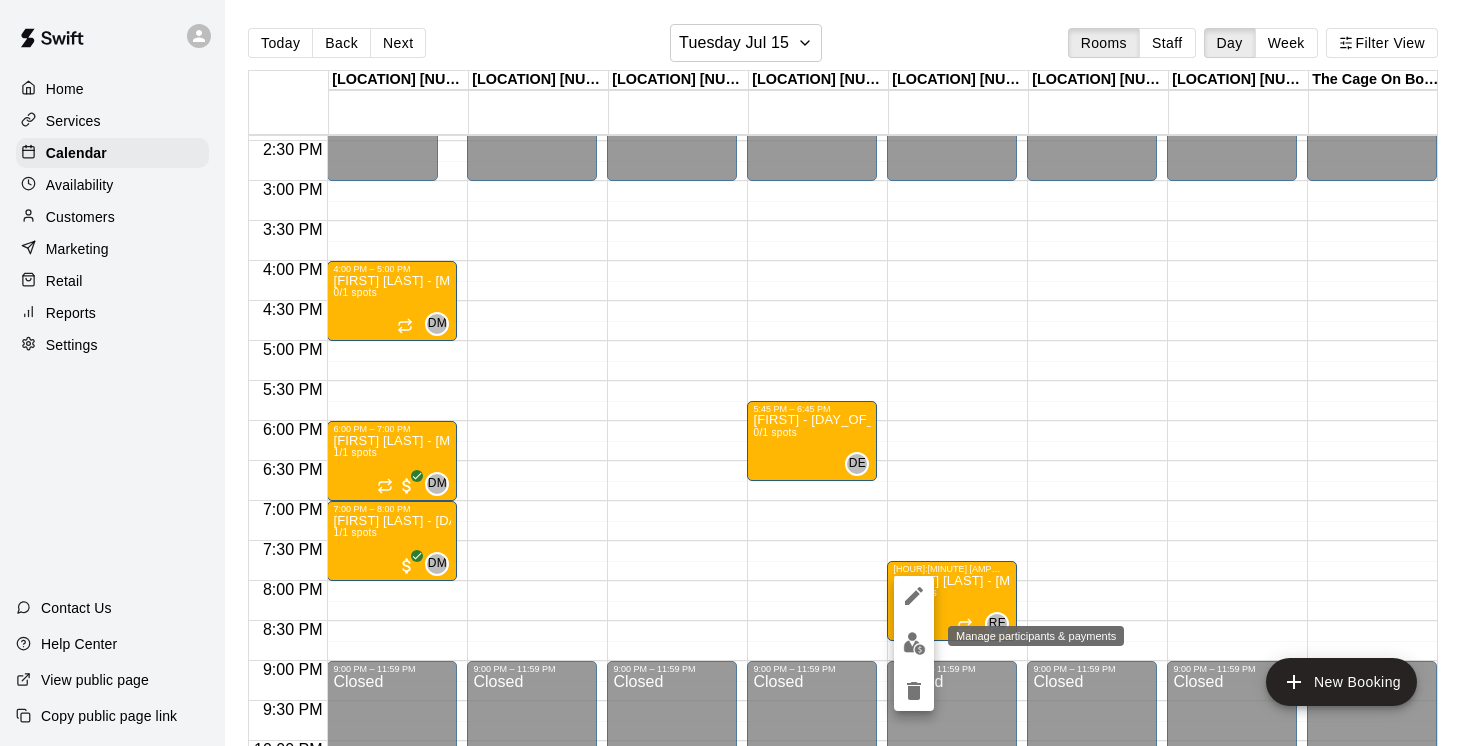 click at bounding box center (914, 643) 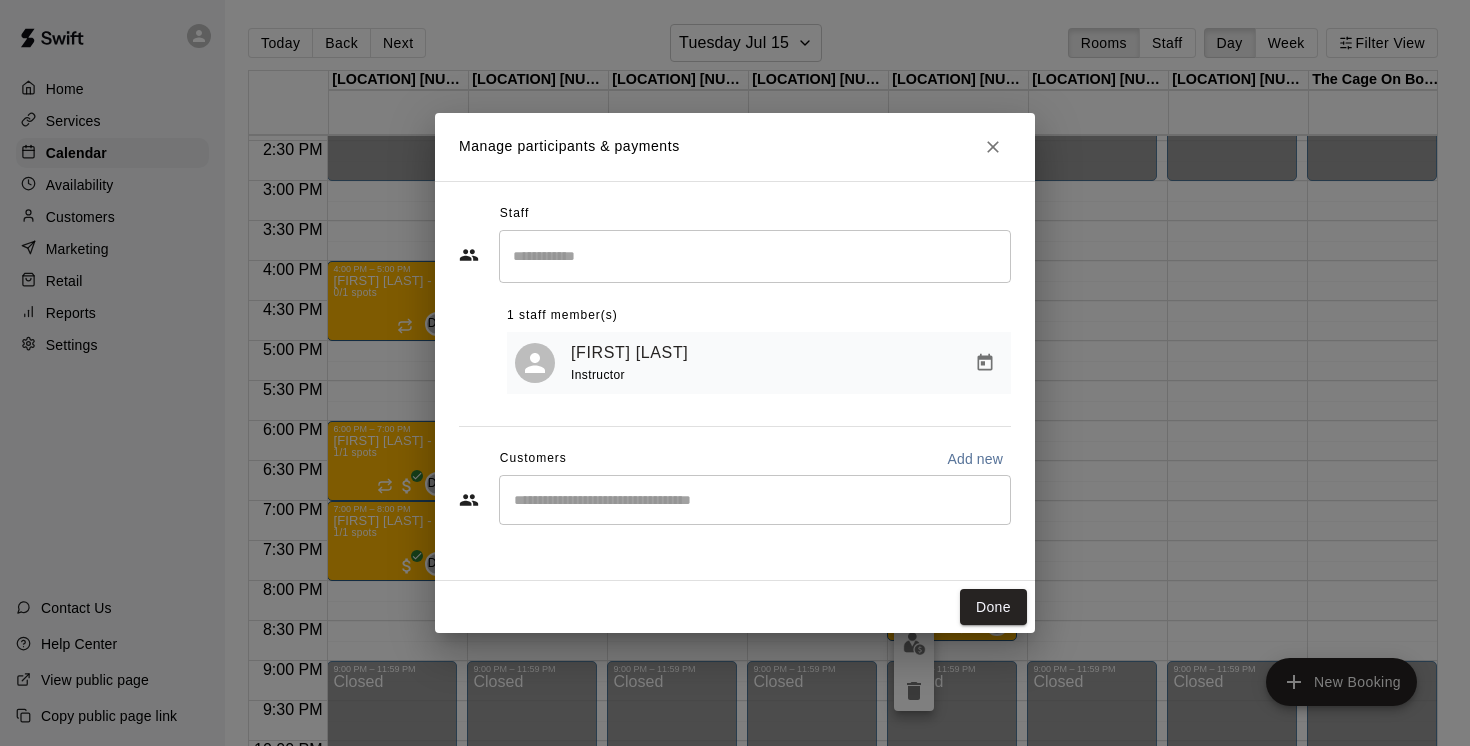 click on "Ryan Engel Instructor" at bounding box center [787, 363] 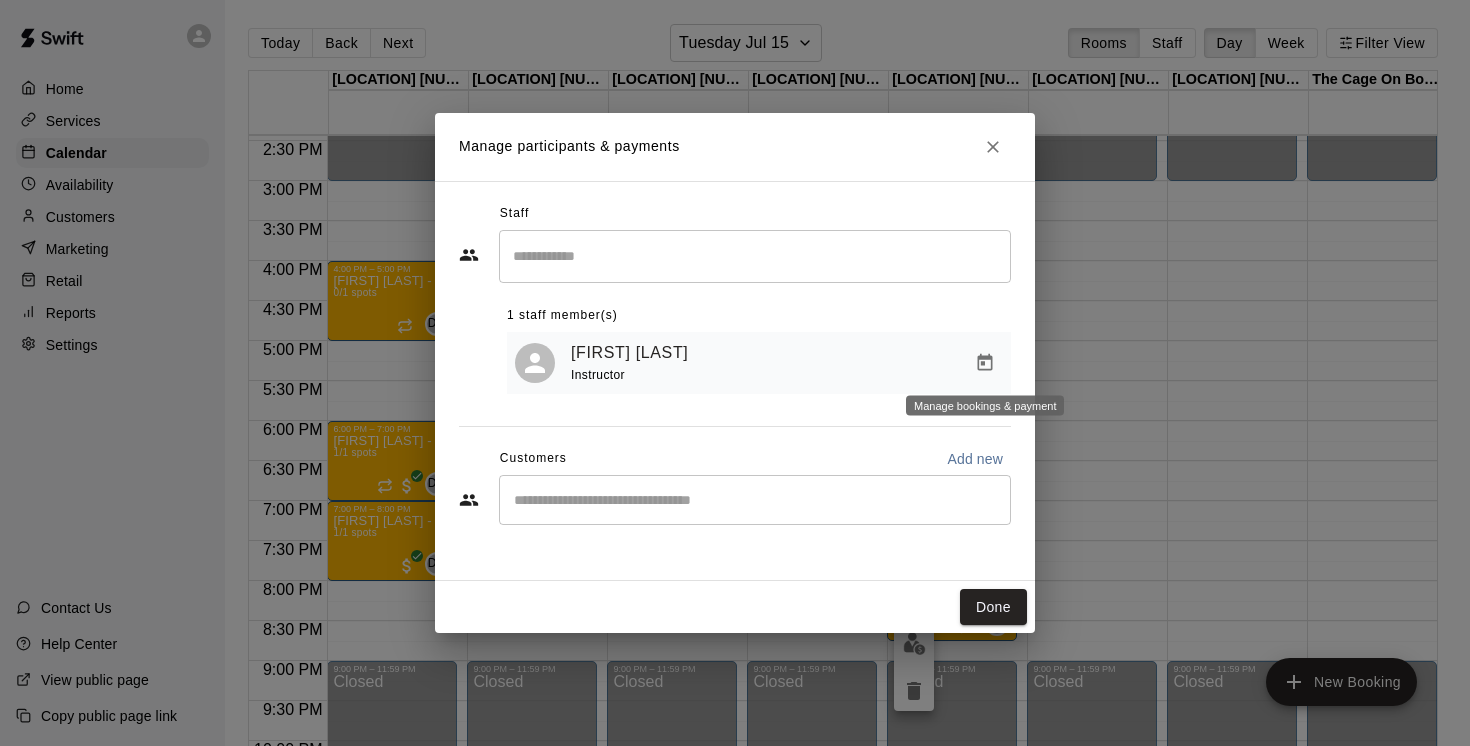 click 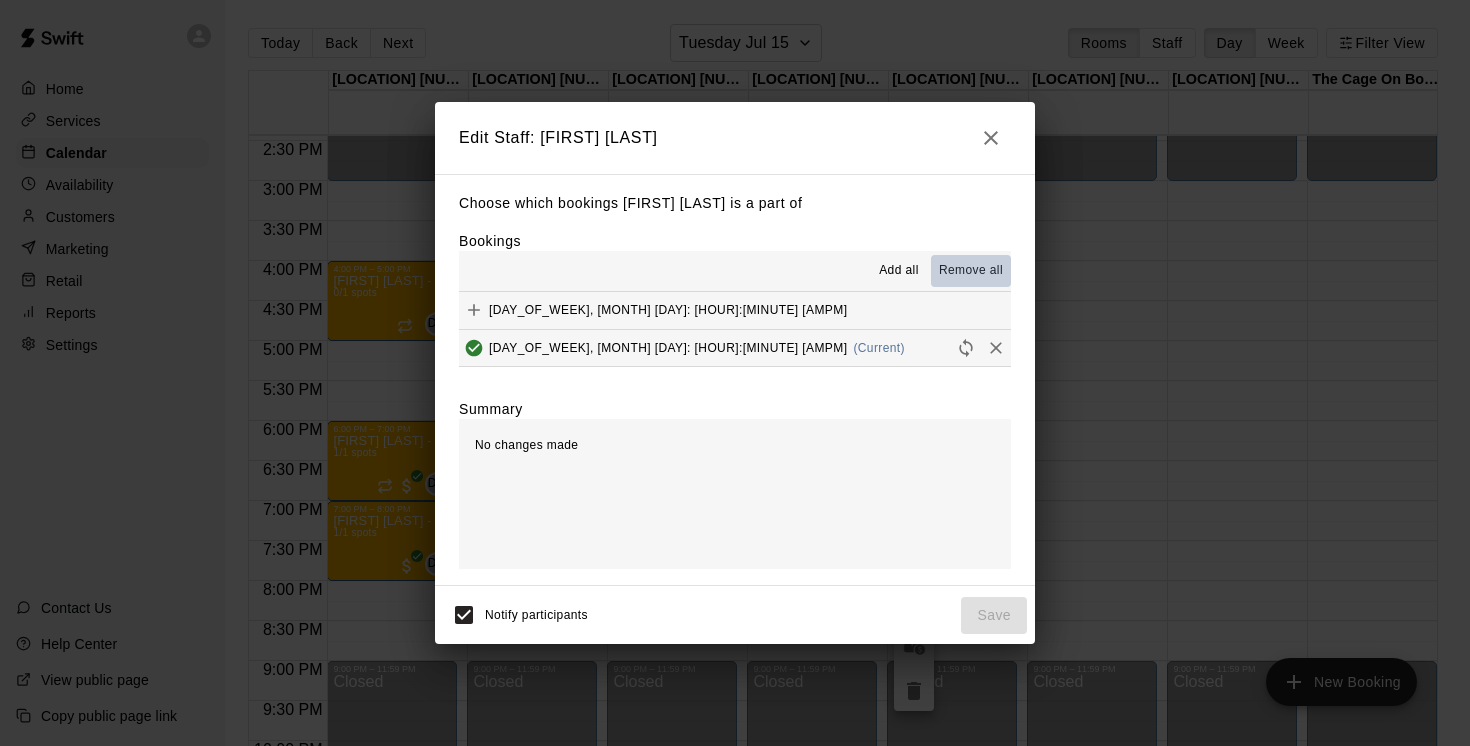 click on "Remove all" at bounding box center (971, 271) 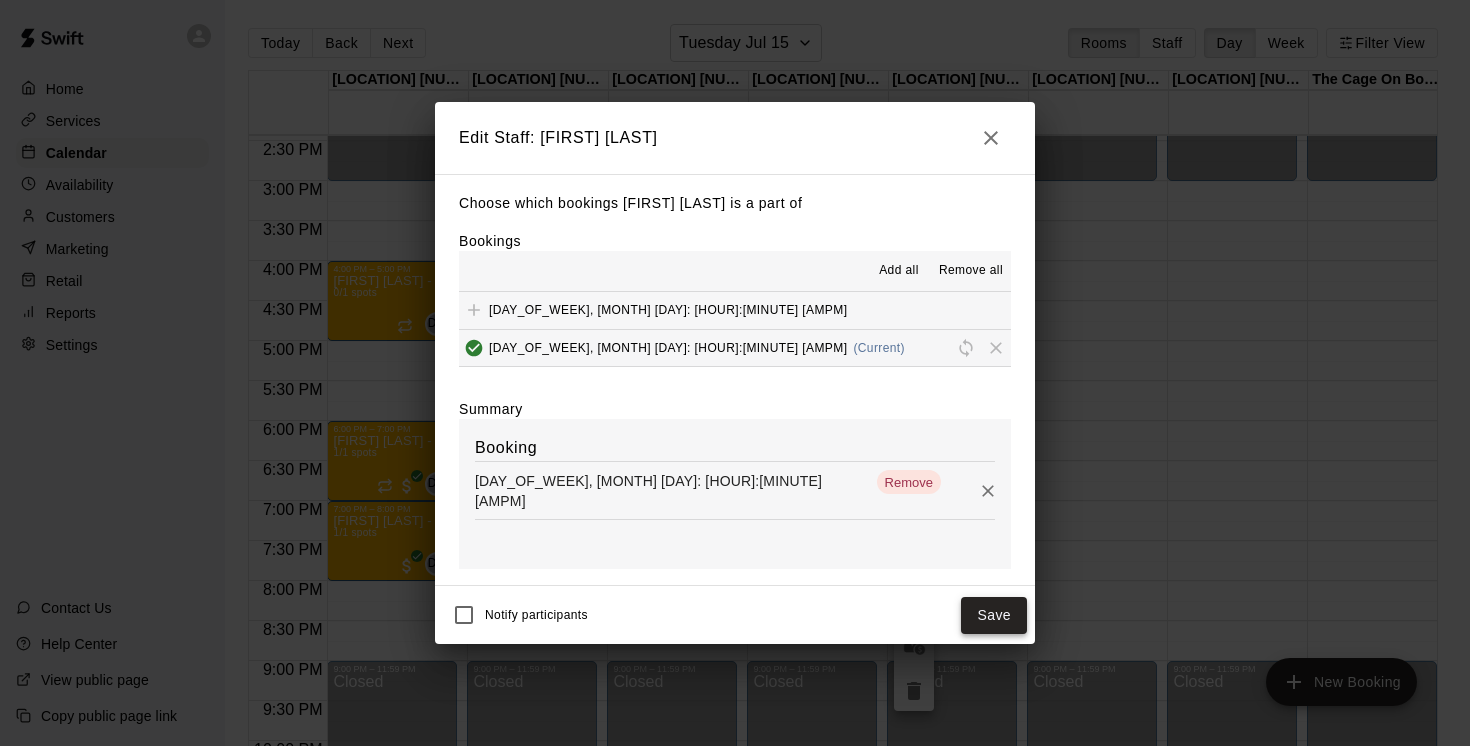 click on "Save" at bounding box center (994, 615) 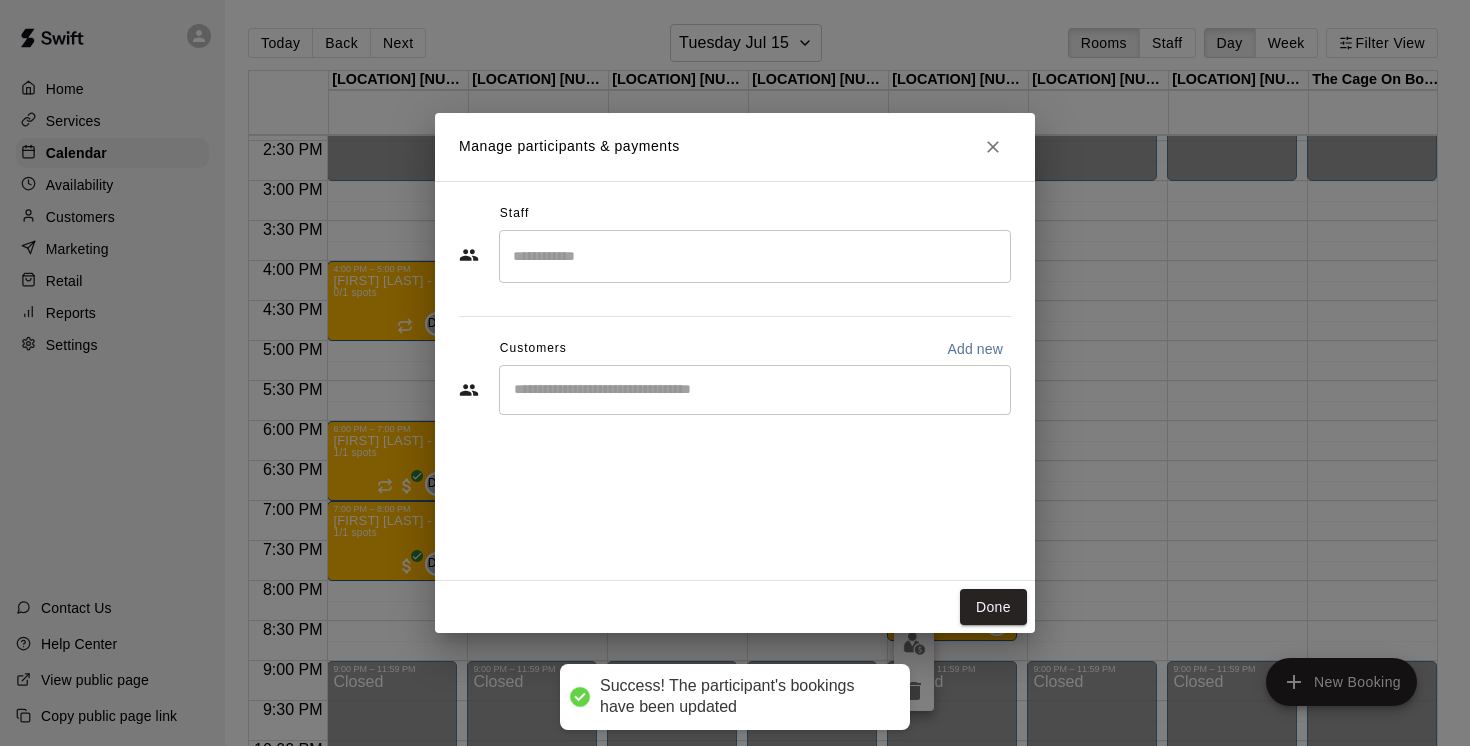 click at bounding box center [755, 256] 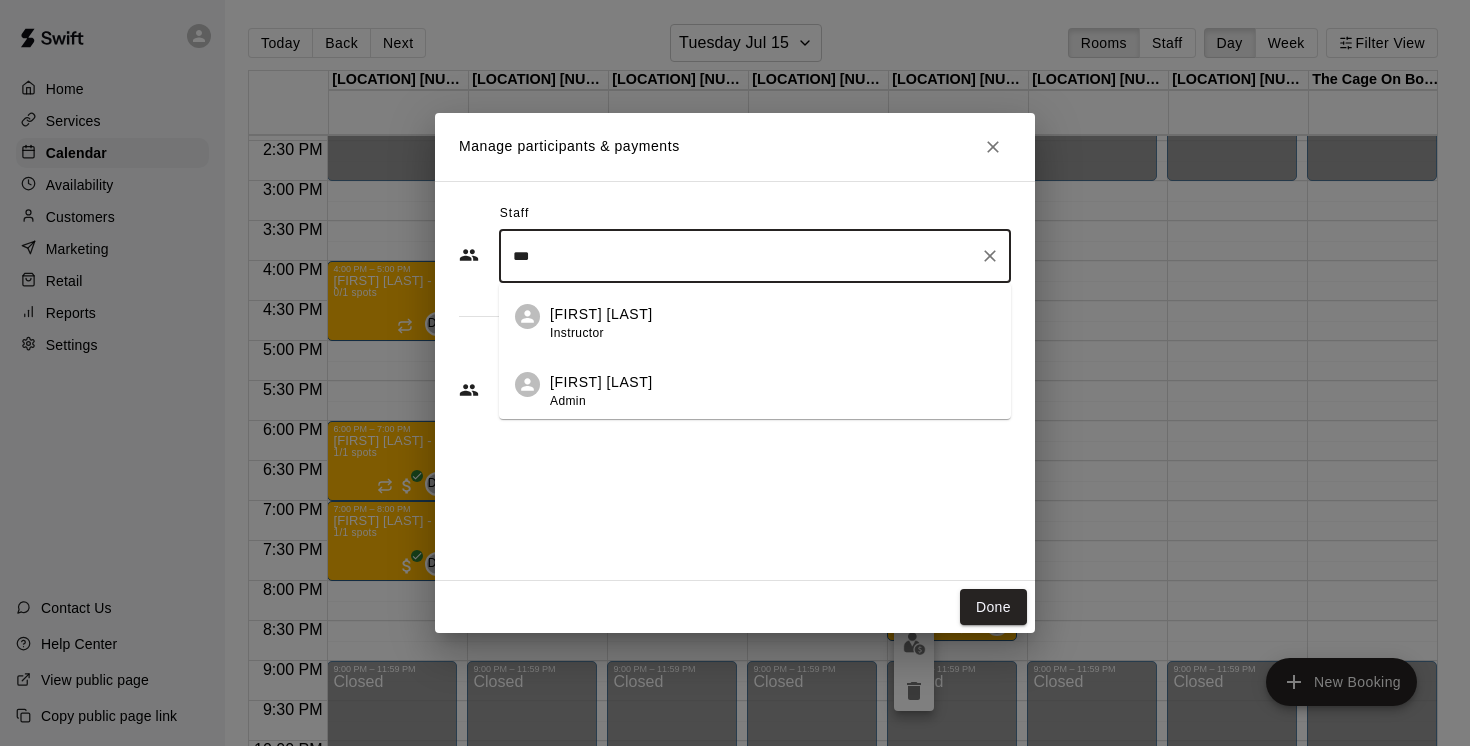 click on "Devon Engel Instructor" at bounding box center (772, 323) 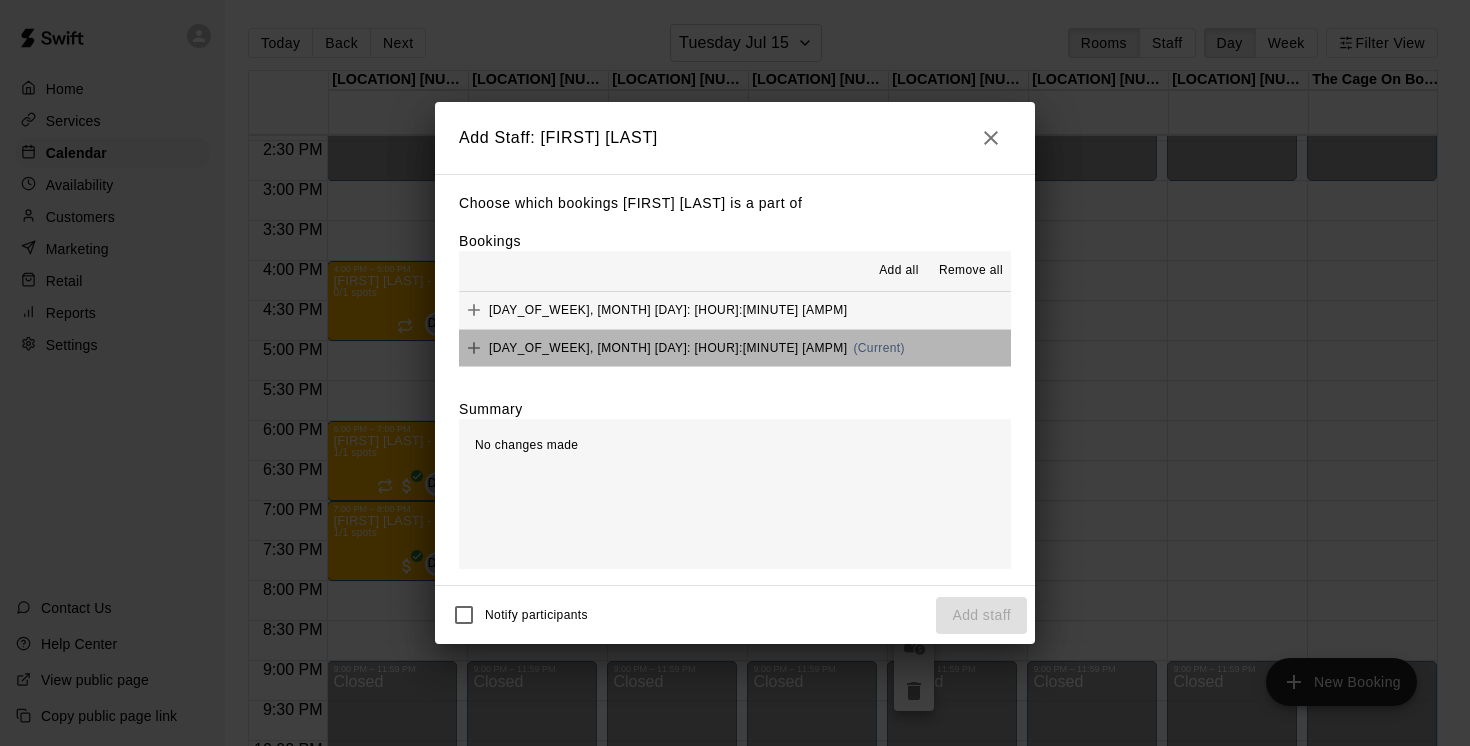 click on "Tuesday, July 15: 07:45 PM (Current)" at bounding box center [735, 348] 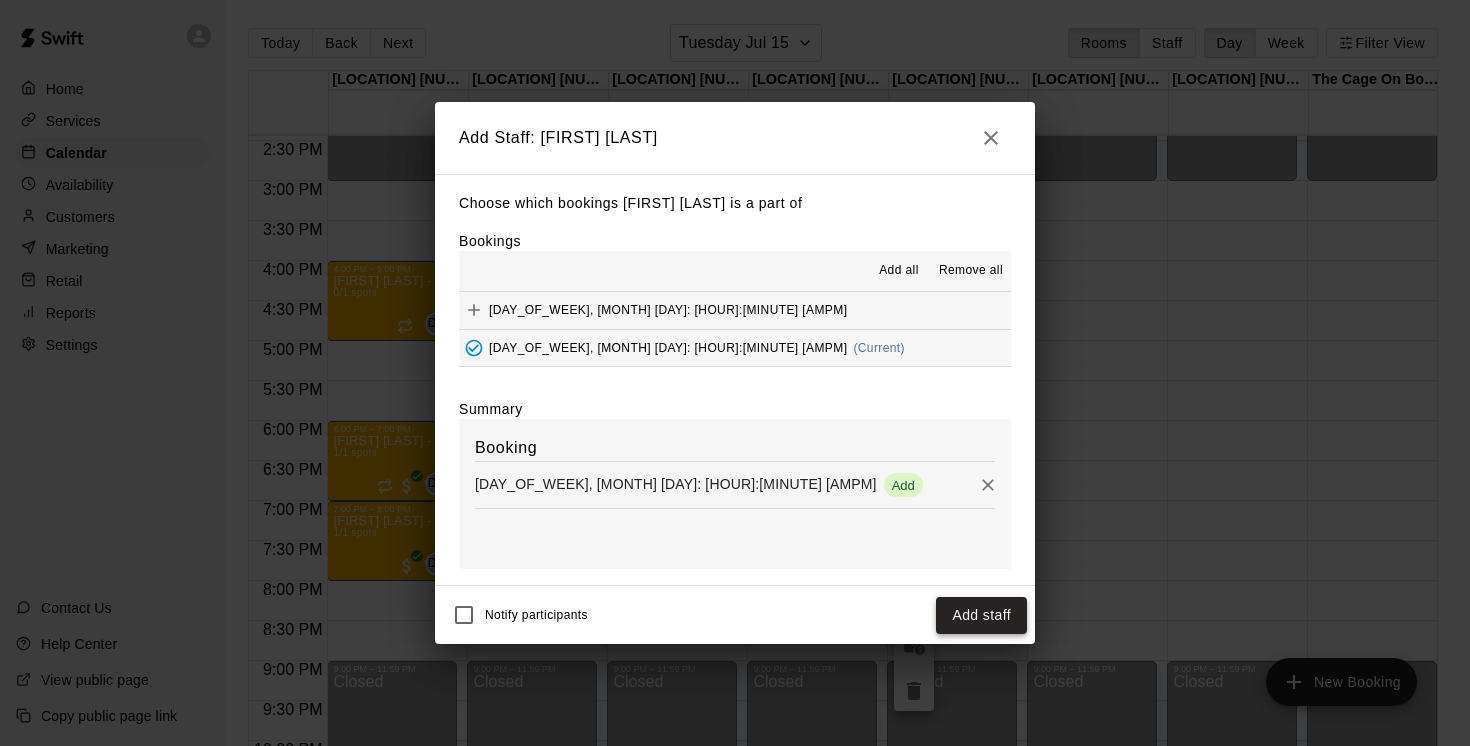 click on "Add staff" at bounding box center [981, 615] 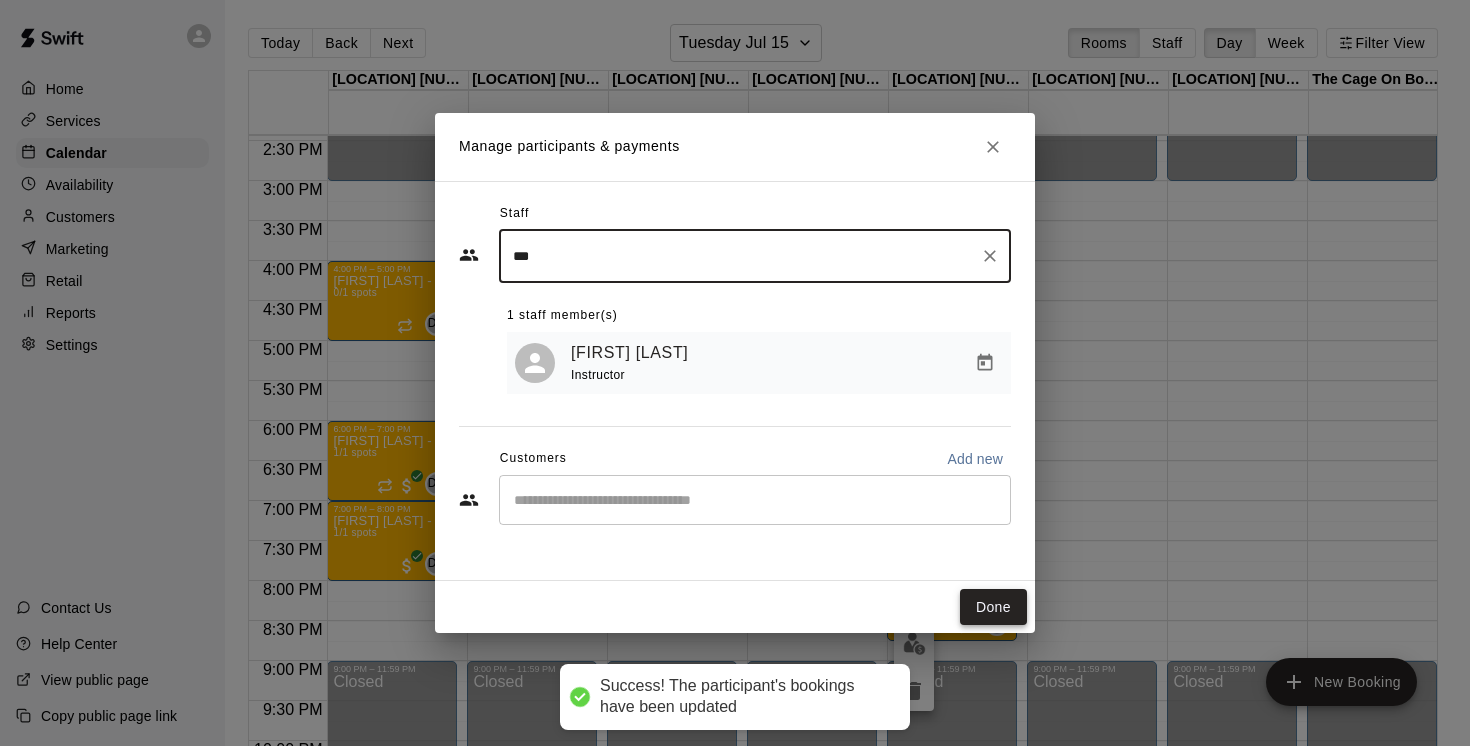 click on "Done" at bounding box center [993, 607] 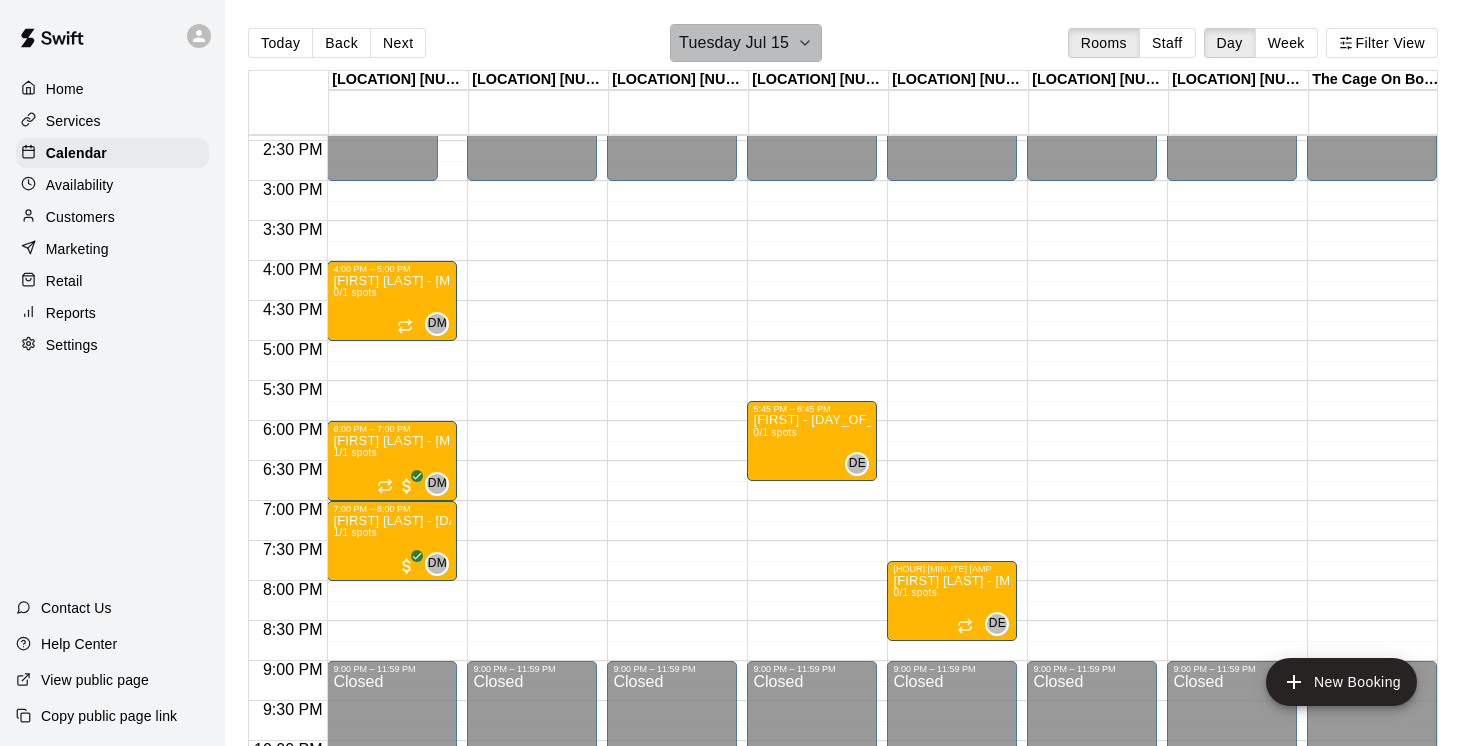 click 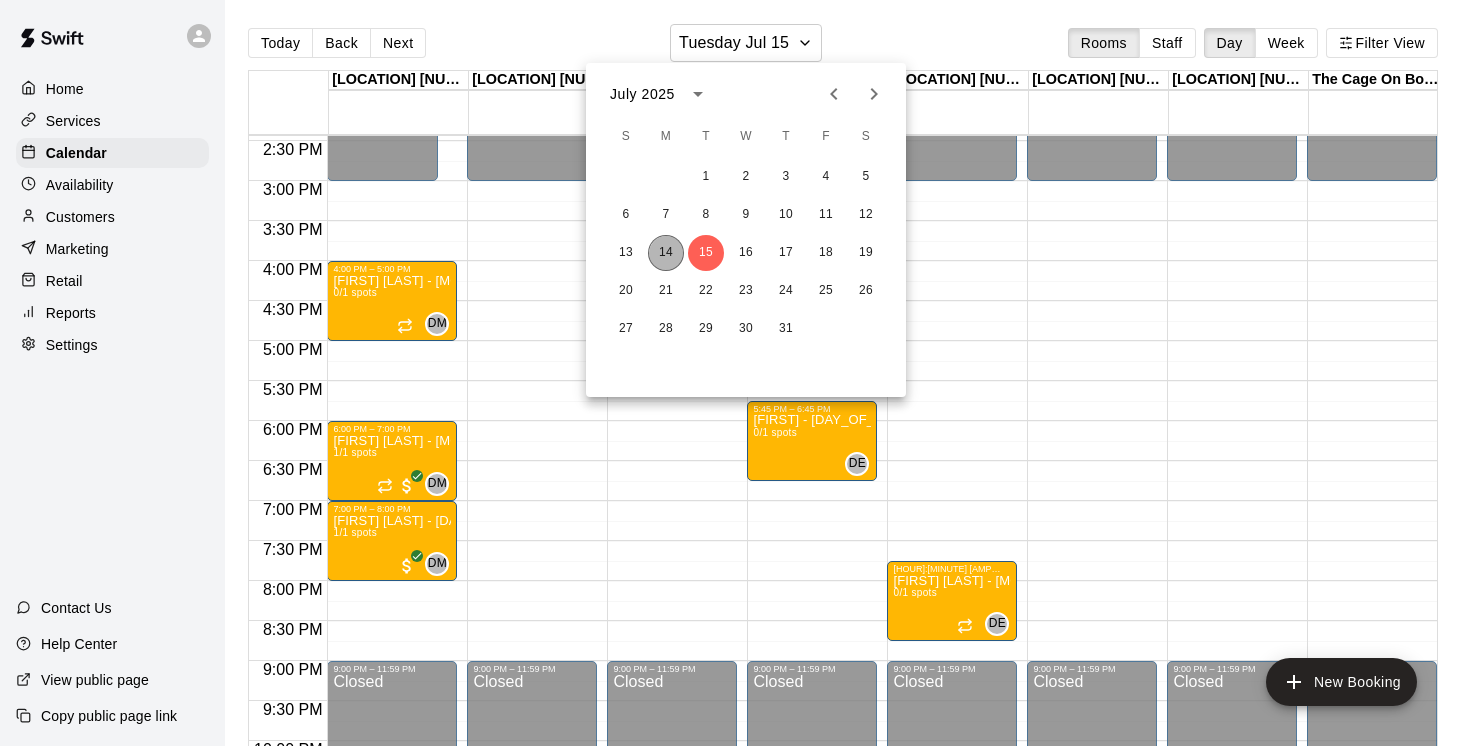click on "14" at bounding box center [666, 253] 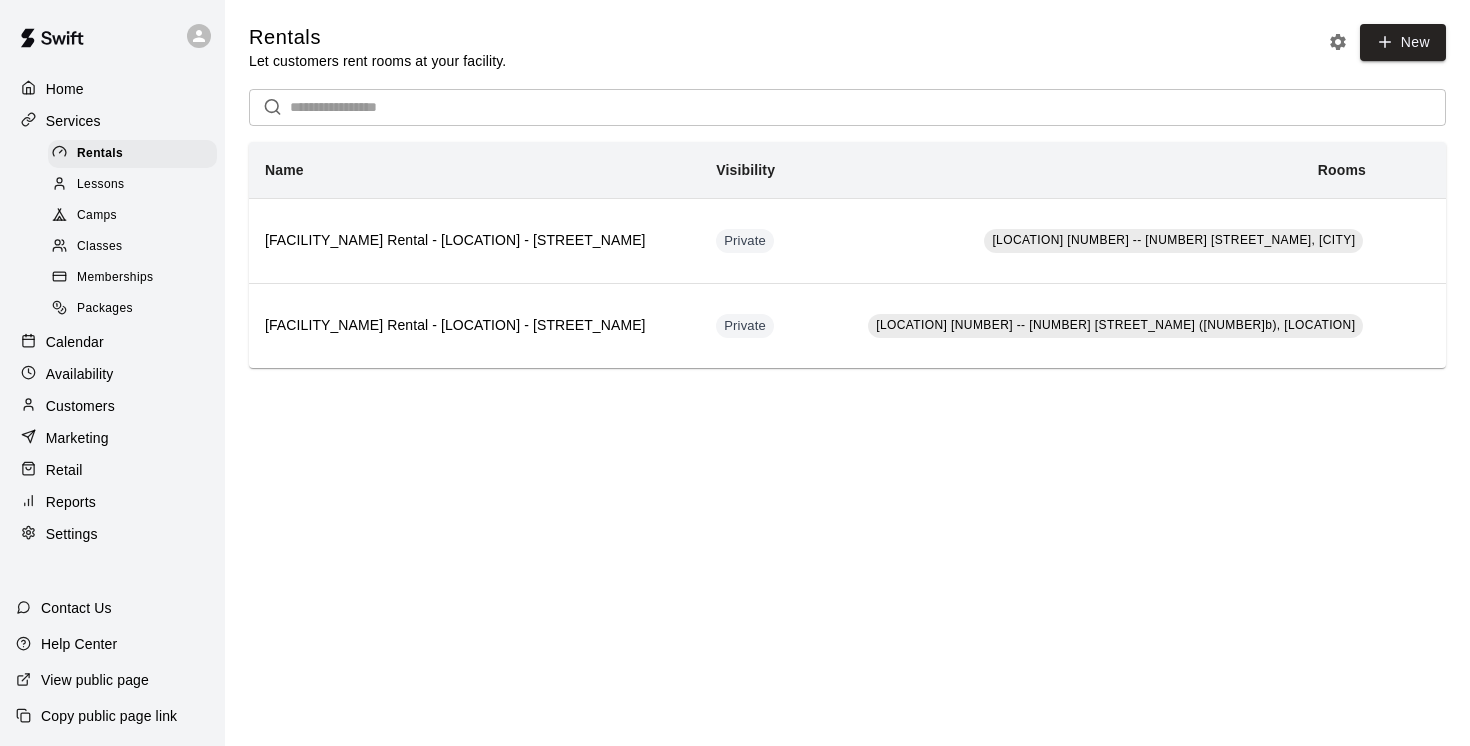 click on "Calendar" at bounding box center [112, 342] 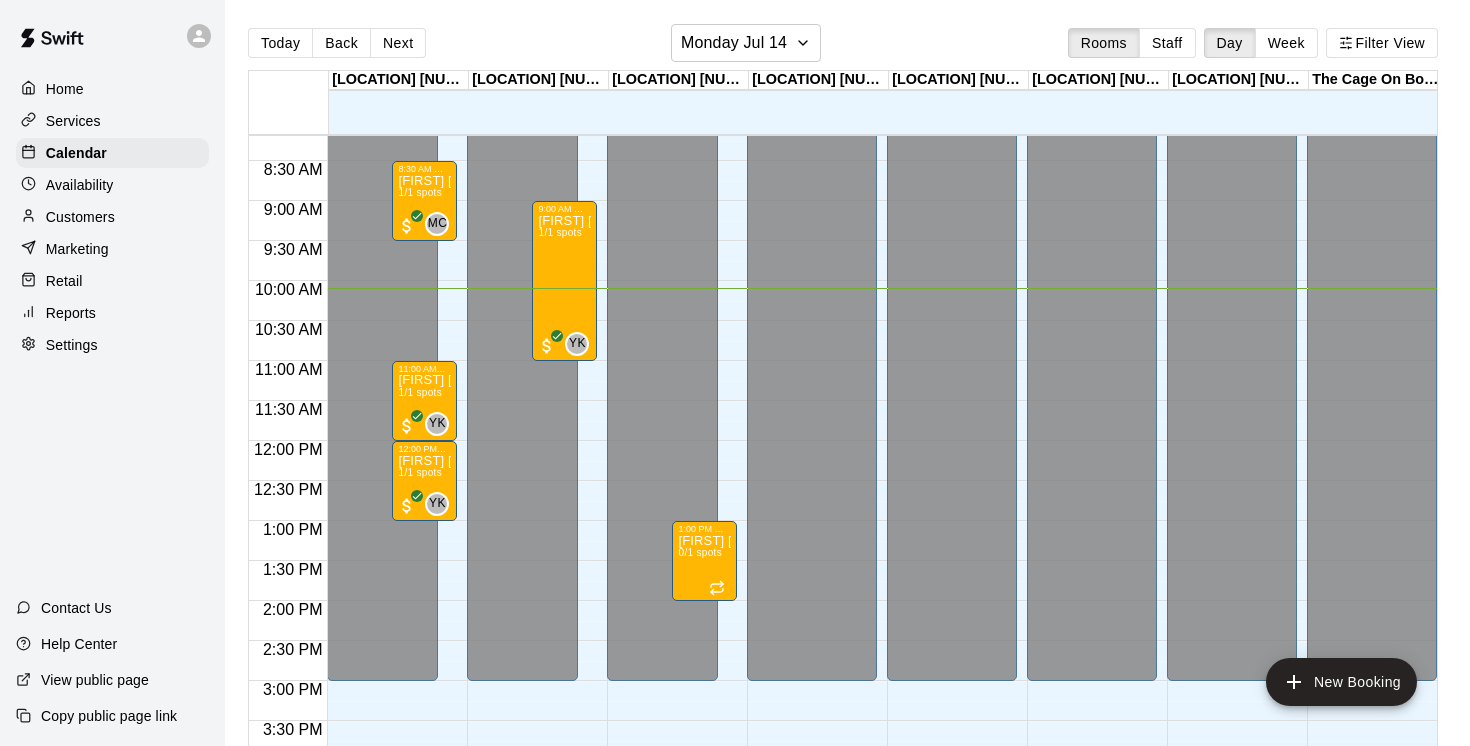 scroll, scrollTop: 651, scrollLeft: 0, axis: vertical 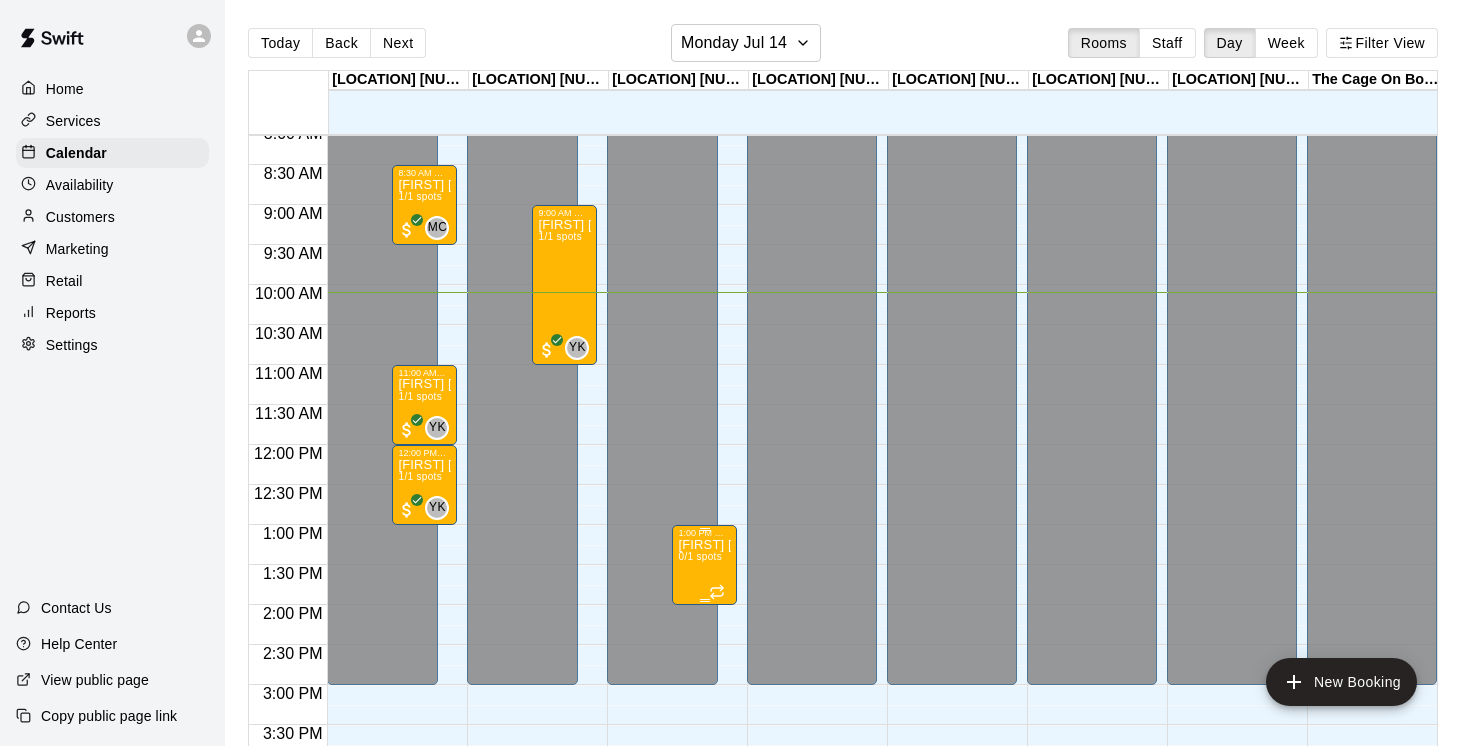 click on "Kai Castro - July 14 & 16 @ East Van 0/1 spots" at bounding box center [704, 911] 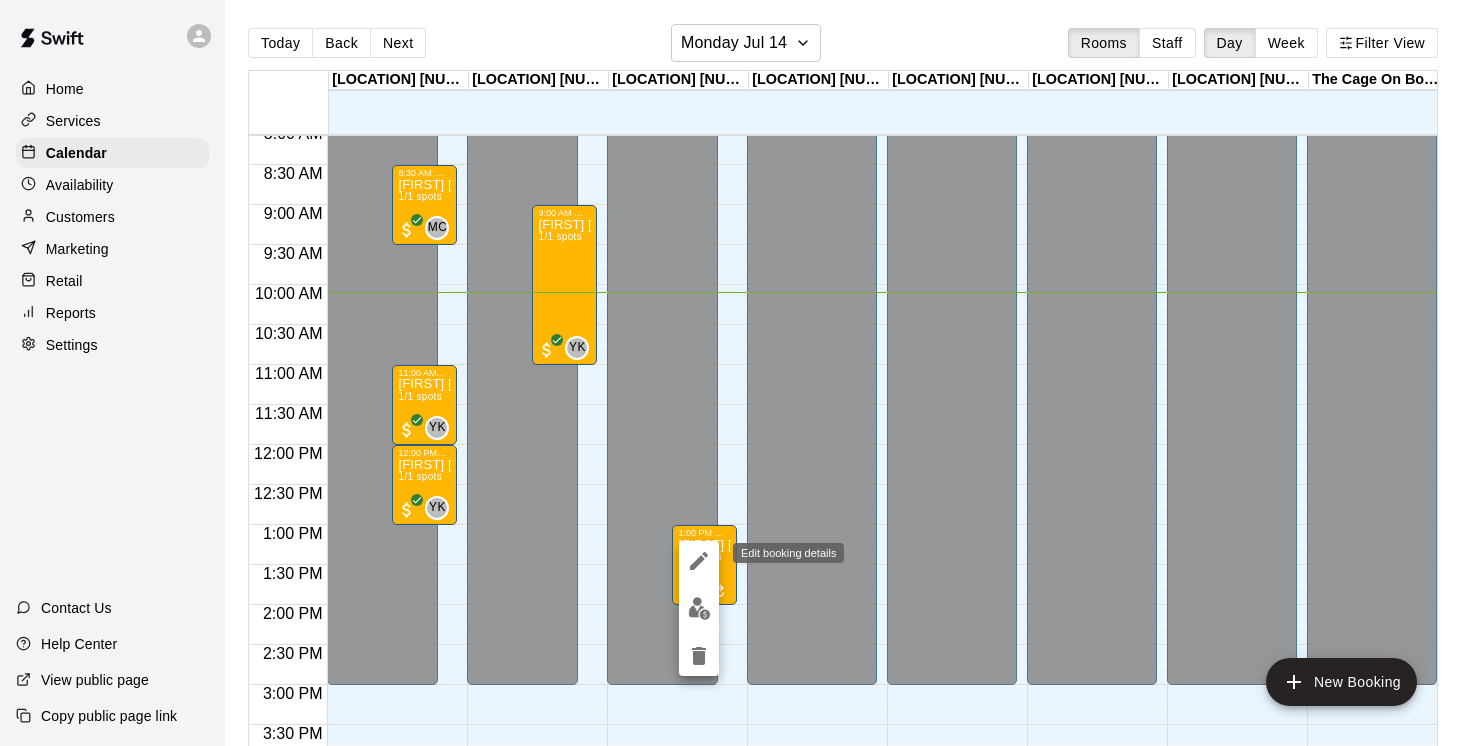 click 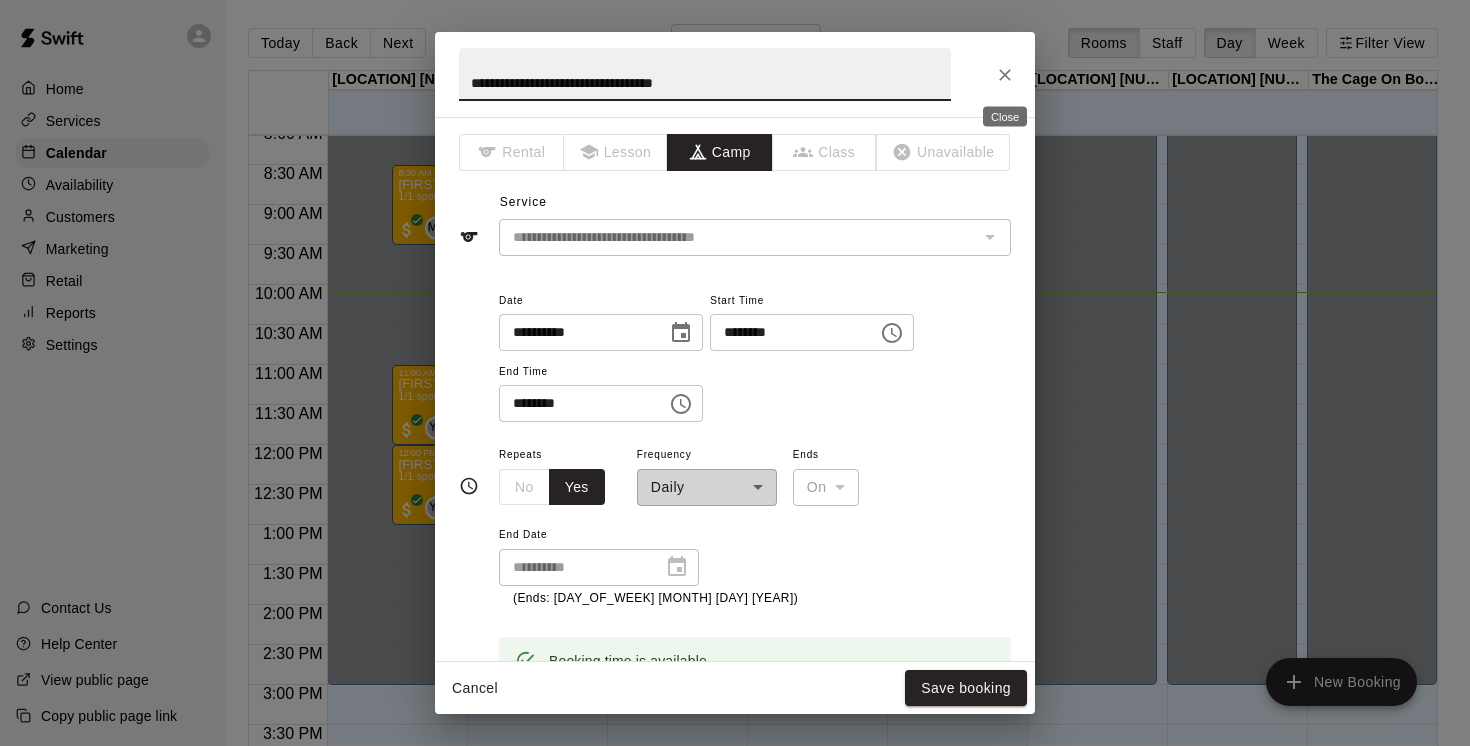 click 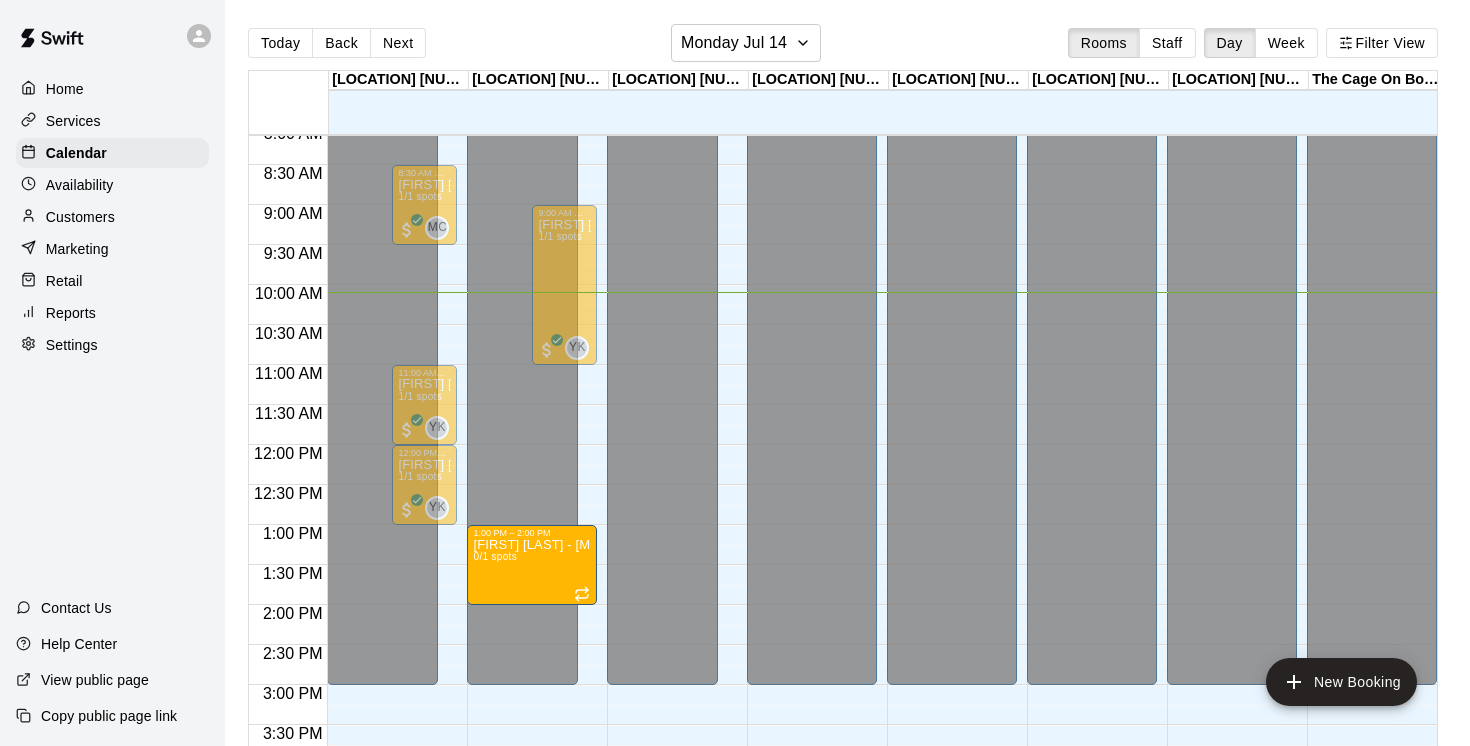 drag, startPoint x: 684, startPoint y: 572, endPoint x: 553, endPoint y: 572, distance: 131 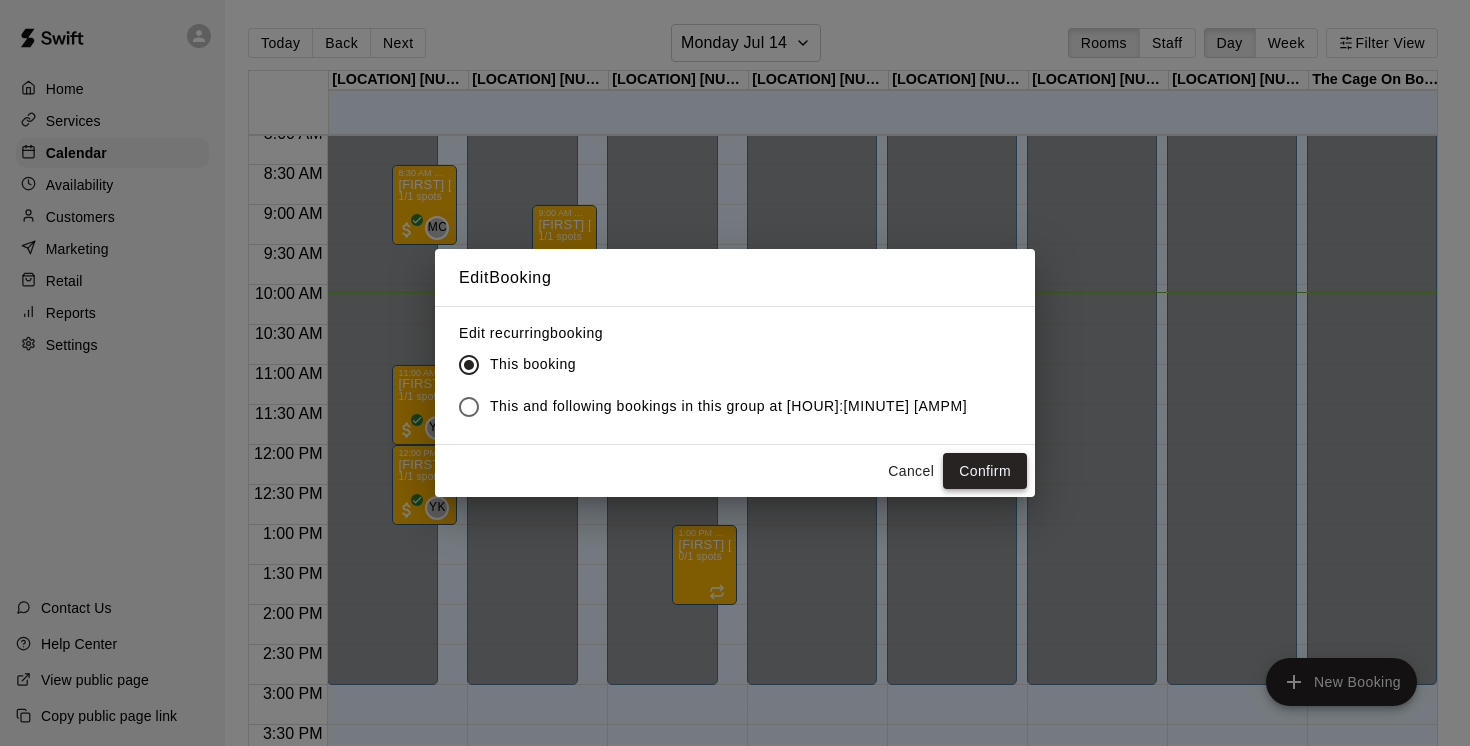 click on "Confirm" at bounding box center [985, 471] 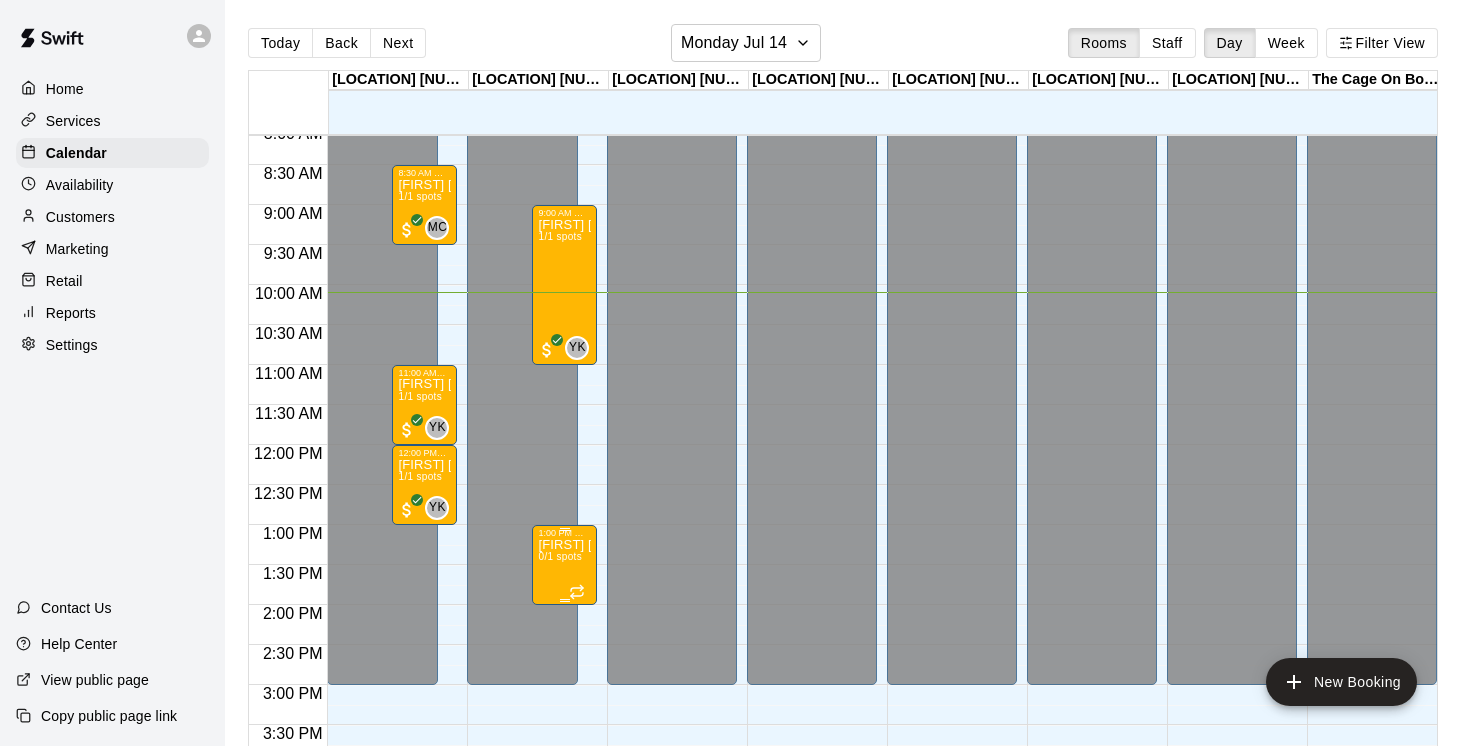 click on "Kai Castro - July 14 & 16 @ East Van 0/1 spots" at bounding box center (564, 911) 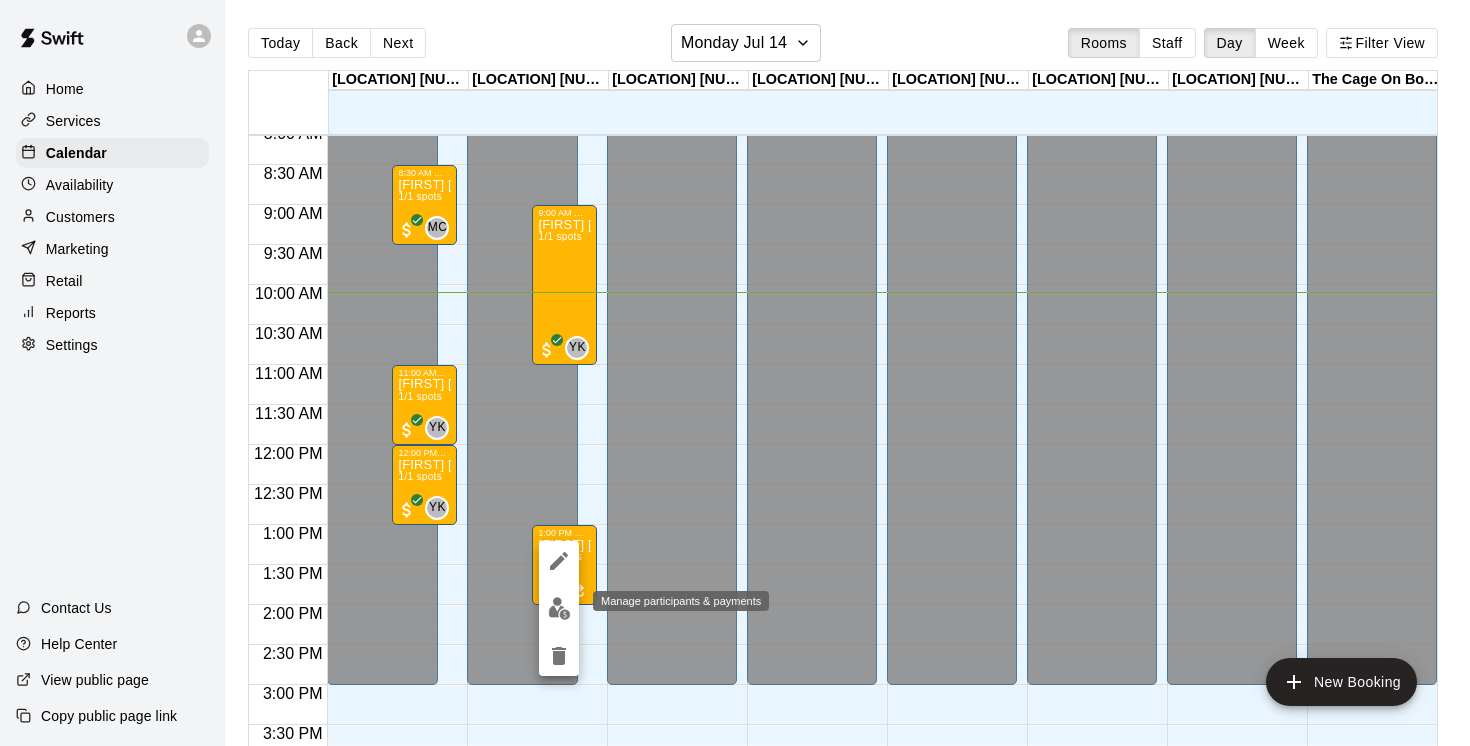 click at bounding box center [559, 608] 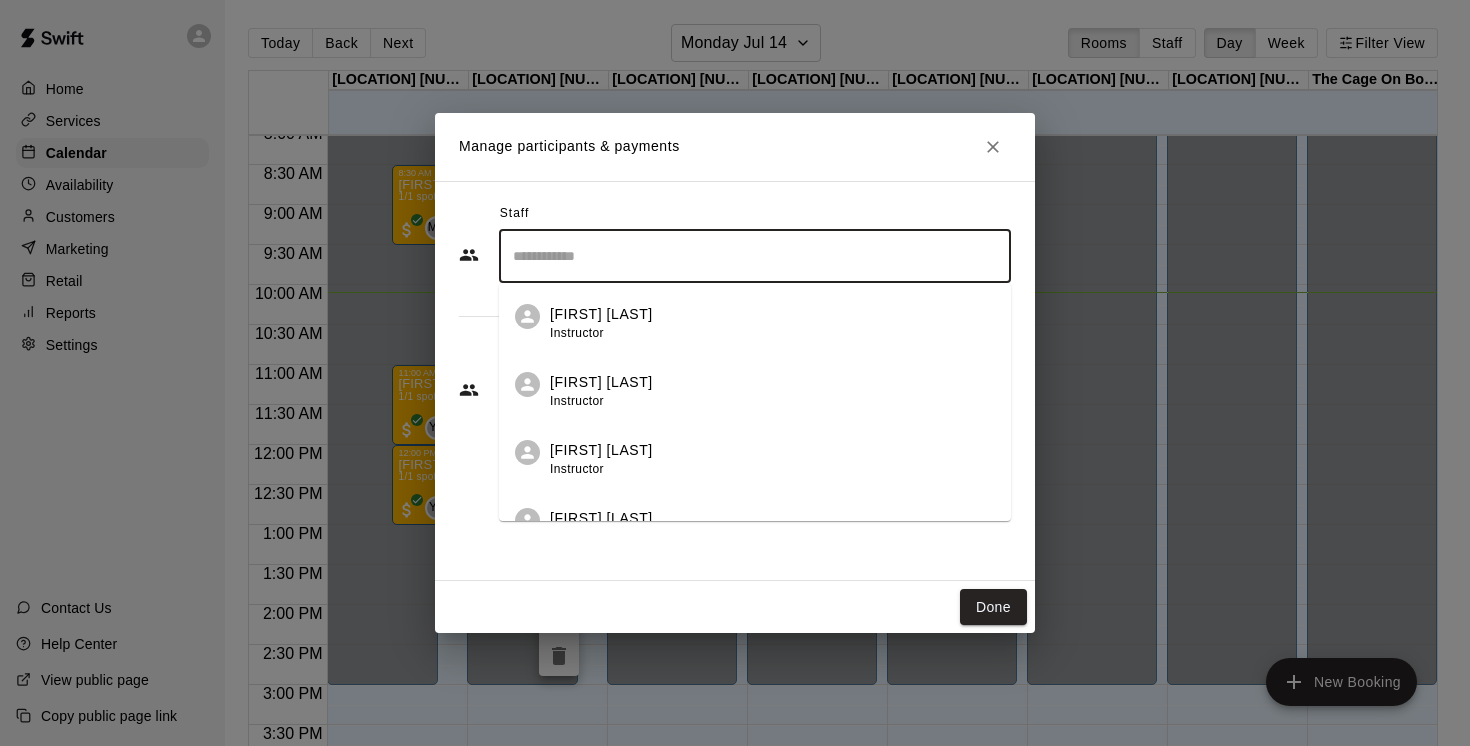 click at bounding box center (755, 256) 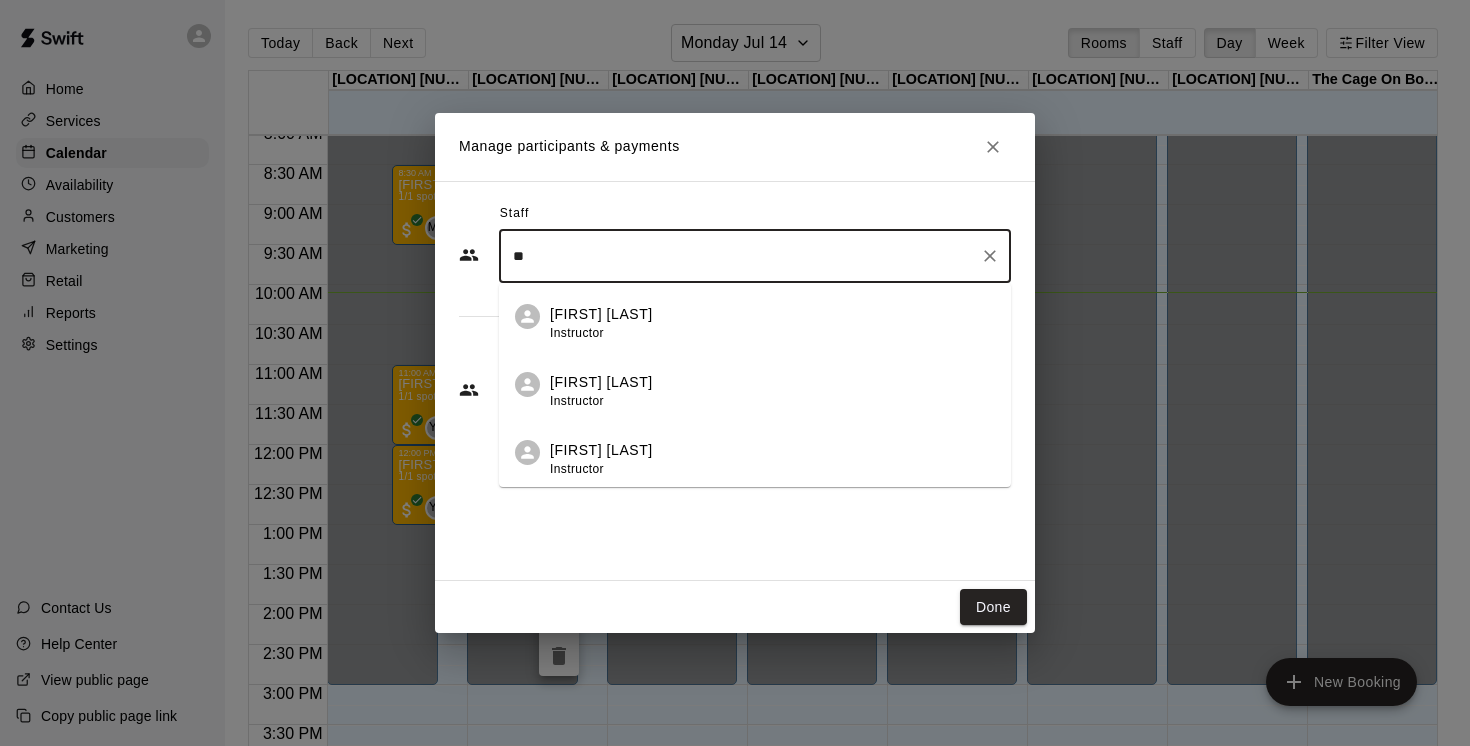 click on "[FIRST] [LAST]" at bounding box center [601, 314] 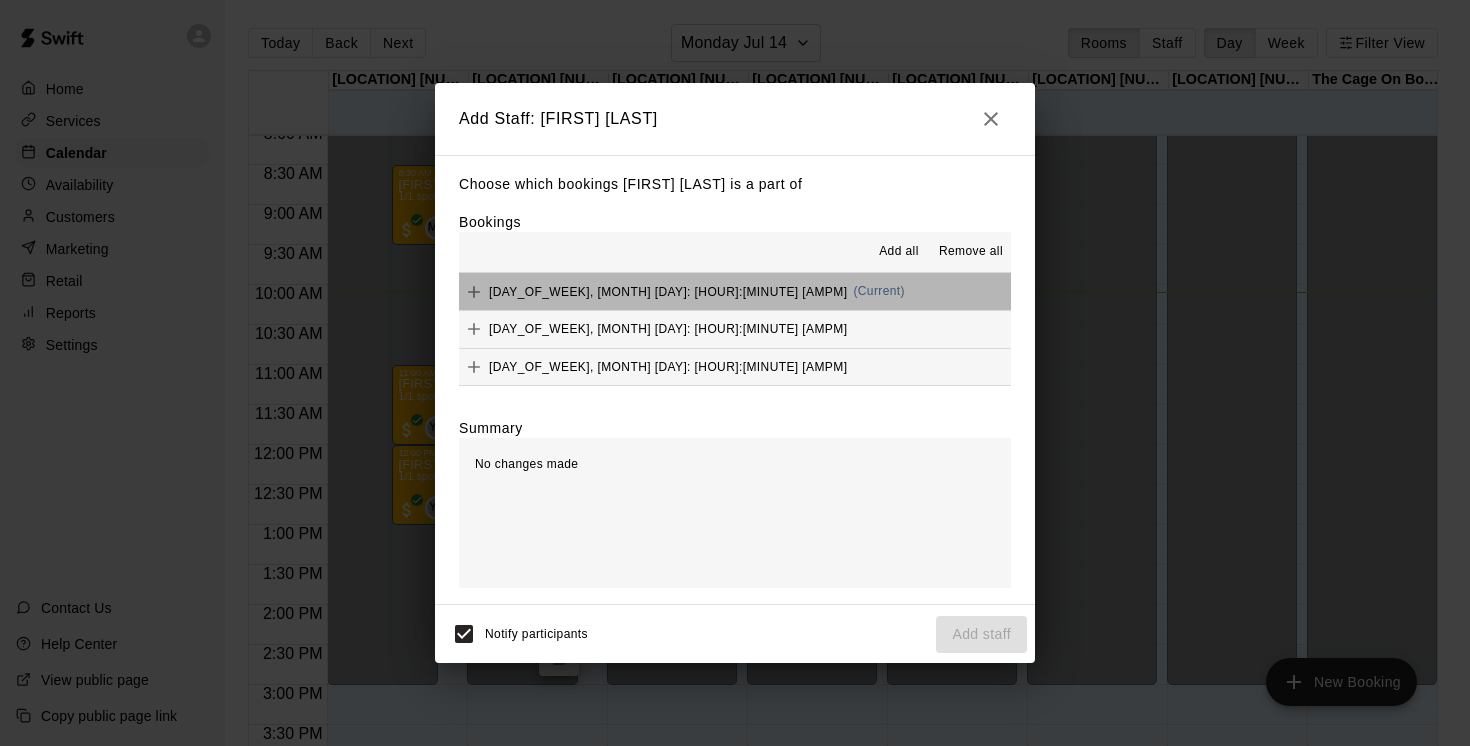 click on "Monday, July 14: 01:00 PM" at bounding box center (668, 291) 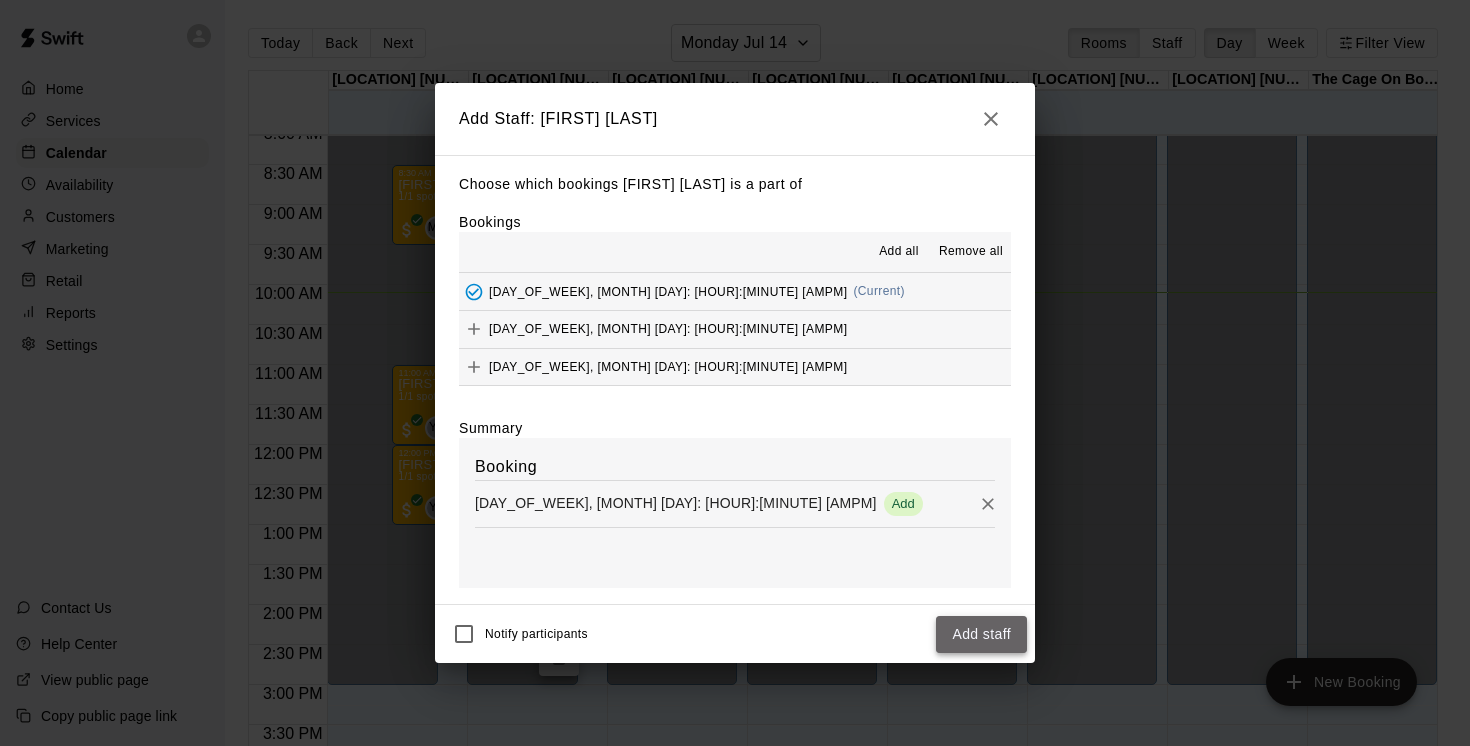 click on "Add staff" at bounding box center (981, 634) 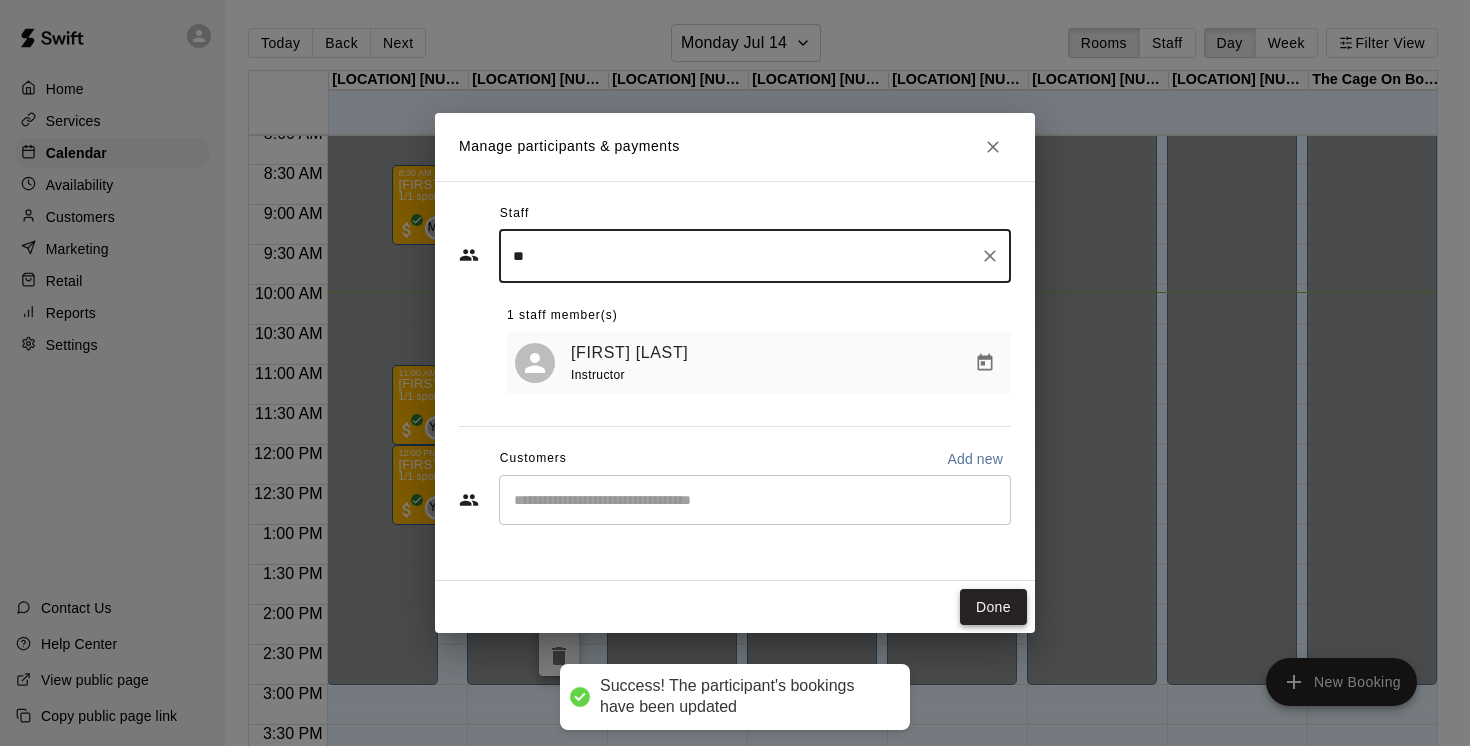 click on "Done" at bounding box center [993, 607] 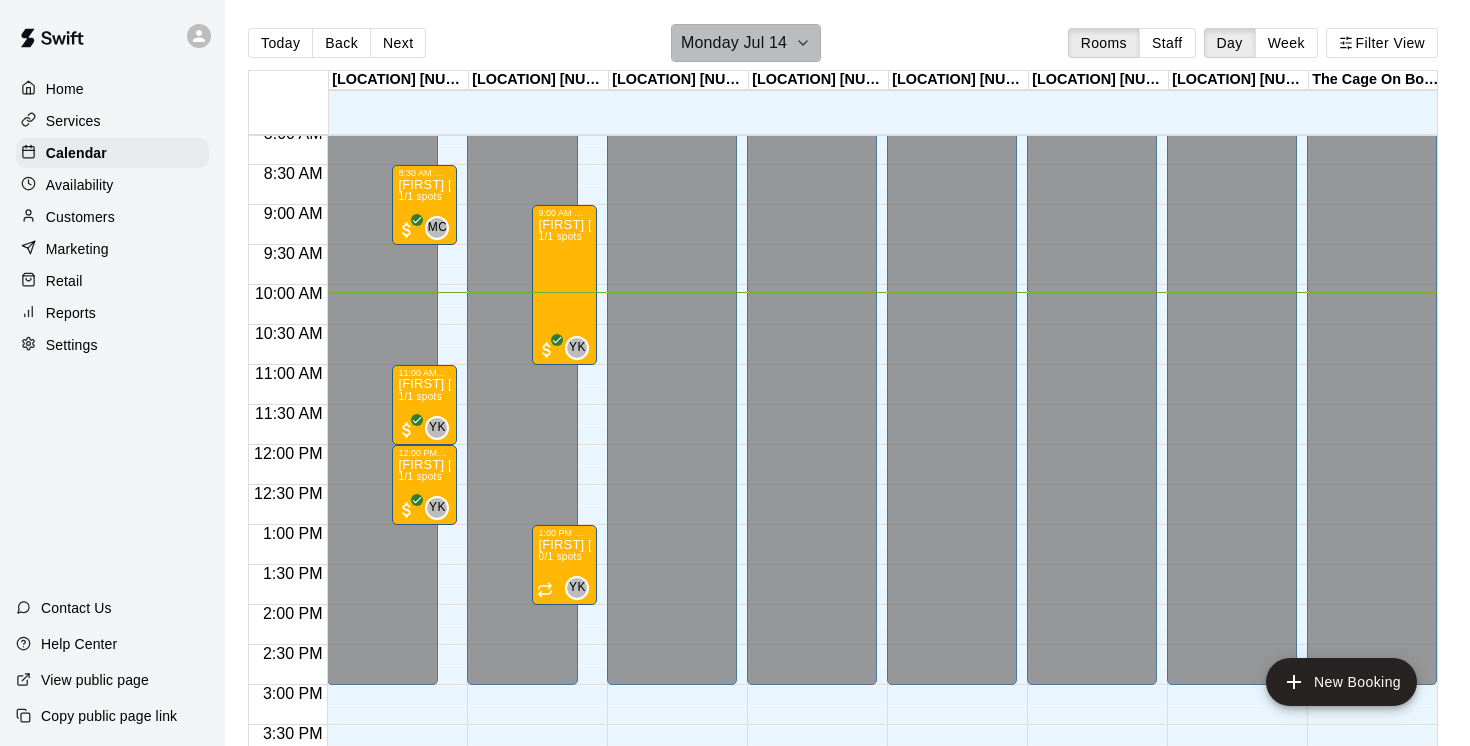 click 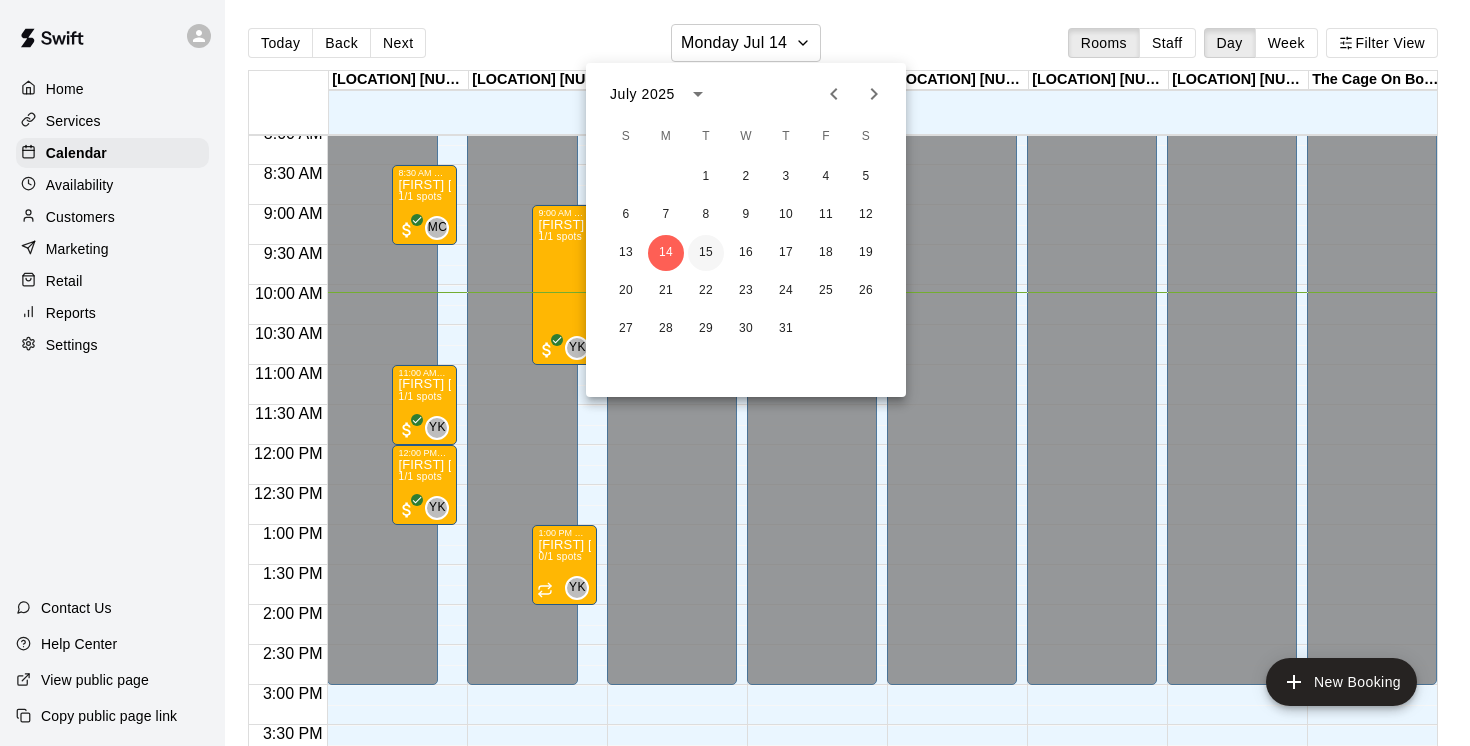 click on "15" at bounding box center [706, 253] 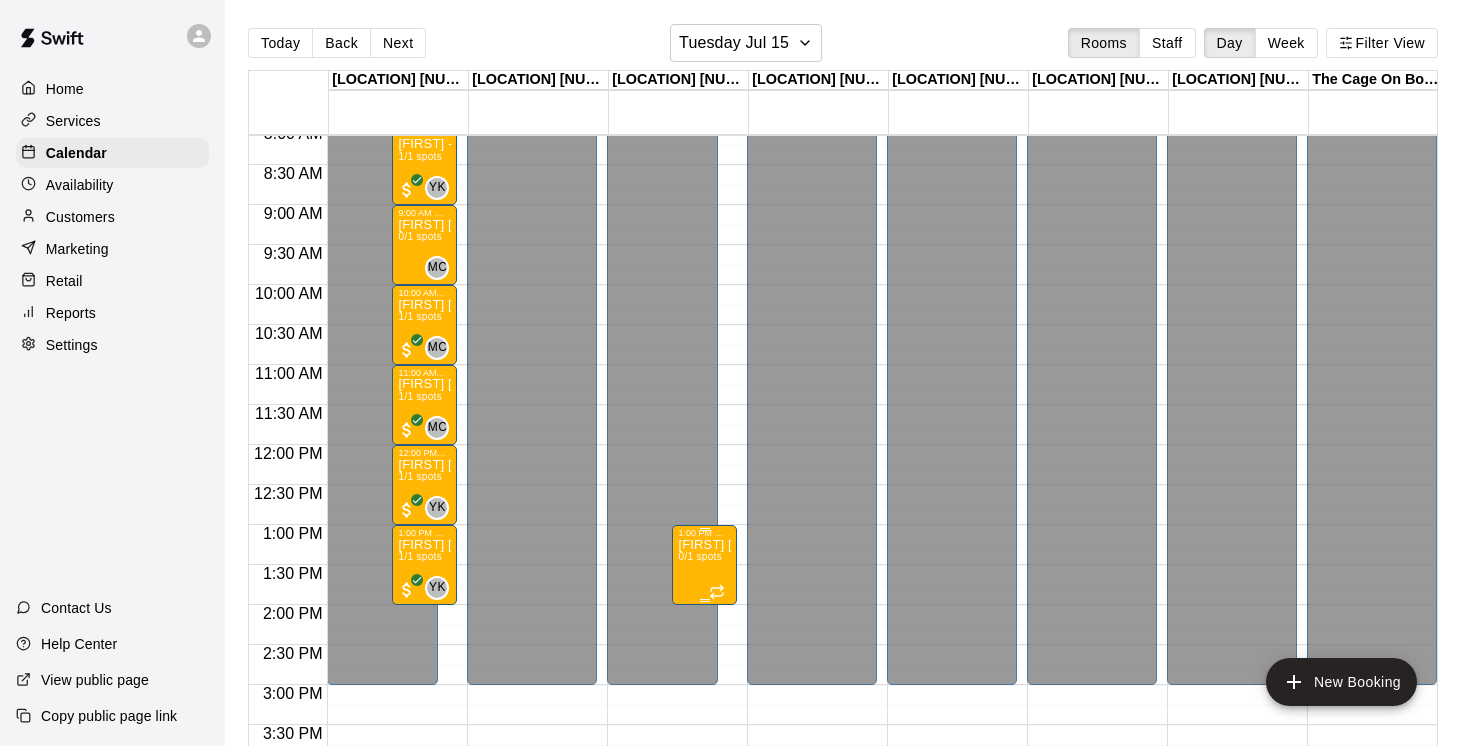 click on "Kai Castro - July 14 & 16 @ East Van 0/1 spots" at bounding box center [704, 911] 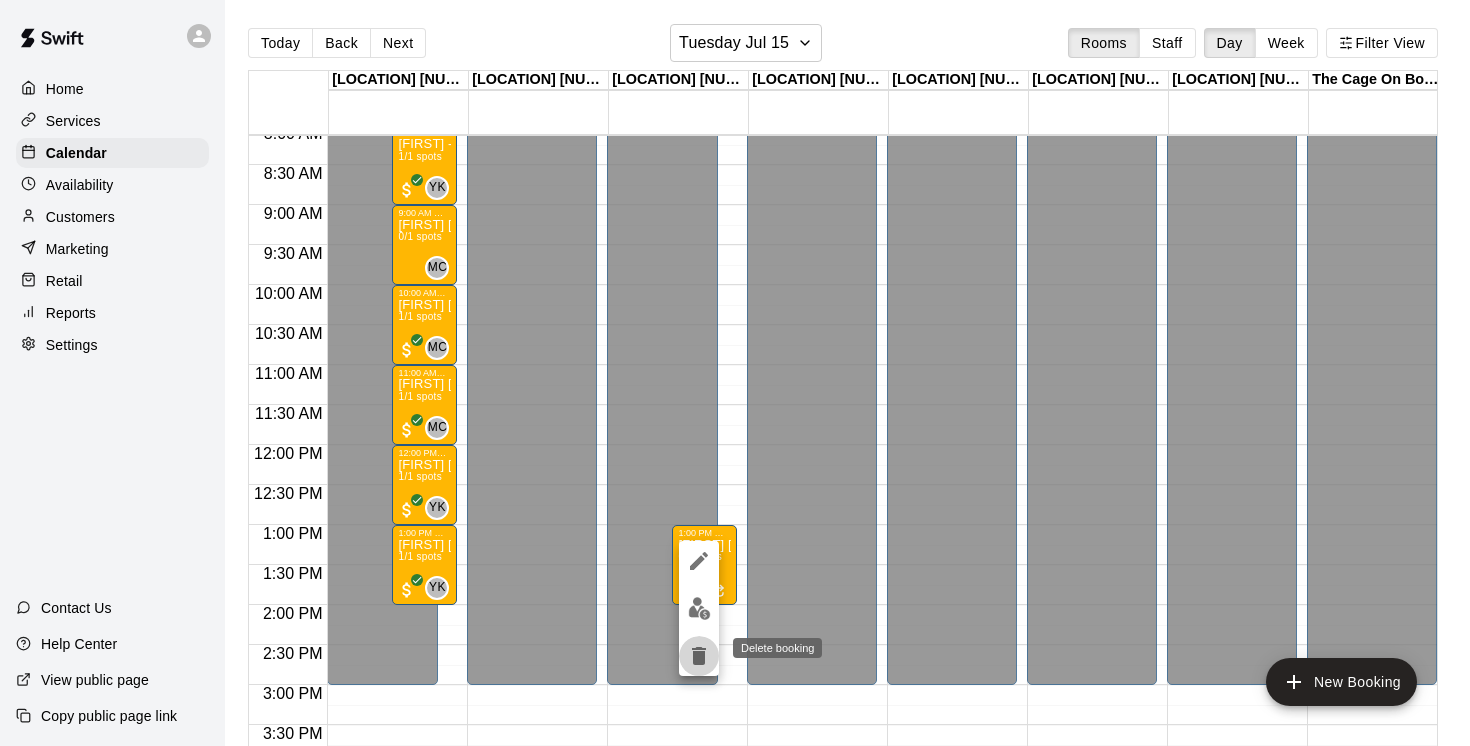 click 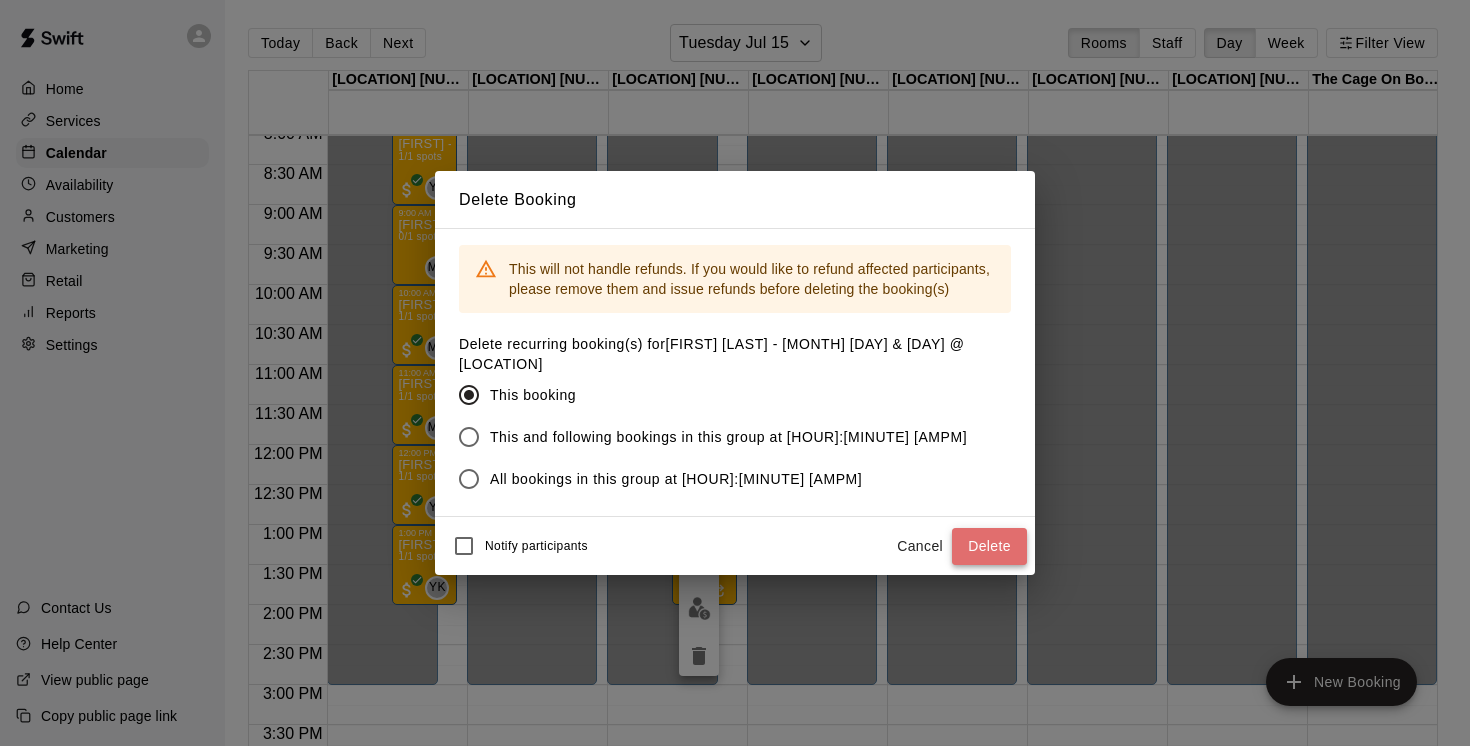 click on "Delete" at bounding box center (989, 546) 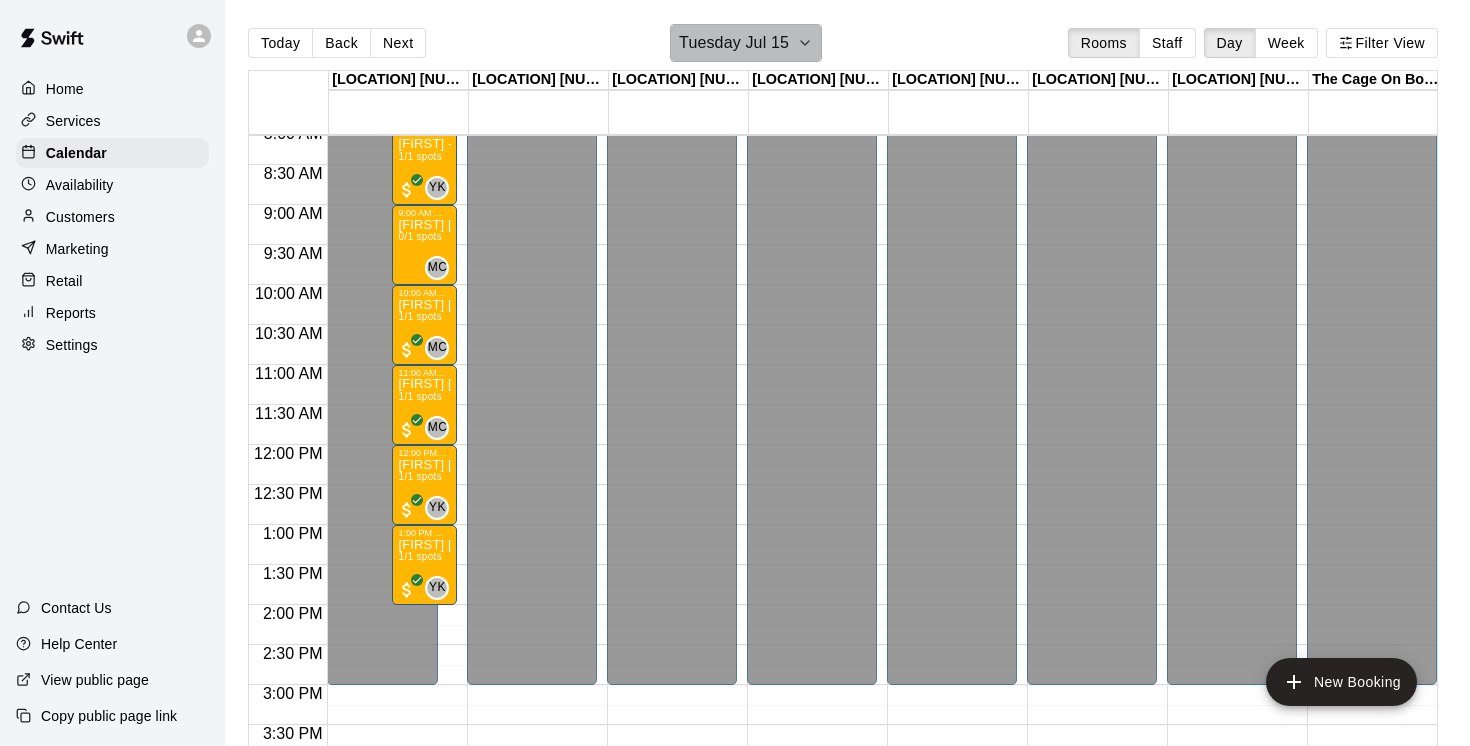 click 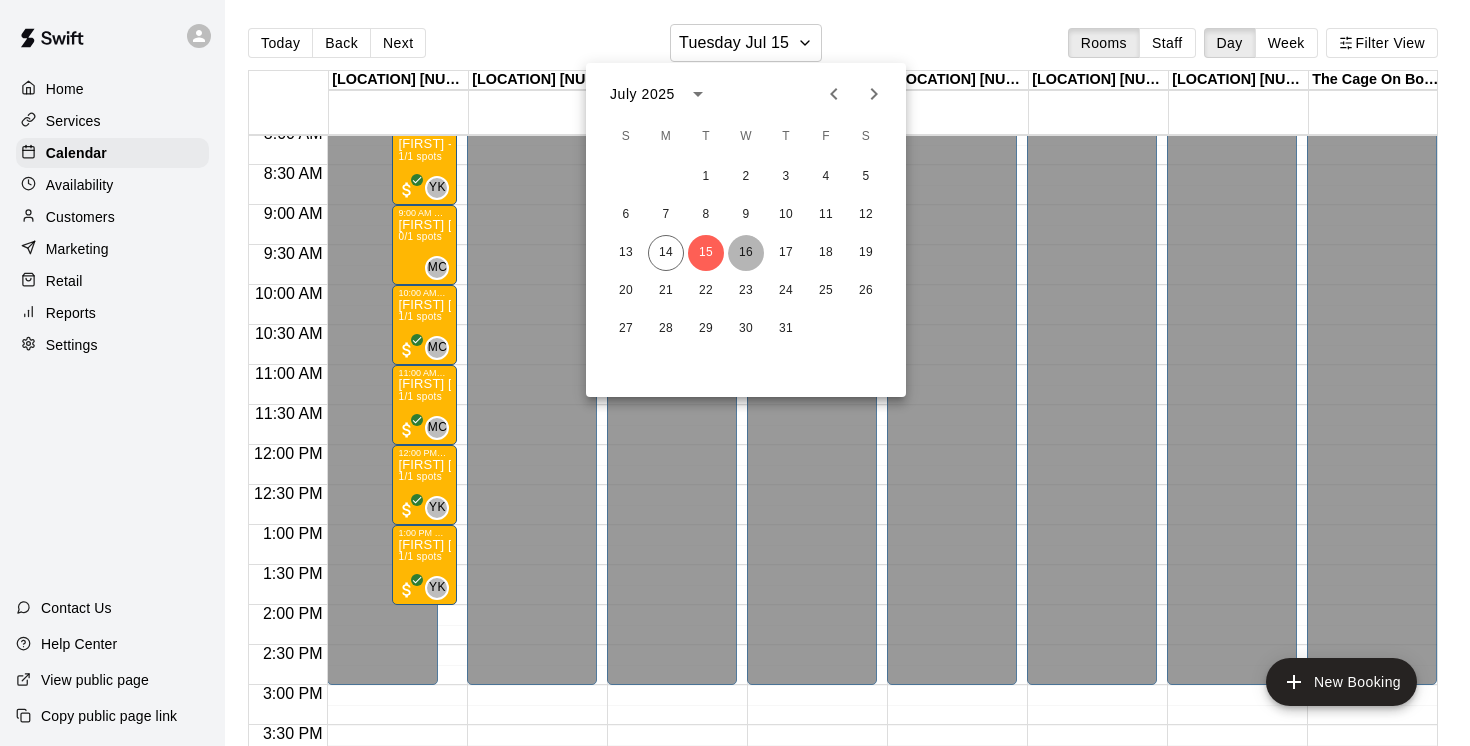 click on "16" at bounding box center (746, 253) 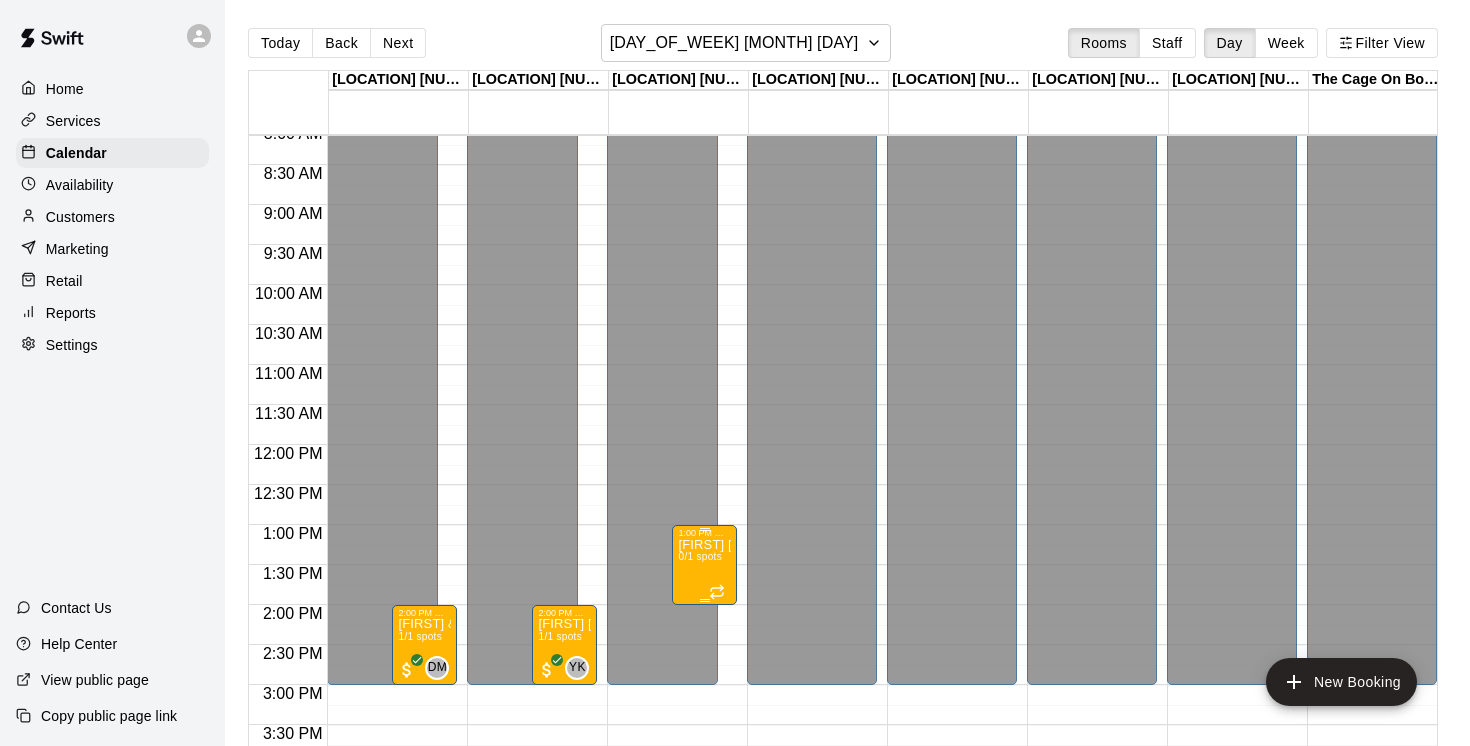 click on "Kai Castro - July 14 & 16 @ East Van 0/1 spots" at bounding box center (704, 911) 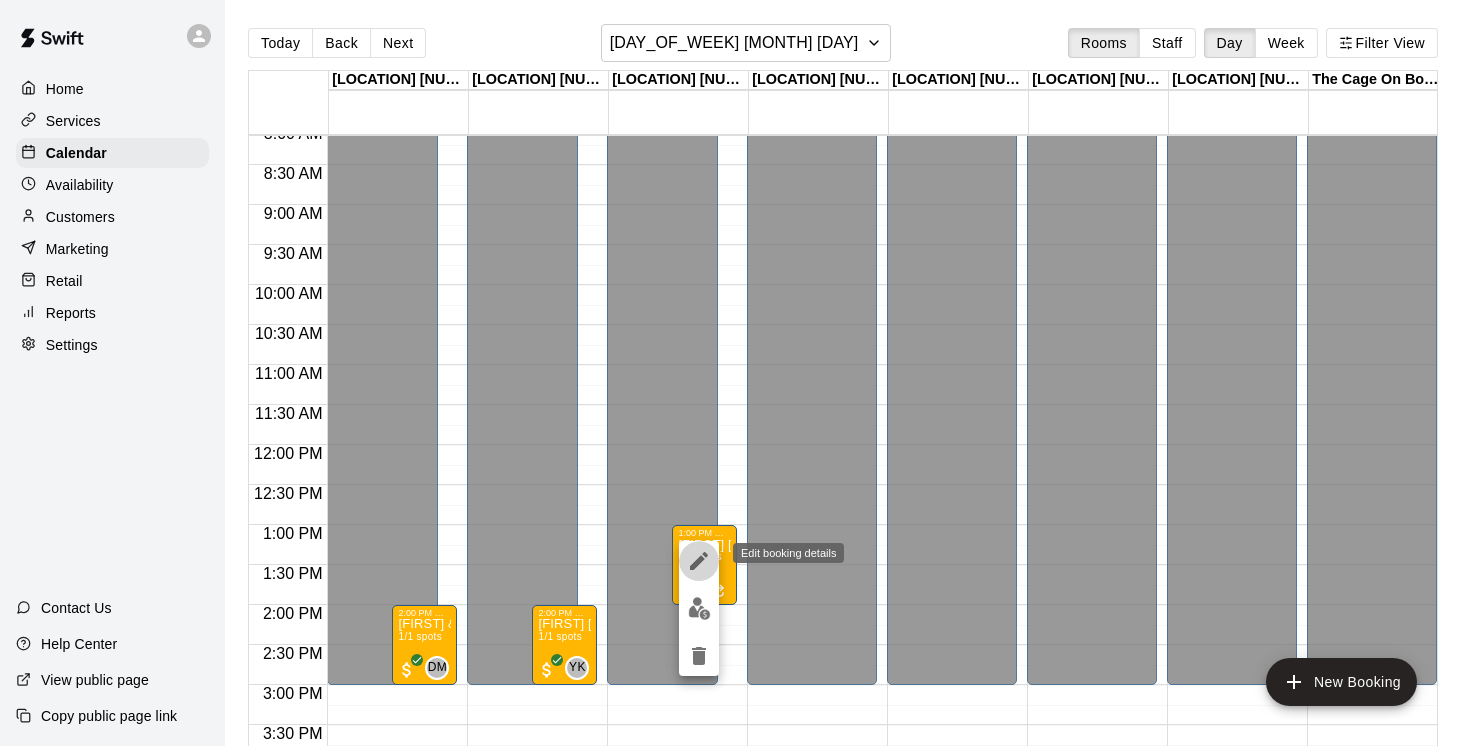 click 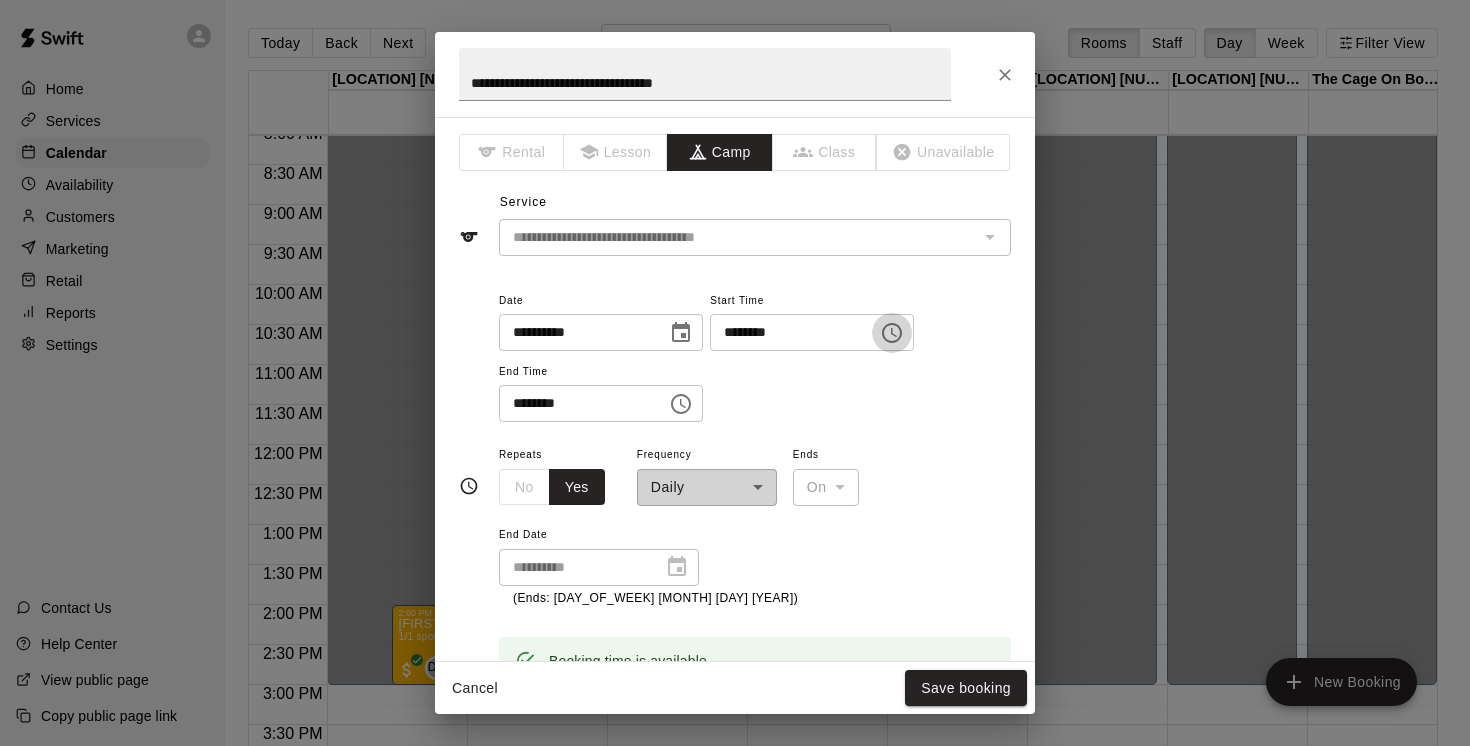 click 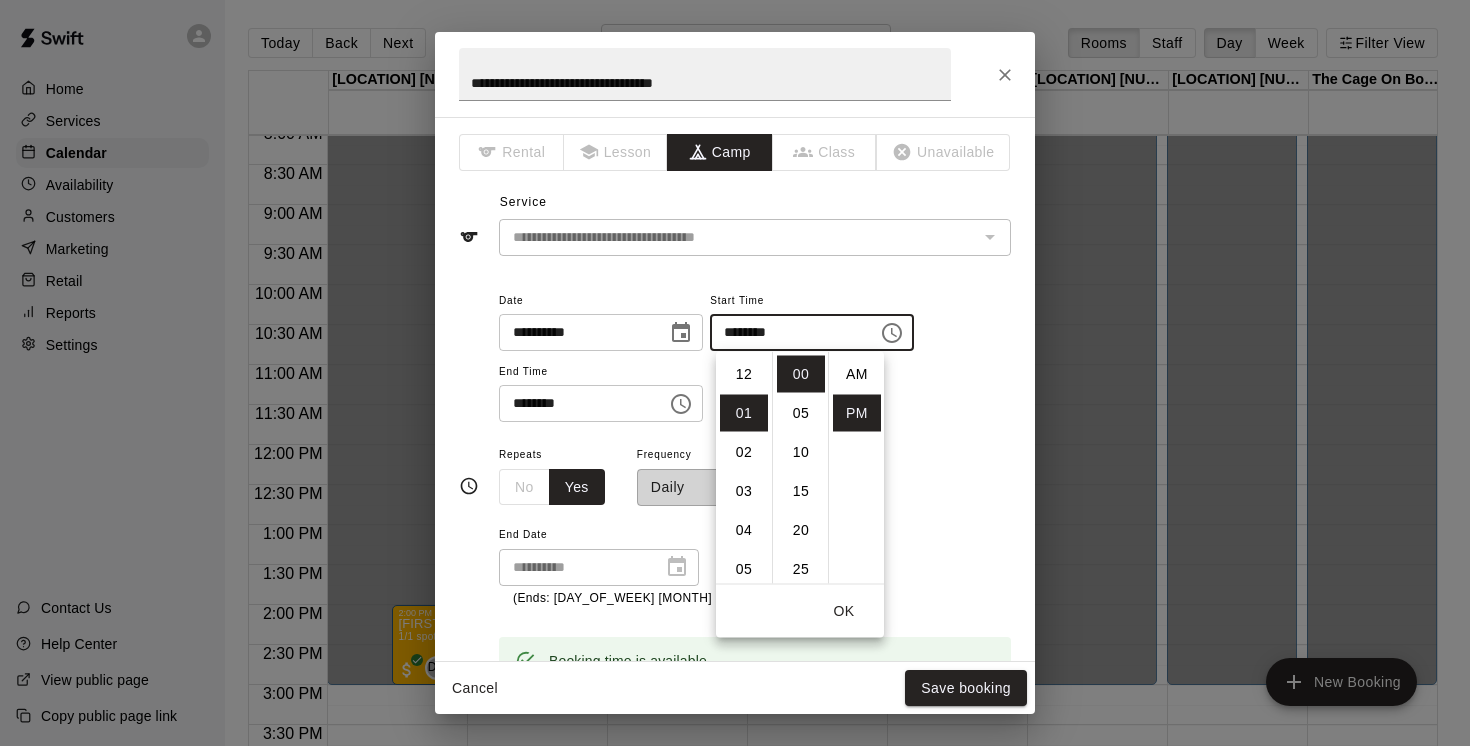 scroll, scrollTop: 39, scrollLeft: 0, axis: vertical 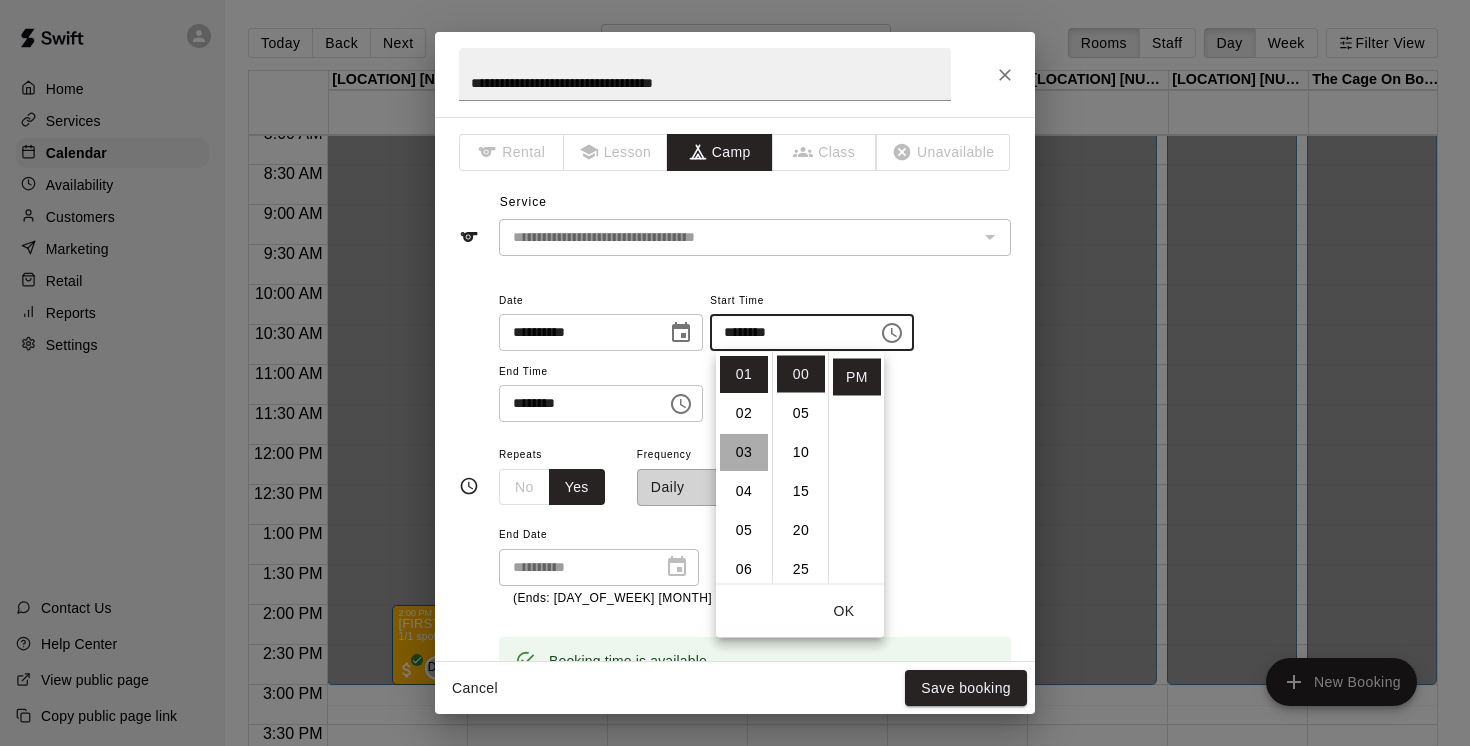 click on "03" at bounding box center (744, 452) 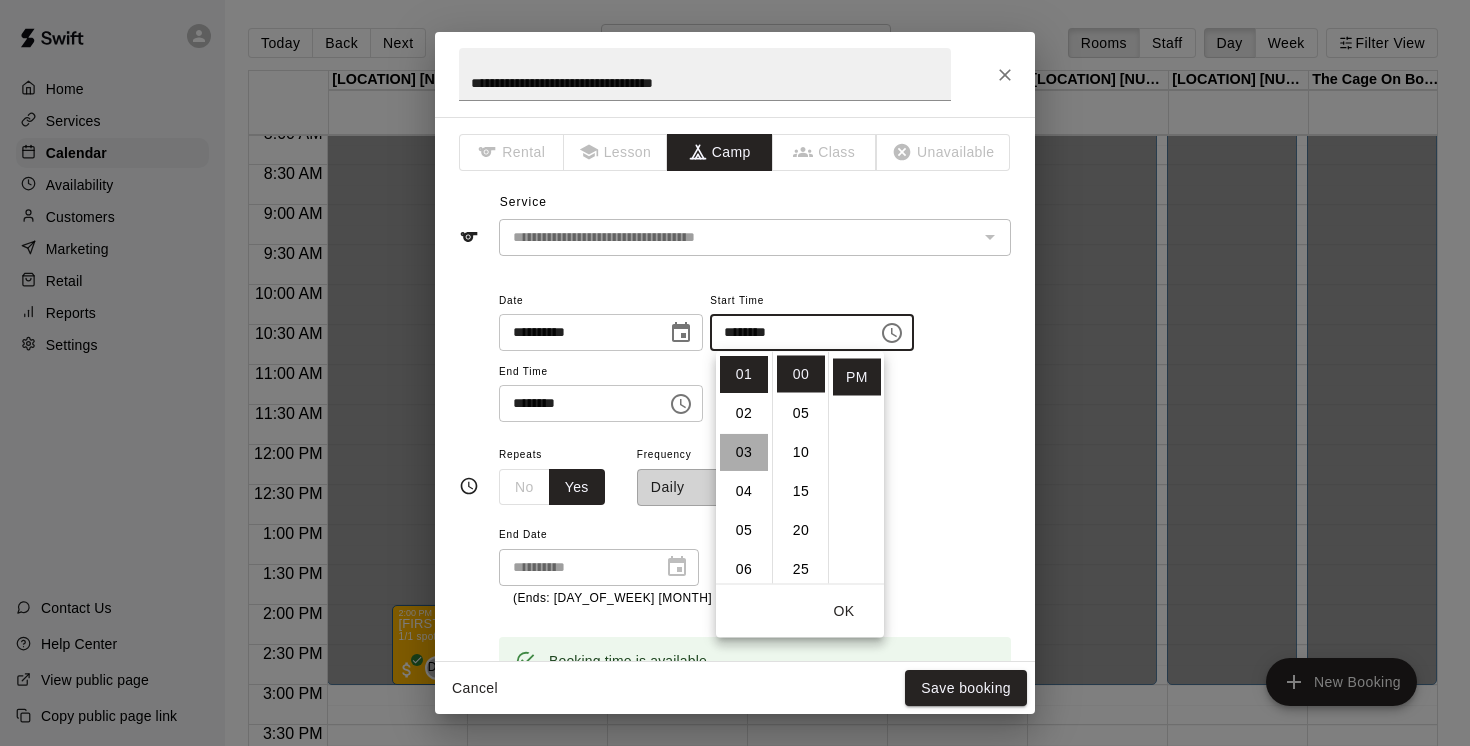 type on "********" 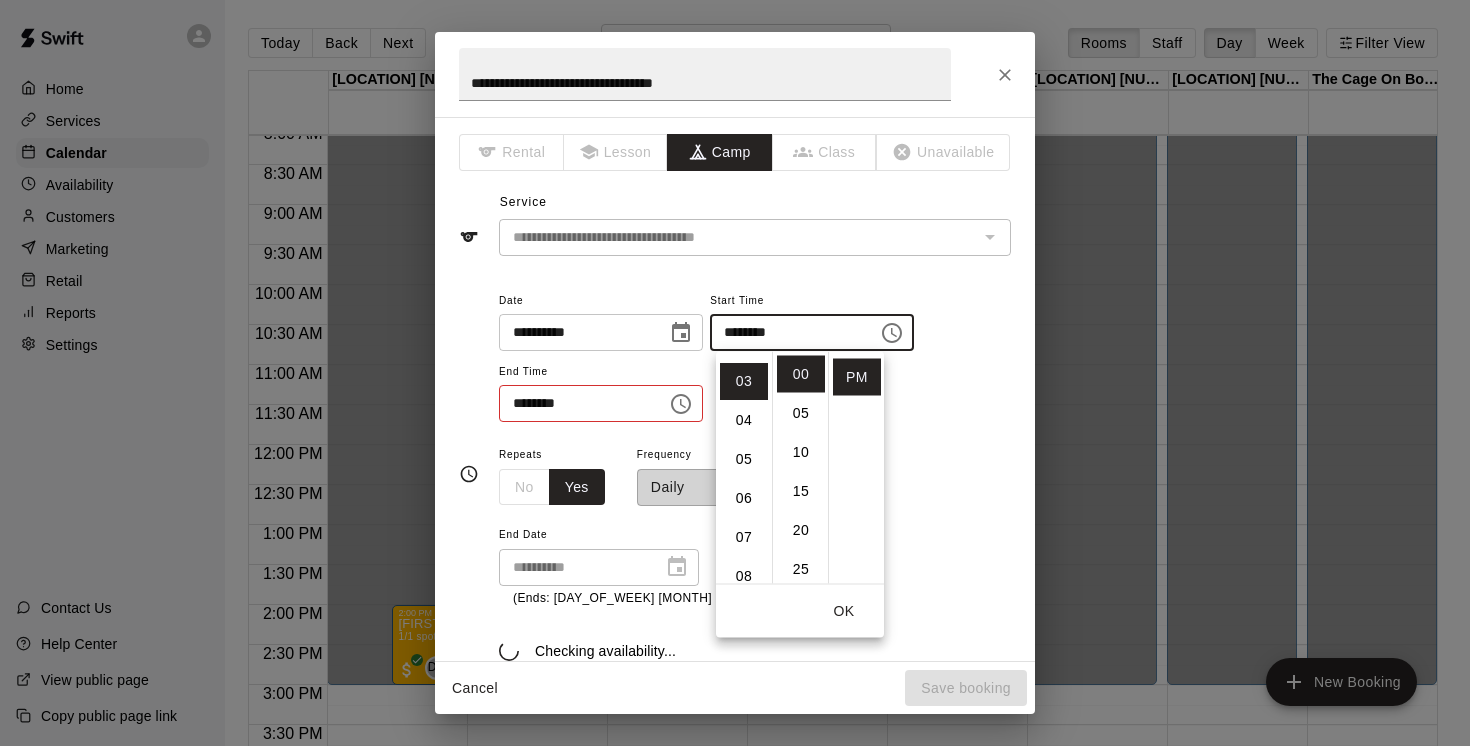 scroll, scrollTop: 117, scrollLeft: 0, axis: vertical 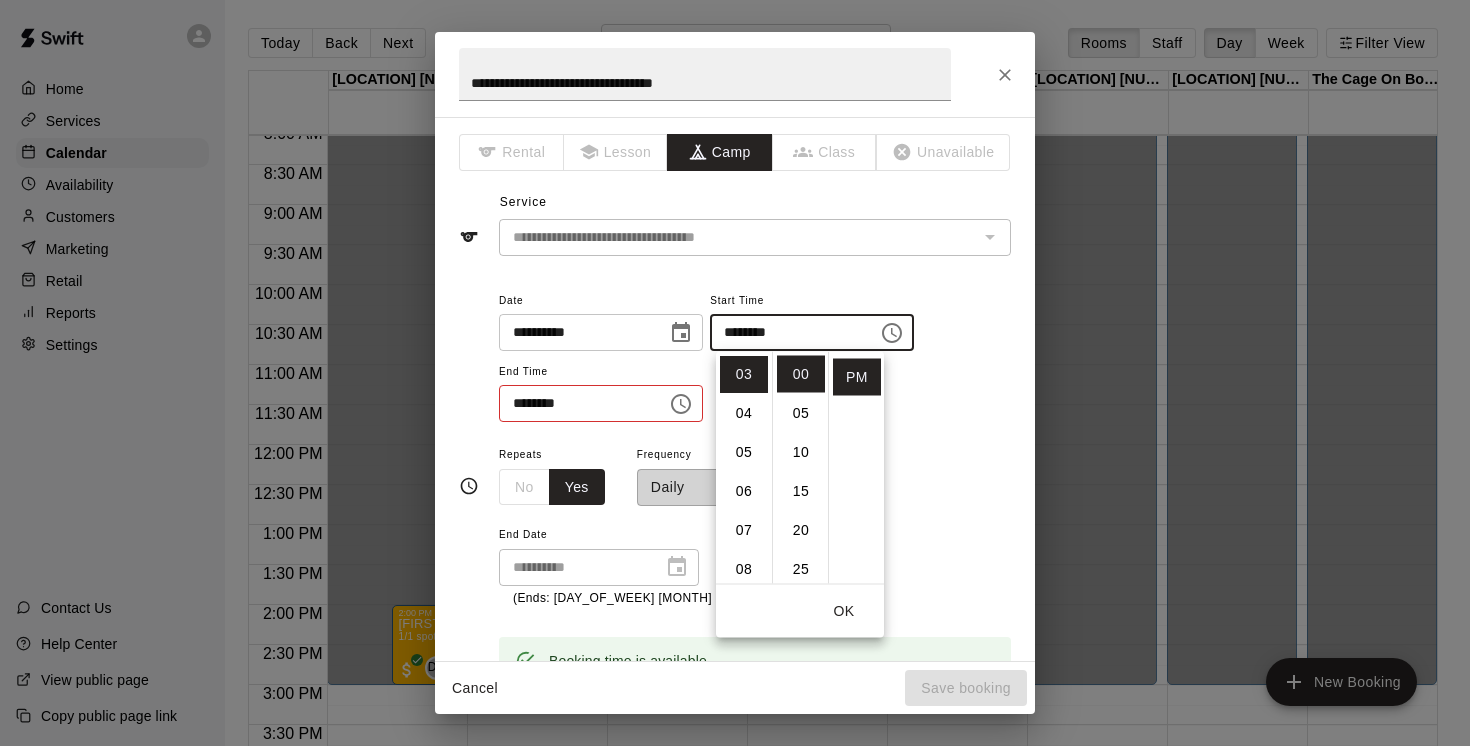 click on "OK" at bounding box center (844, 611) 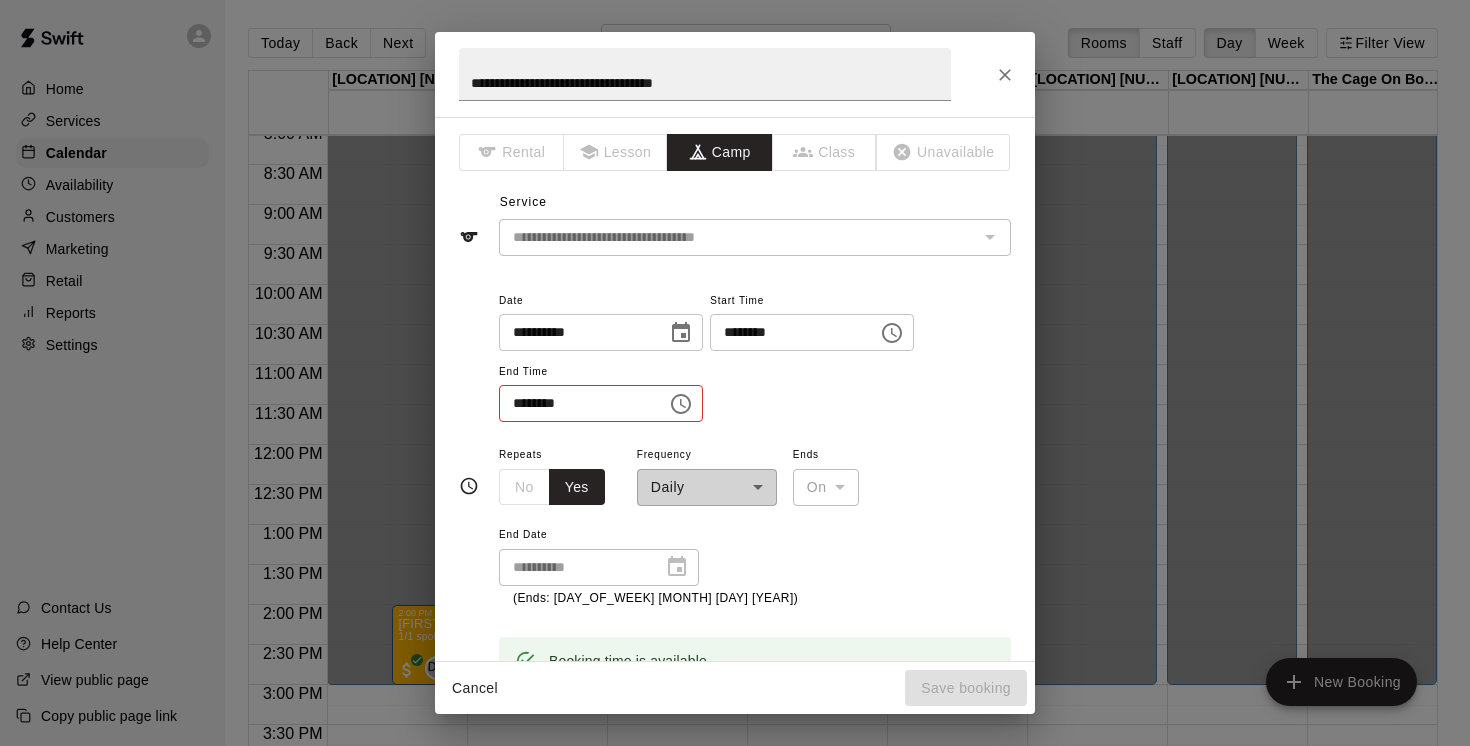 click 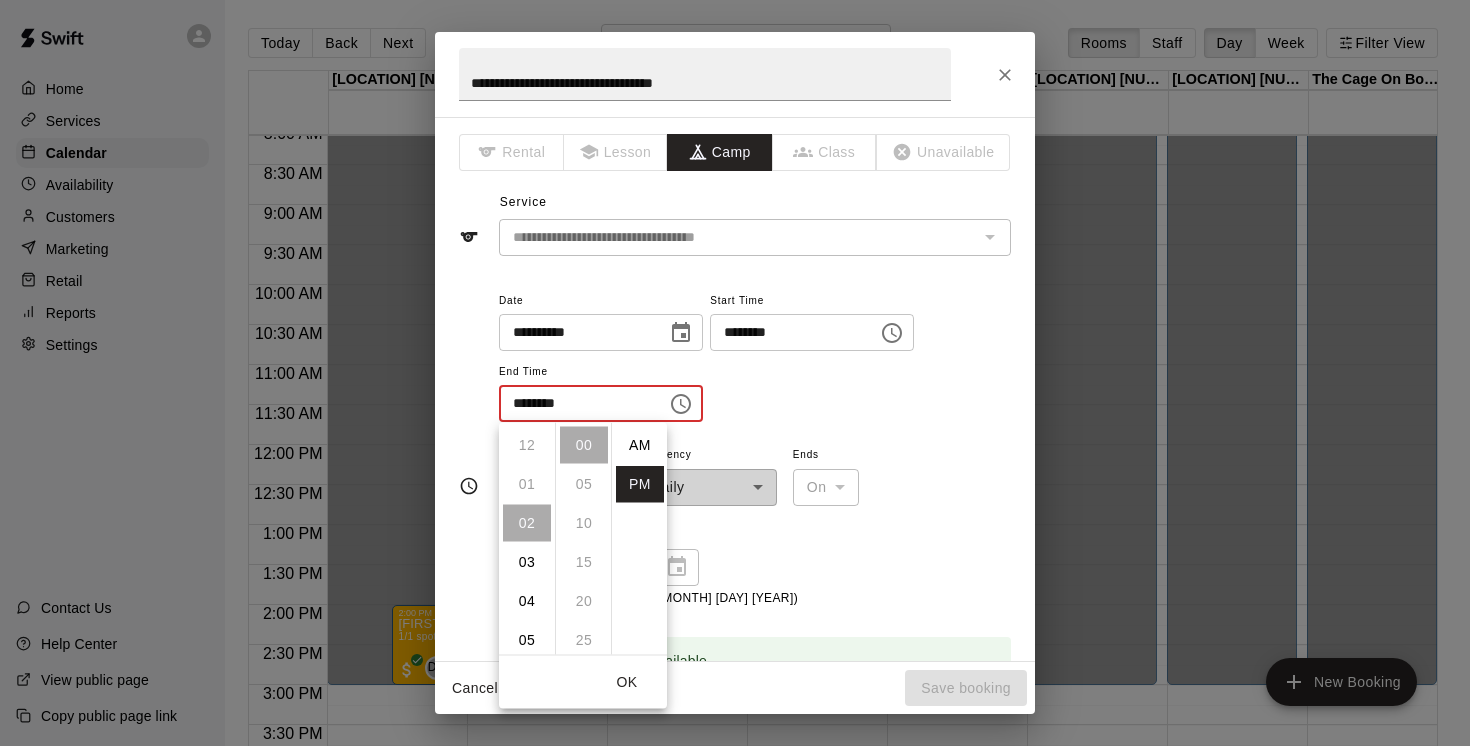 scroll, scrollTop: 78, scrollLeft: 0, axis: vertical 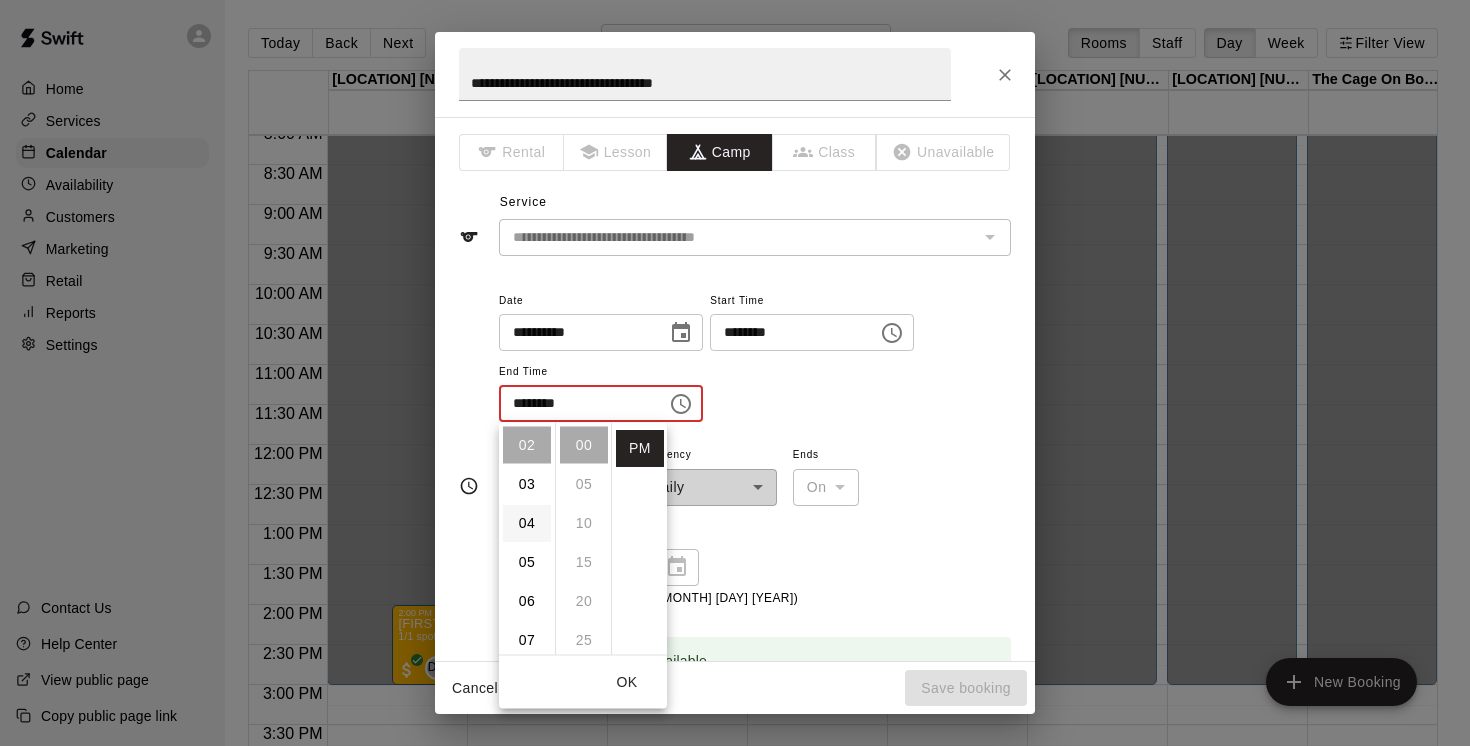click on "04" at bounding box center (527, 523) 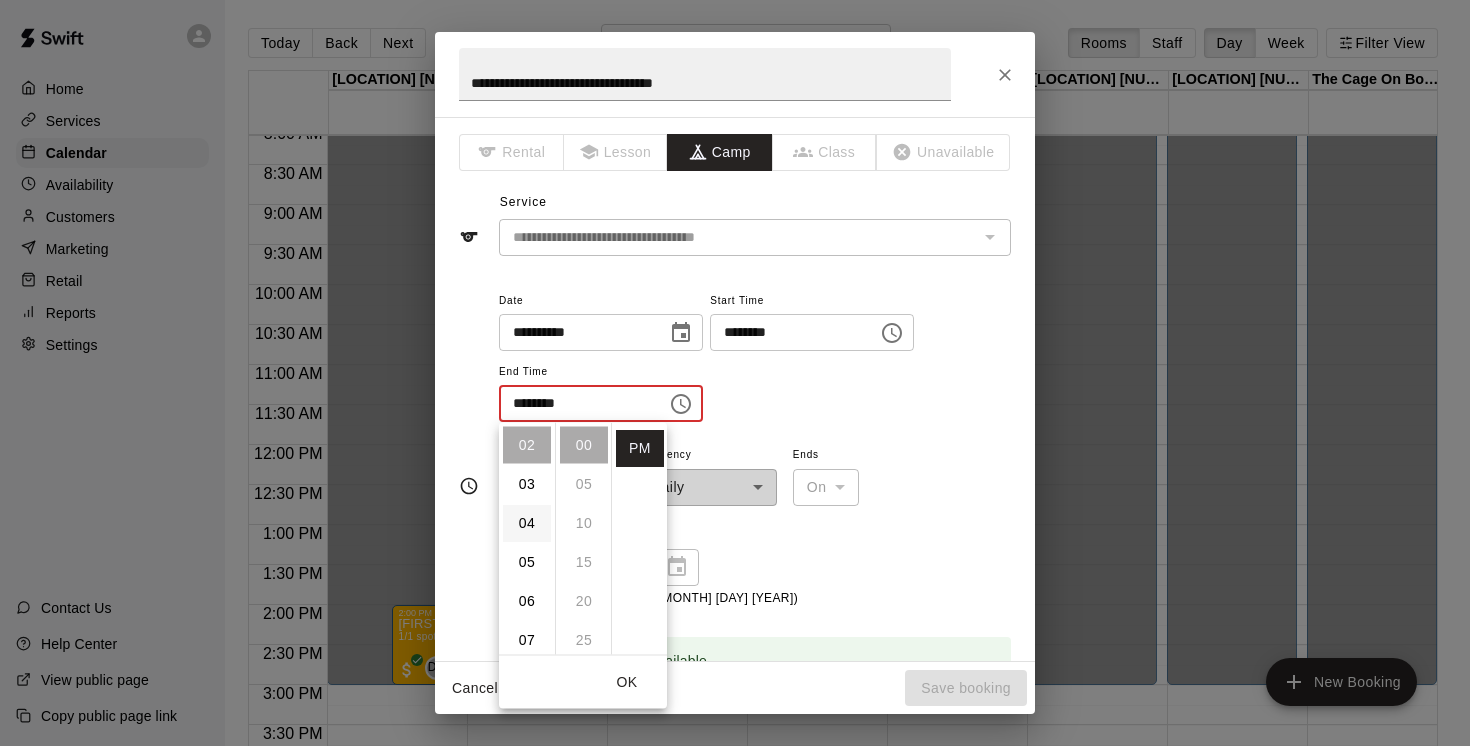 type on "********" 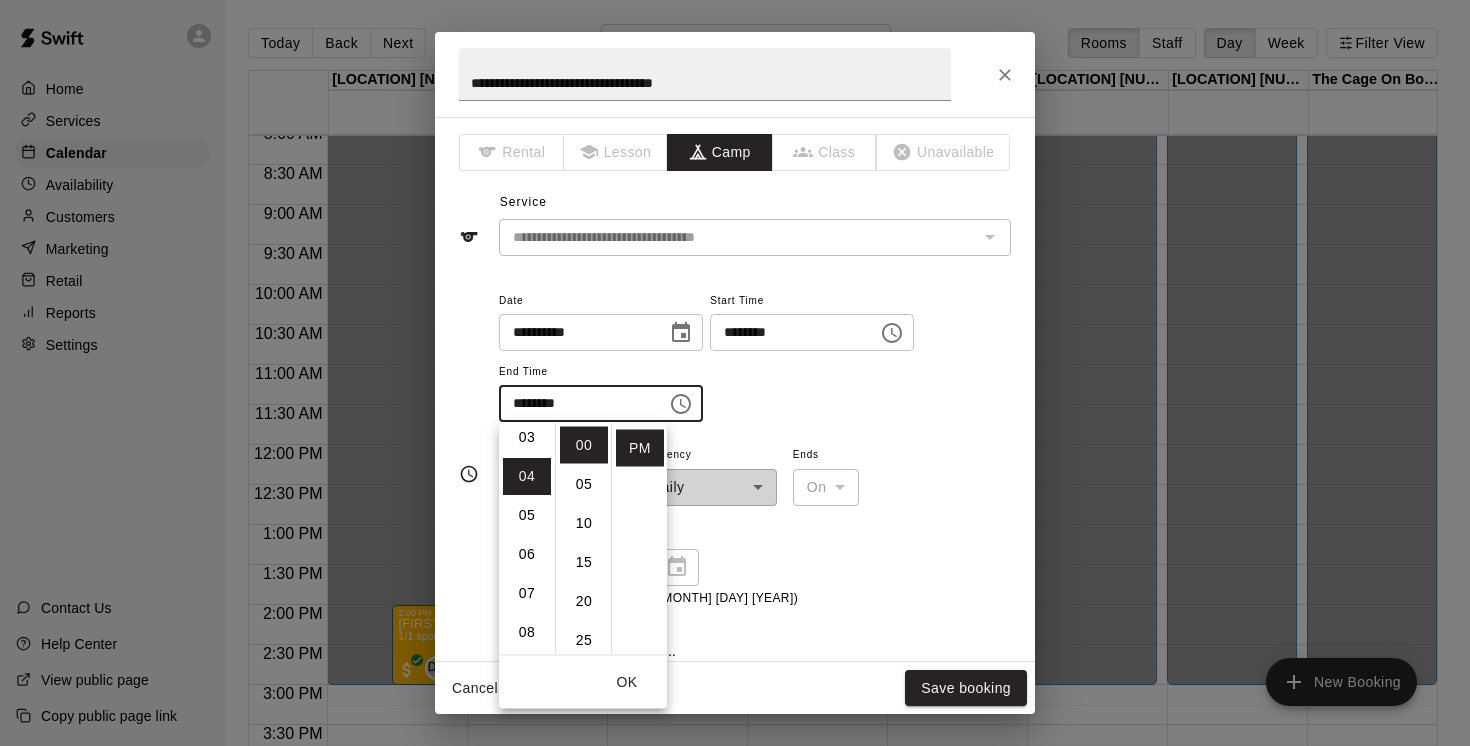 scroll, scrollTop: 156, scrollLeft: 0, axis: vertical 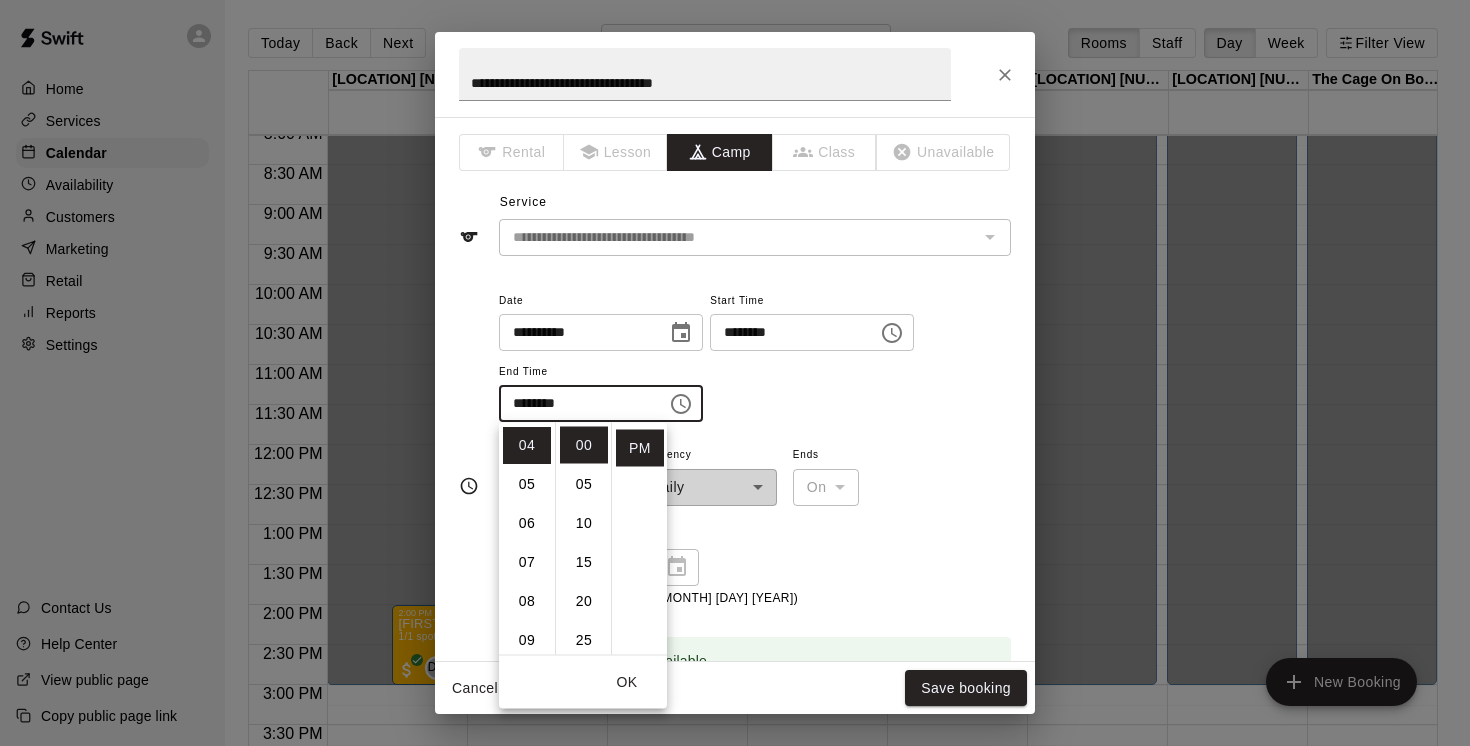 click on "OK" at bounding box center [627, 682] 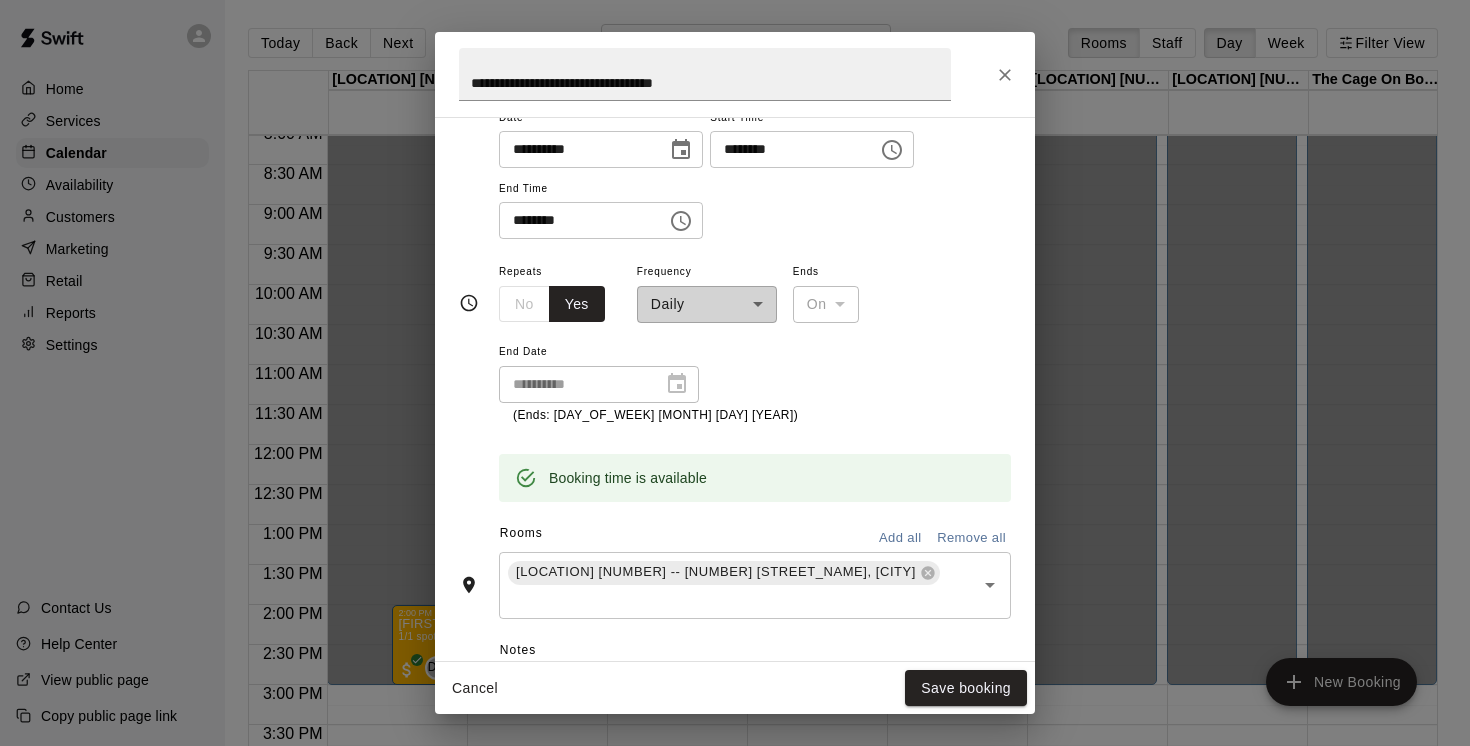 scroll, scrollTop: 213, scrollLeft: 0, axis: vertical 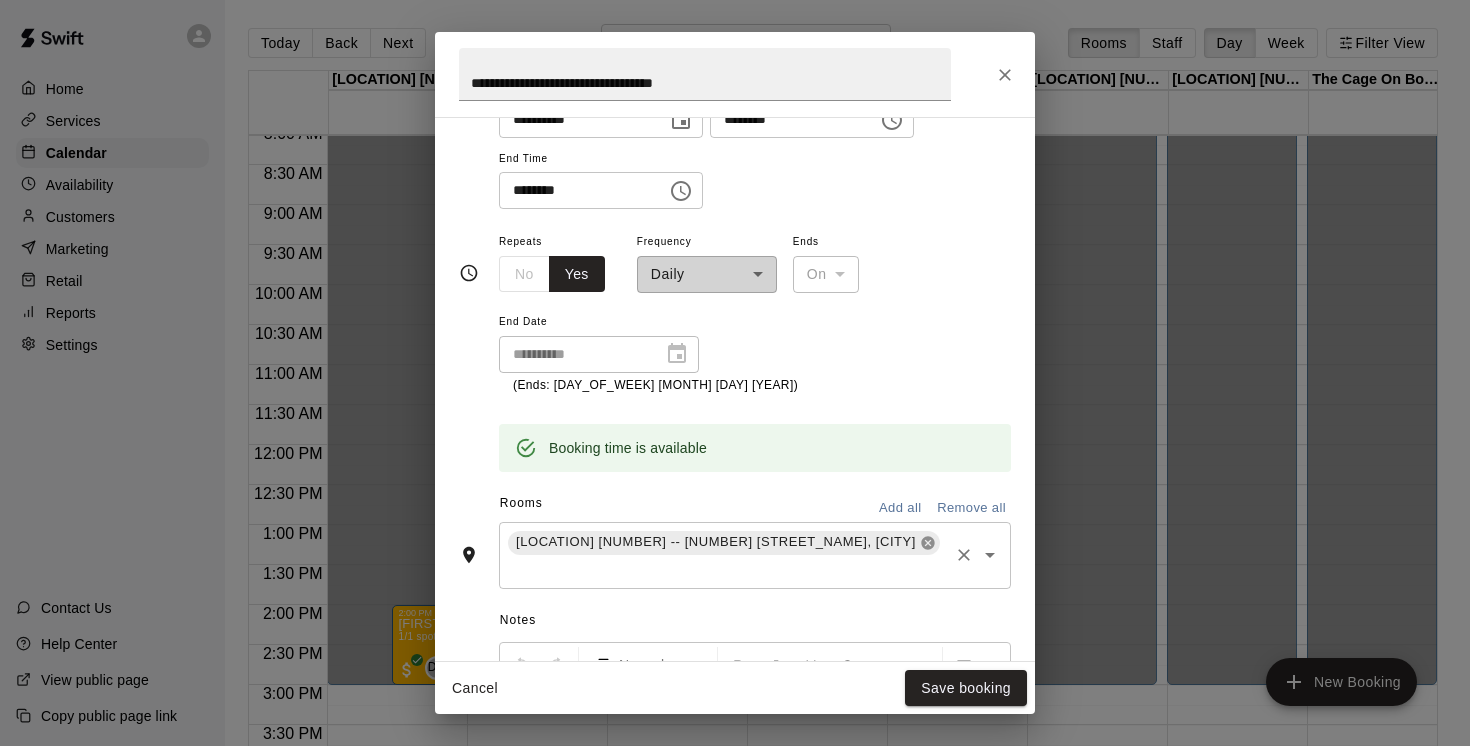 click 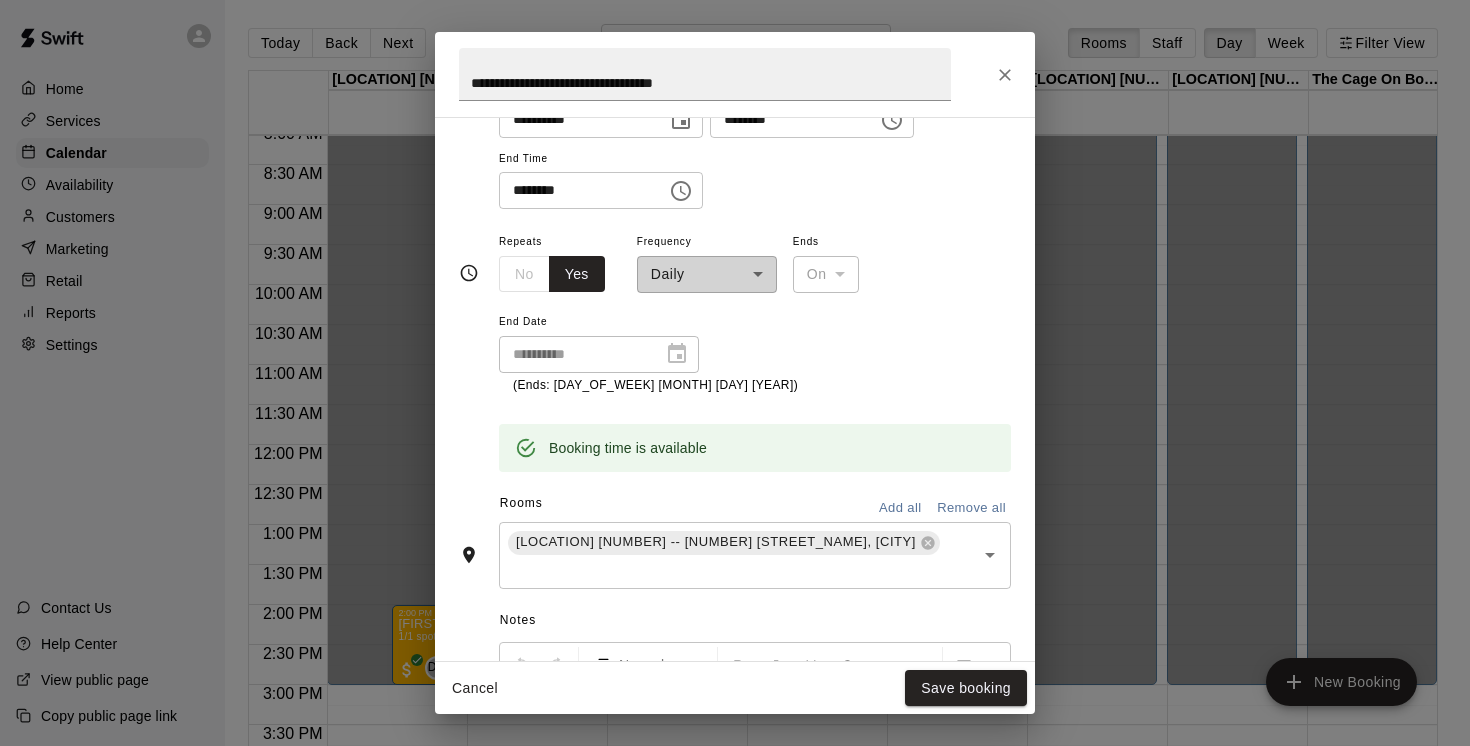 scroll, scrollTop: 175, scrollLeft: 0, axis: vertical 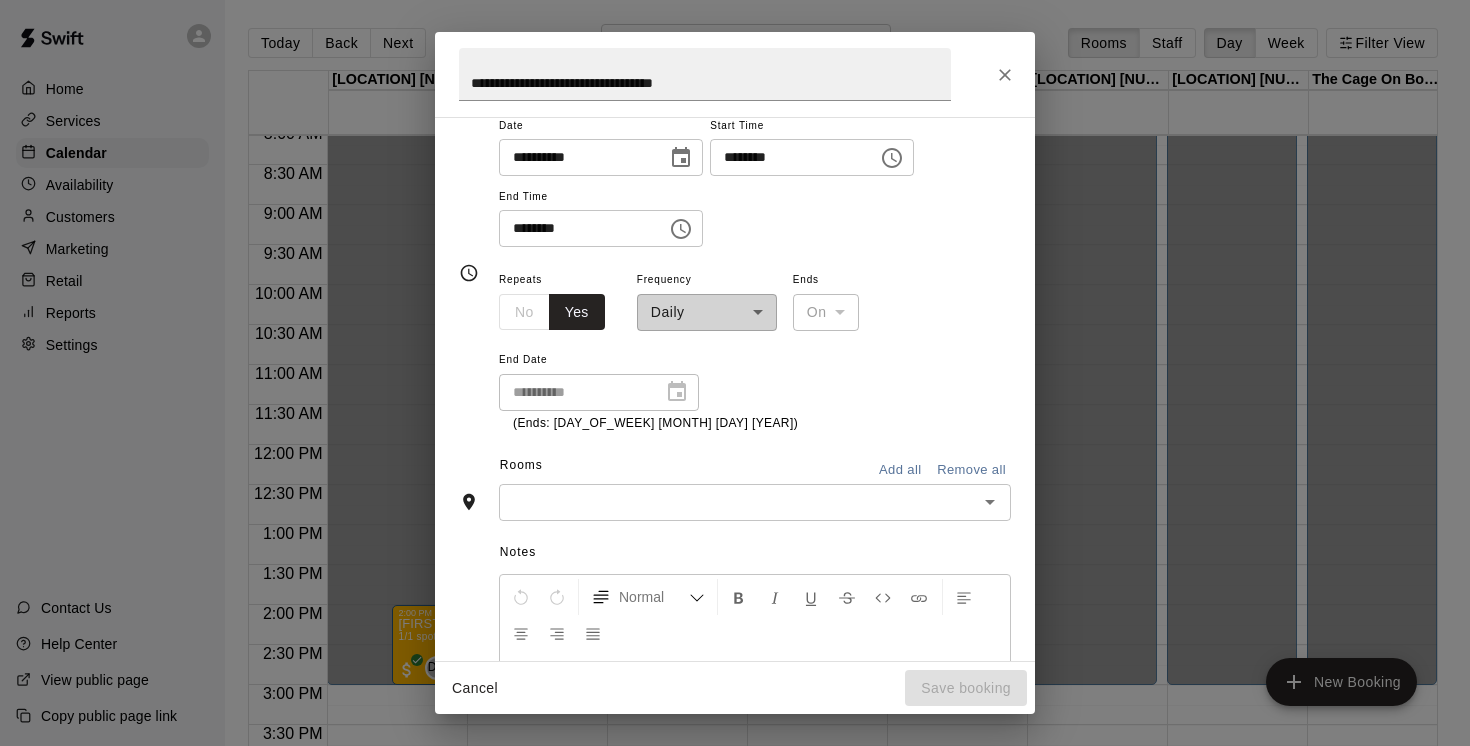 click at bounding box center (738, 502) 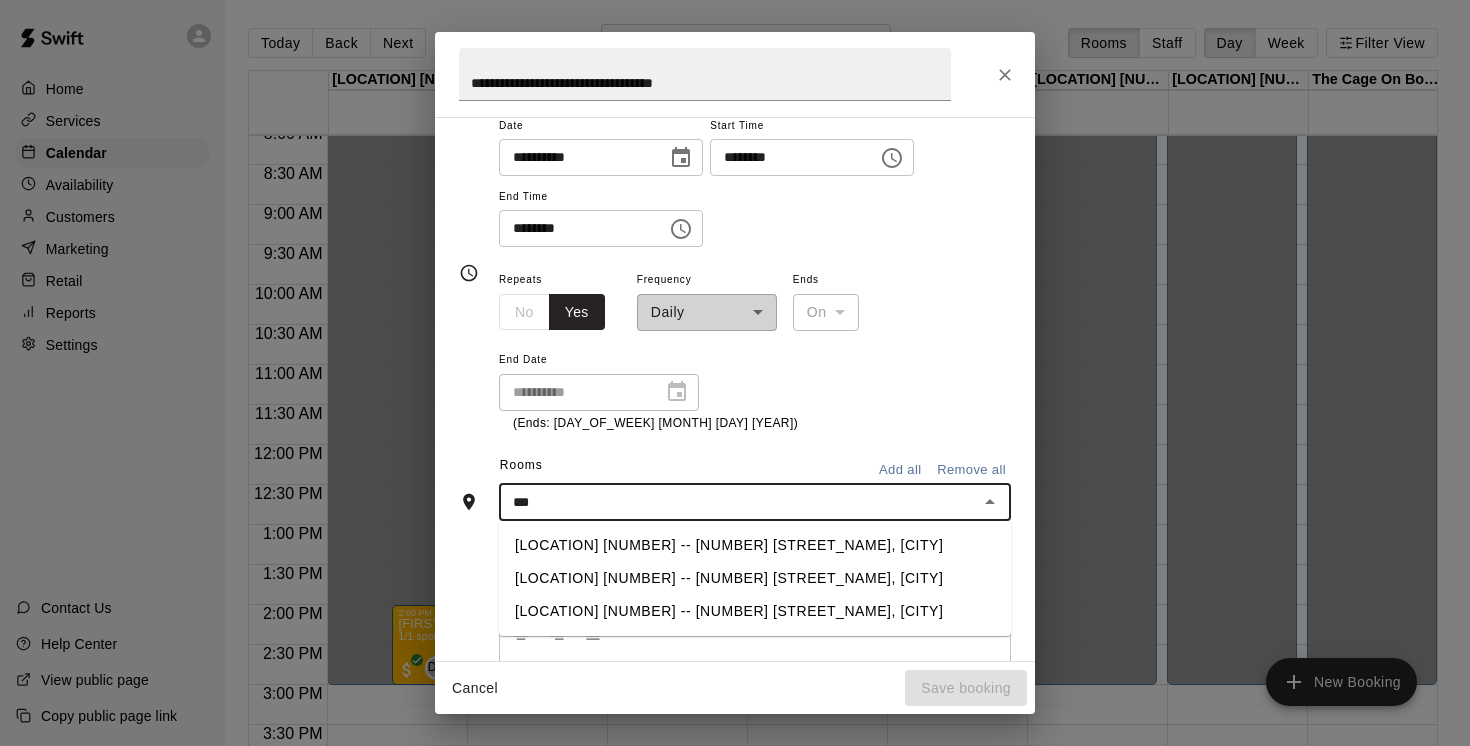 type on "****" 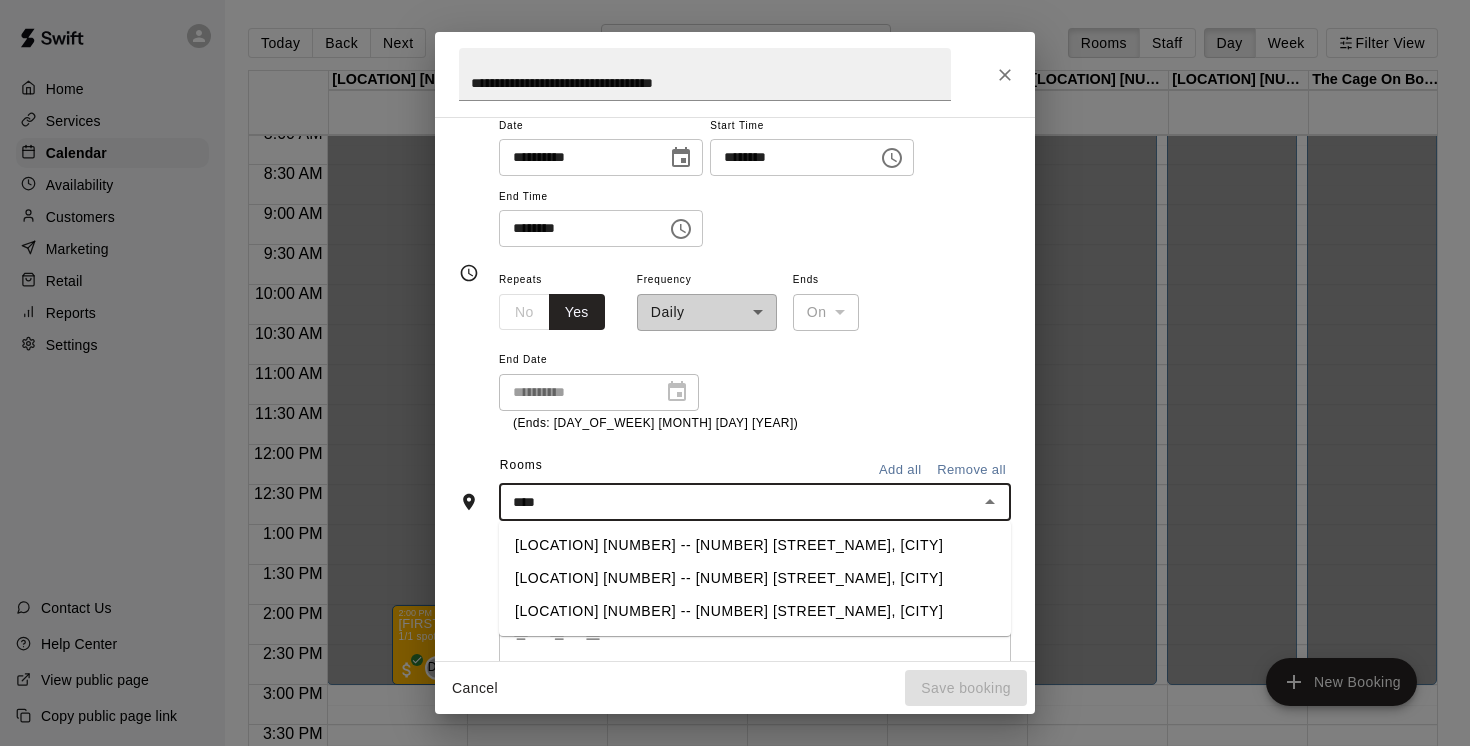click on "EAST Van [NUMBER] -- [NUMBER] Nootka St, Vancouver" at bounding box center [755, 578] 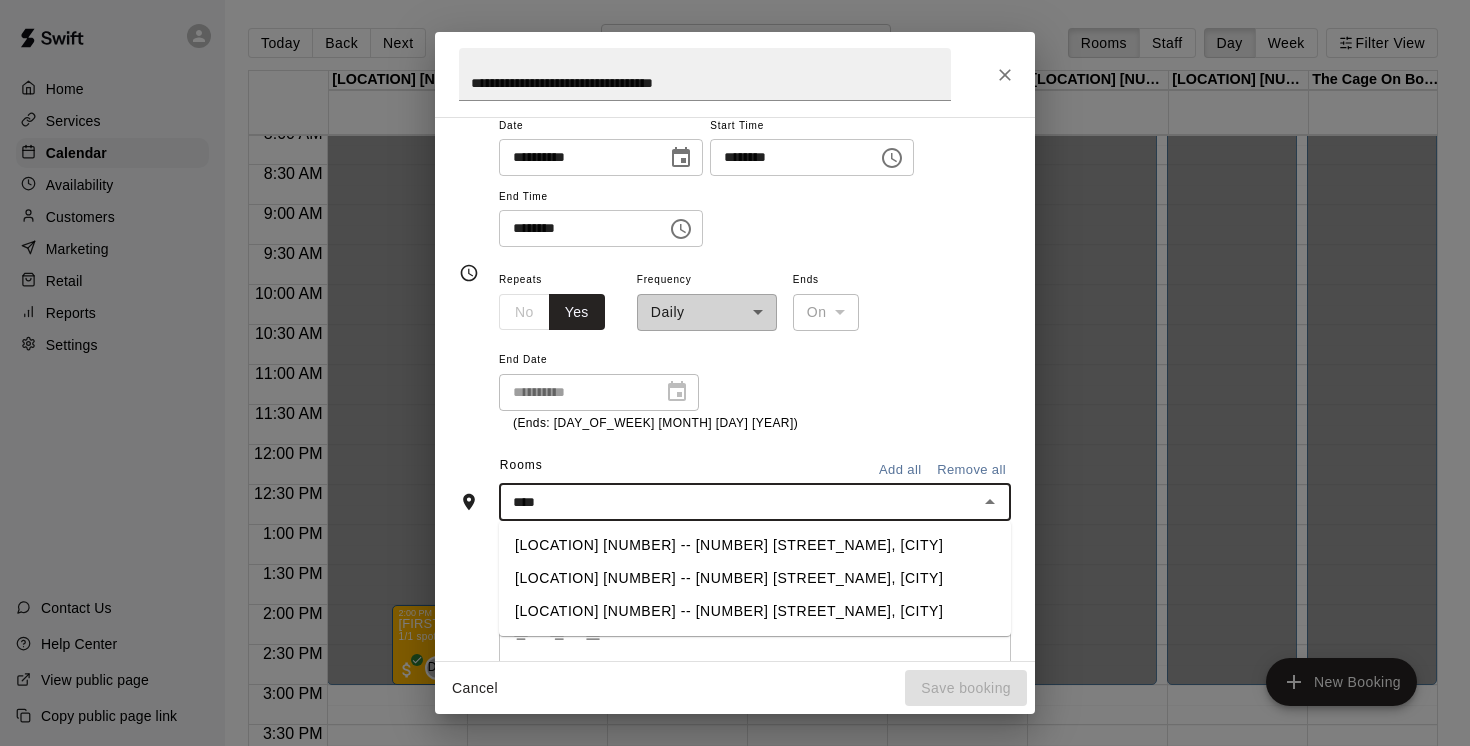 type 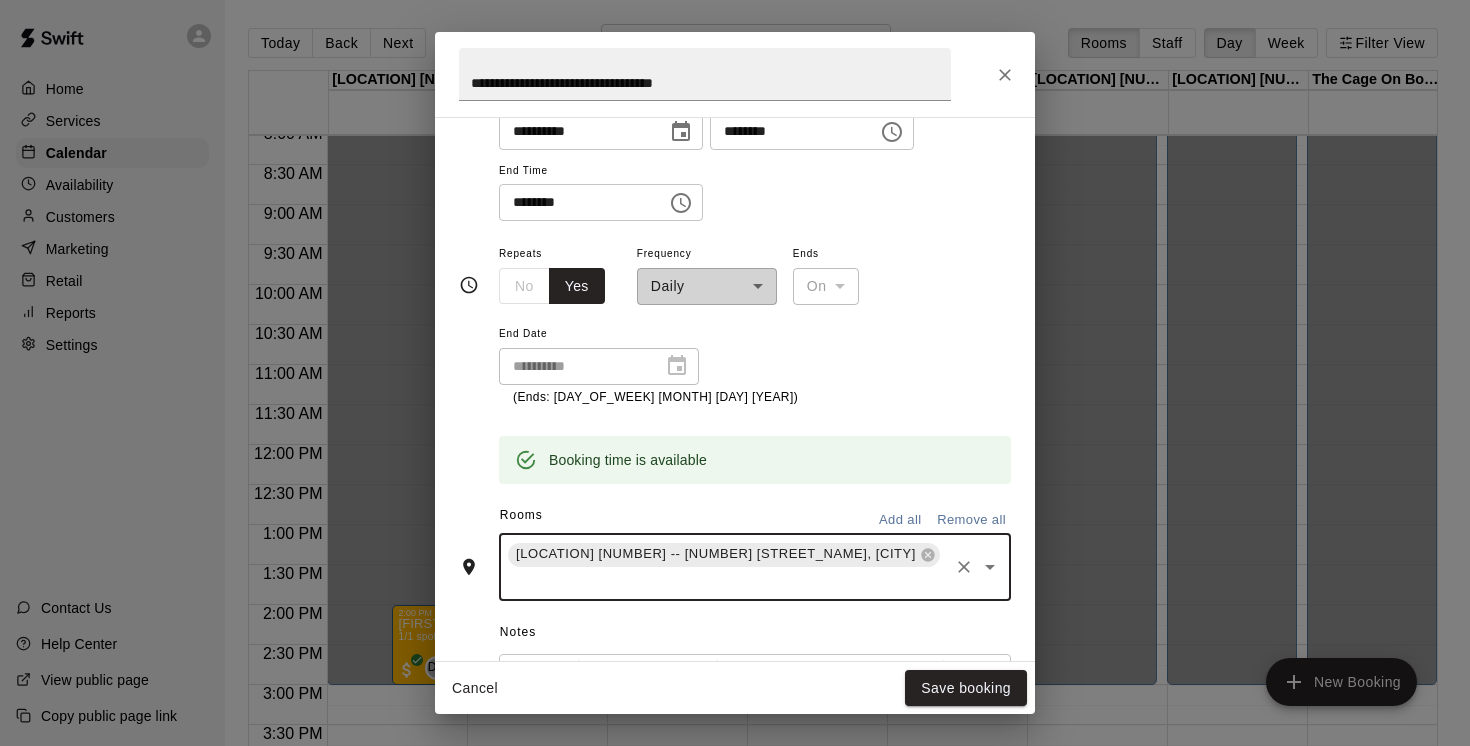 scroll, scrollTop: 213, scrollLeft: 0, axis: vertical 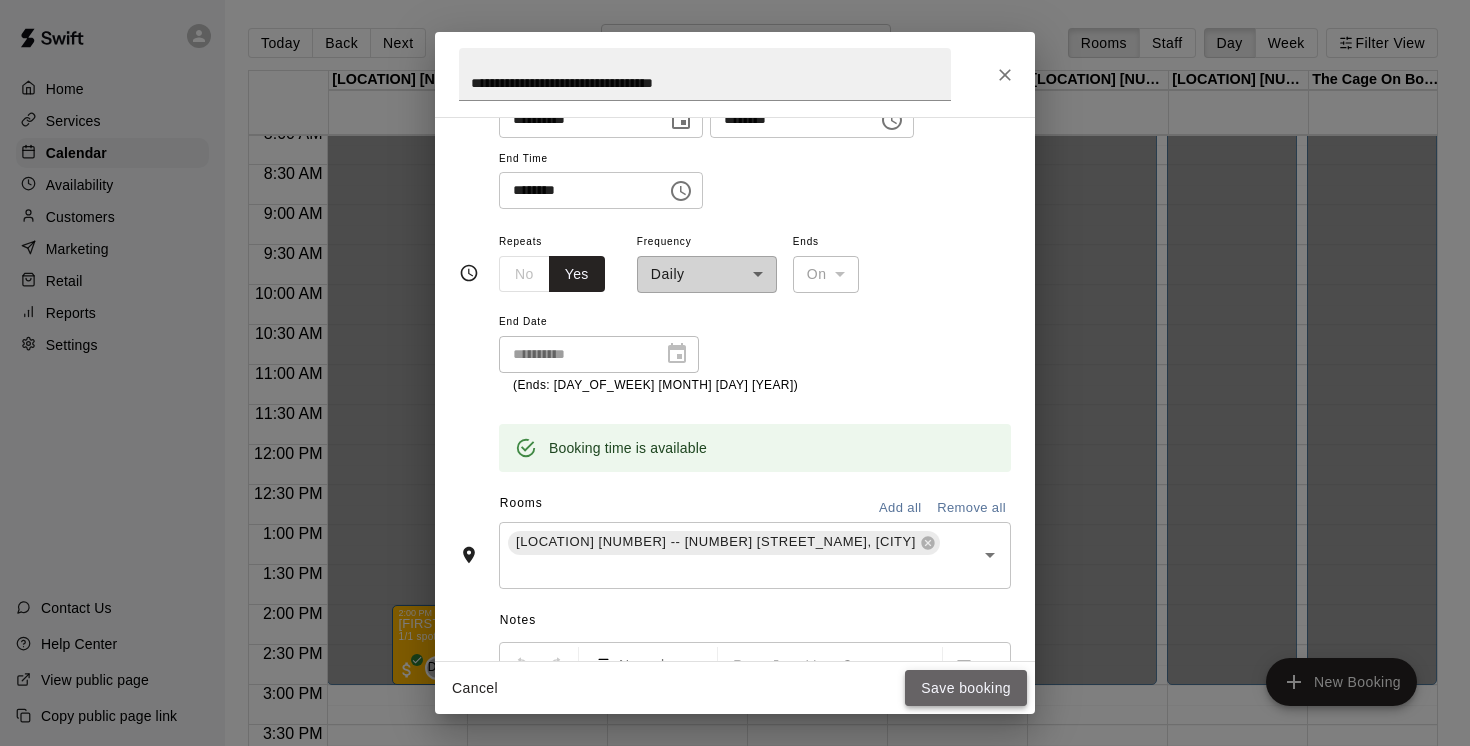 click on "Save booking" at bounding box center (966, 688) 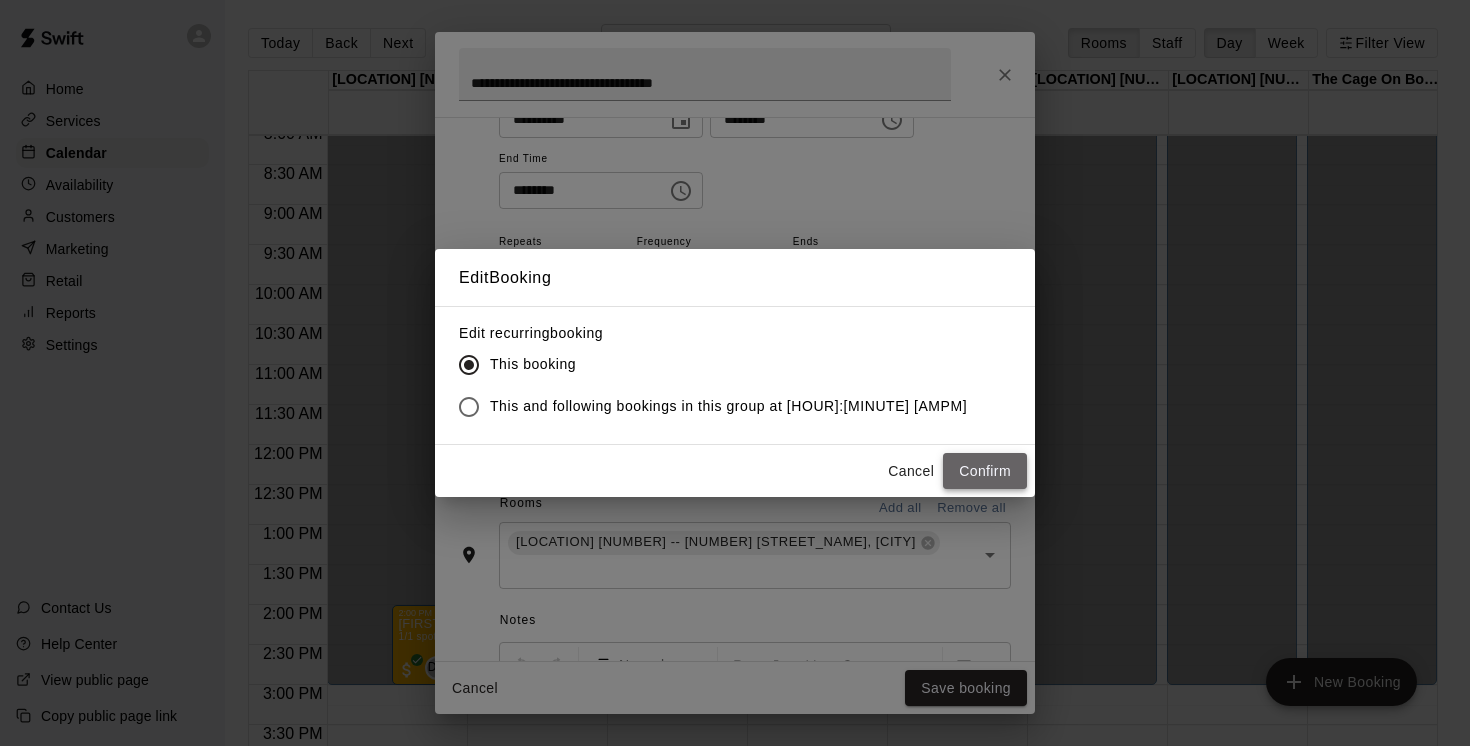 click on "Confirm" at bounding box center (985, 471) 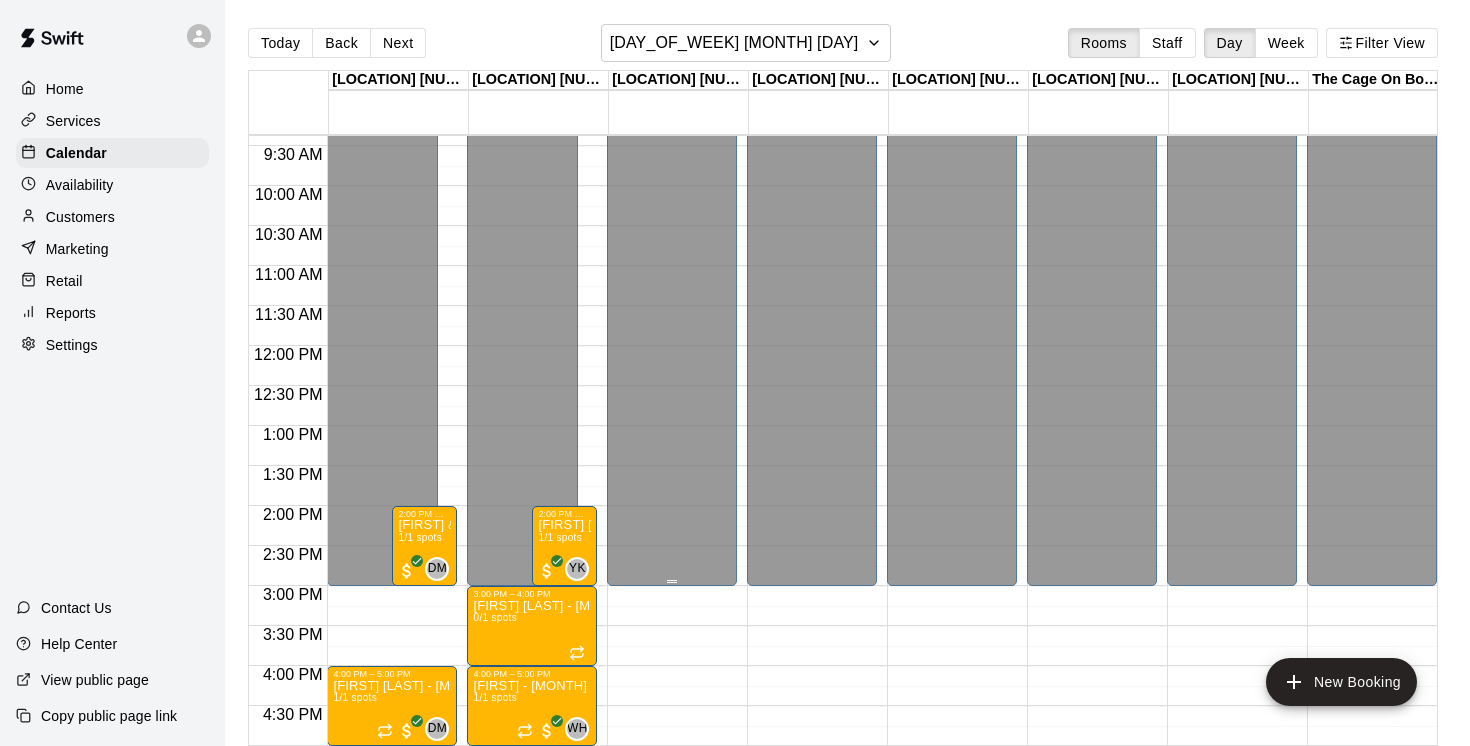 scroll, scrollTop: 757, scrollLeft: 0, axis: vertical 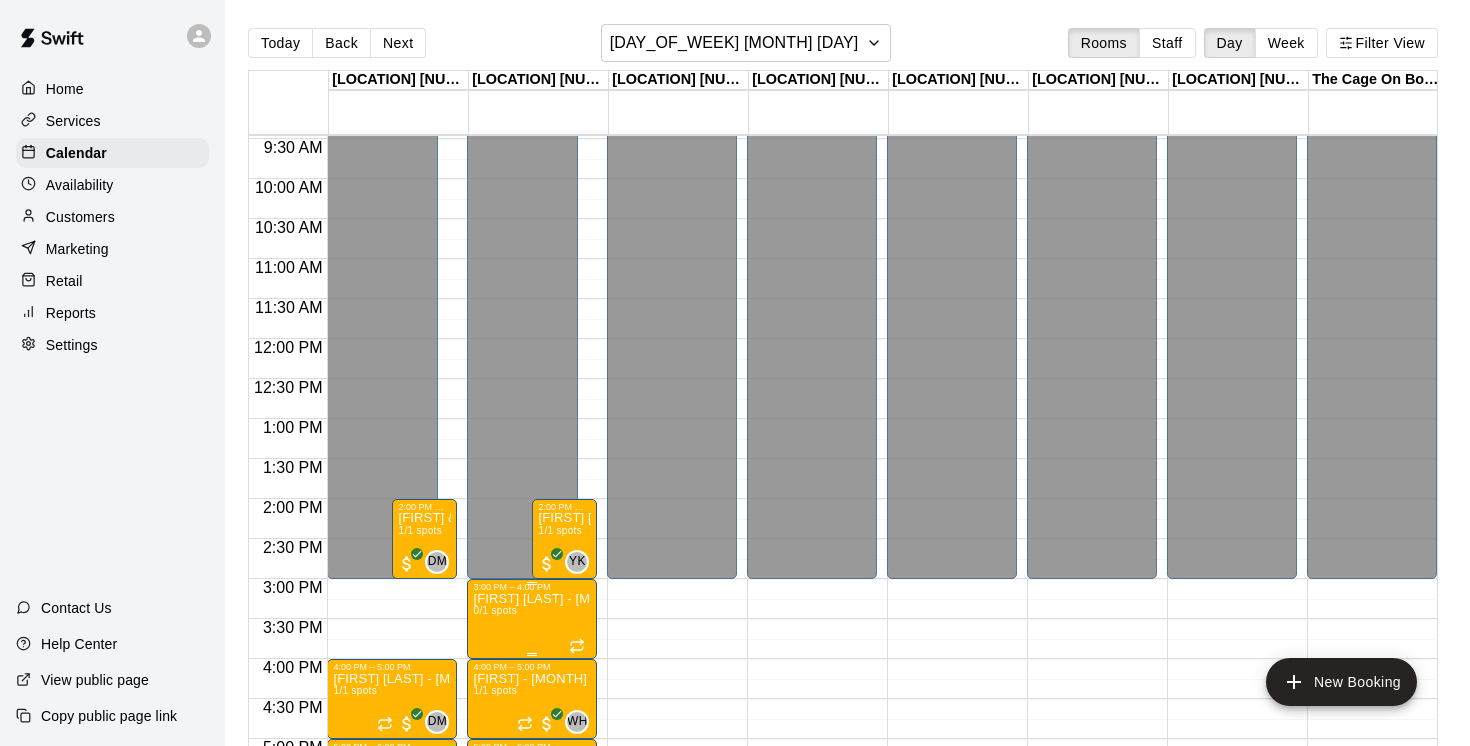 click on "Kai Castro - July 14 & 16 @ East Van 0/1 spots" at bounding box center [532, 965] 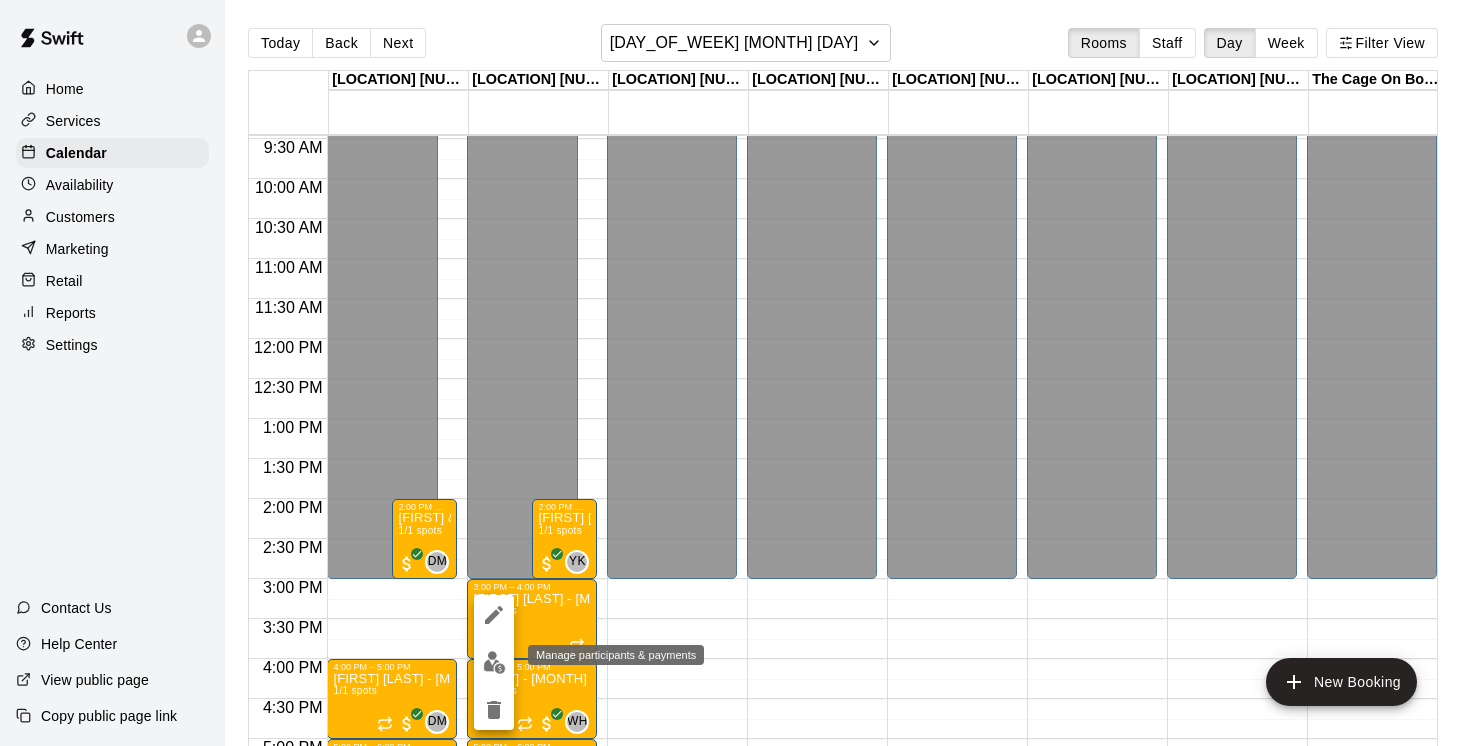 click at bounding box center [494, 662] 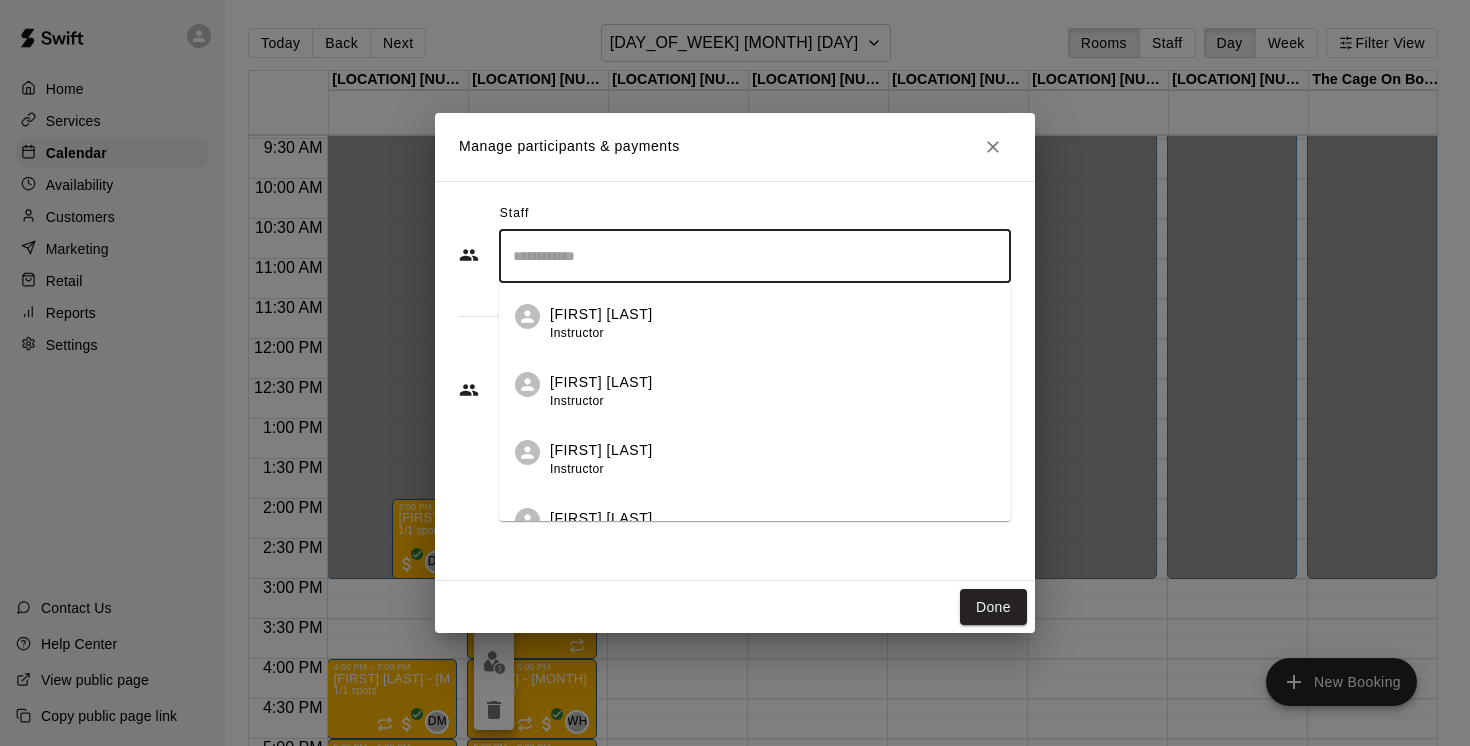 click at bounding box center (755, 256) 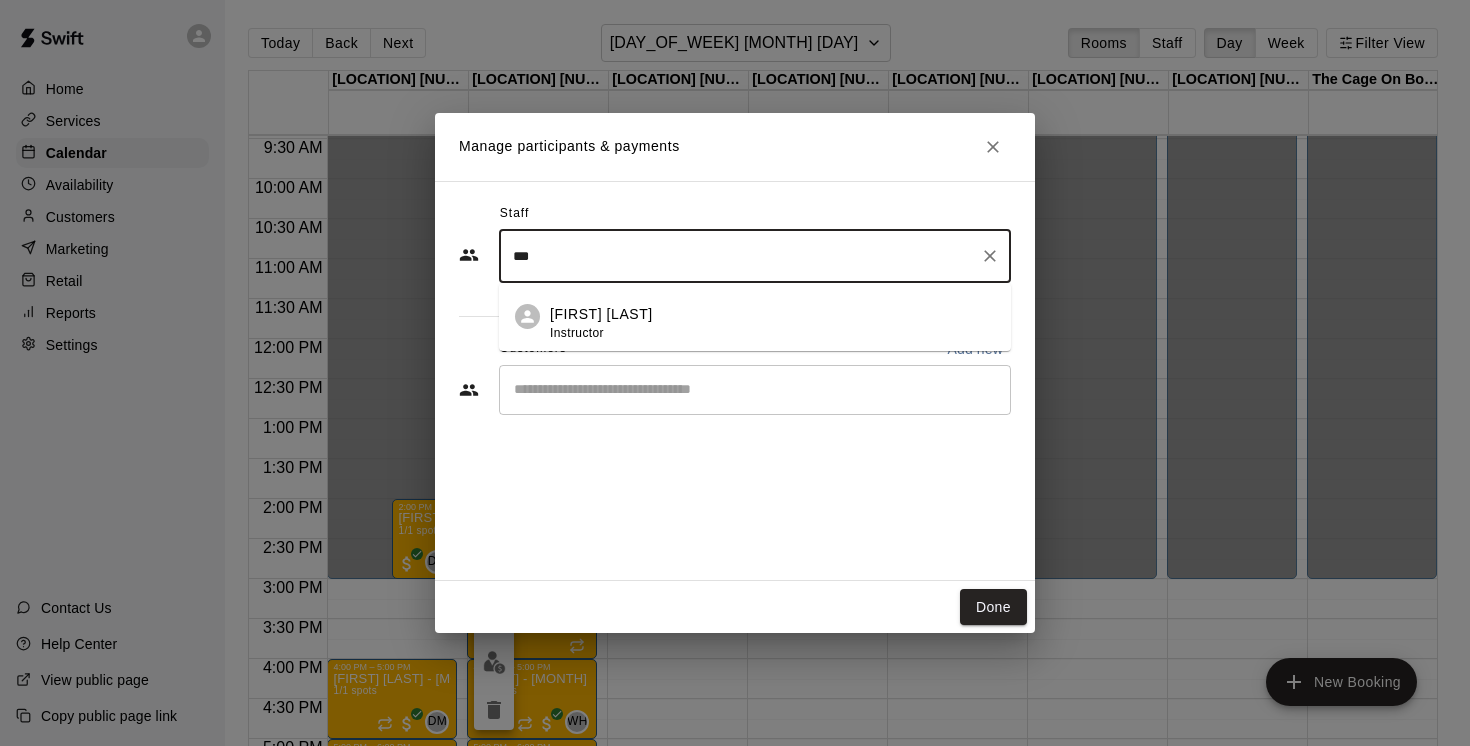 click on "[FIRST] [LAST]" at bounding box center [601, 314] 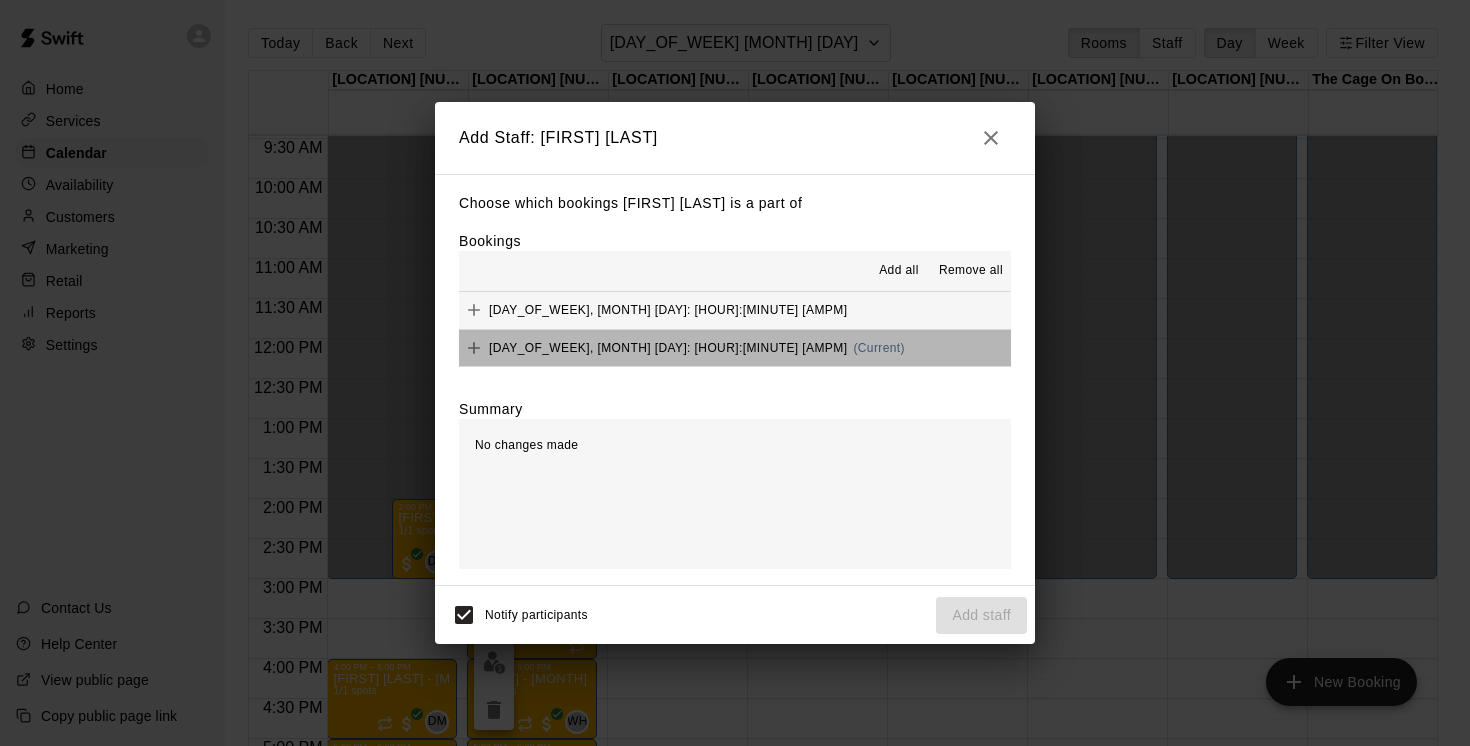click on "Wednesday, July 16: 03:00 PM" at bounding box center [668, 348] 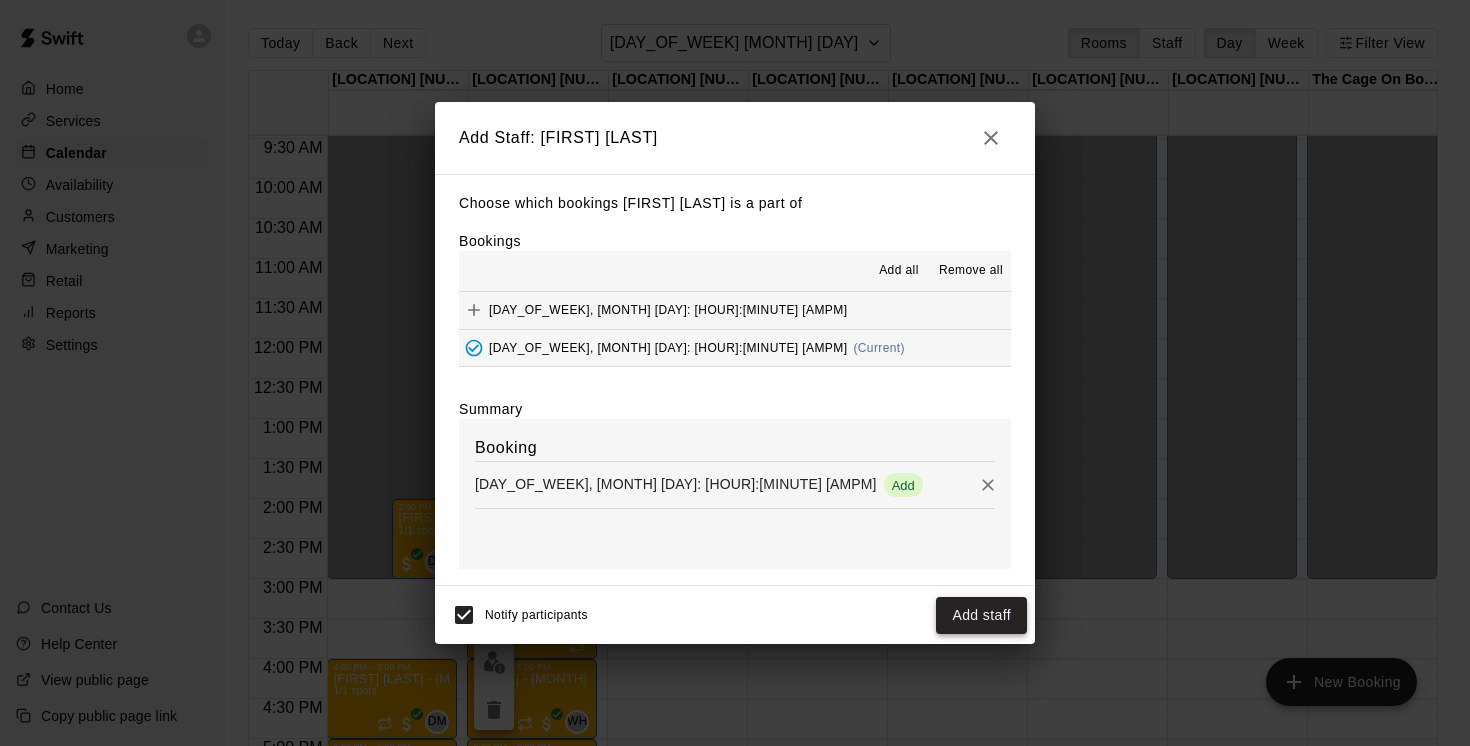 click on "Notify participants Add staff" at bounding box center [735, 615] 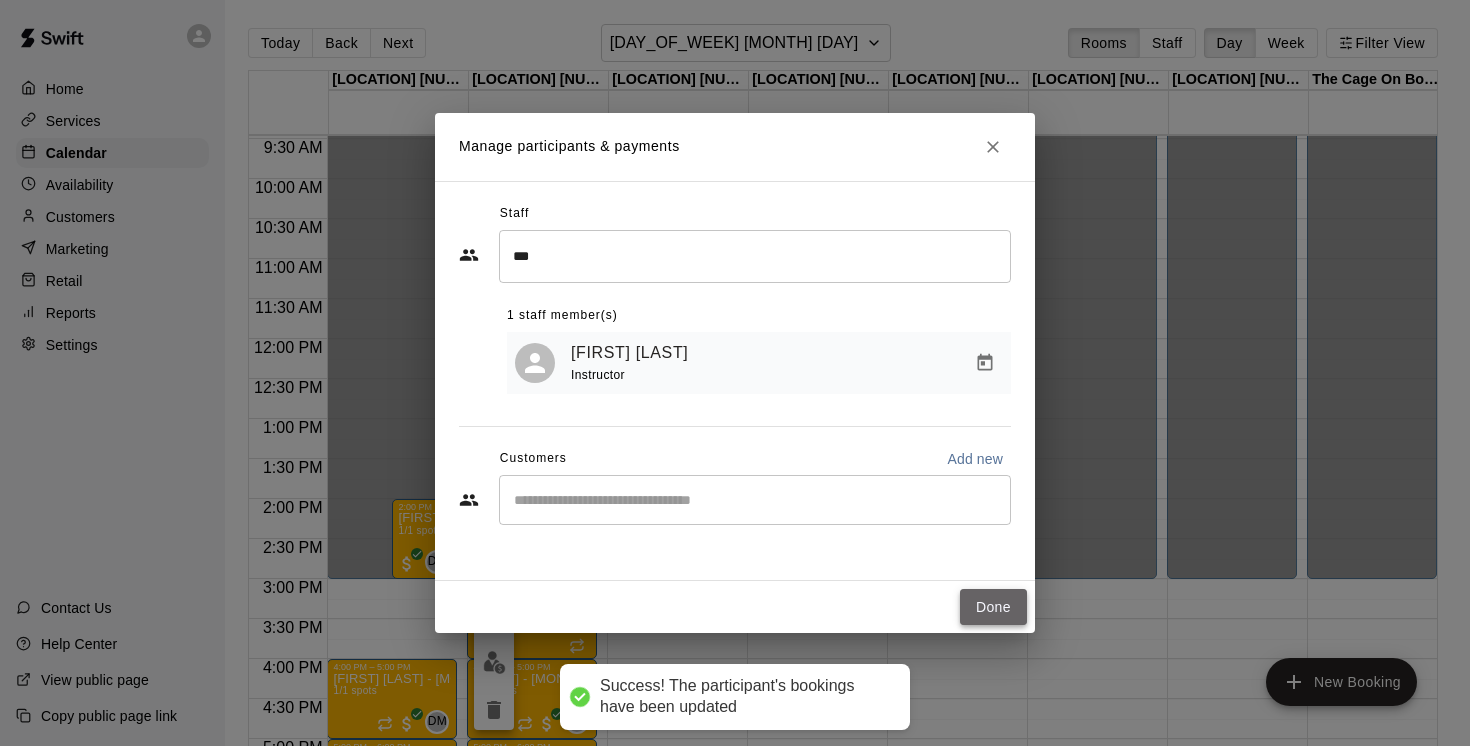 click on "Done" at bounding box center (993, 607) 